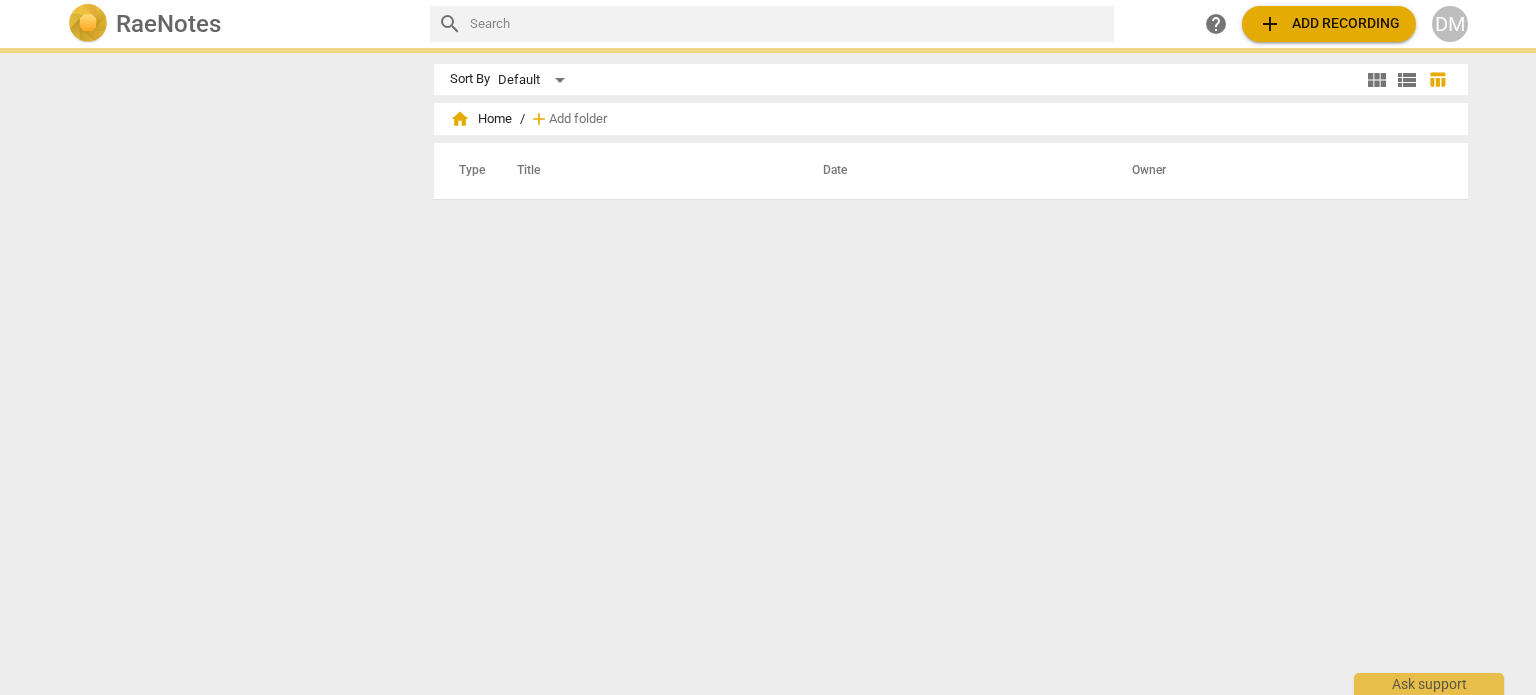 scroll, scrollTop: 0, scrollLeft: 0, axis: both 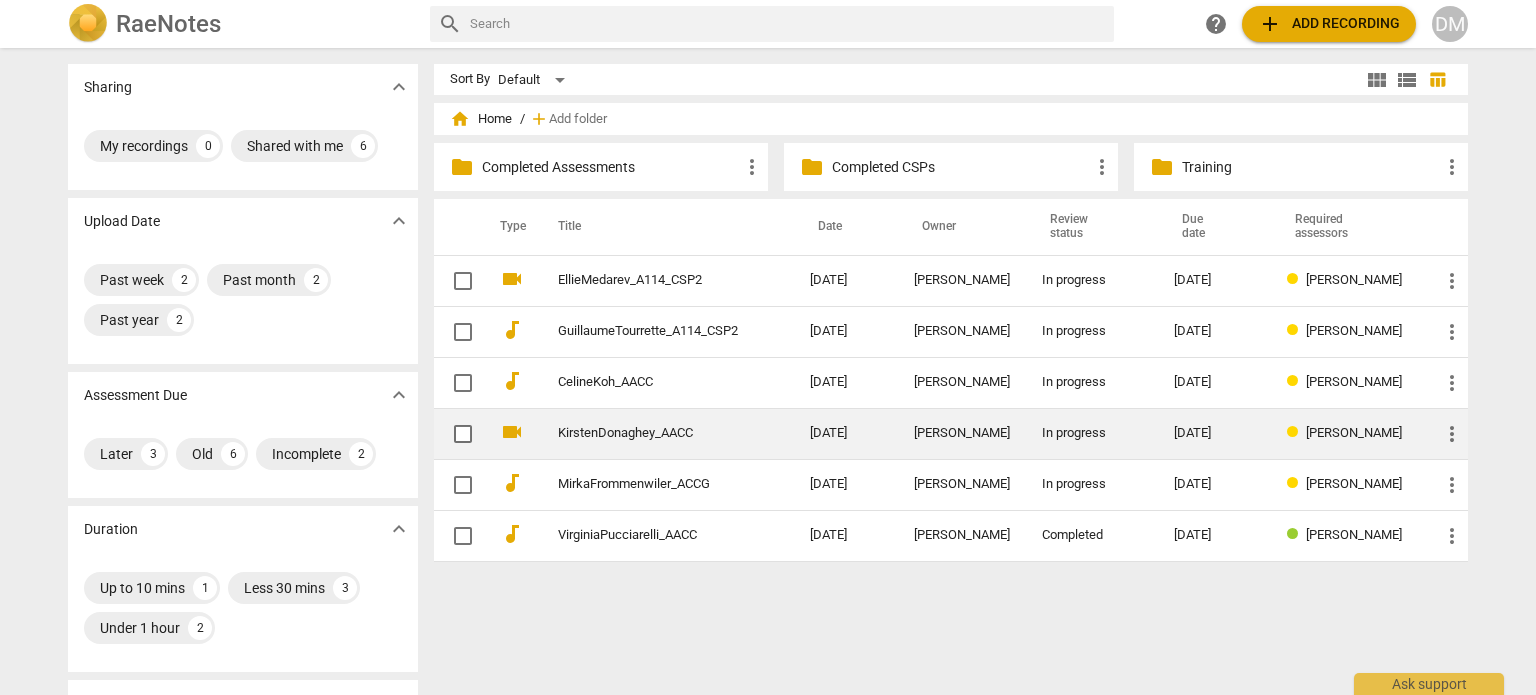 click on "KirstenDonaghey_AACC" at bounding box center [648, 433] 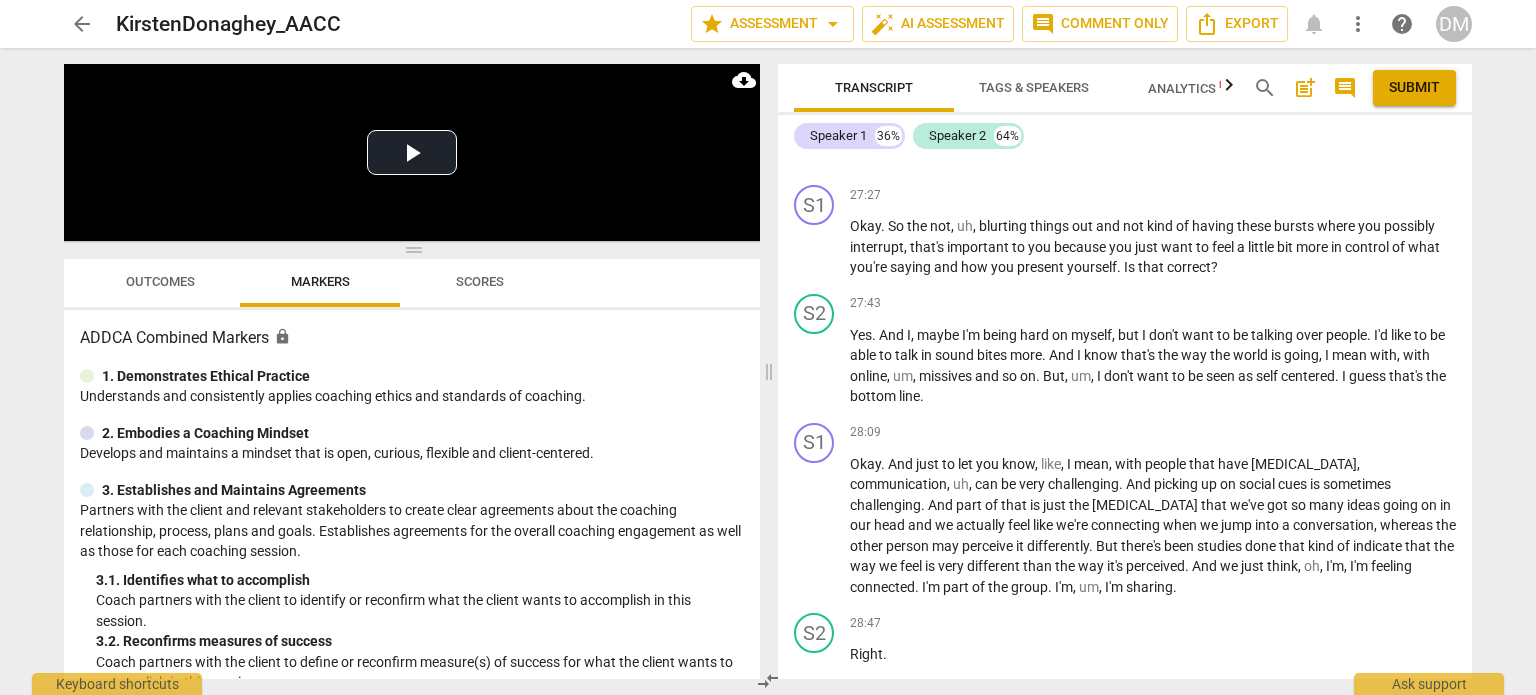 scroll, scrollTop: 9756, scrollLeft: 0, axis: vertical 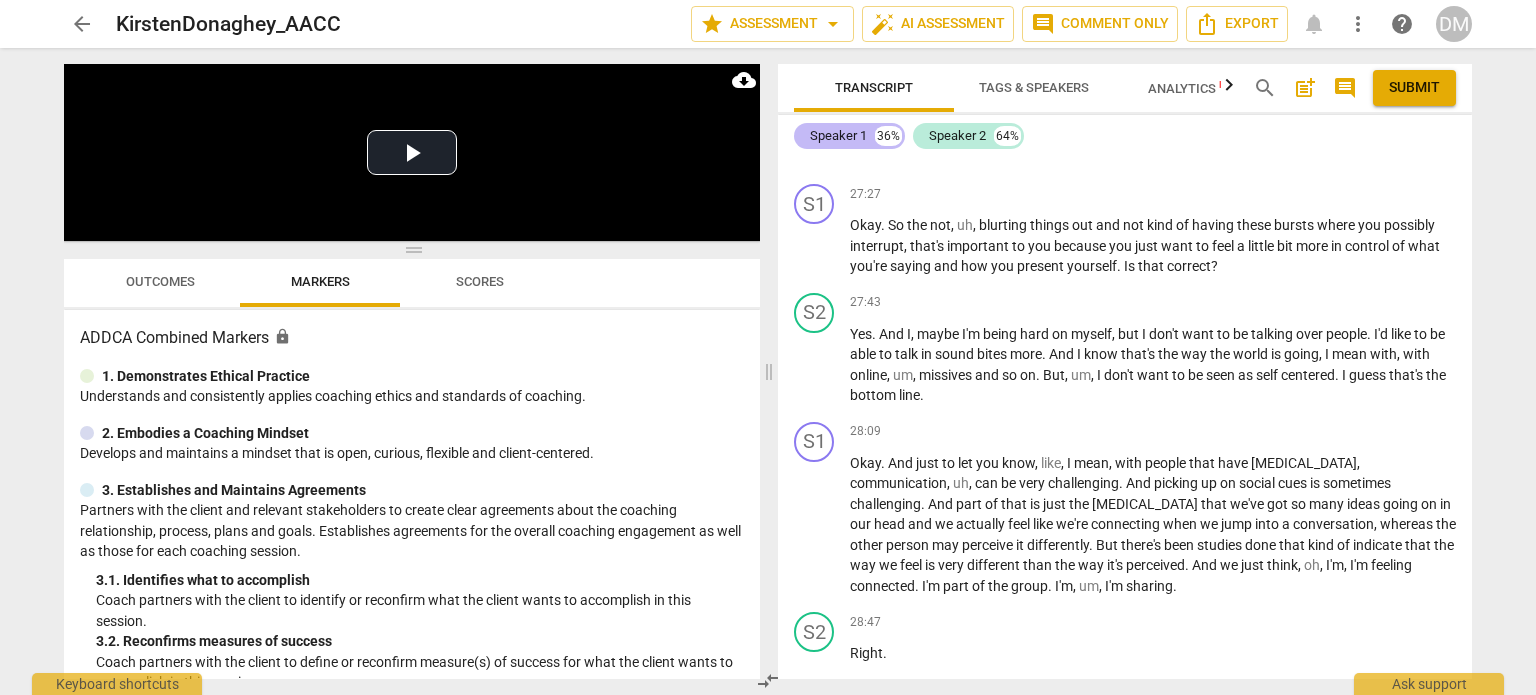 click on "Speaker 1" at bounding box center (838, 136) 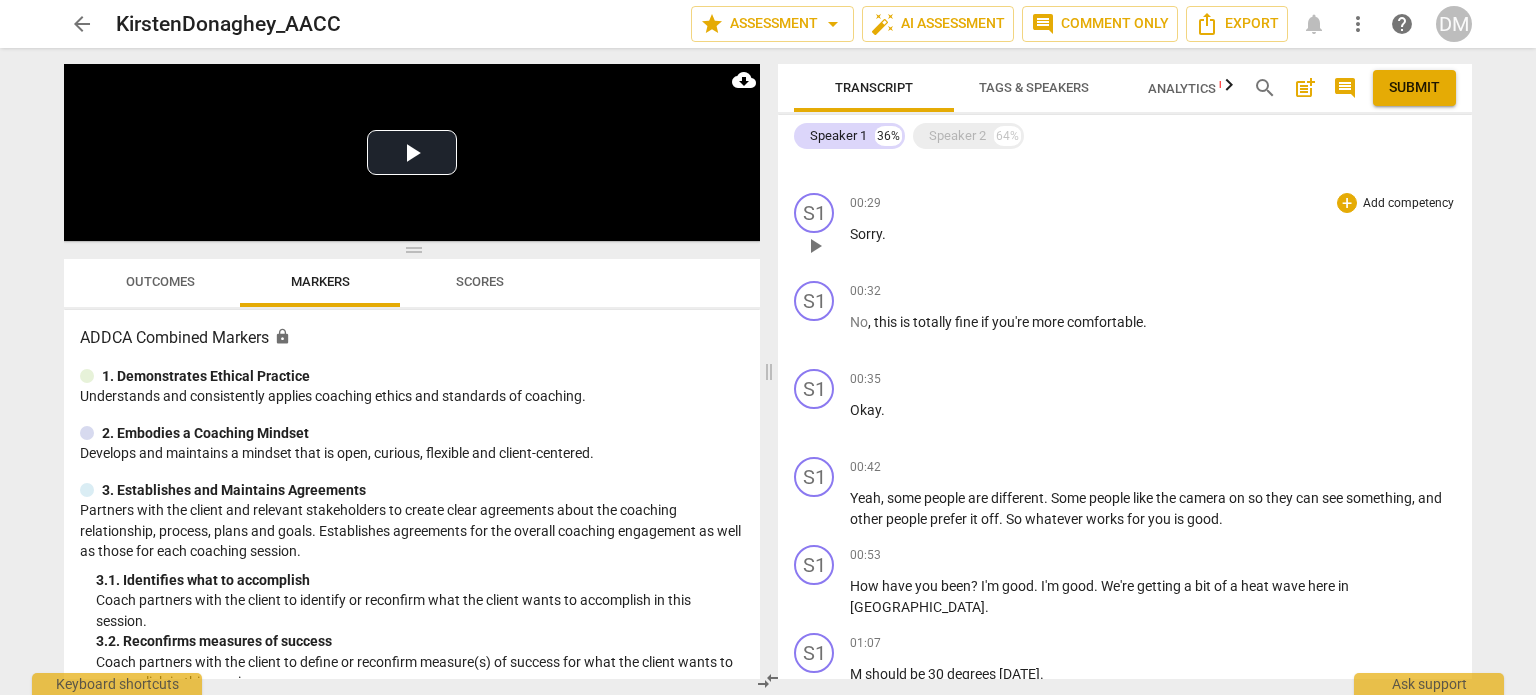 scroll, scrollTop: 0, scrollLeft: 0, axis: both 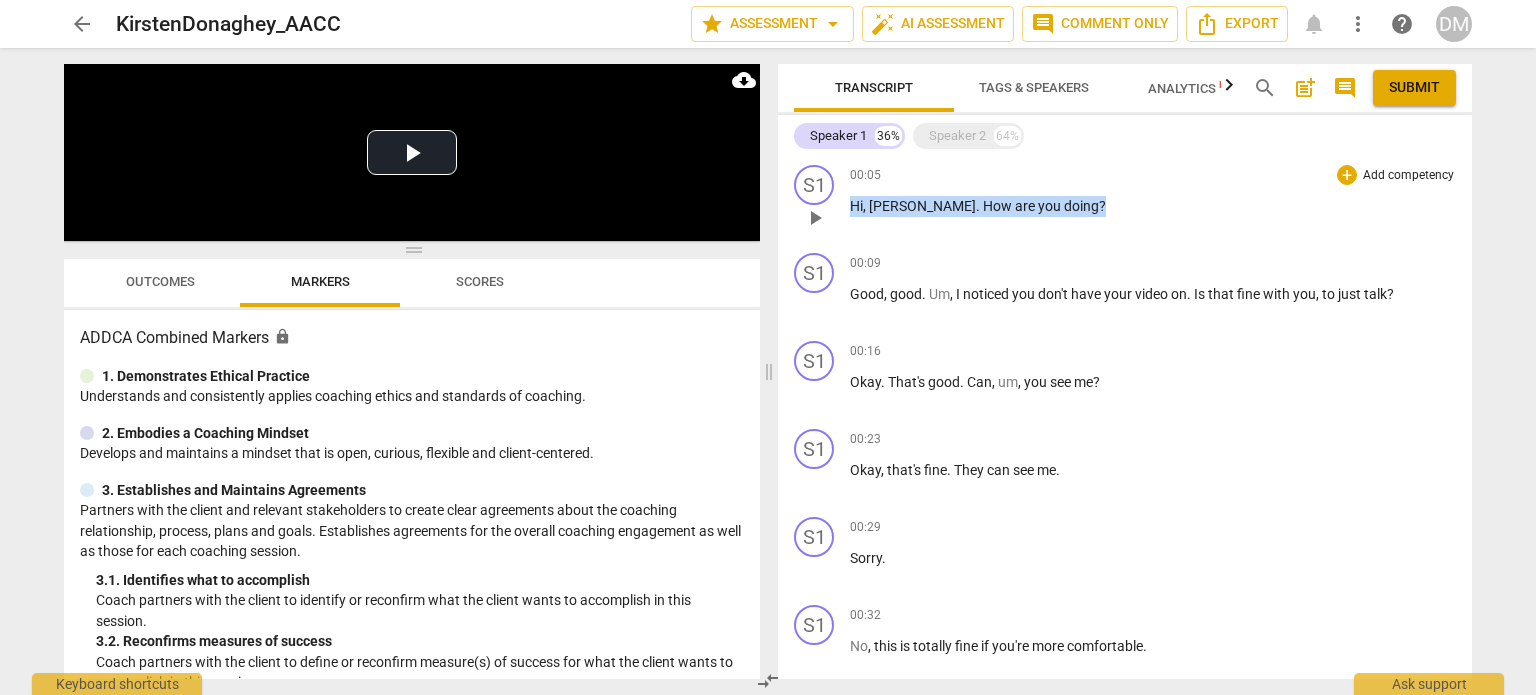 drag, startPoint x: 1049, startPoint y: 208, endPoint x: 847, endPoint y: 211, distance: 202.02228 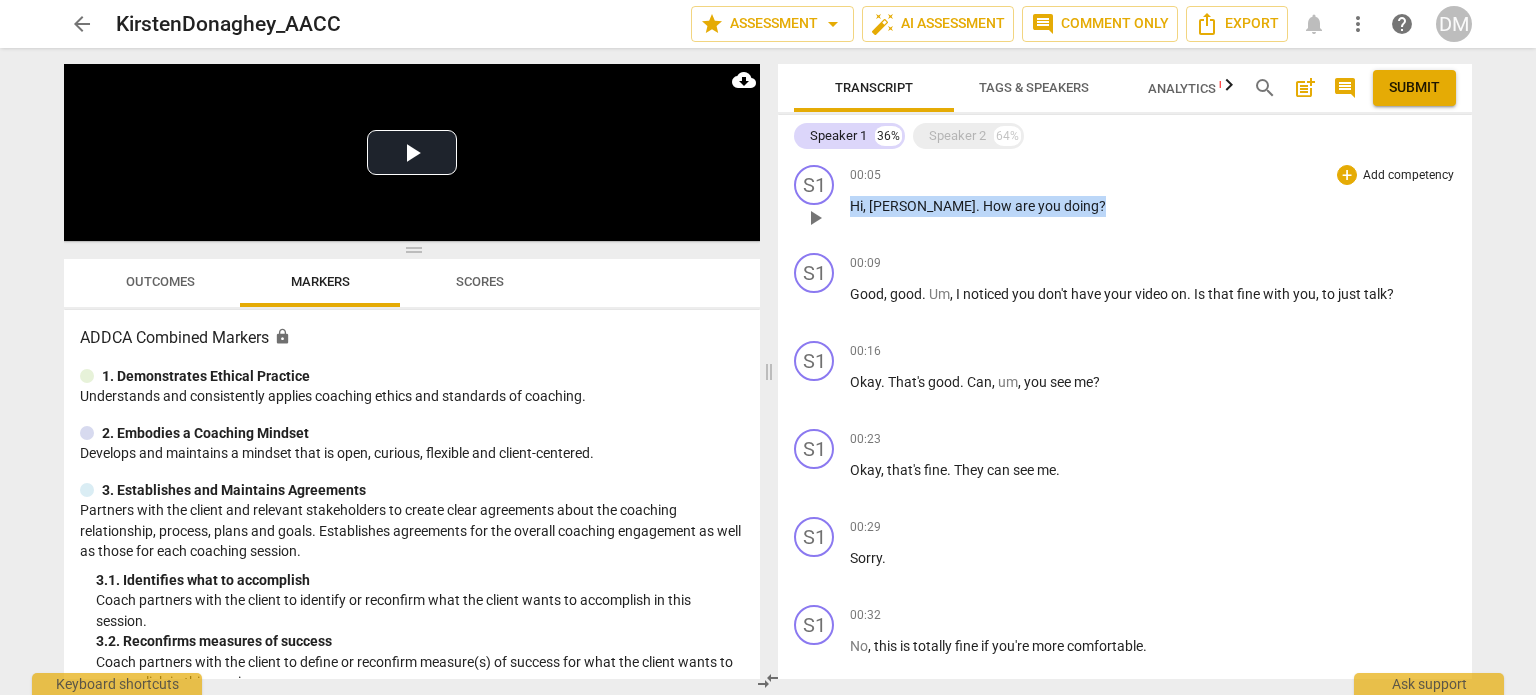 click on "S1 play_arrow pause 00:05 + Add competency keyboard_arrow_right Hi ,   [PERSON_NAME] .   How   are   you   doing ?" at bounding box center [1125, 201] 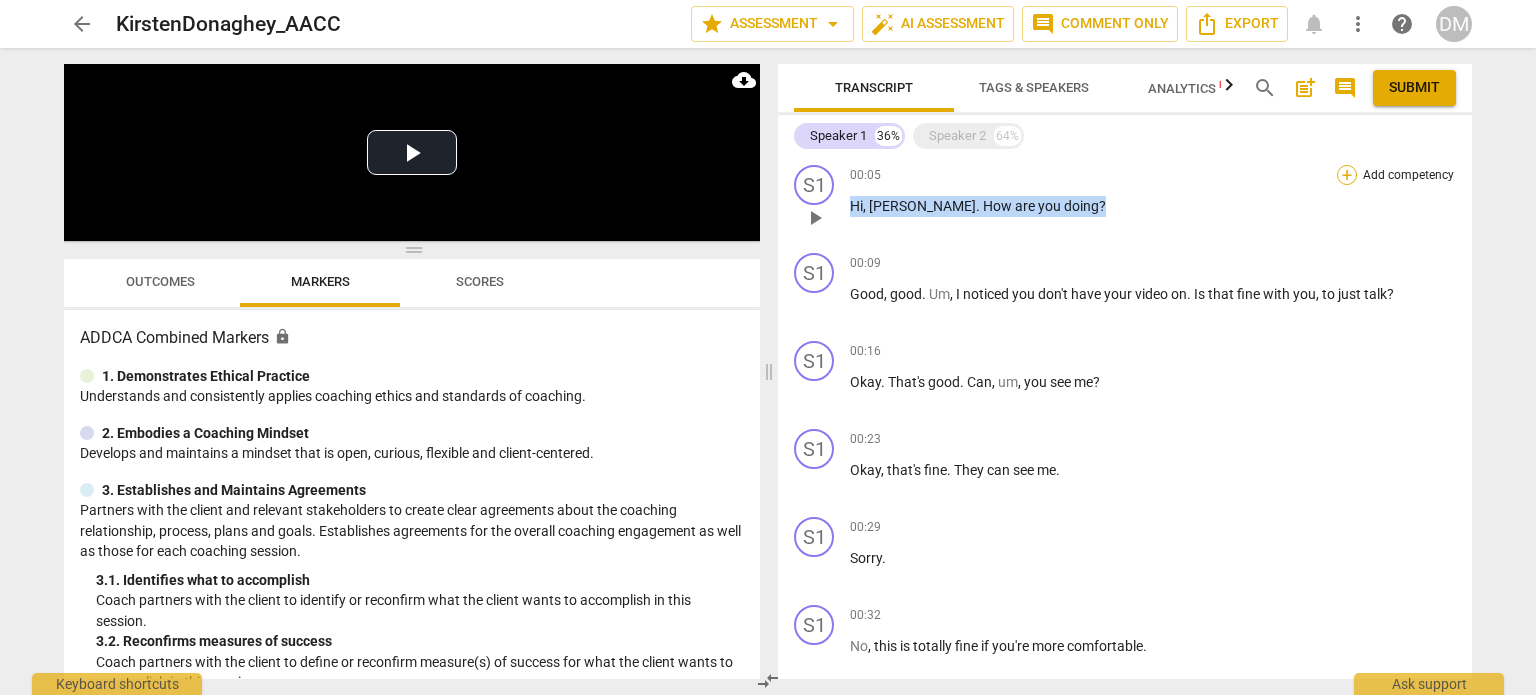 click on "+" at bounding box center [1347, 175] 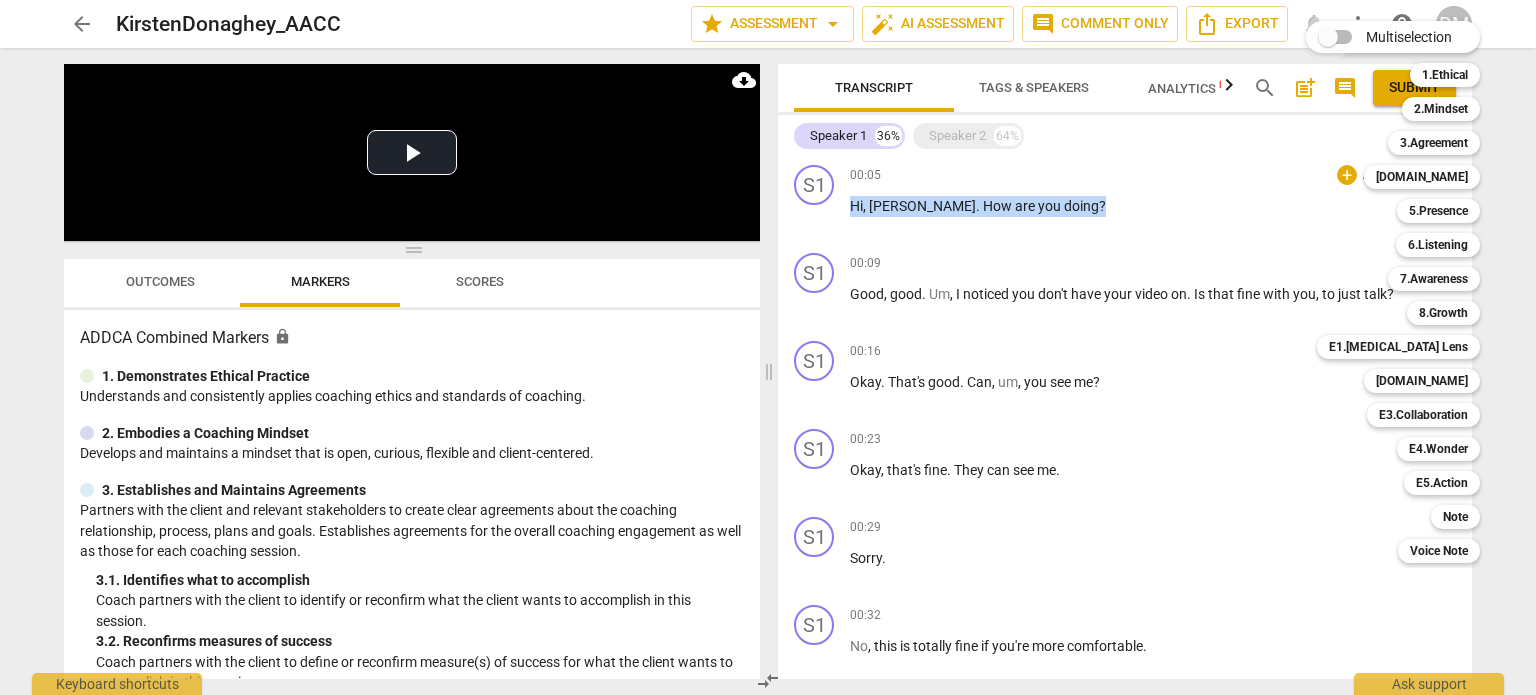 click on "Multiselection" at bounding box center [1328, 37] 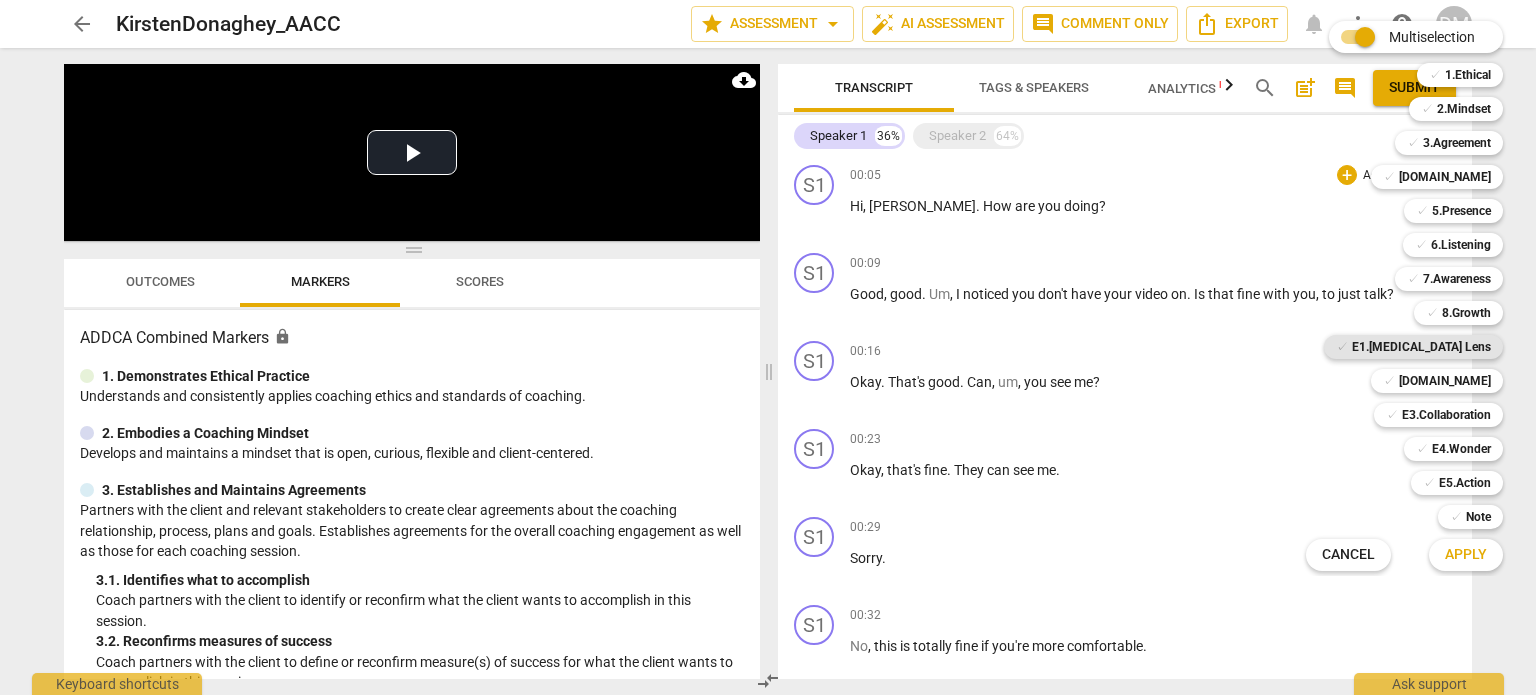 click on "E1.[MEDICAL_DATA] Lens" at bounding box center (1421, 347) 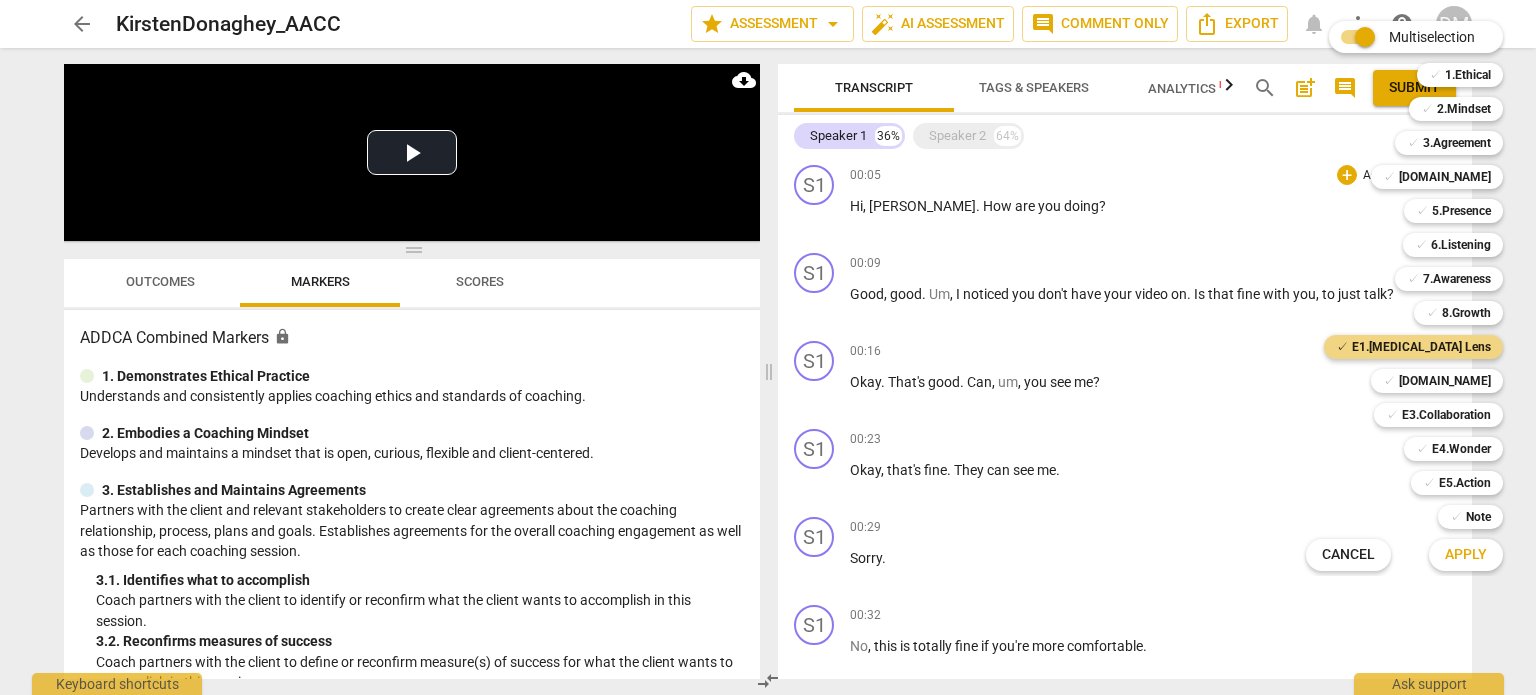 click on "Apply" at bounding box center [1466, 555] 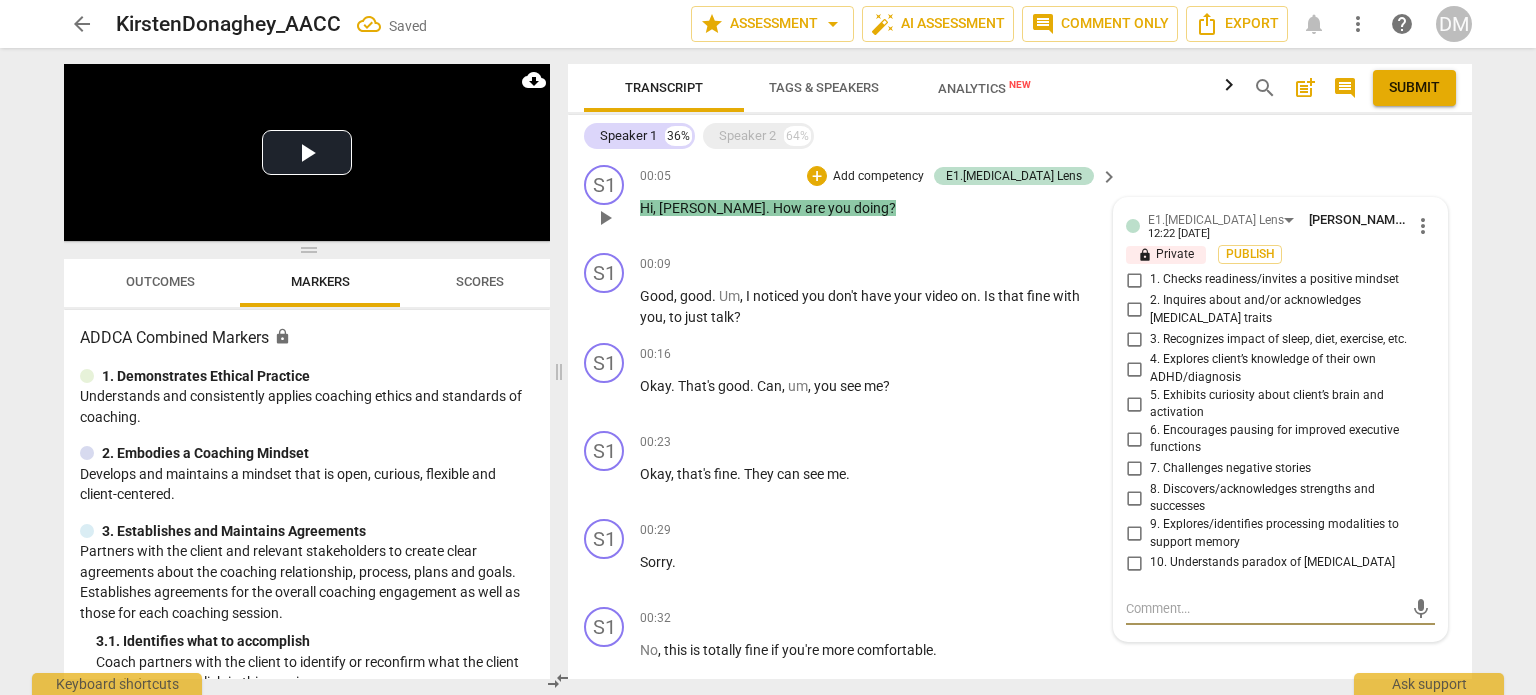 click on "1. Checks readiness/invites a positive mindset" at bounding box center (1134, 280) 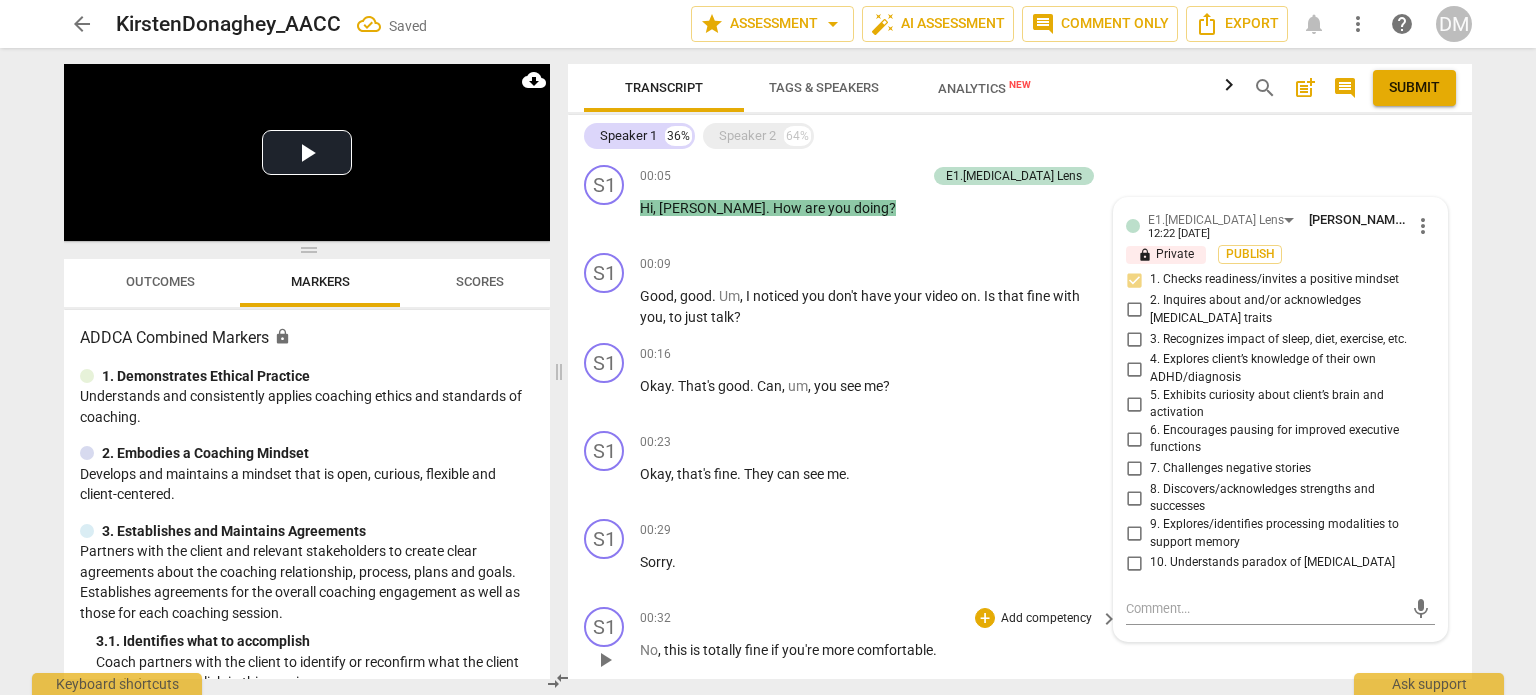click on "S1 play_arrow pause 00:32 + Add competency keyboard_arrow_right No ,   this   is   totally   fine   if   you're   more   comfortable ." at bounding box center [1020, 643] 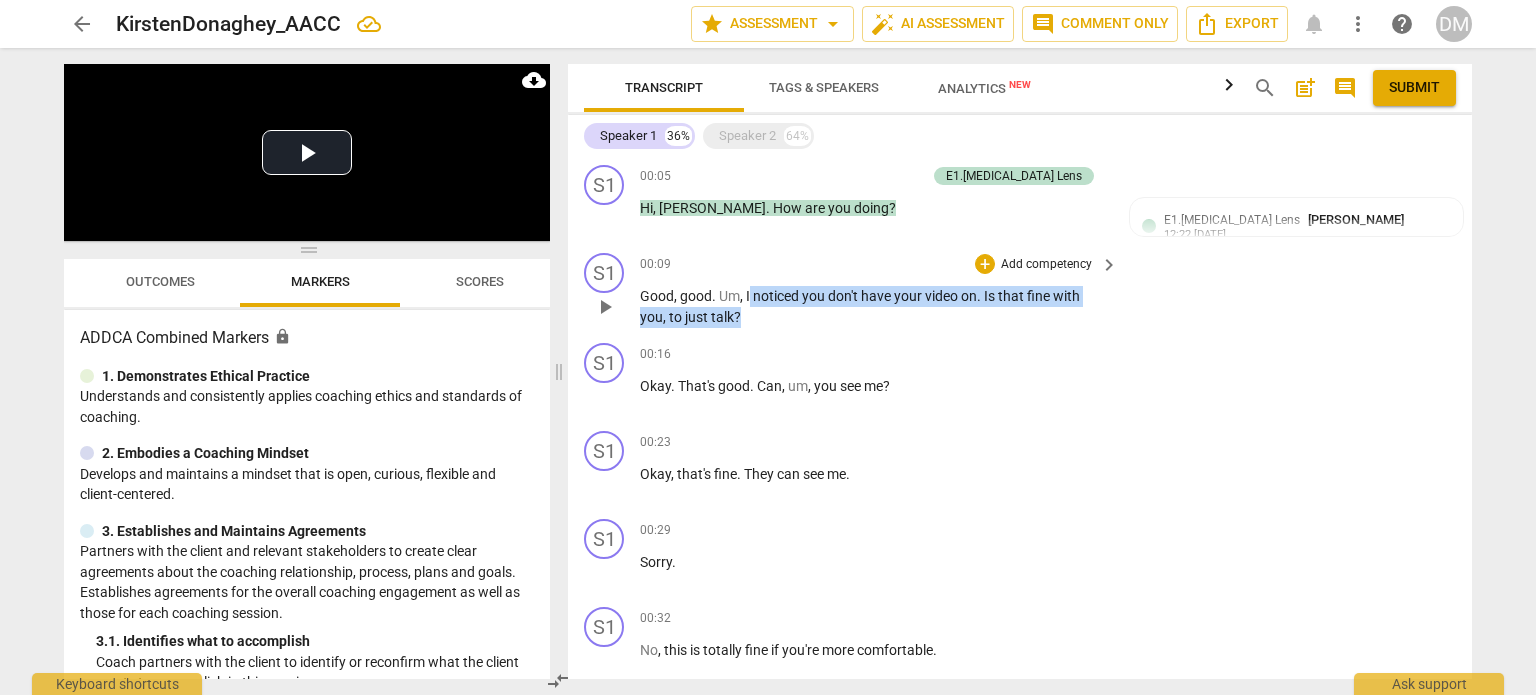 drag, startPoint x: 748, startPoint y: 295, endPoint x: 818, endPoint y: 325, distance: 76.15773 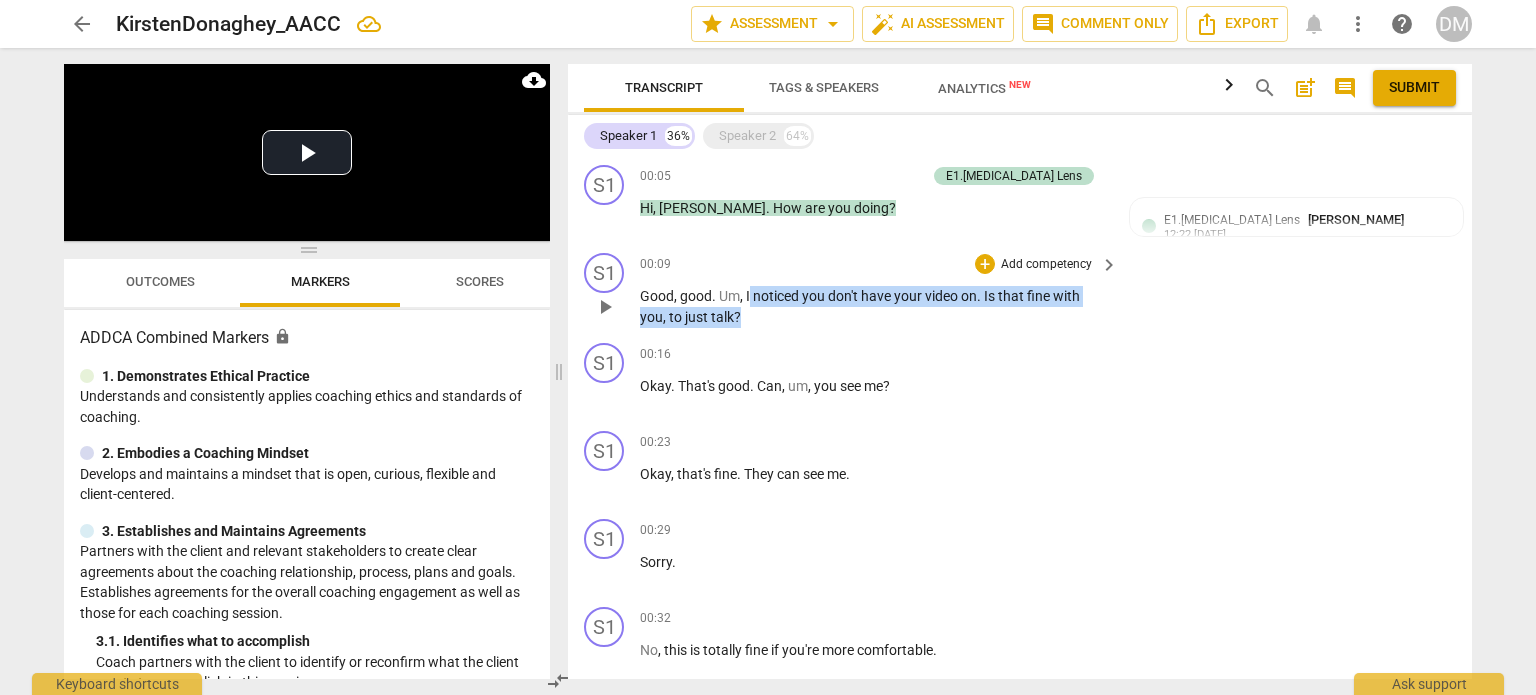 click on "Good ,   good .   Um ,   I   noticed   you   don't   have   your   video   on .   Is   that   fine   with   you ,   to   just   talk ?" at bounding box center [874, 306] 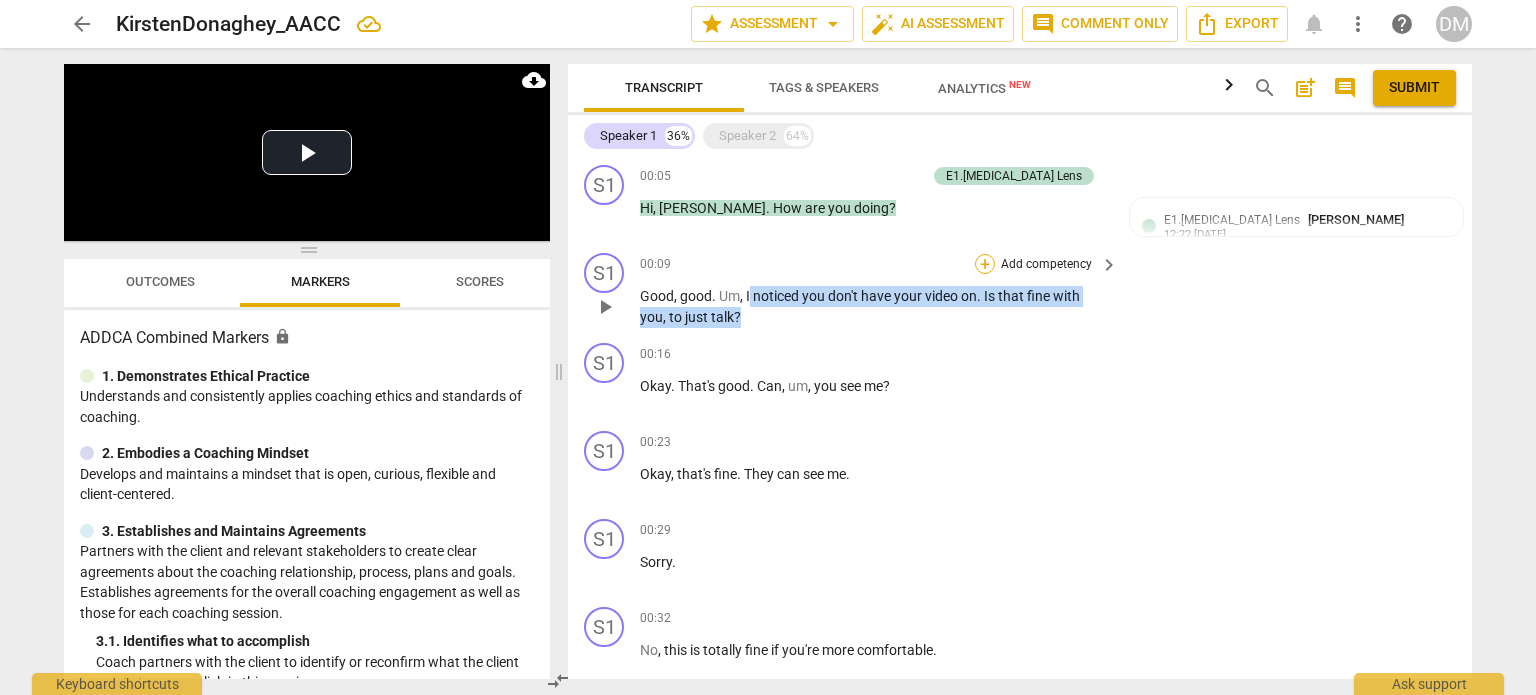 click on "+" at bounding box center [985, 264] 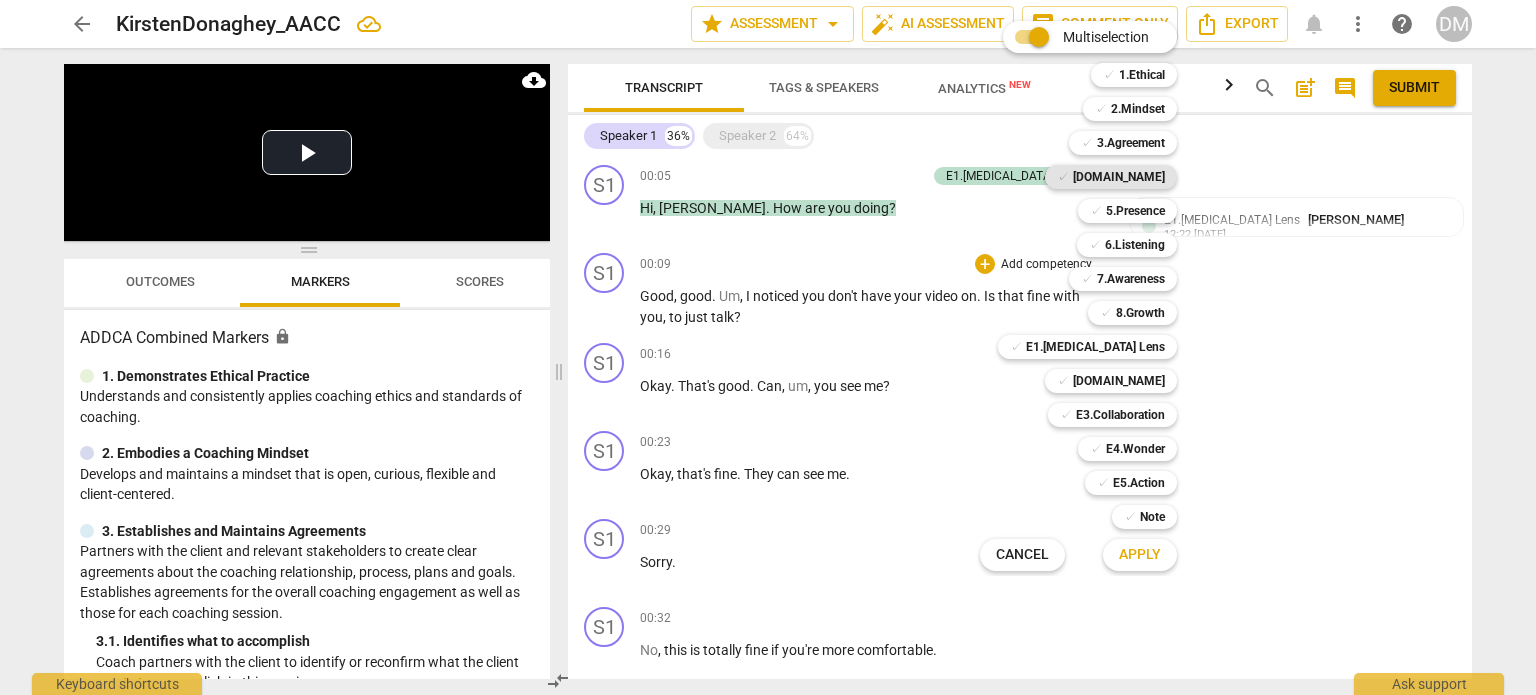 click on "[DOMAIN_NAME]" at bounding box center (1119, 177) 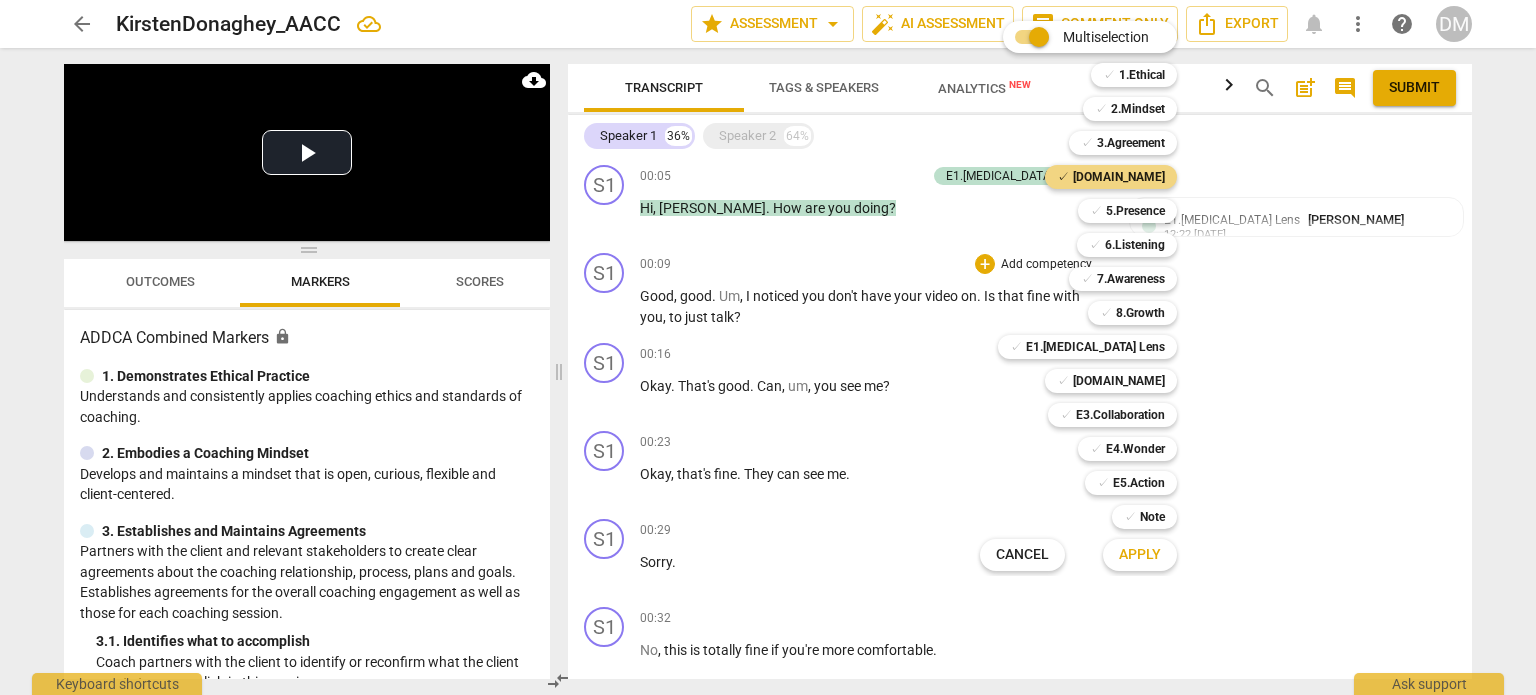 click on "Apply" at bounding box center (1140, 555) 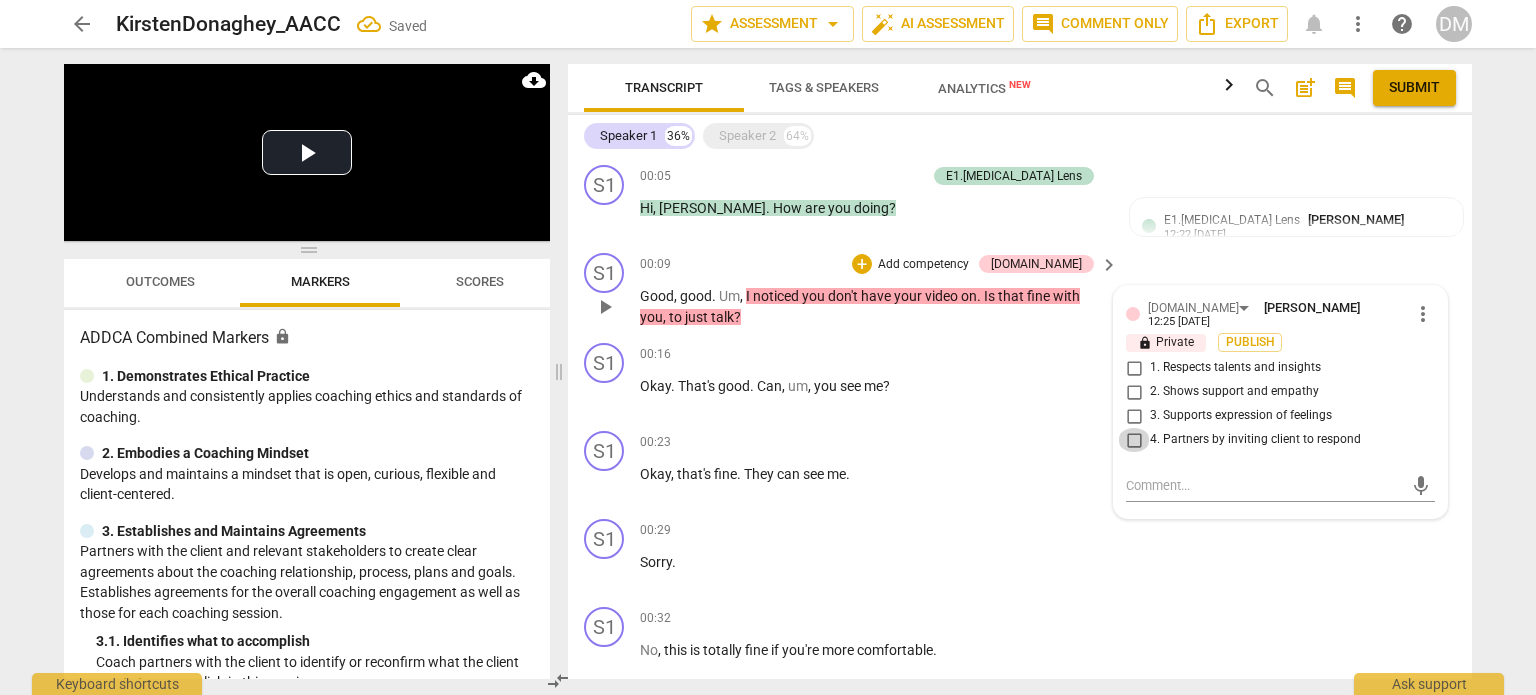 click on "4. Partners by inviting client to respond" at bounding box center [1134, 440] 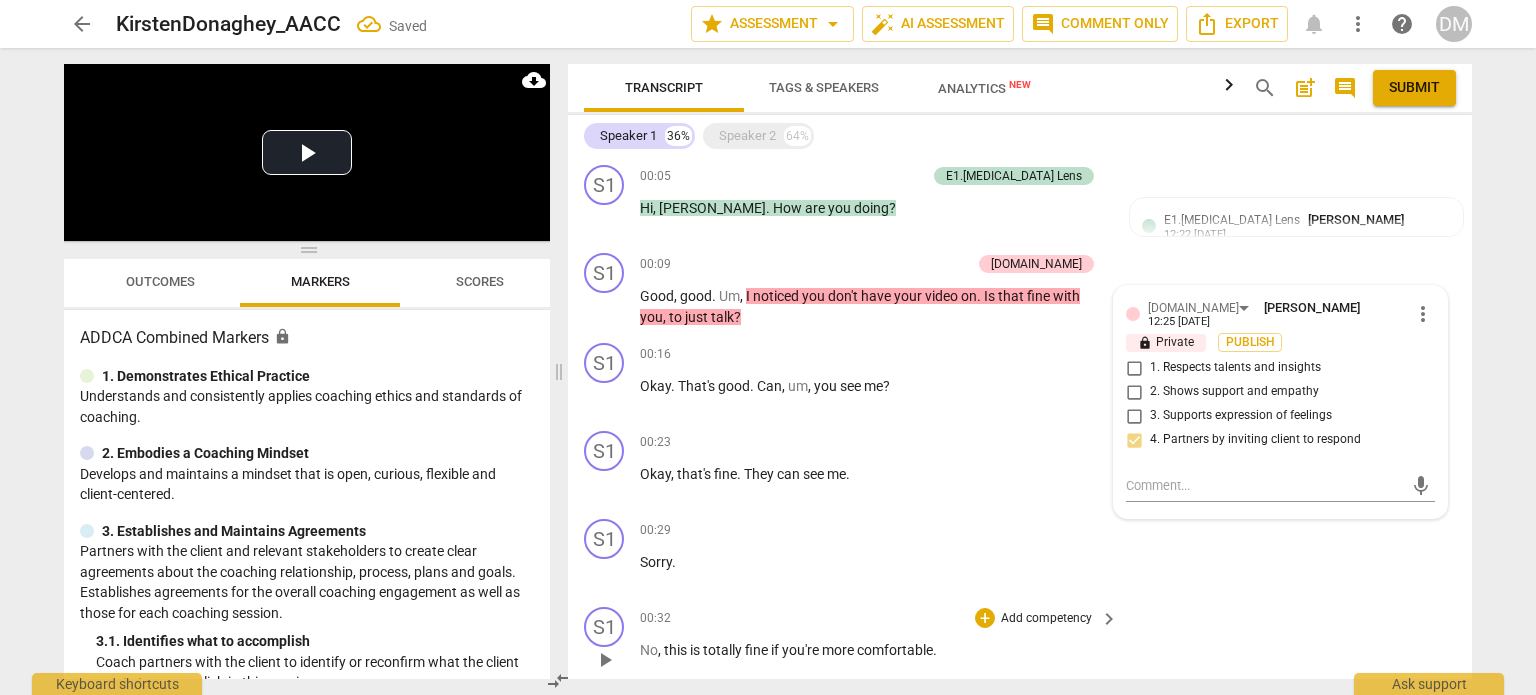 click on "S1 play_arrow pause 00:32 + Add competency keyboard_arrow_right No ,   this   is   totally   fine   if   you're   more   comfortable ." at bounding box center (1020, 643) 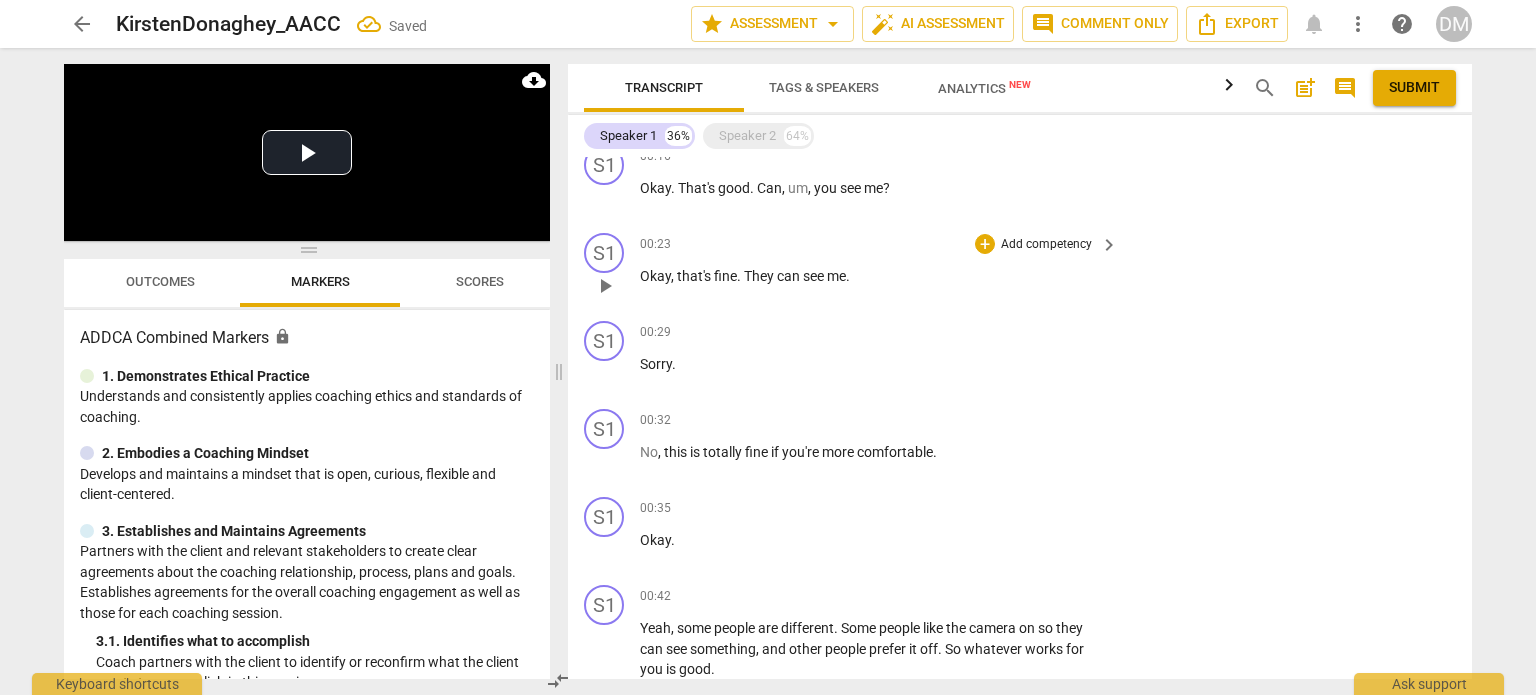 scroll, scrollTop: 196, scrollLeft: 0, axis: vertical 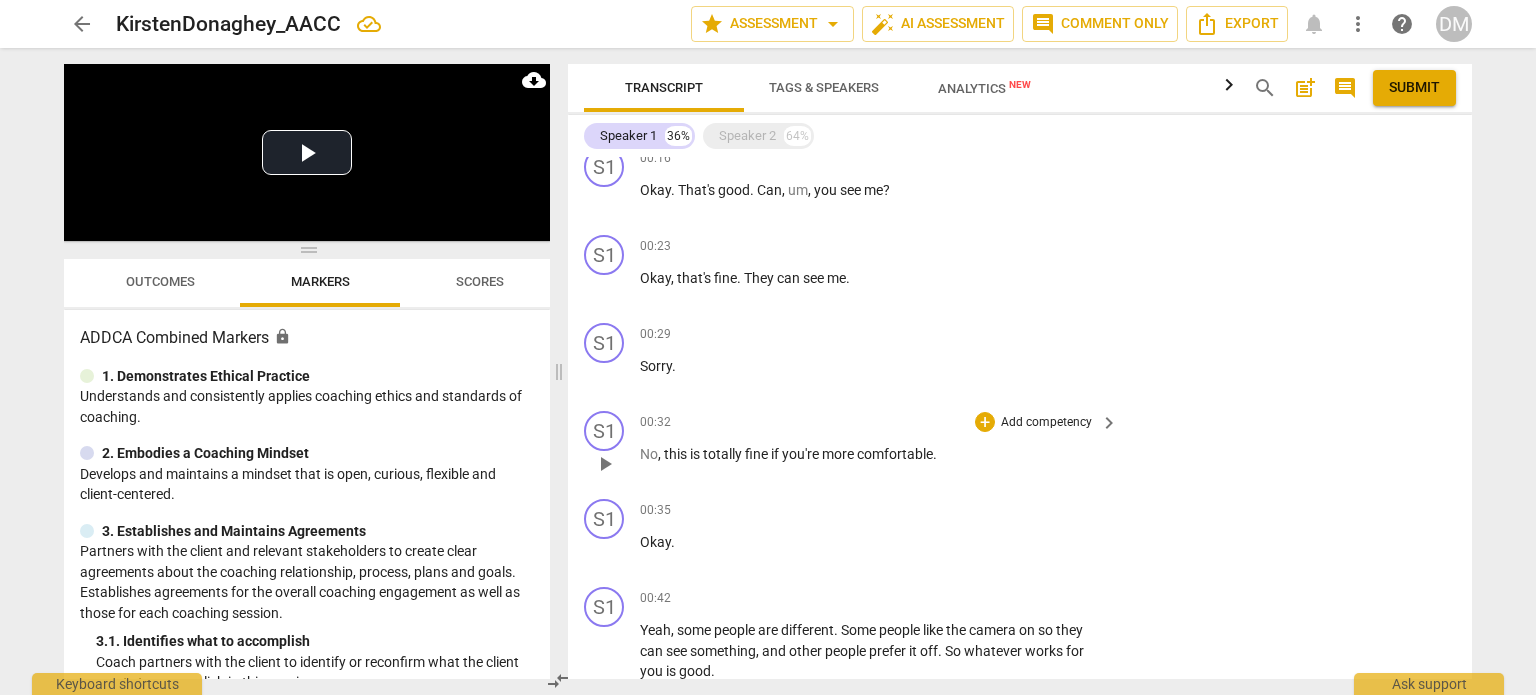 click on "No ,   this   is   totally   fine   if   you're   more   comfortable ." at bounding box center (874, 454) 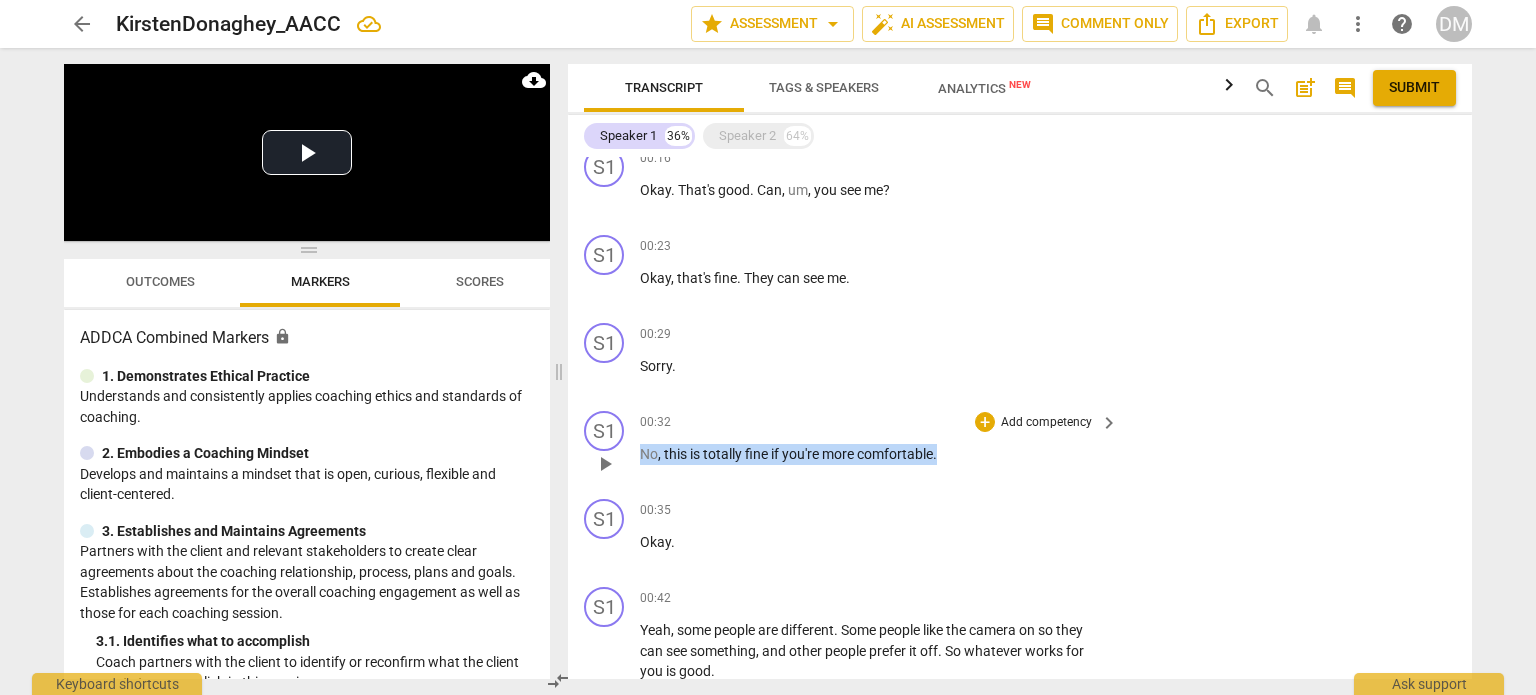 drag, startPoint x: 949, startPoint y: 452, endPoint x: 620, endPoint y: 457, distance: 329.038 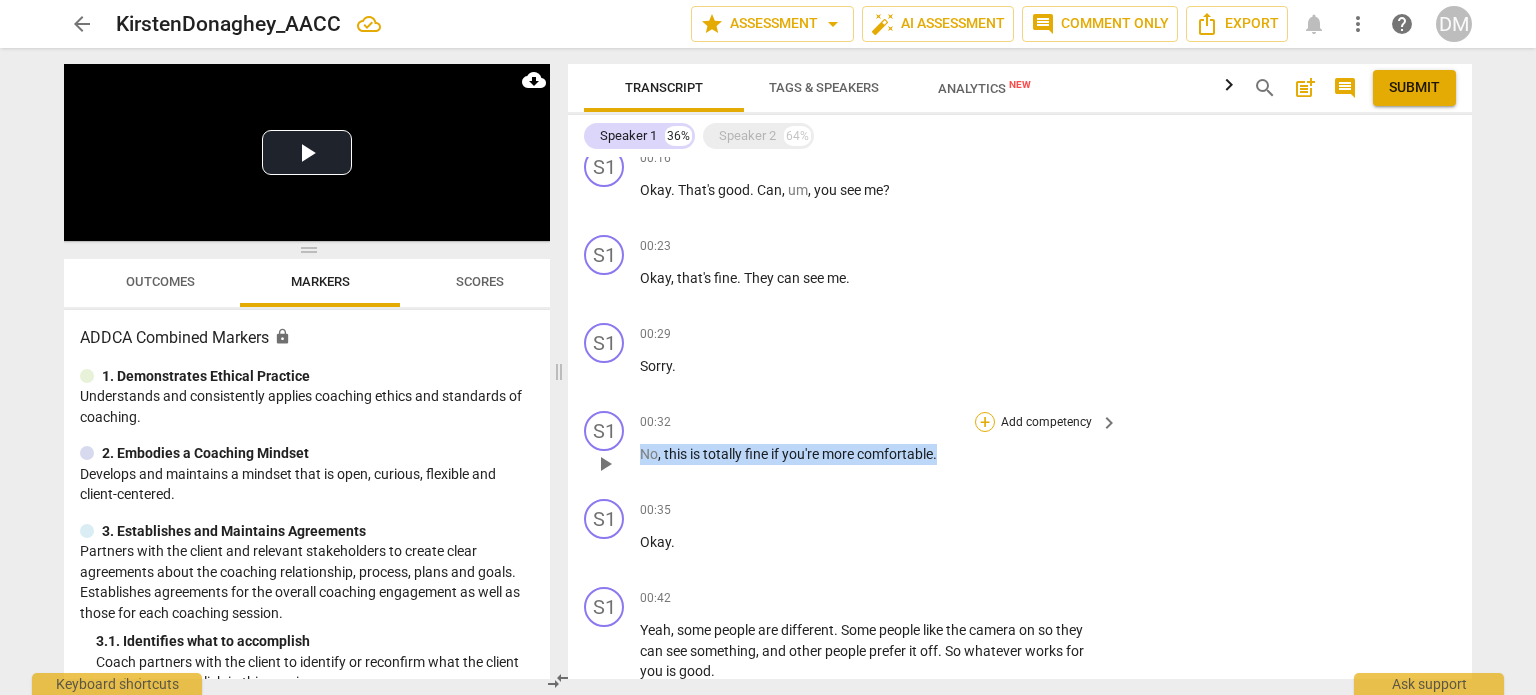 click on "+" at bounding box center [985, 422] 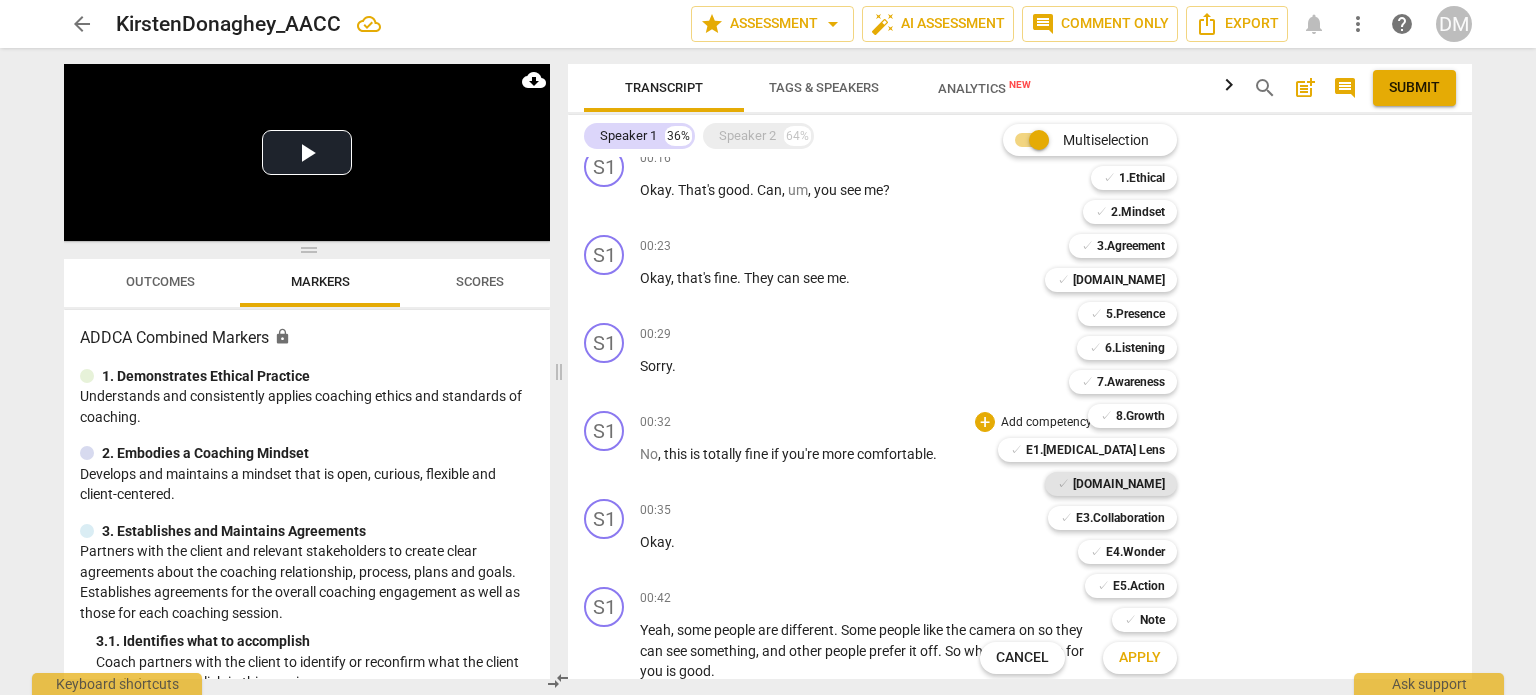 click on "[DOMAIN_NAME]" at bounding box center [1119, 484] 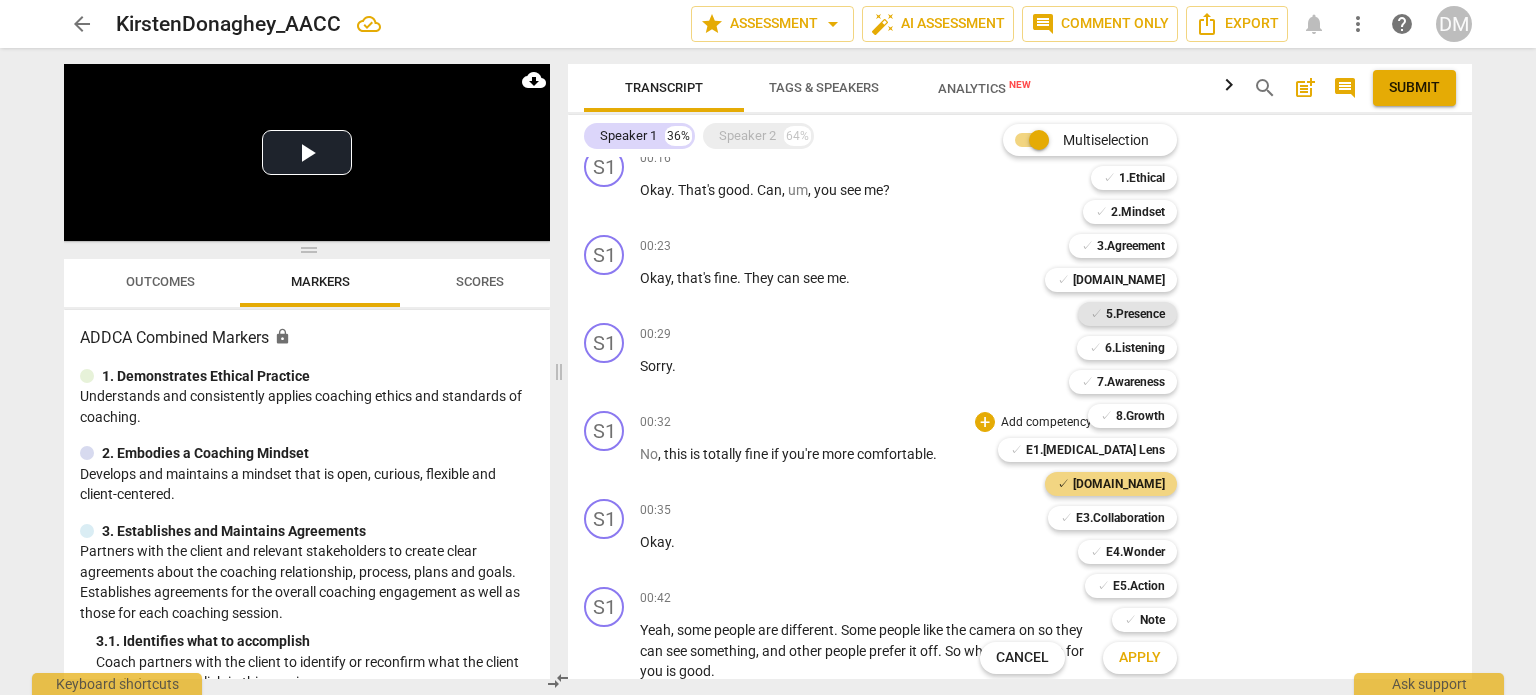 click on "5.Presence" at bounding box center (1135, 314) 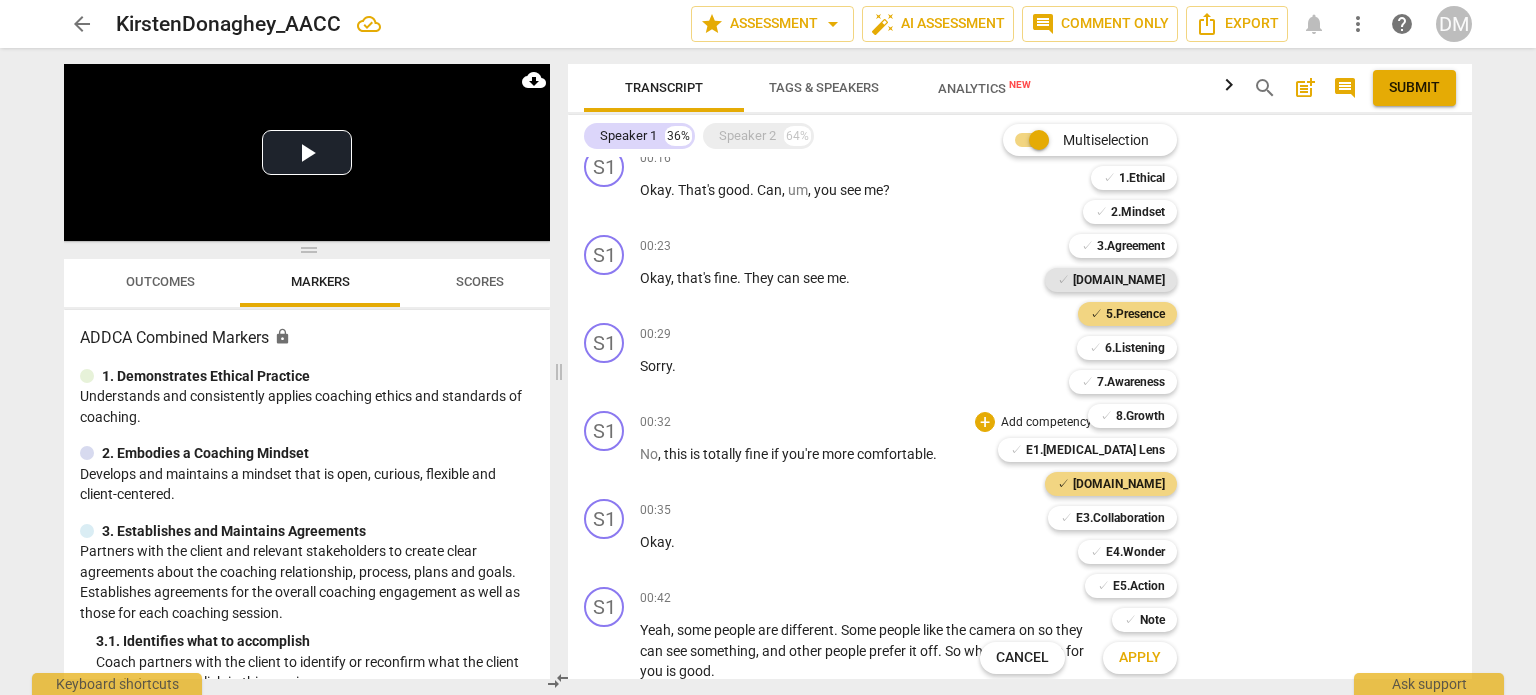 click on "[DOMAIN_NAME]" at bounding box center [1119, 280] 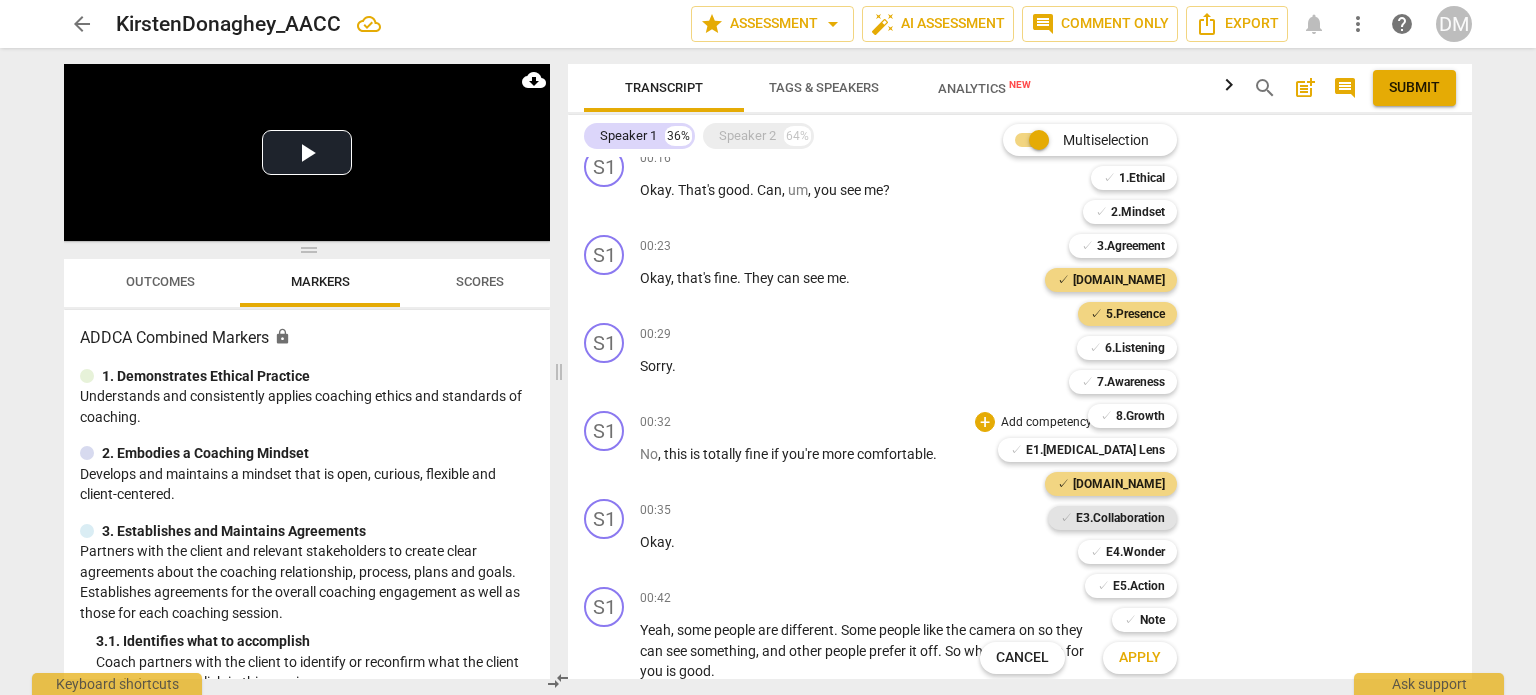 click on "E3.Collaboration" at bounding box center (1120, 518) 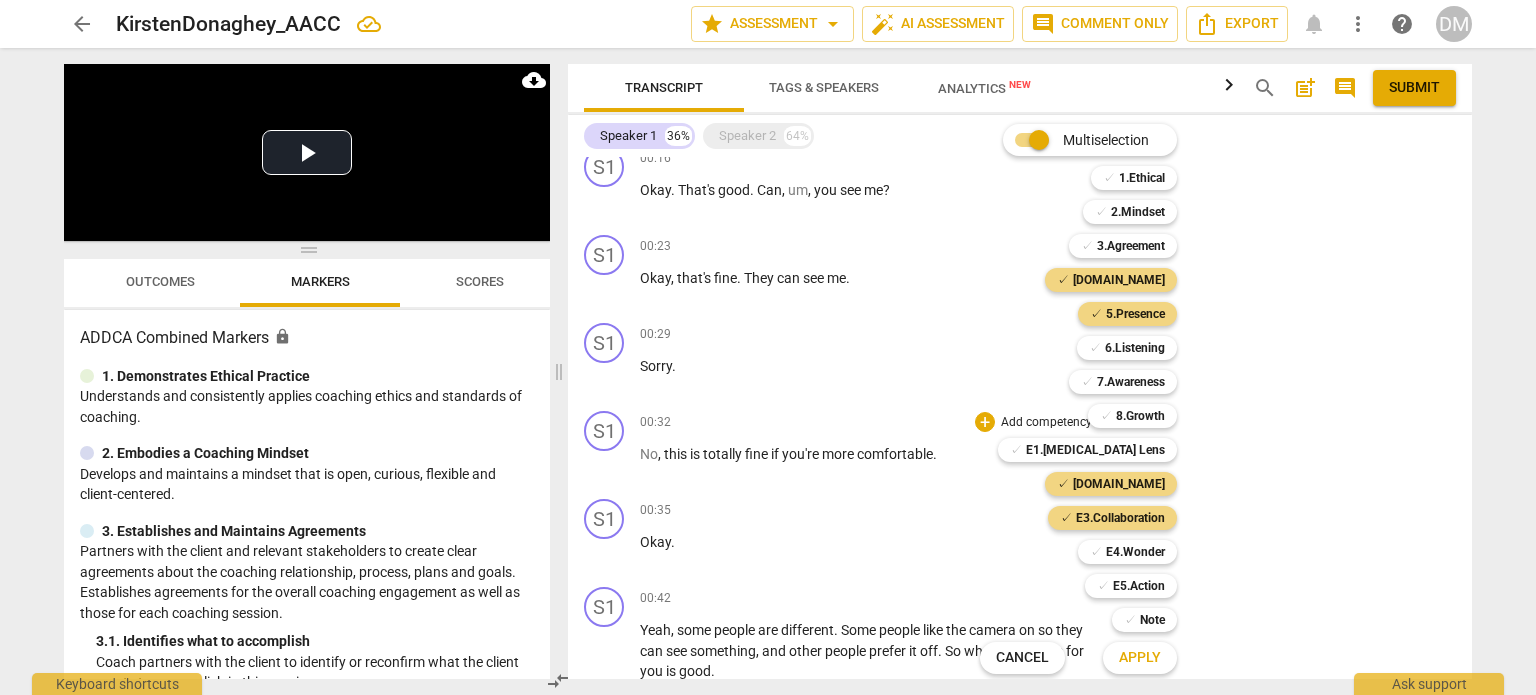 click on "Apply" at bounding box center [1140, 658] 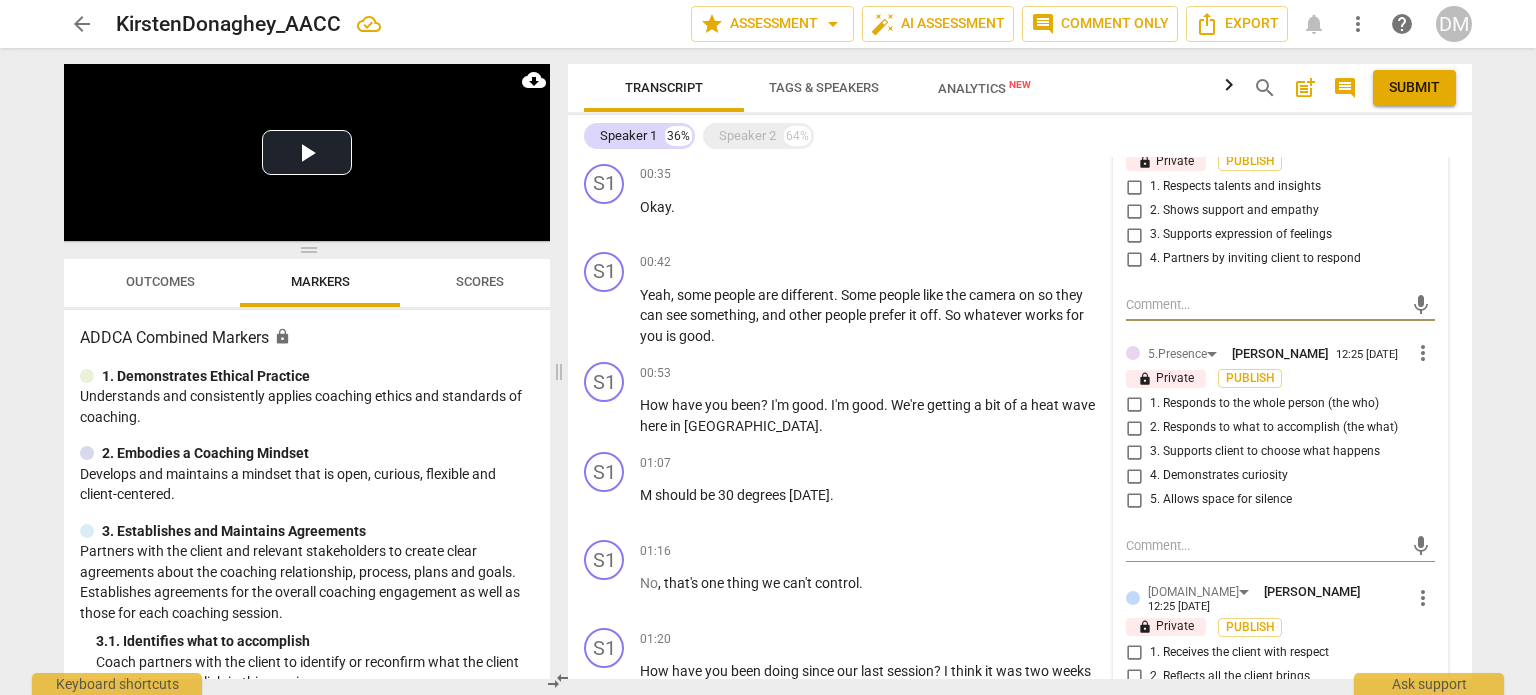 scroll, scrollTop: 536, scrollLeft: 0, axis: vertical 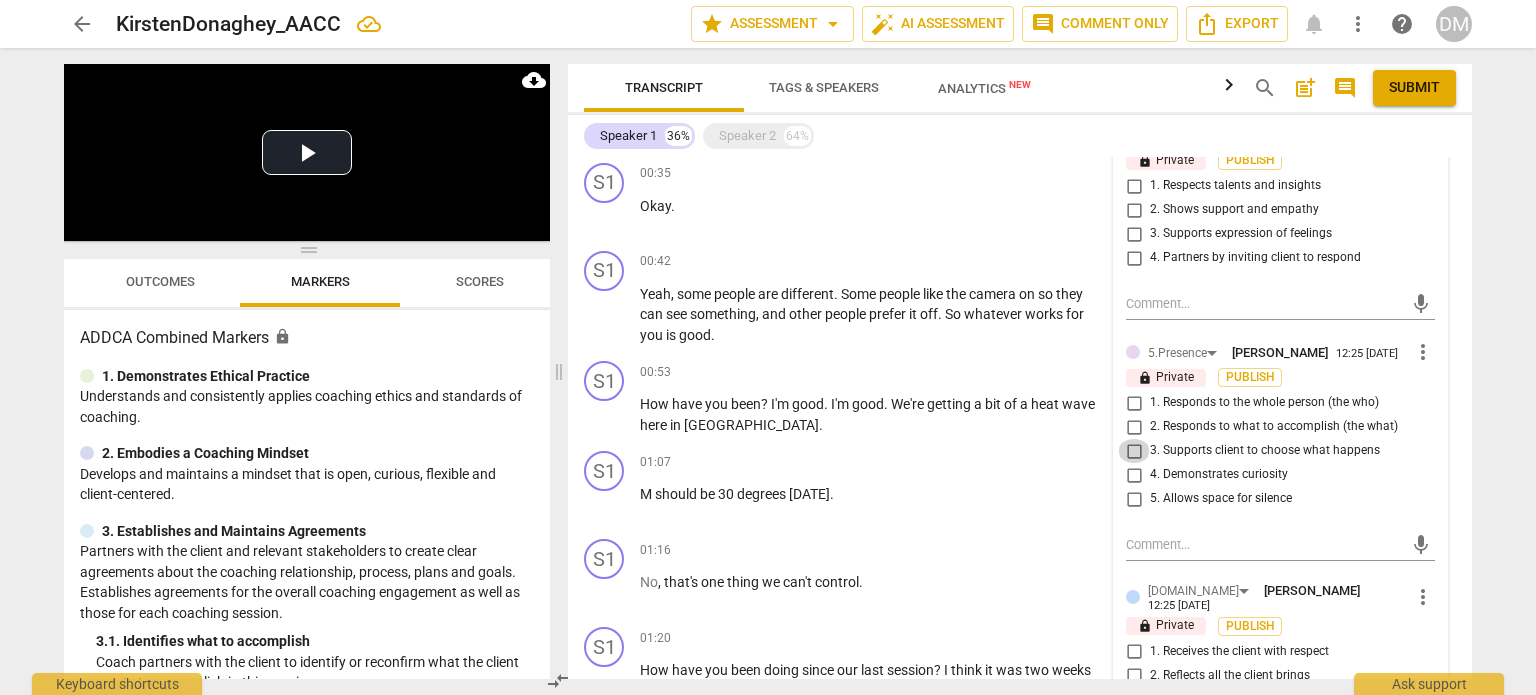 click on "3. Supports client to choose what happens" at bounding box center [1134, 451] 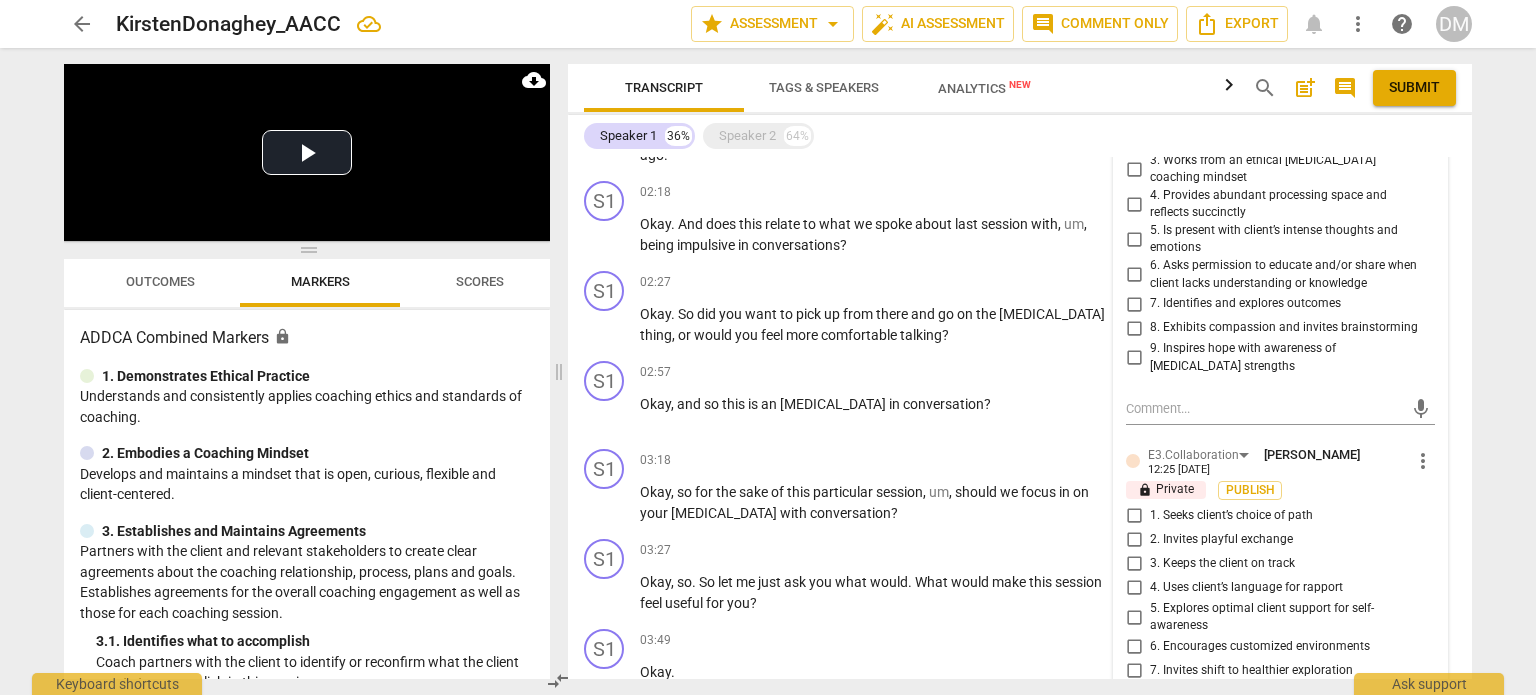 scroll, scrollTop: 1071, scrollLeft: 0, axis: vertical 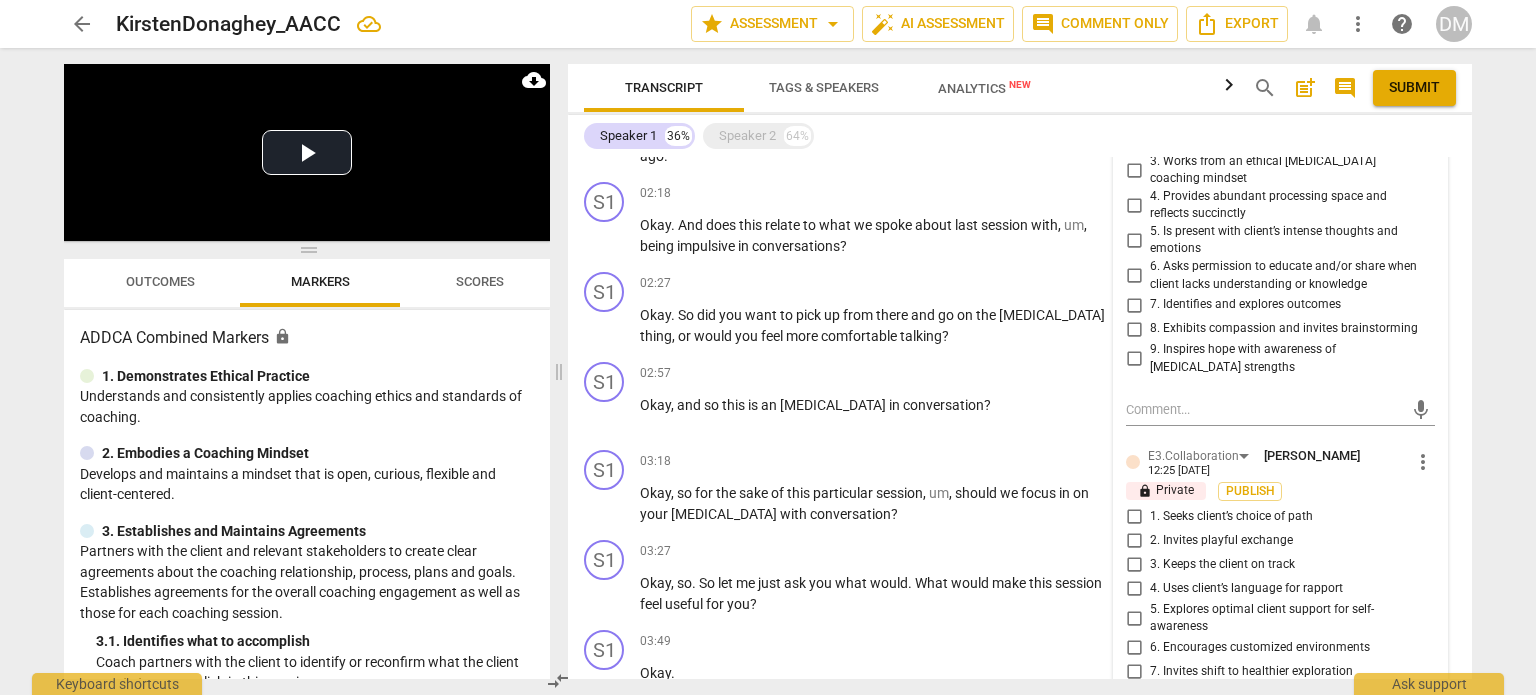 click on "more_vert" at bounding box center [1423, 462] 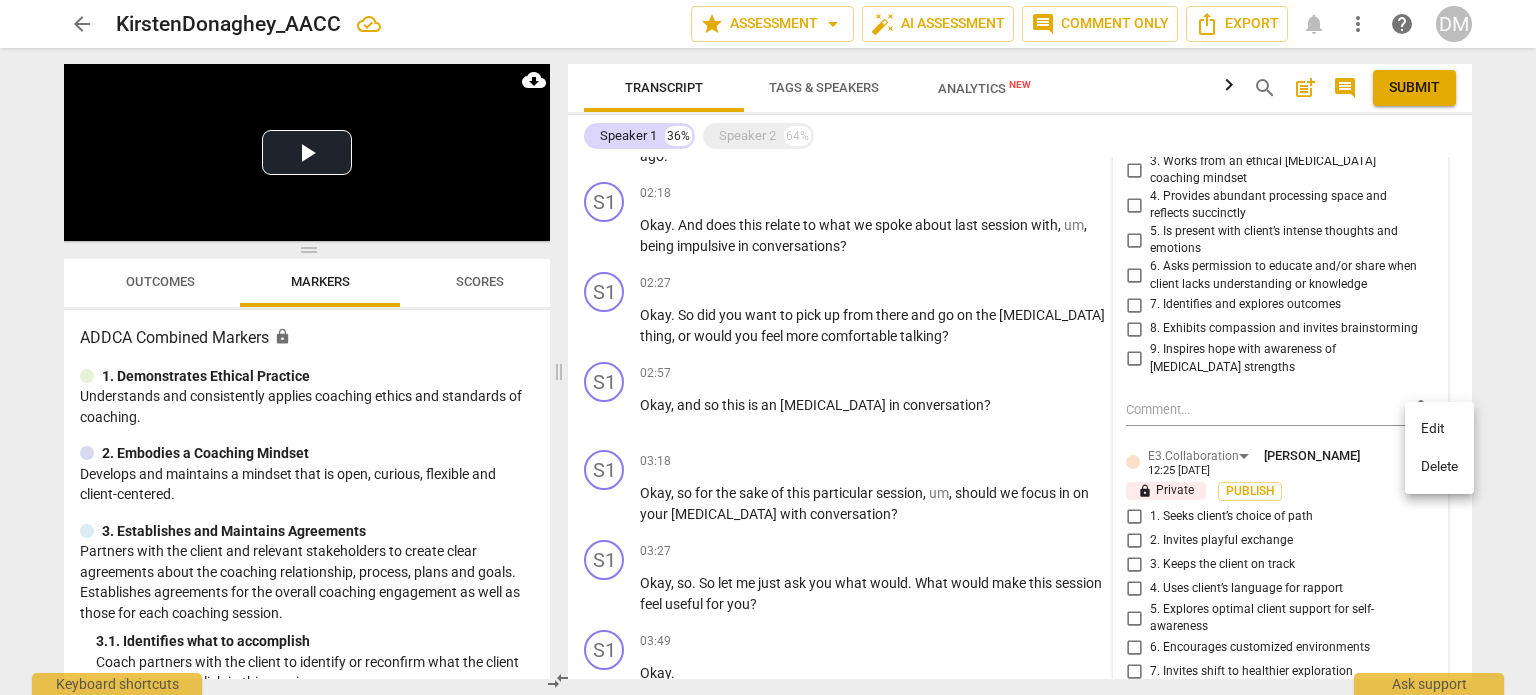 click on "Delete" at bounding box center (1439, 467) 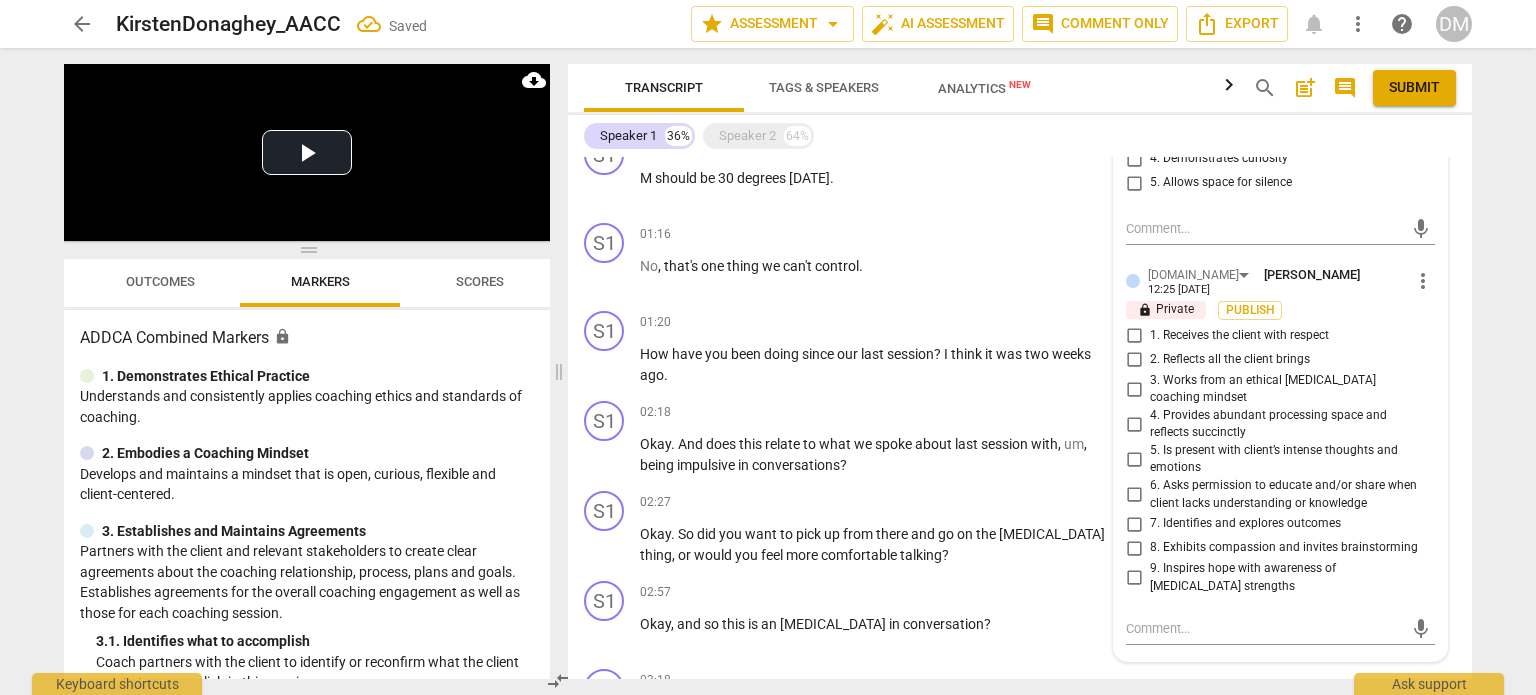 scroll, scrollTop: 851, scrollLeft: 0, axis: vertical 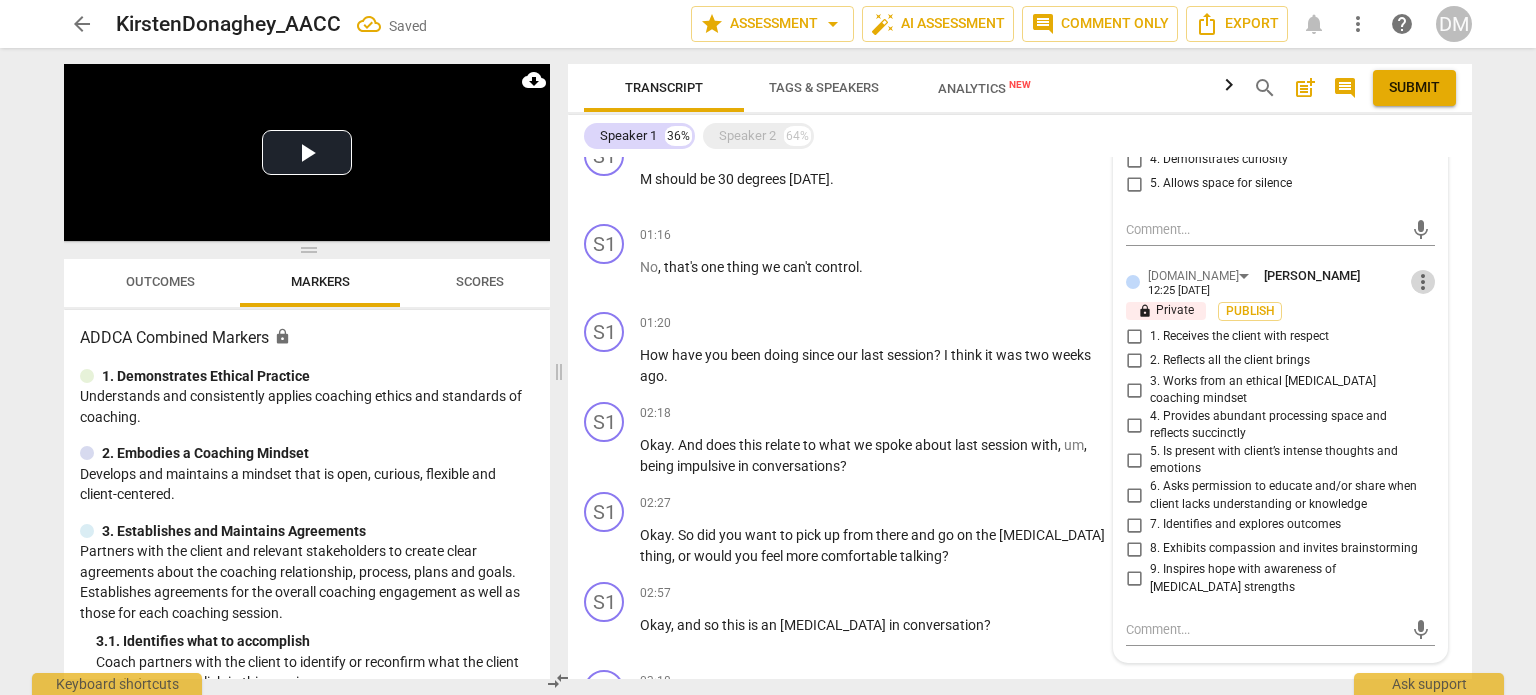 click on "more_vert" at bounding box center [1423, 282] 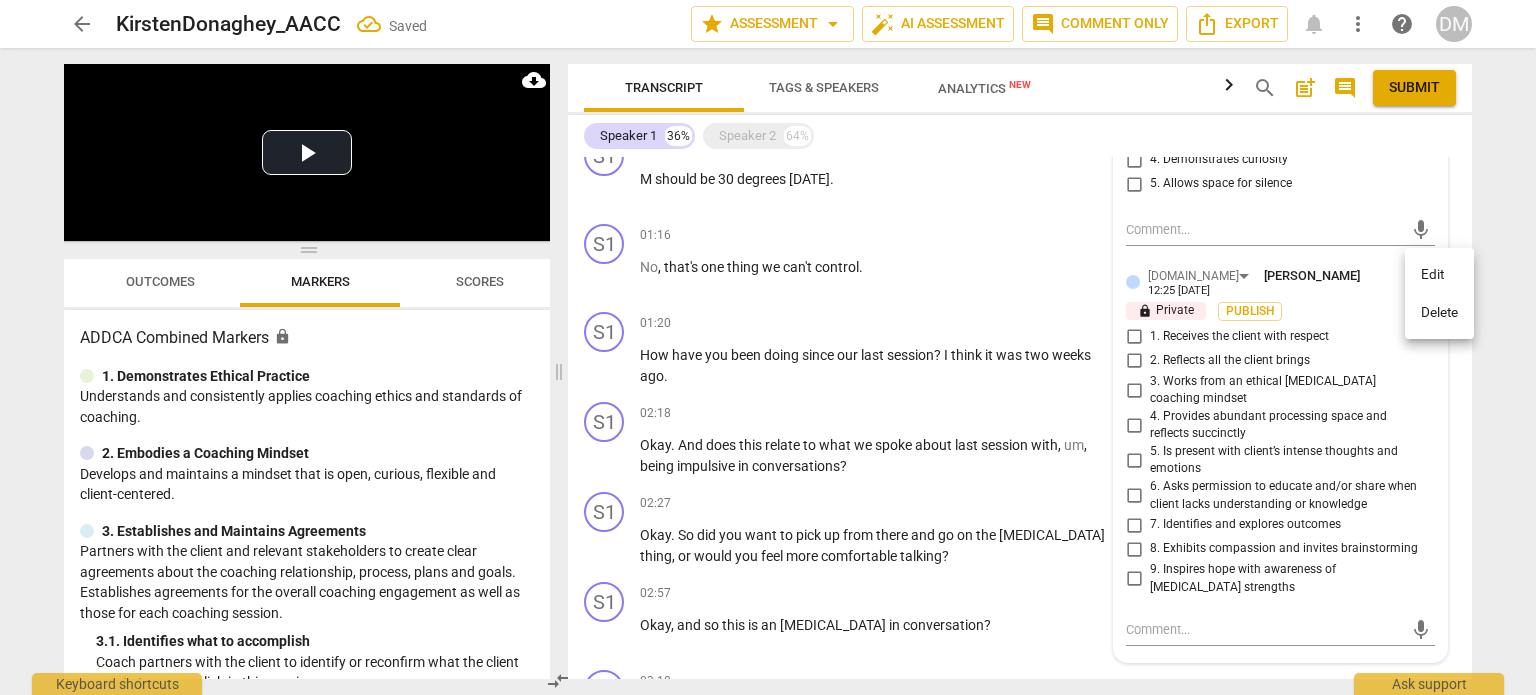 click on "Delete" at bounding box center [1439, 313] 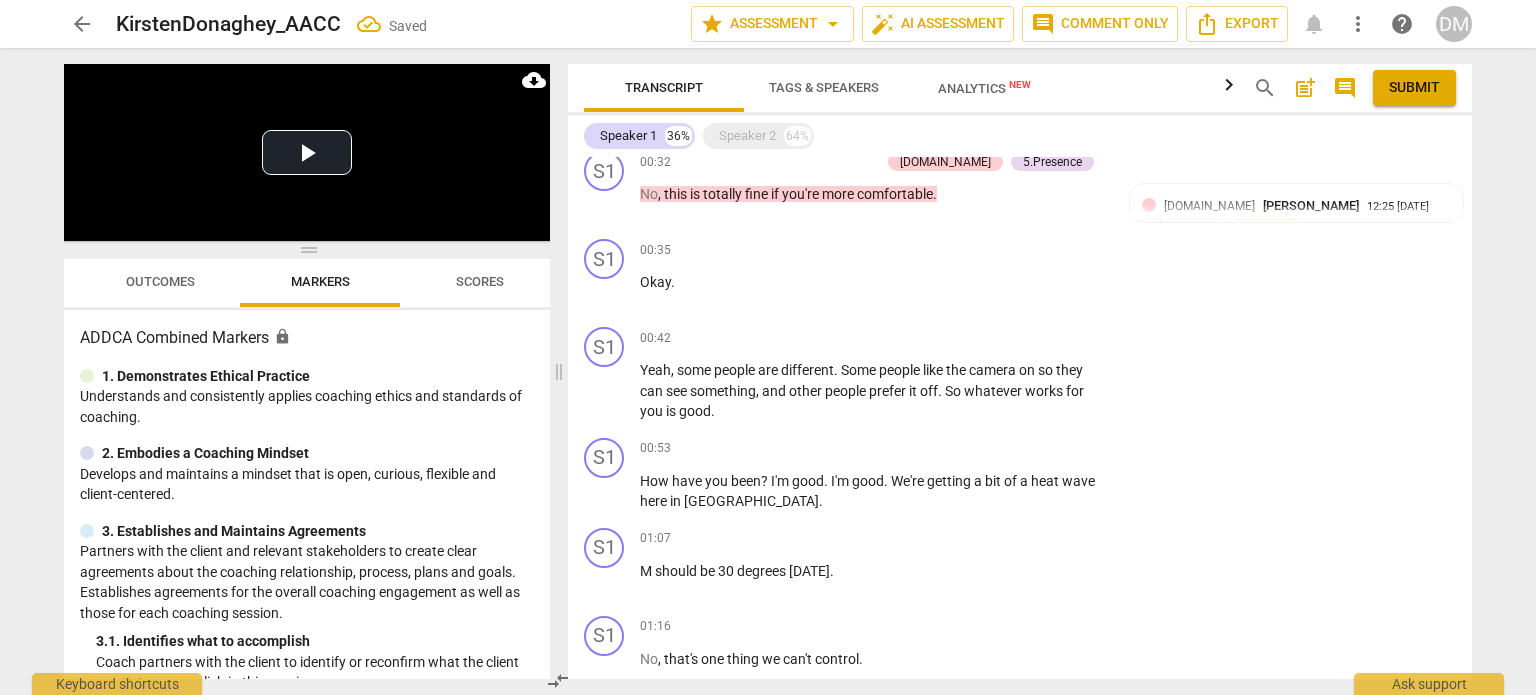 scroll, scrollTop: 460, scrollLeft: 0, axis: vertical 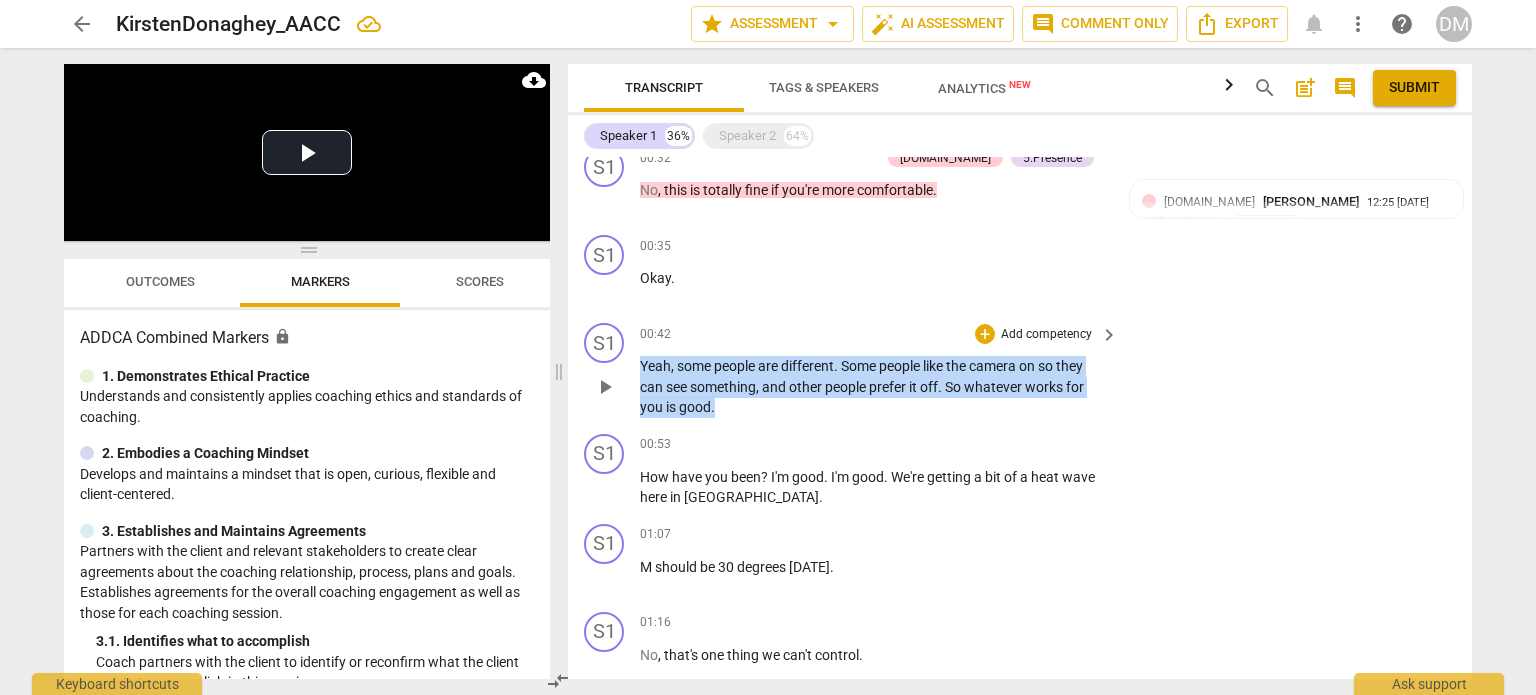 drag, startPoint x: 742, startPoint y: 407, endPoint x: 628, endPoint y: 355, distance: 125.299644 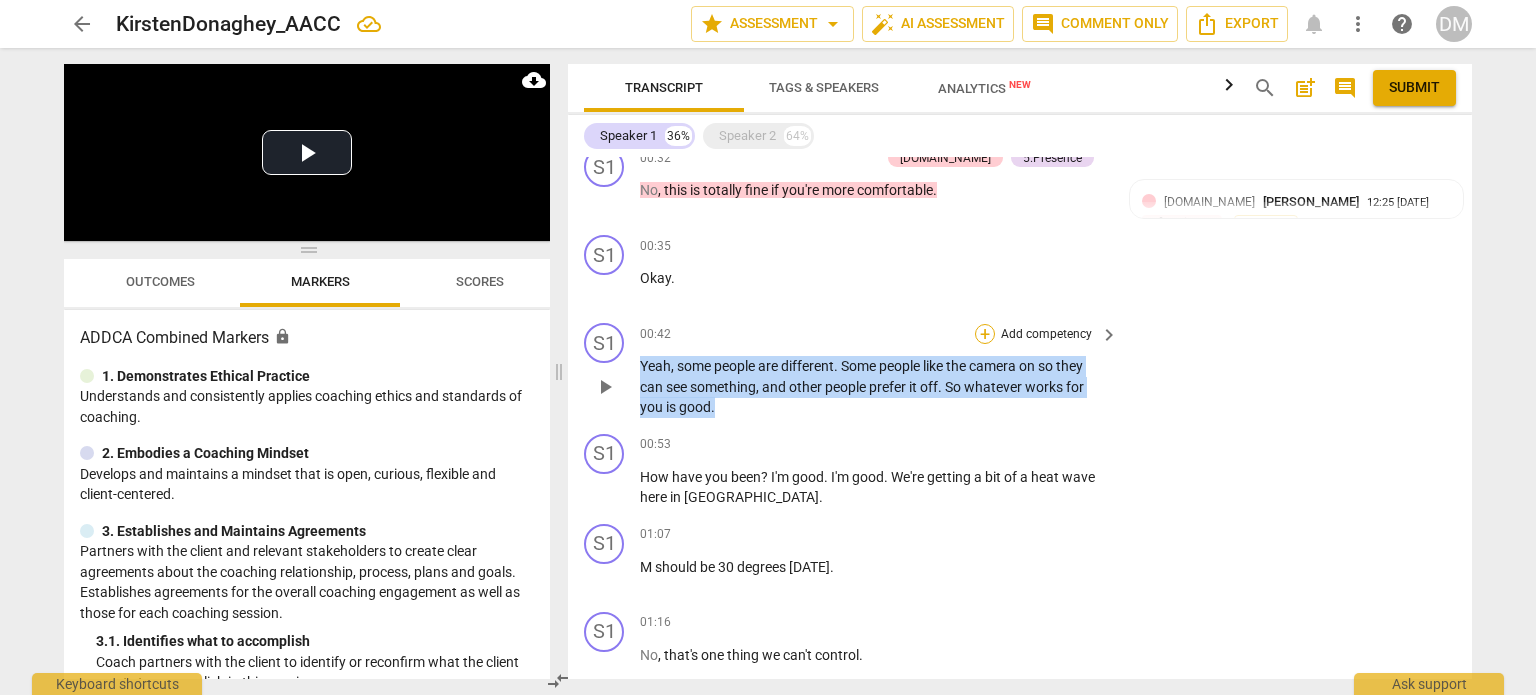 click on "+" at bounding box center (985, 334) 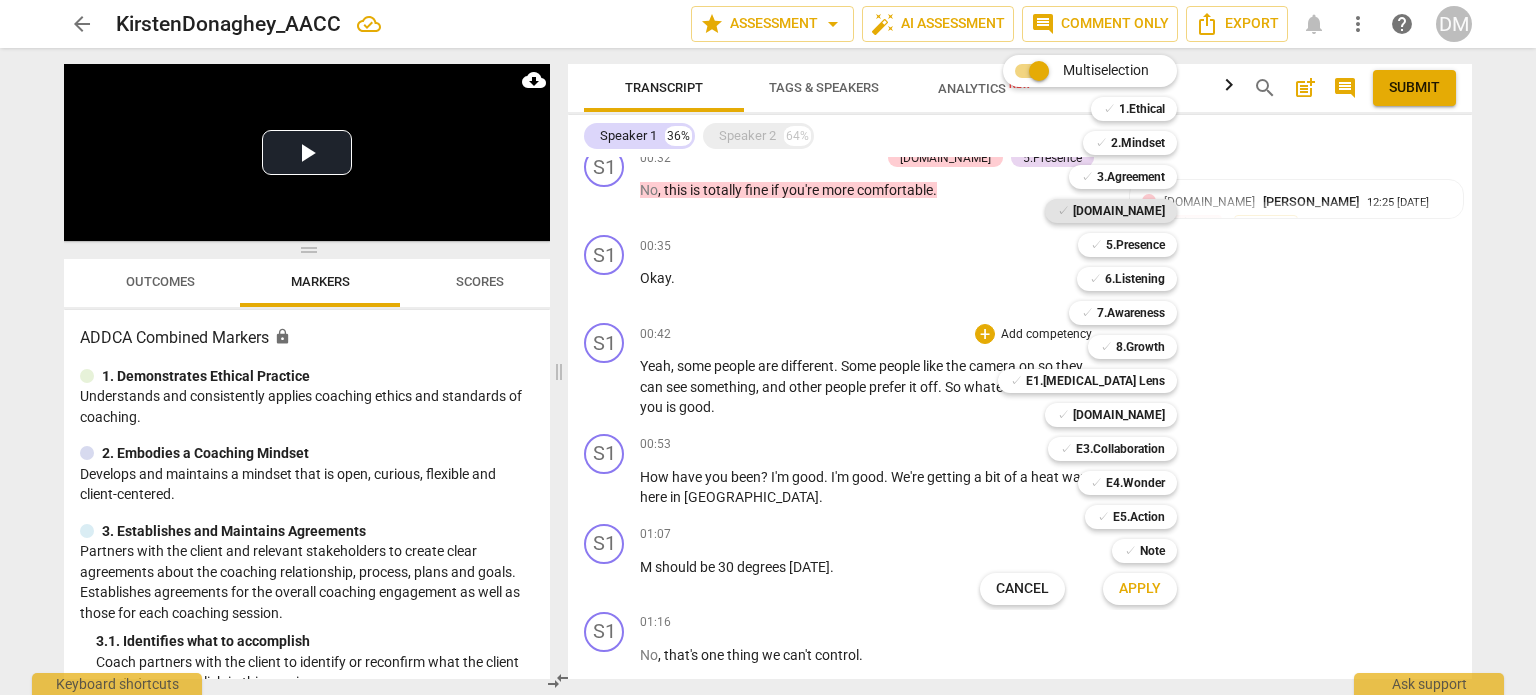click on "[DOMAIN_NAME]" at bounding box center (1119, 211) 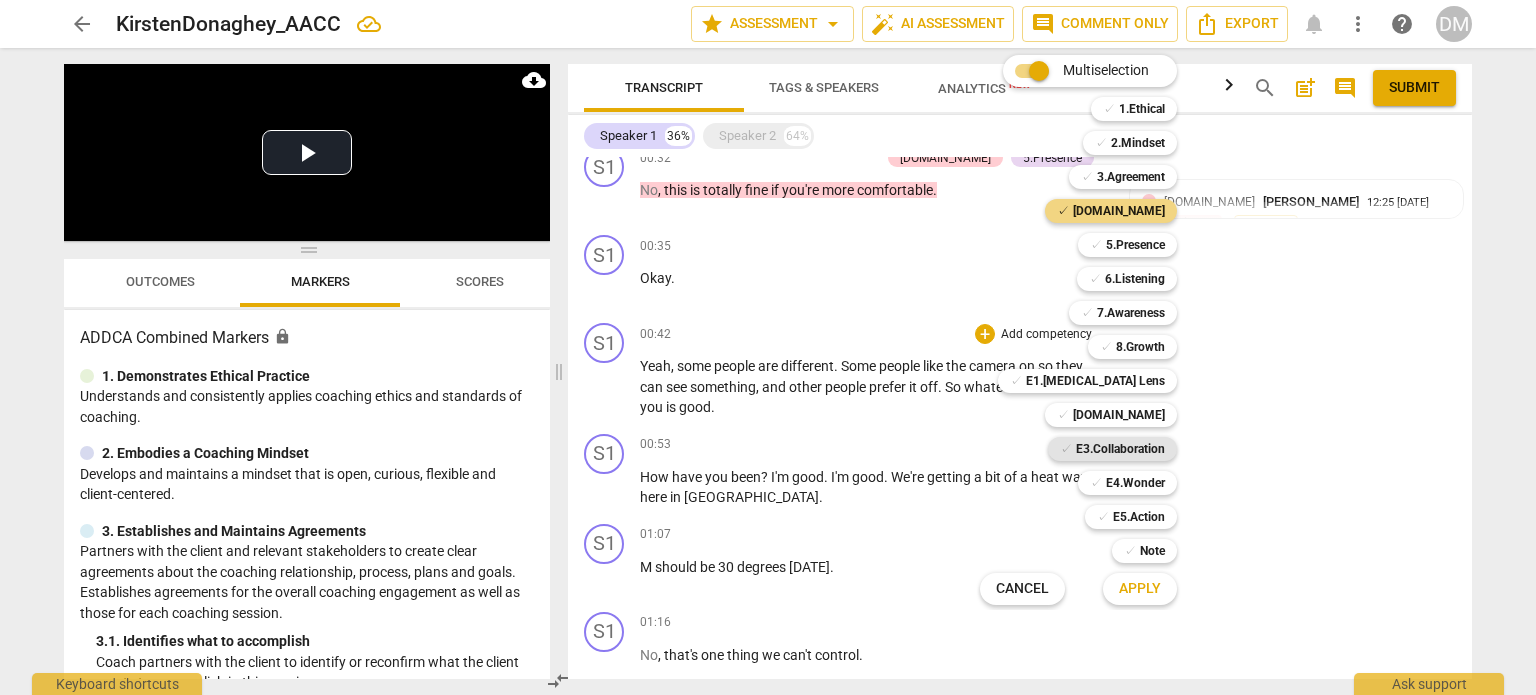 click on "E3.Collaboration" at bounding box center (1120, 449) 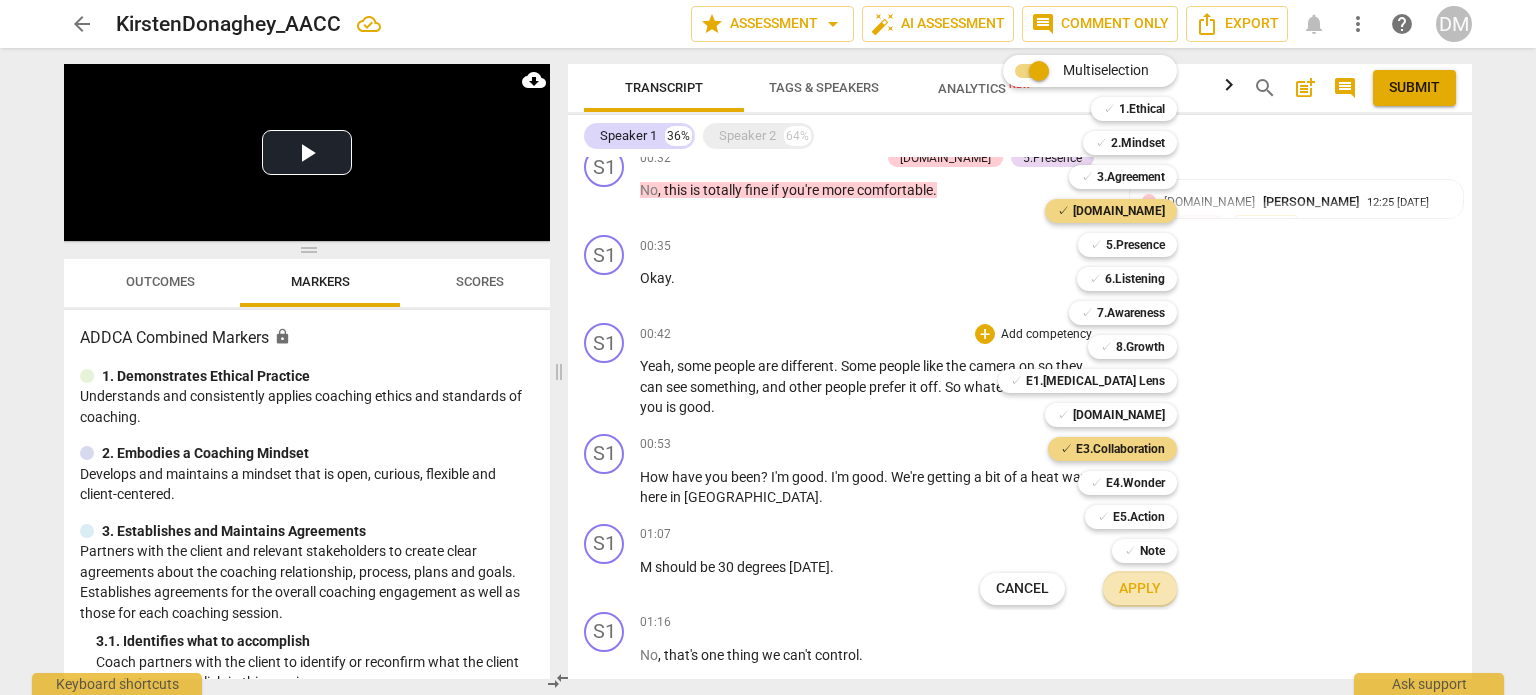click on "Apply" at bounding box center [1140, 589] 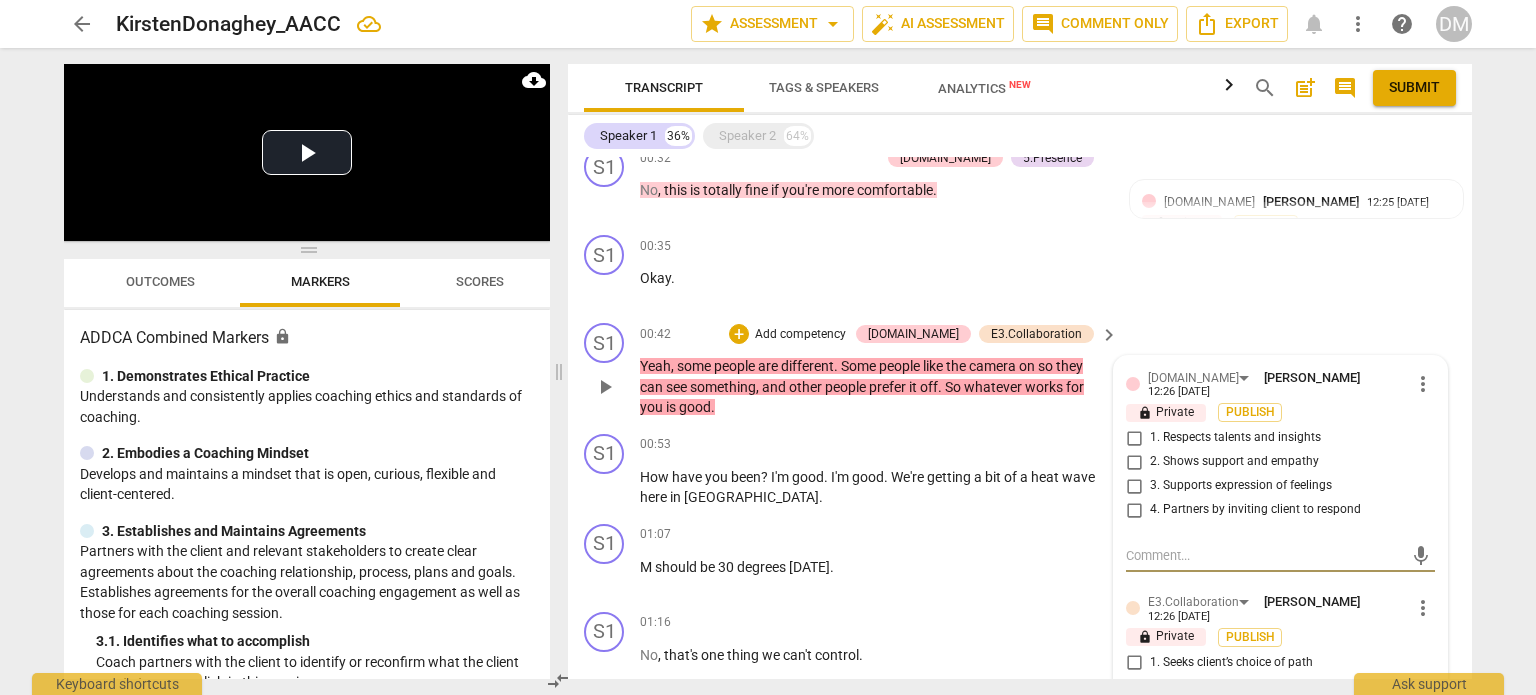 click on "2. Shows support and empathy" at bounding box center [1134, 462] 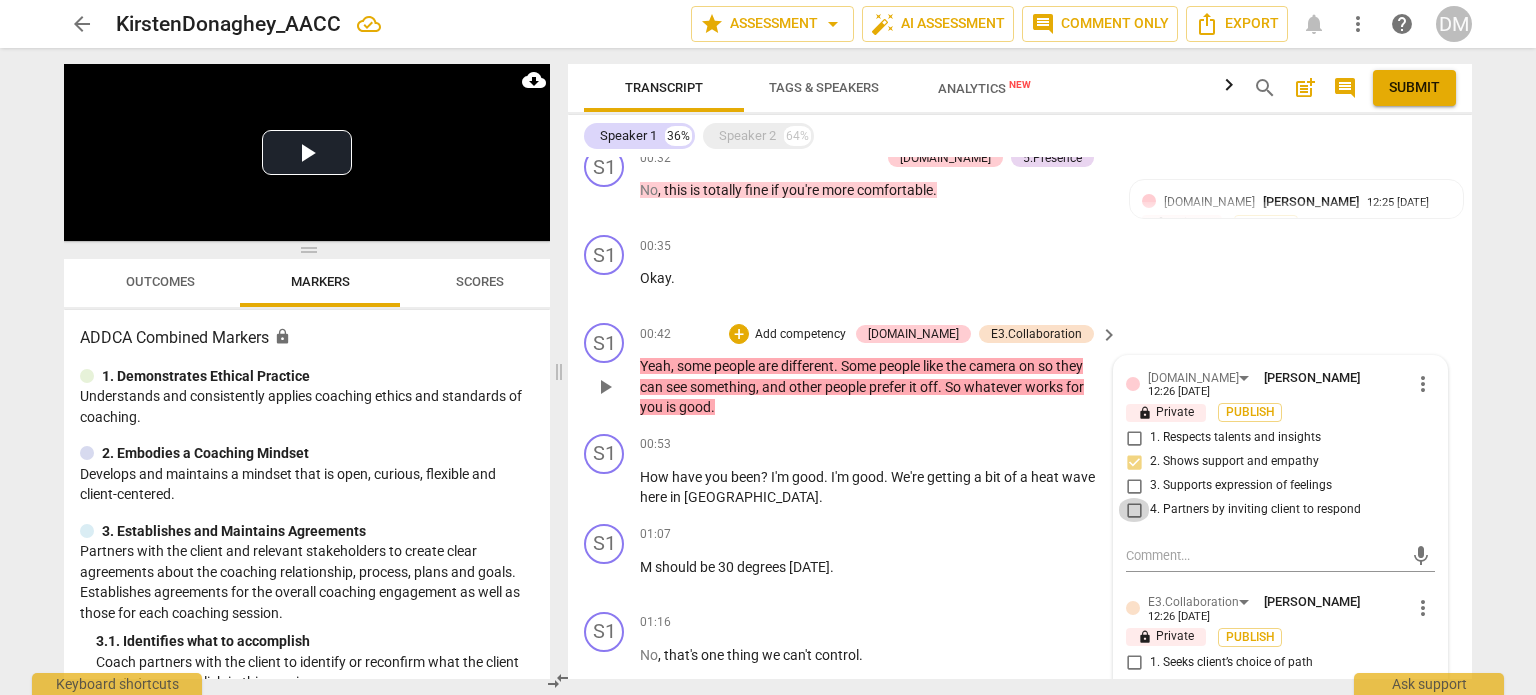 click on "4. Partners by inviting client to respond" at bounding box center [1134, 510] 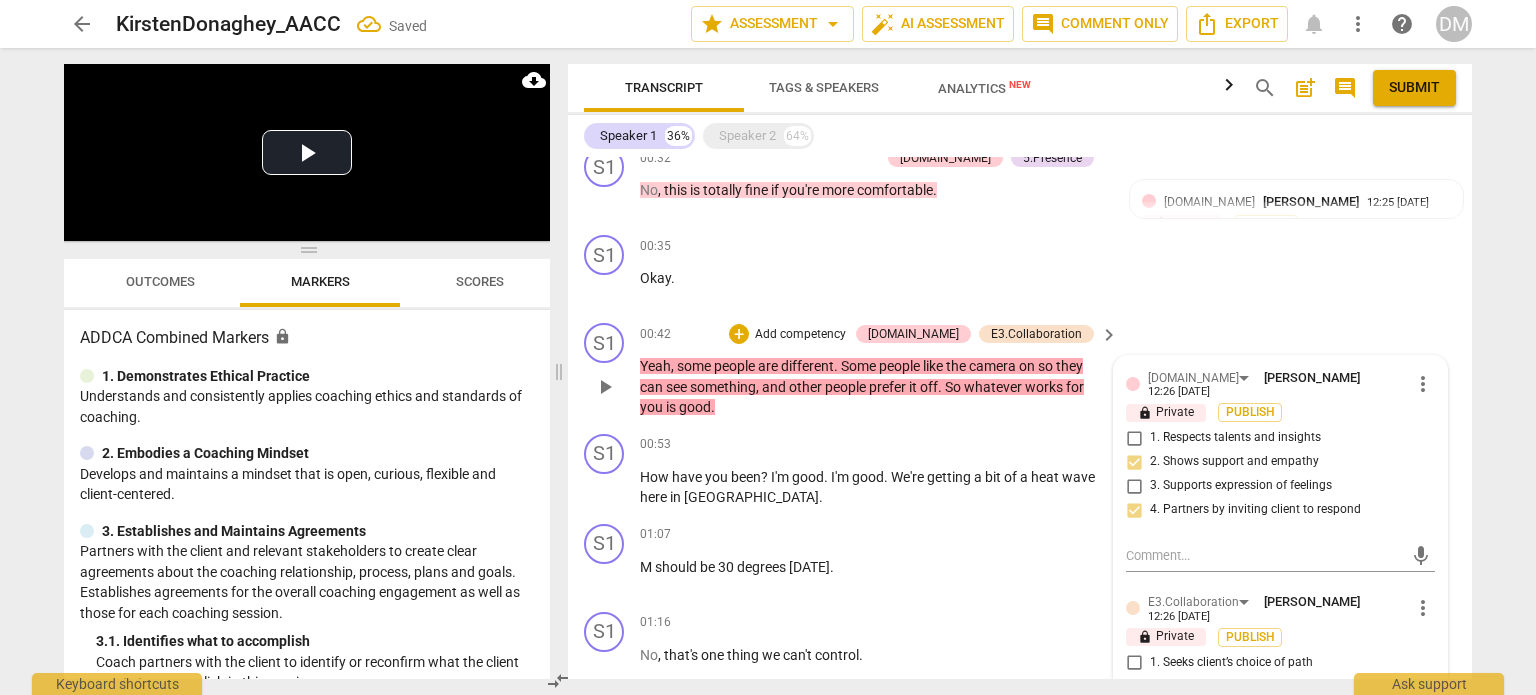 click on "2. Shows support and empathy" at bounding box center (1134, 462) 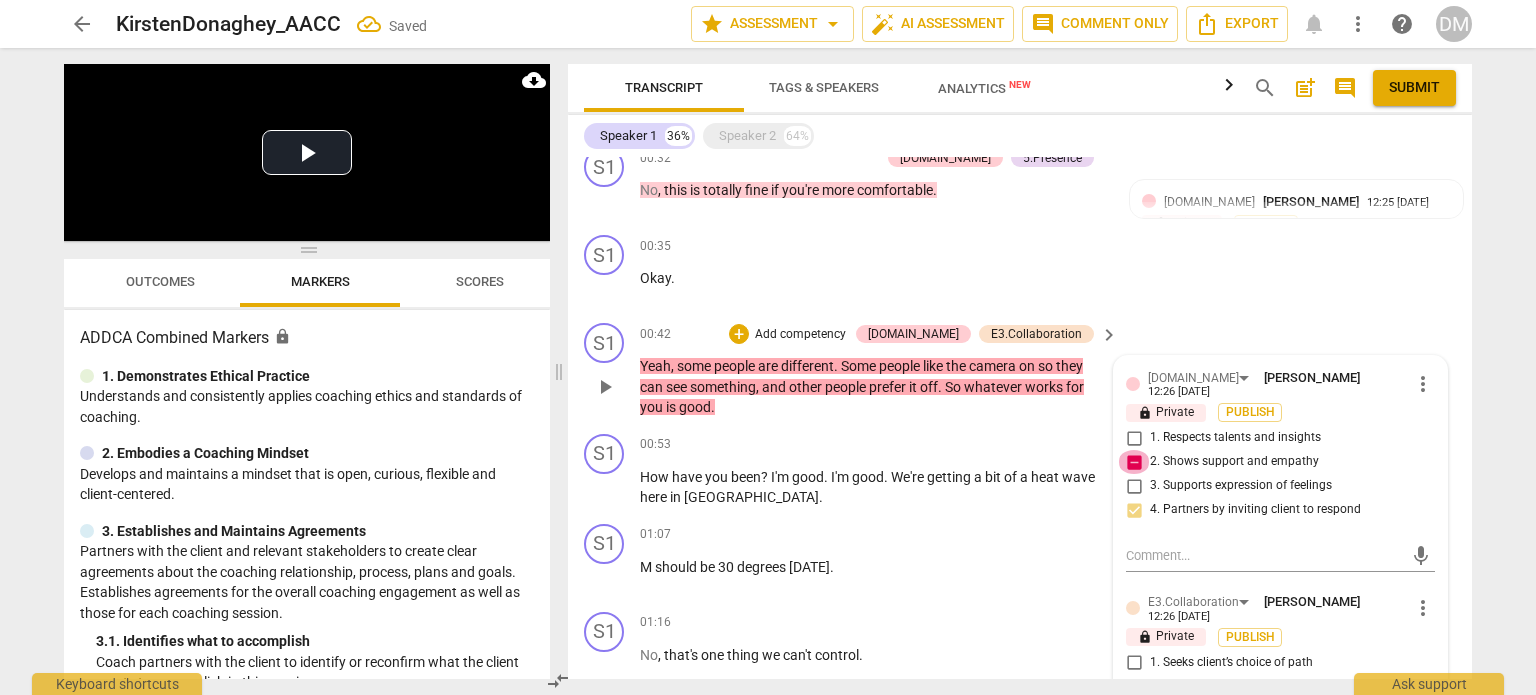click on "2. Shows support and empathy" at bounding box center (1134, 462) 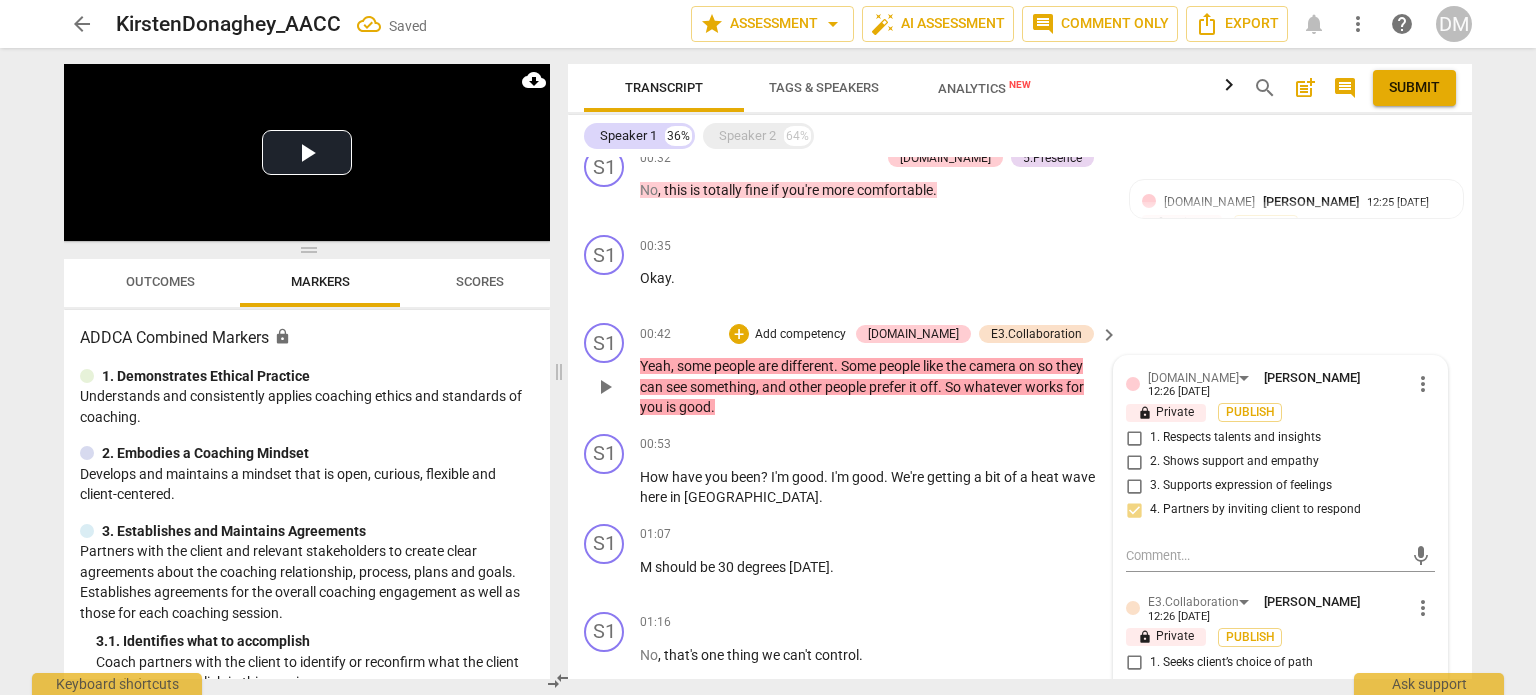 click on "2. Shows support and empathy" at bounding box center (1134, 462) 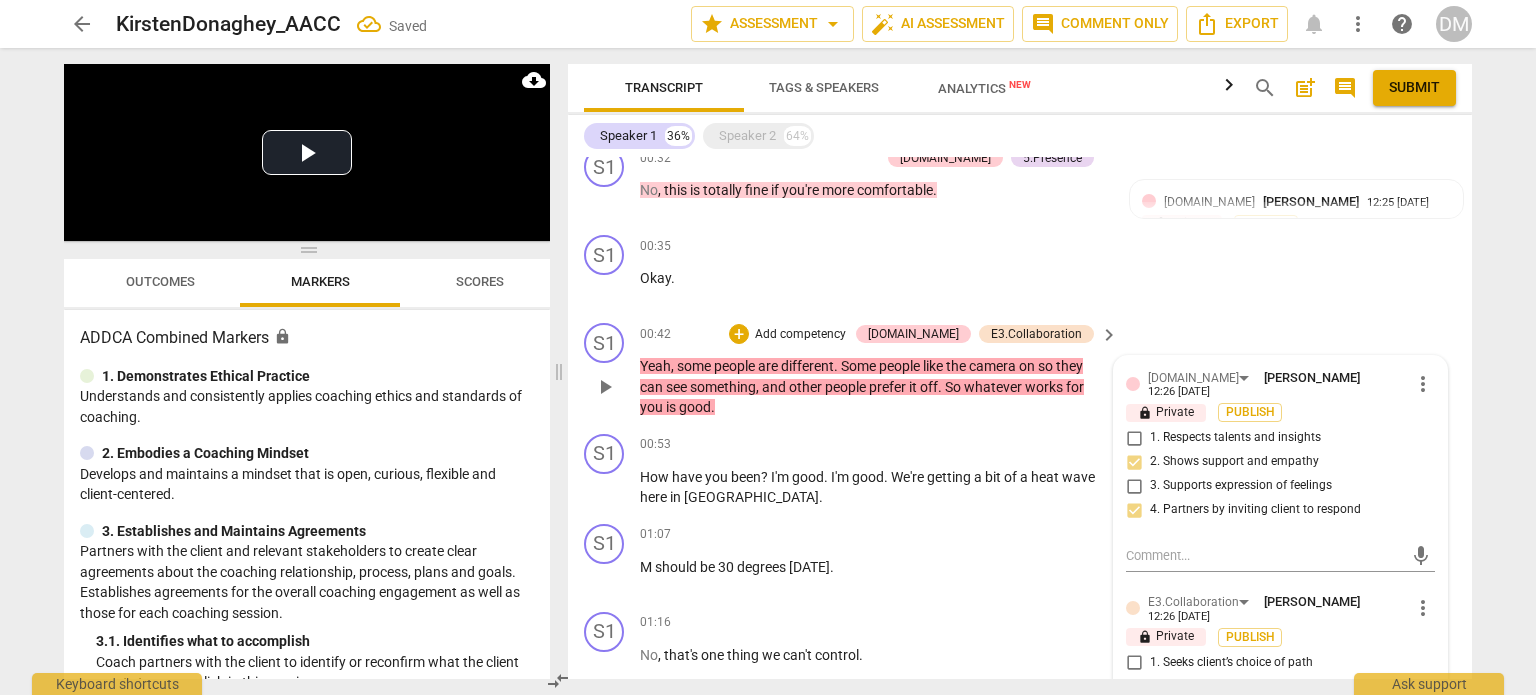 click on "2. Shows support and empathy" at bounding box center [1134, 462] 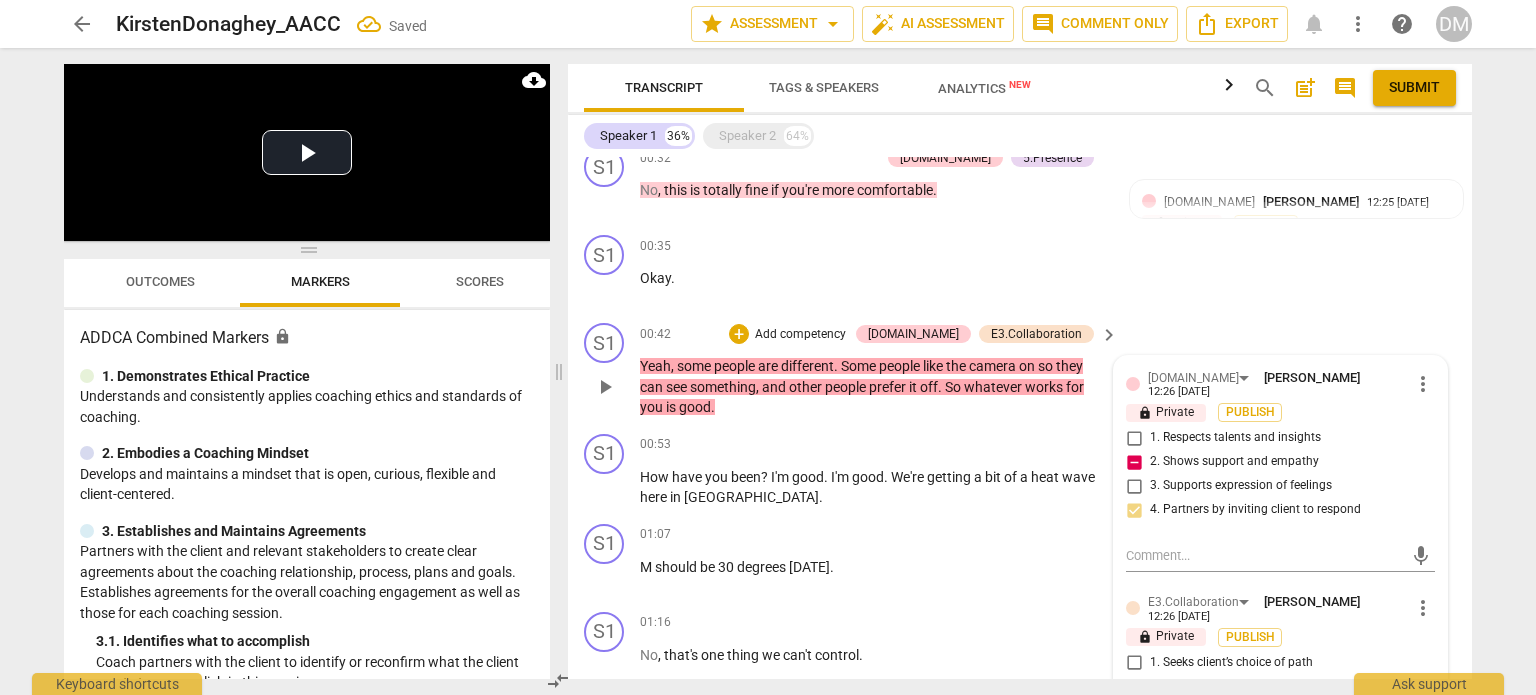 click on "2. Shows support and empathy" at bounding box center [1134, 462] 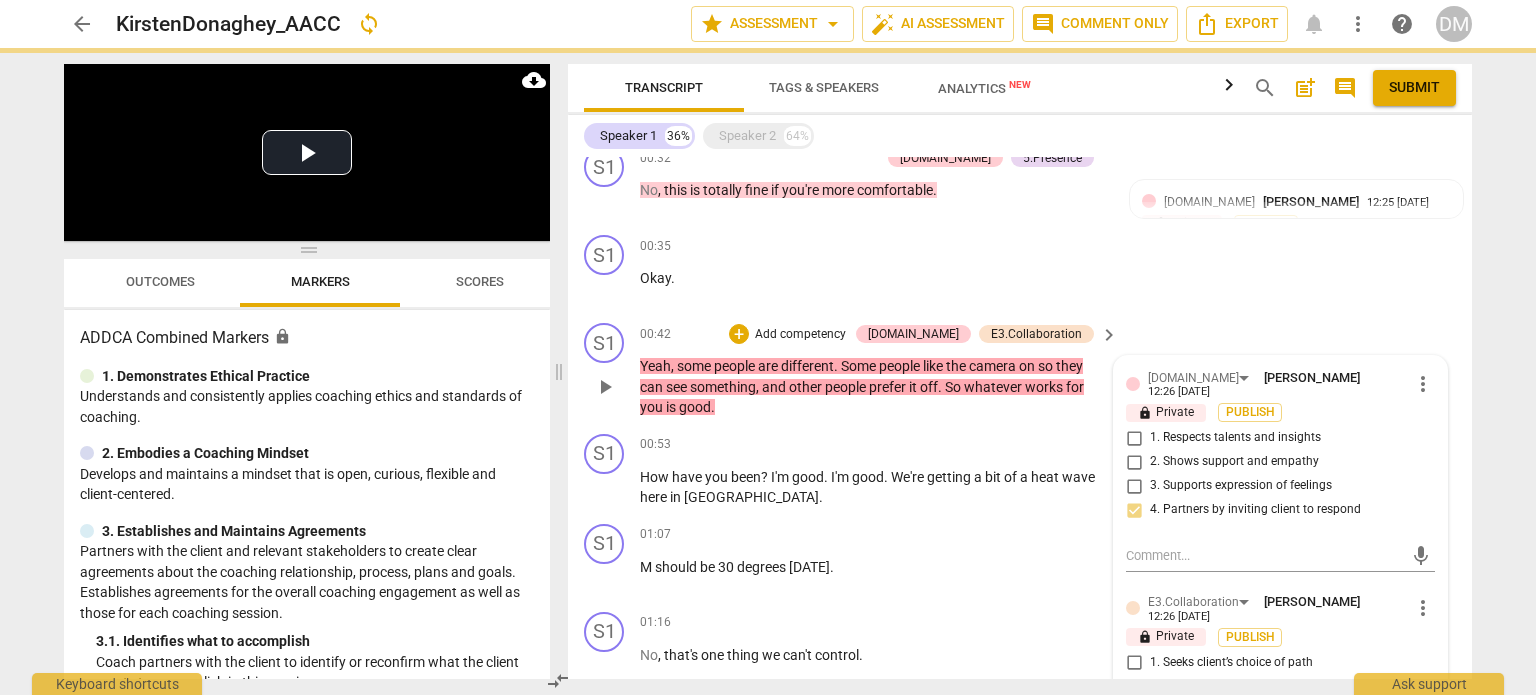 scroll, scrollTop: 472, scrollLeft: 0, axis: vertical 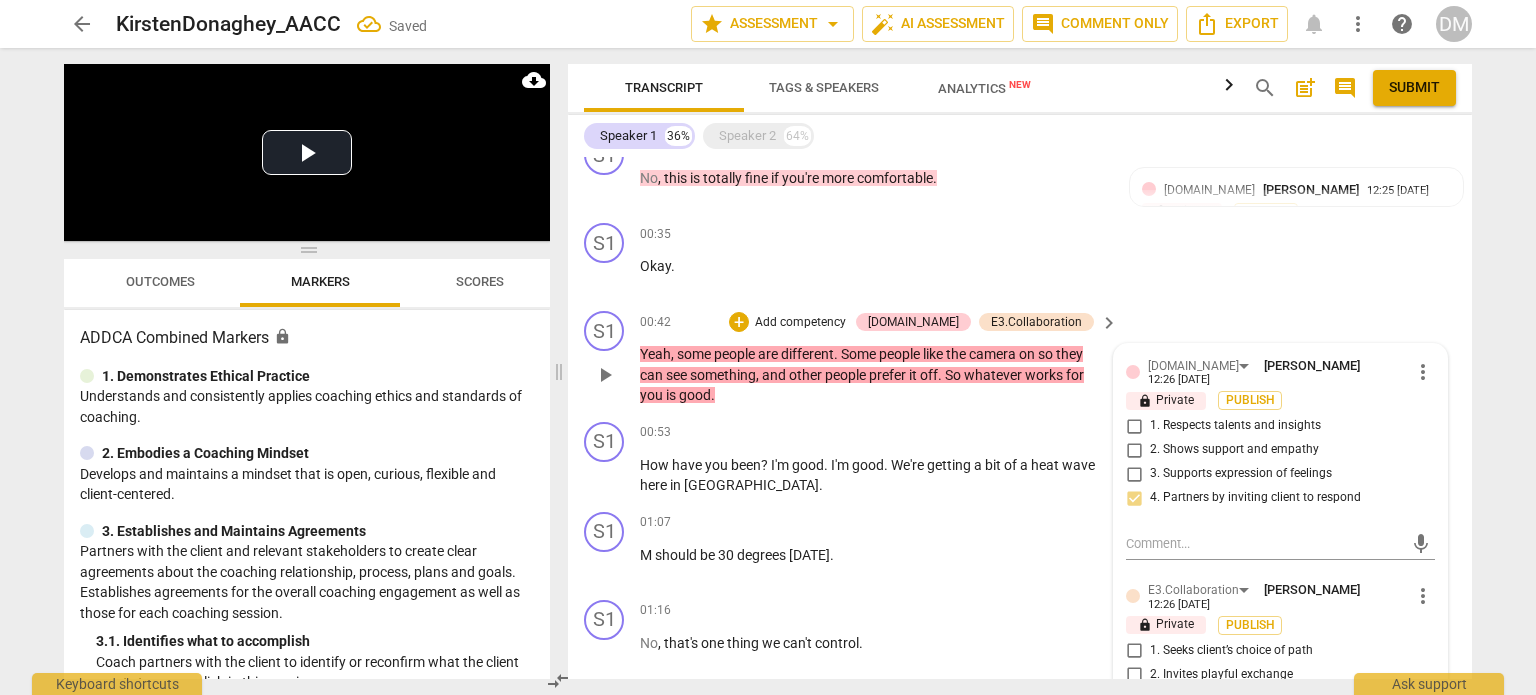 click on "2. Shows support and empathy" at bounding box center (1134, 450) 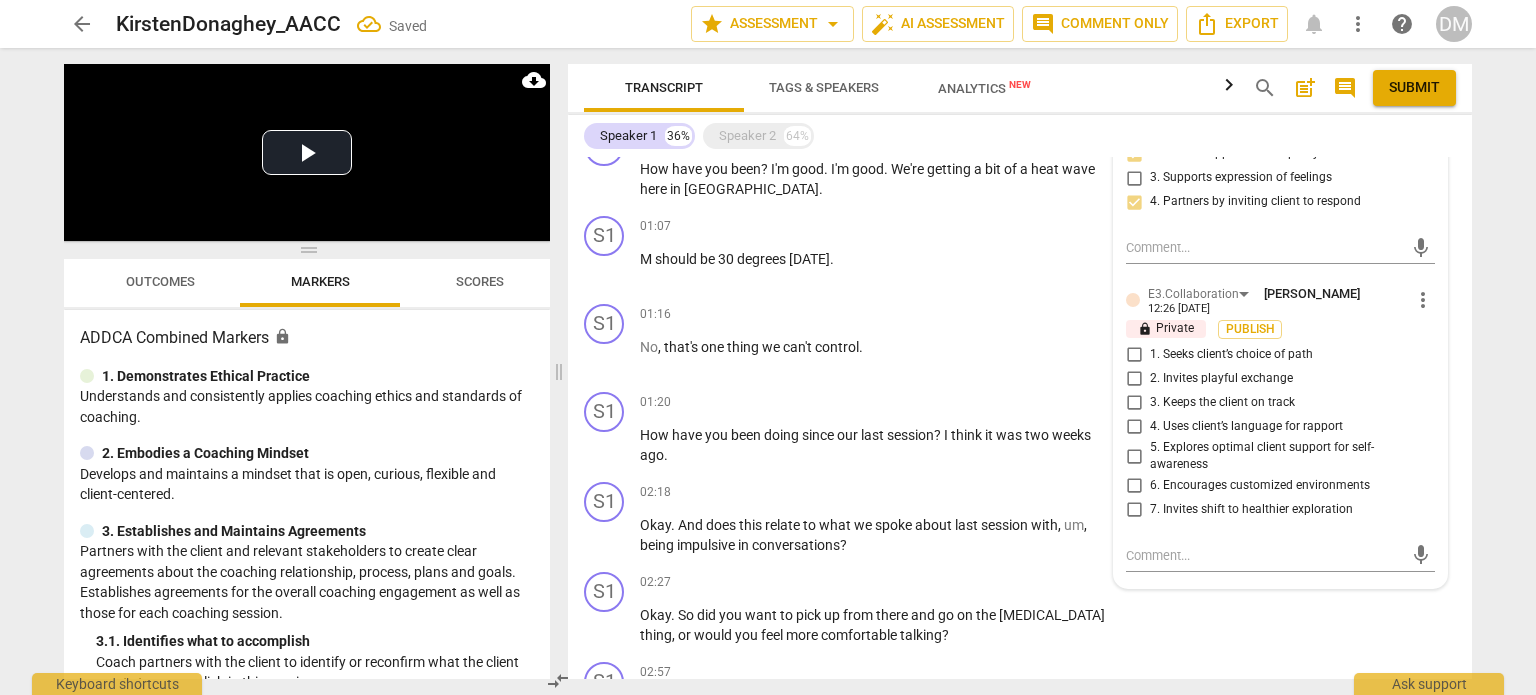 scroll, scrollTop: 768, scrollLeft: 0, axis: vertical 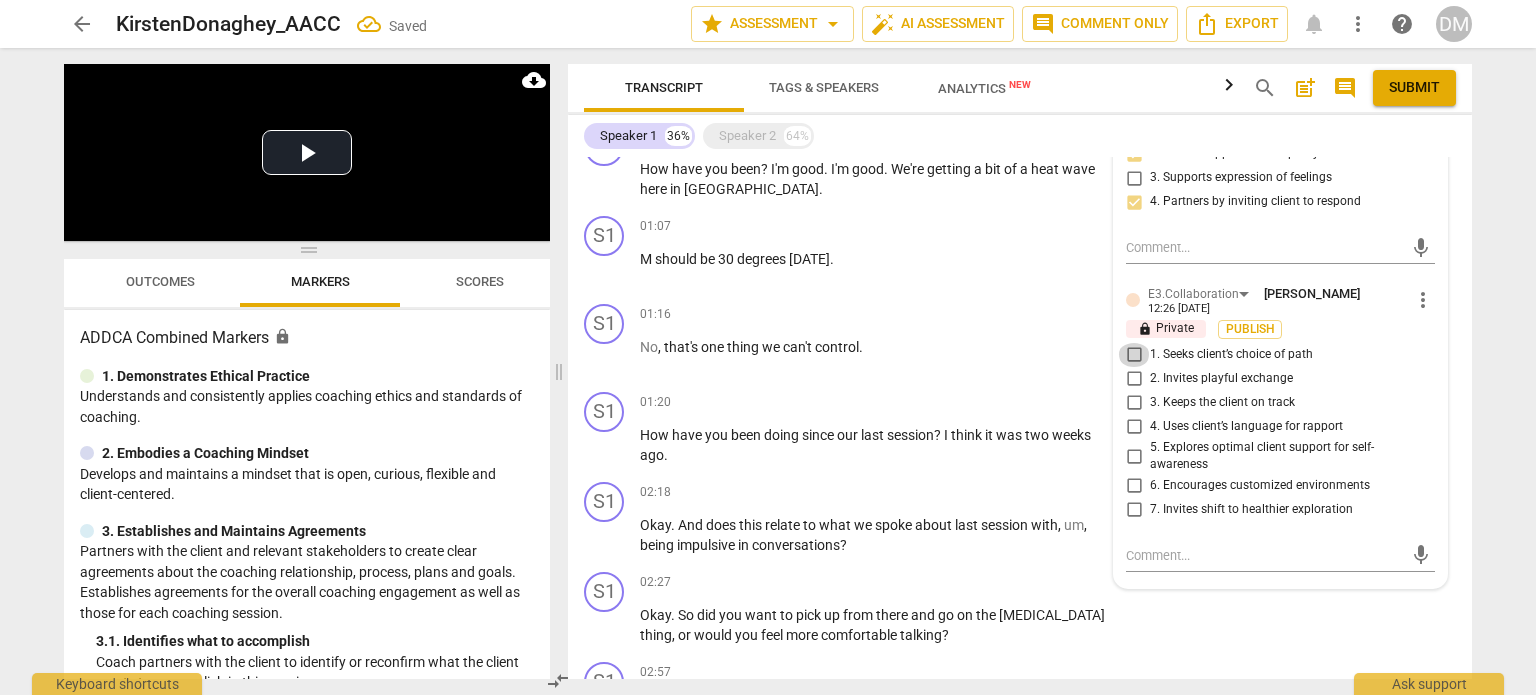 click on "1. Seeks client’s choice of path" at bounding box center (1134, 355) 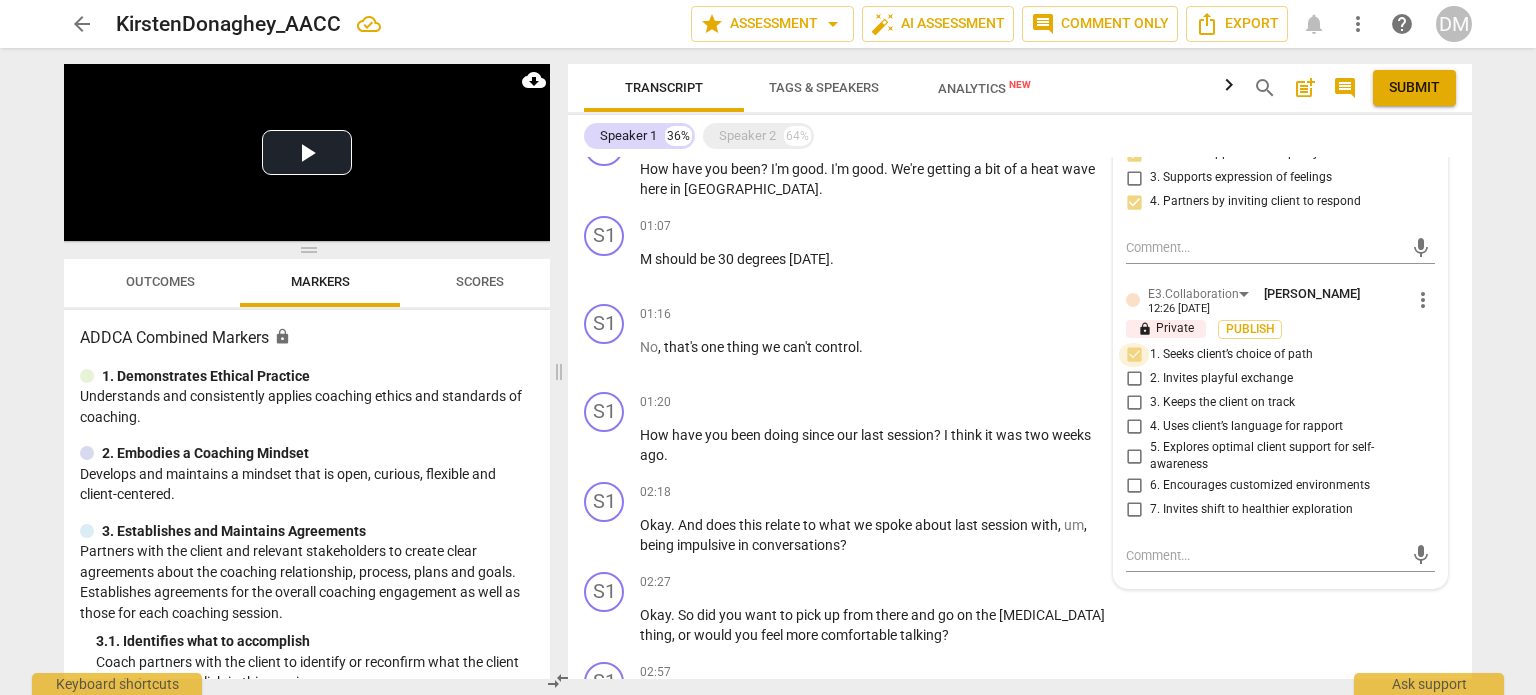 click on "1. Seeks client’s choice of path" at bounding box center [1134, 355] 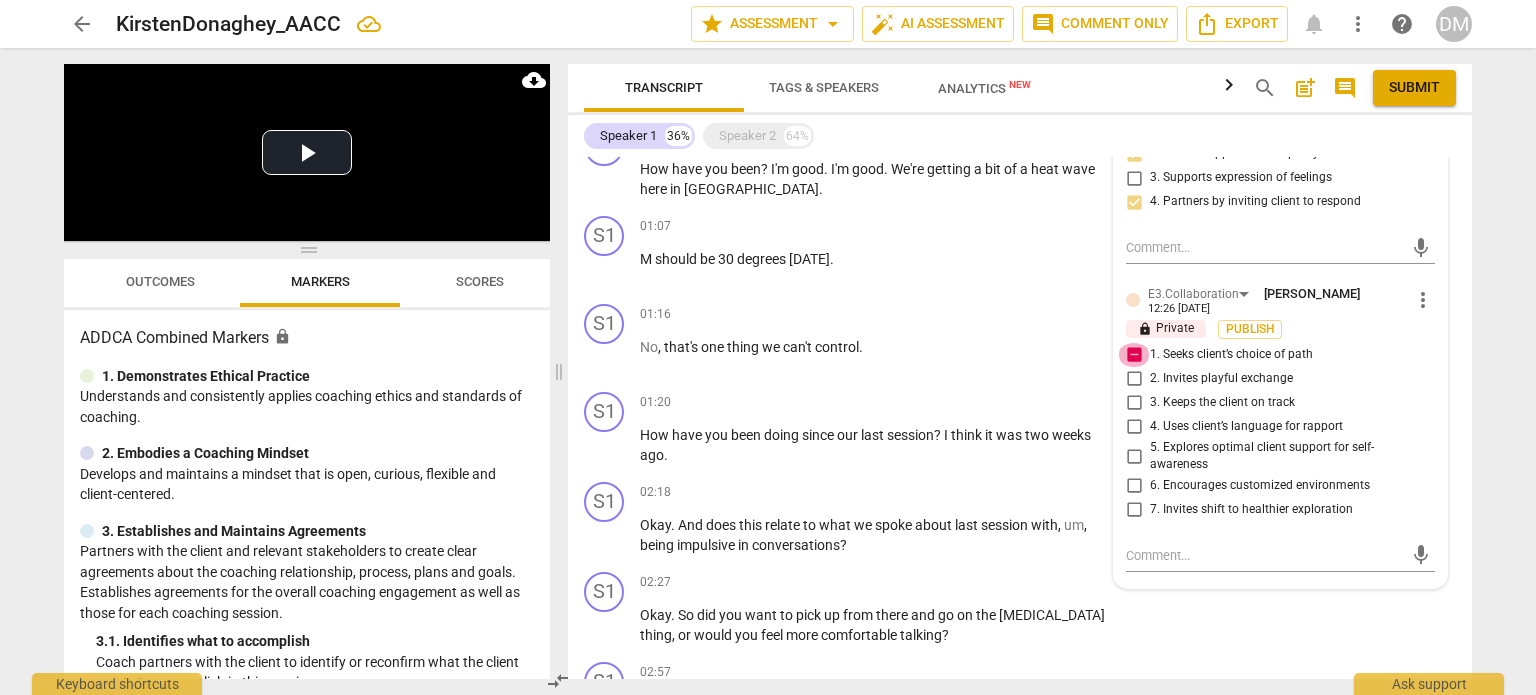 click on "1. Seeks client’s choice of path" at bounding box center [1134, 355] 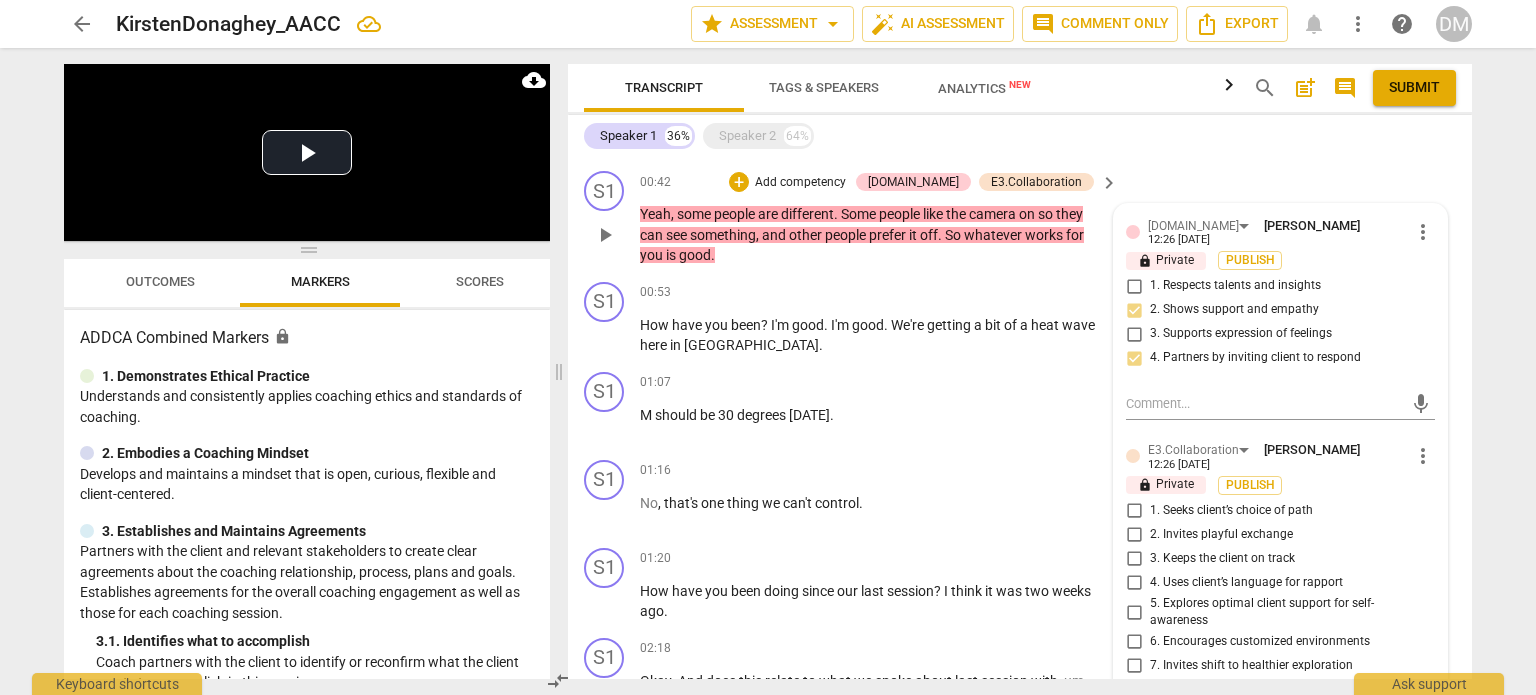 scroll, scrollTop: 623, scrollLeft: 0, axis: vertical 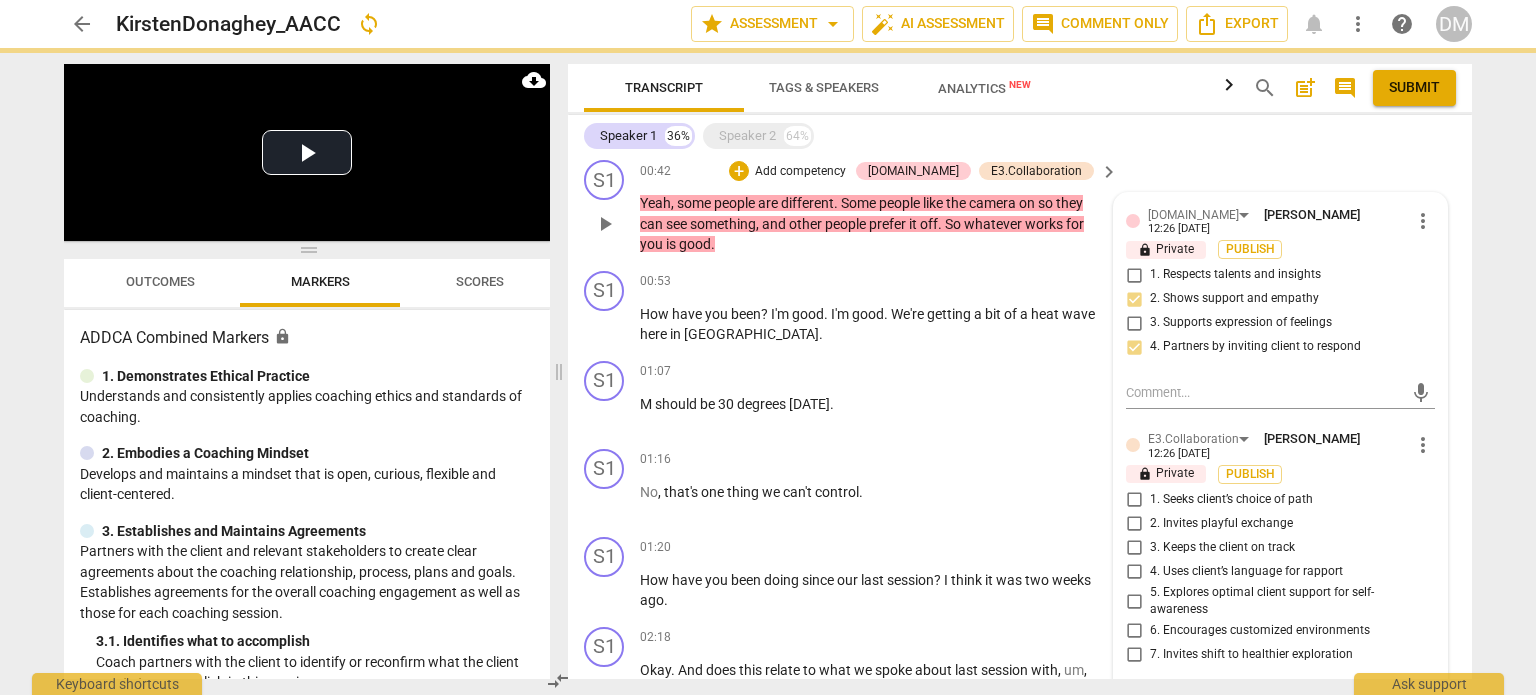 click on "more_vert" at bounding box center (1423, 445) 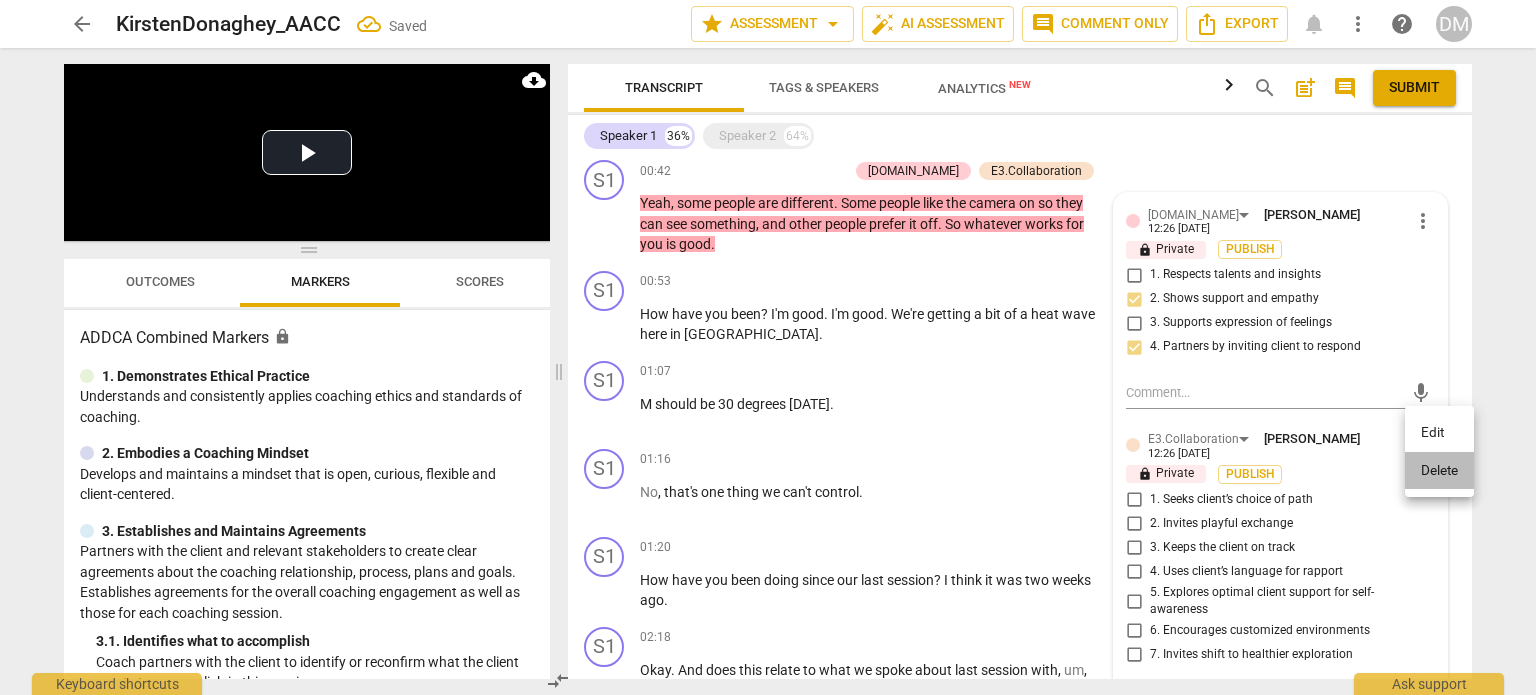 click on "Delete" at bounding box center (1439, 471) 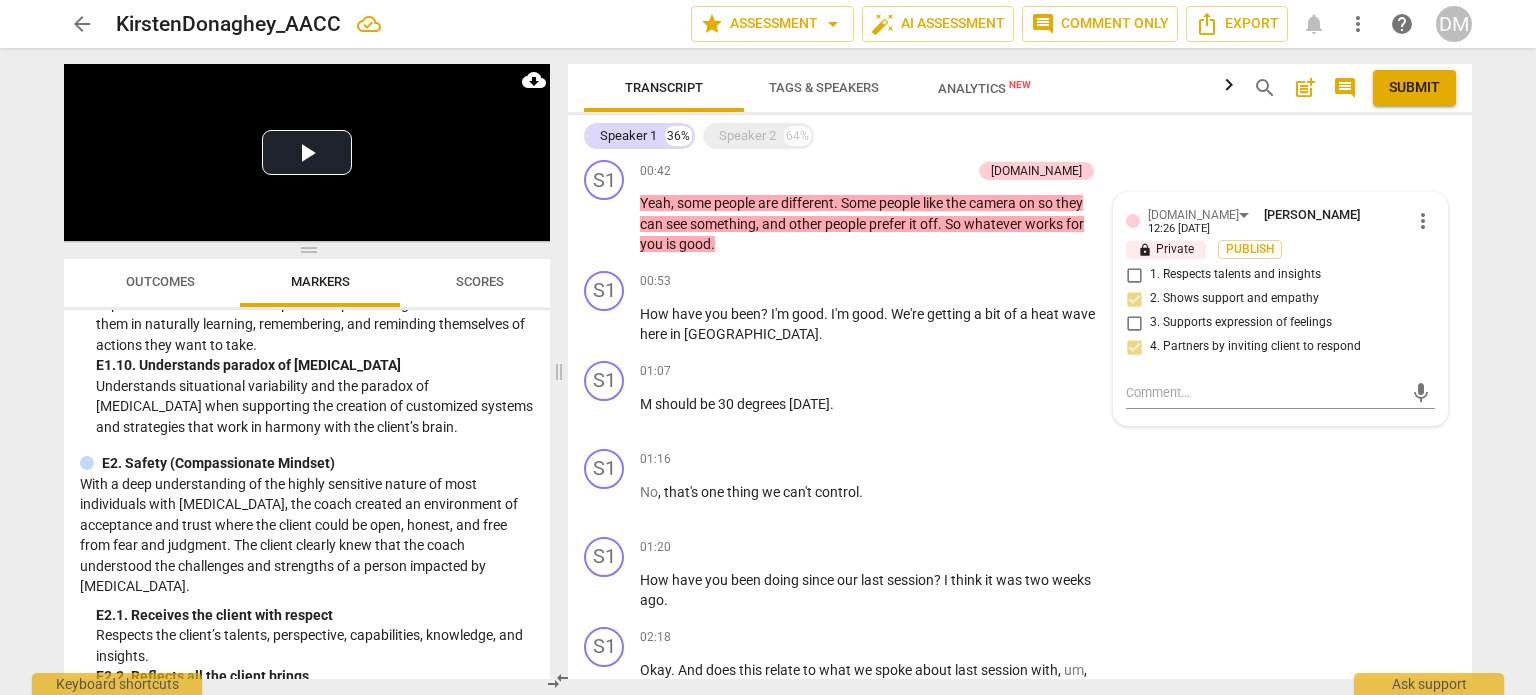 scroll, scrollTop: 3476, scrollLeft: 0, axis: vertical 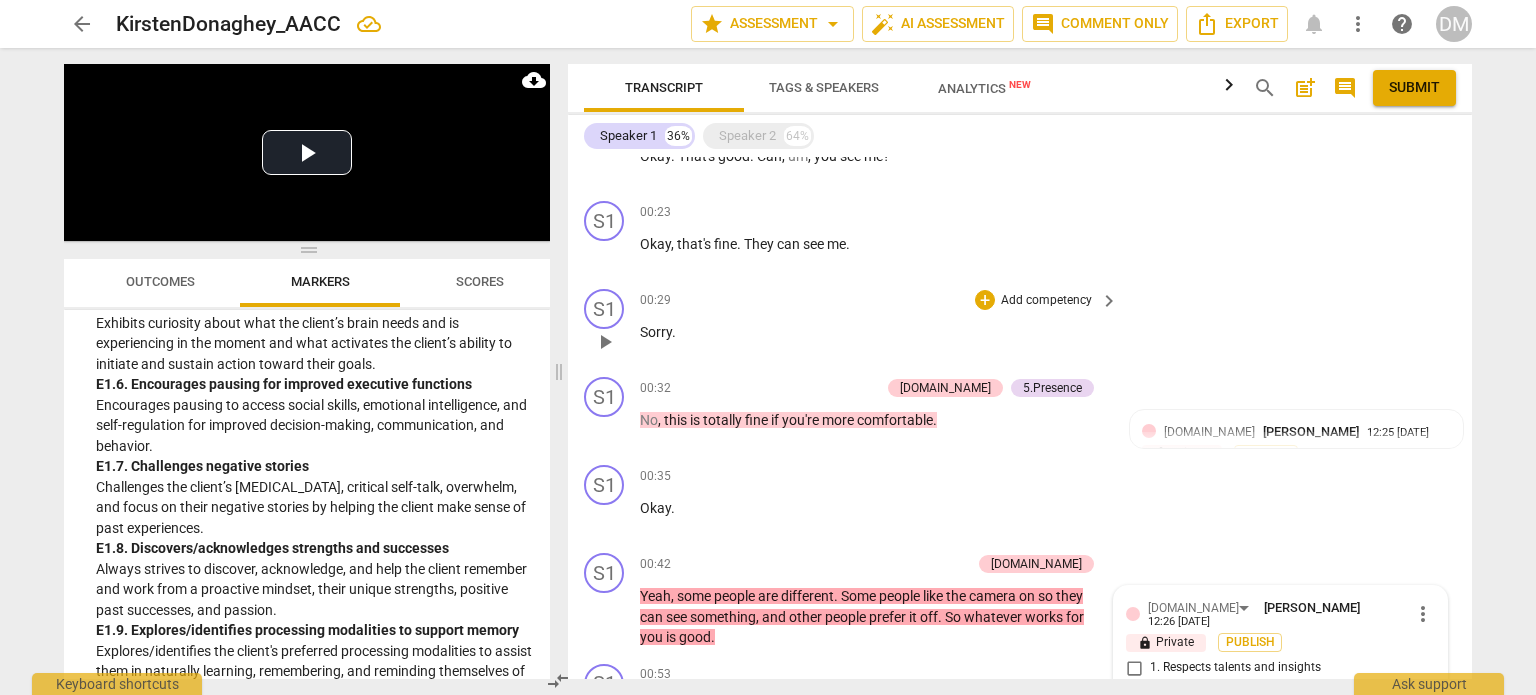 click on "S1 play_arrow pause 00:29 + Add competency keyboard_arrow_right Sorry ." at bounding box center (1020, 325) 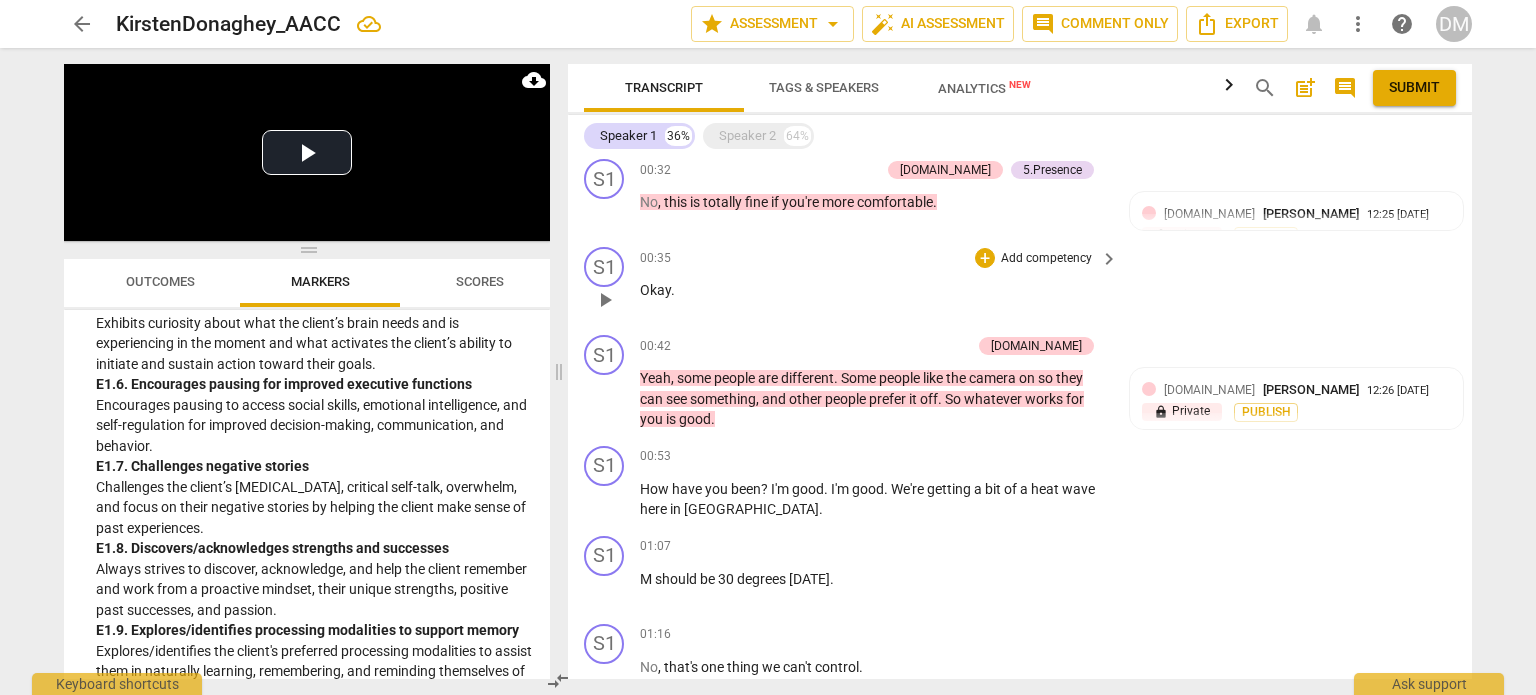 scroll, scrollTop: 448, scrollLeft: 0, axis: vertical 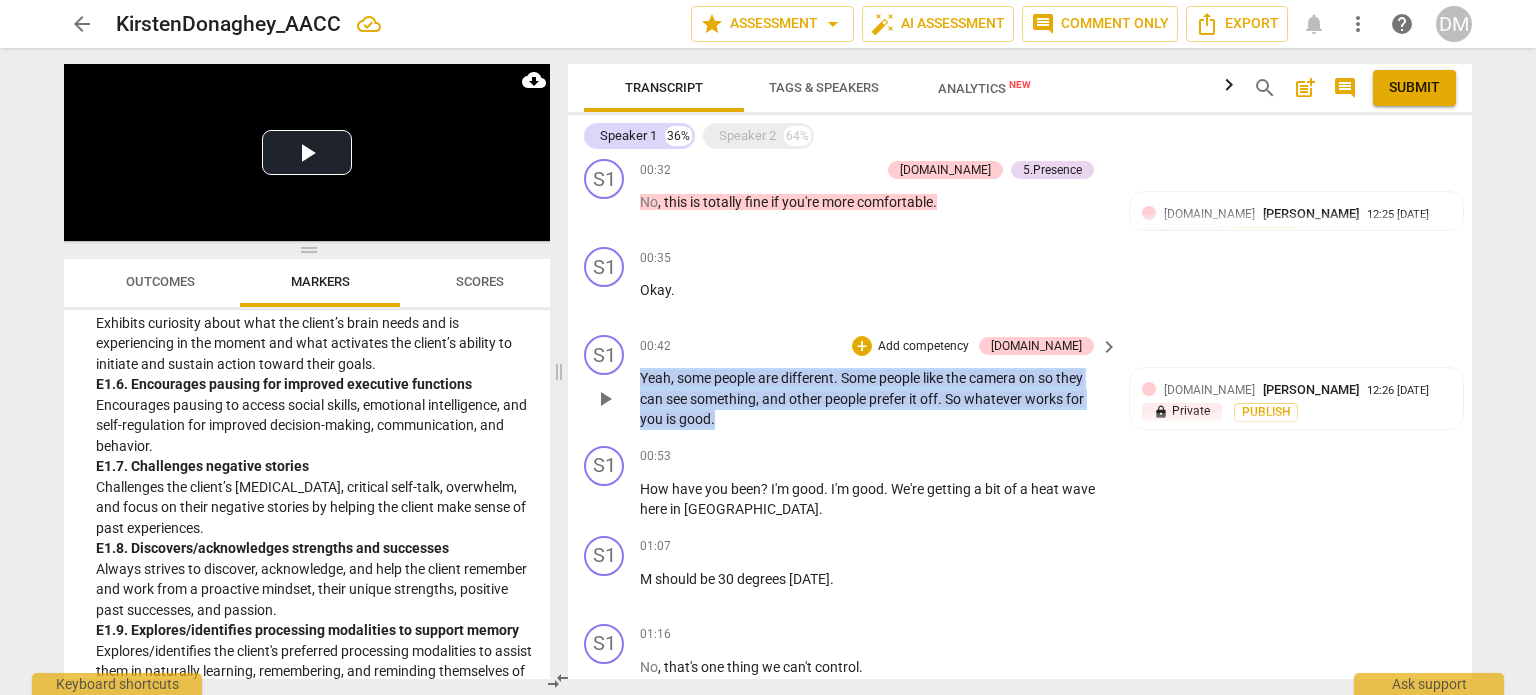 drag, startPoint x: 640, startPoint y: 371, endPoint x: 716, endPoint y: 415, distance: 87.81799 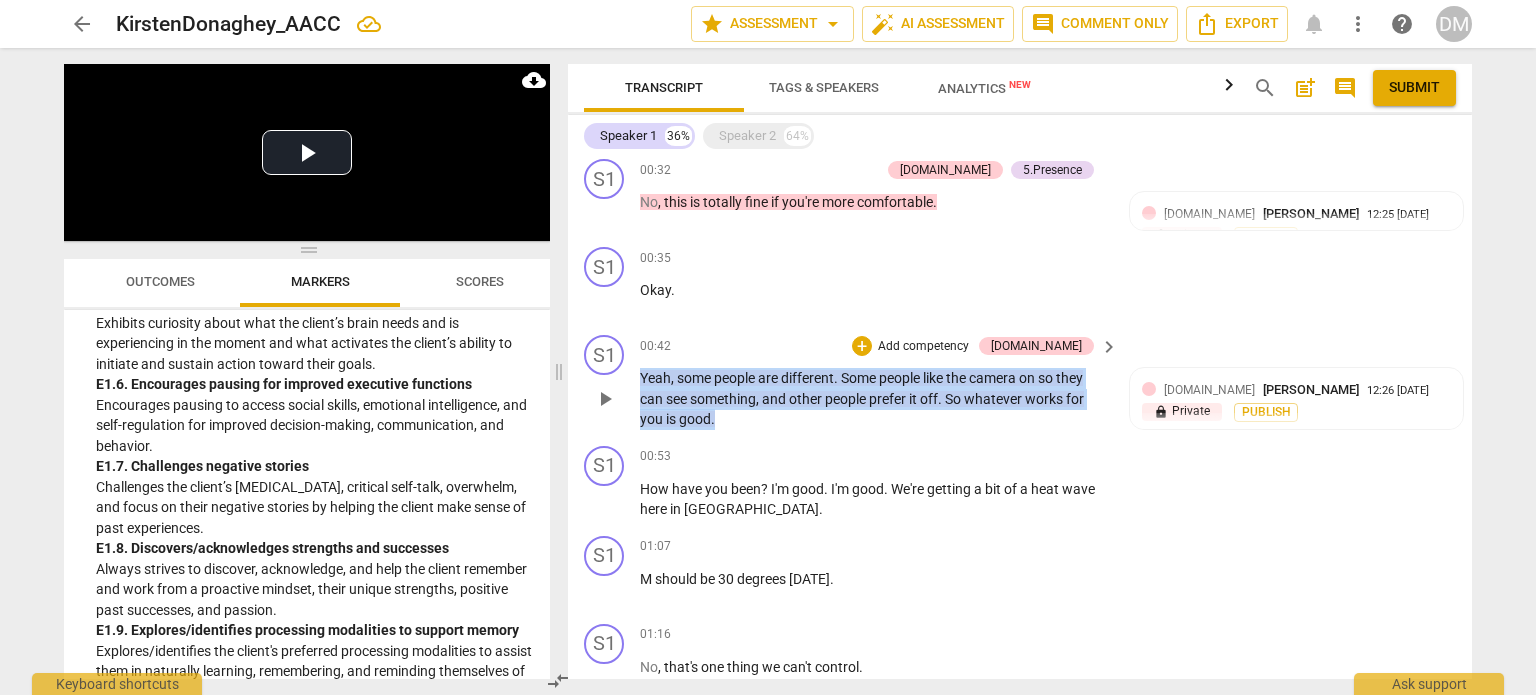 click on "Yeah ,   some   people   are   different .   Some   people   like   the   camera   on   so   they   can   see   something ,   and   other   people   prefer   it   off .   So   whatever   works   for   you   is   good ." at bounding box center (874, 399) 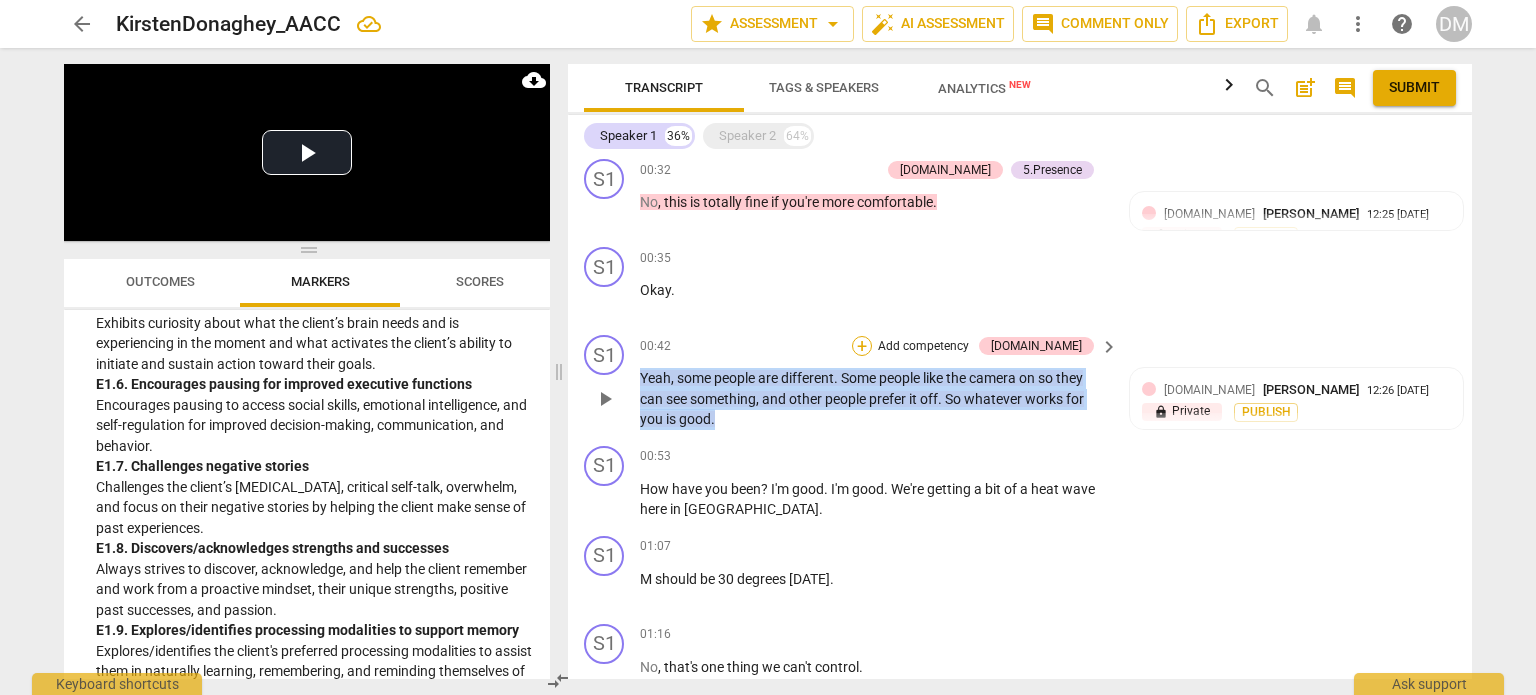 click on "+" at bounding box center (862, 346) 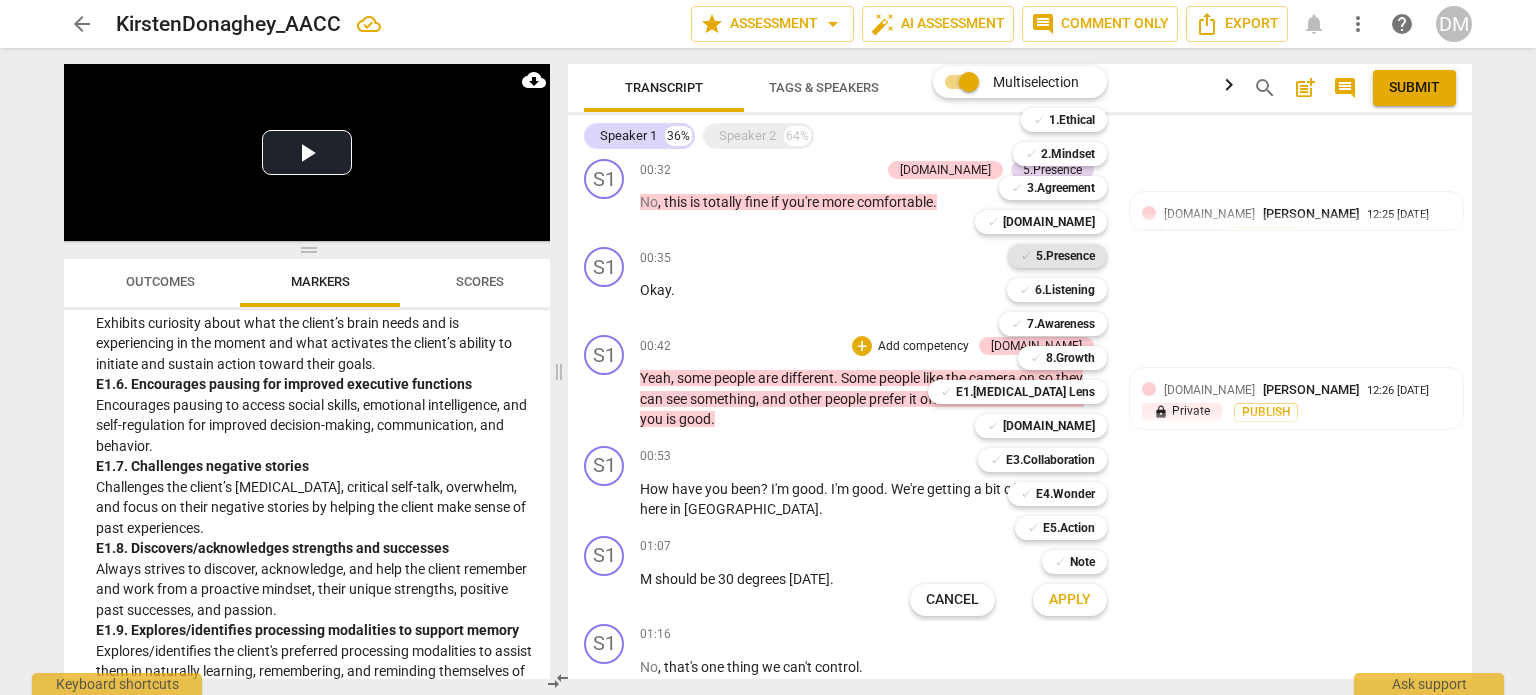 click on "✓ 5.Presence" at bounding box center (1057, 256) 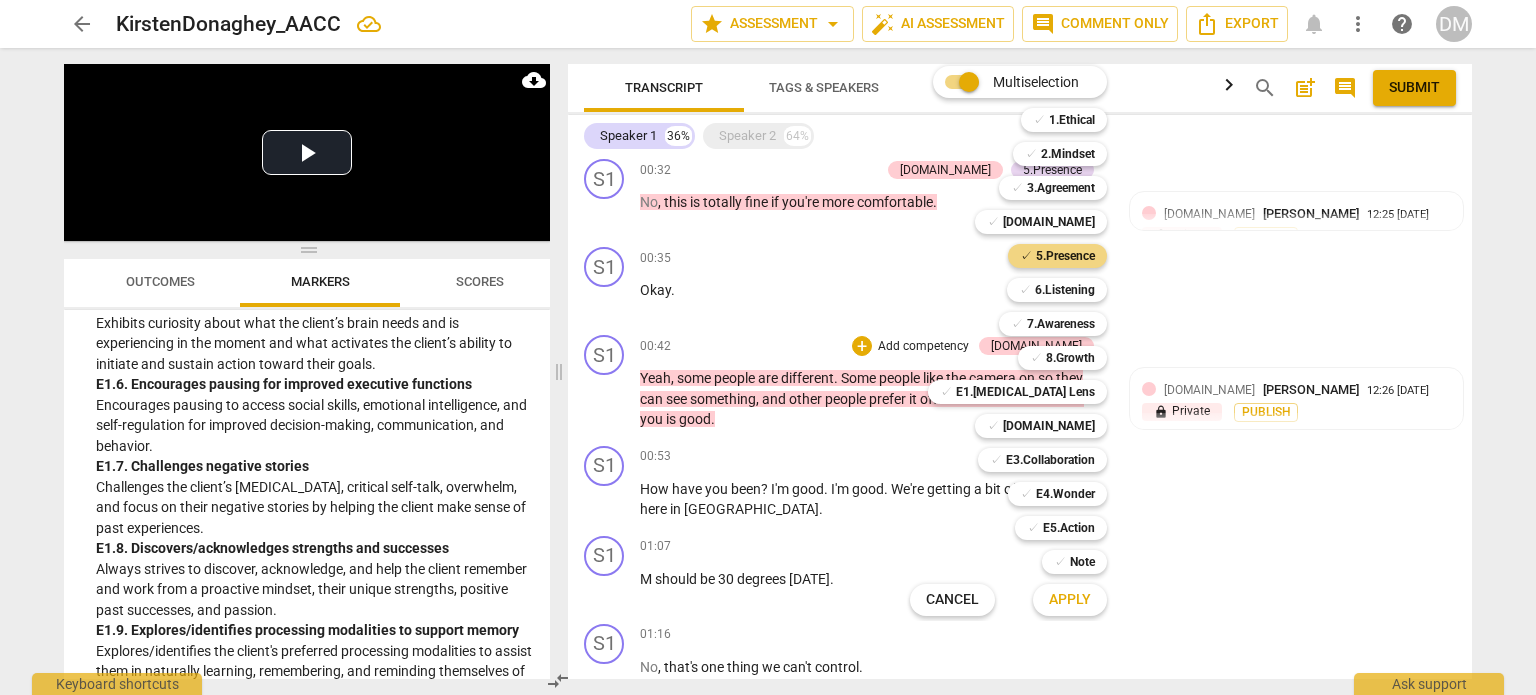 click on "Apply" at bounding box center (1070, 600) 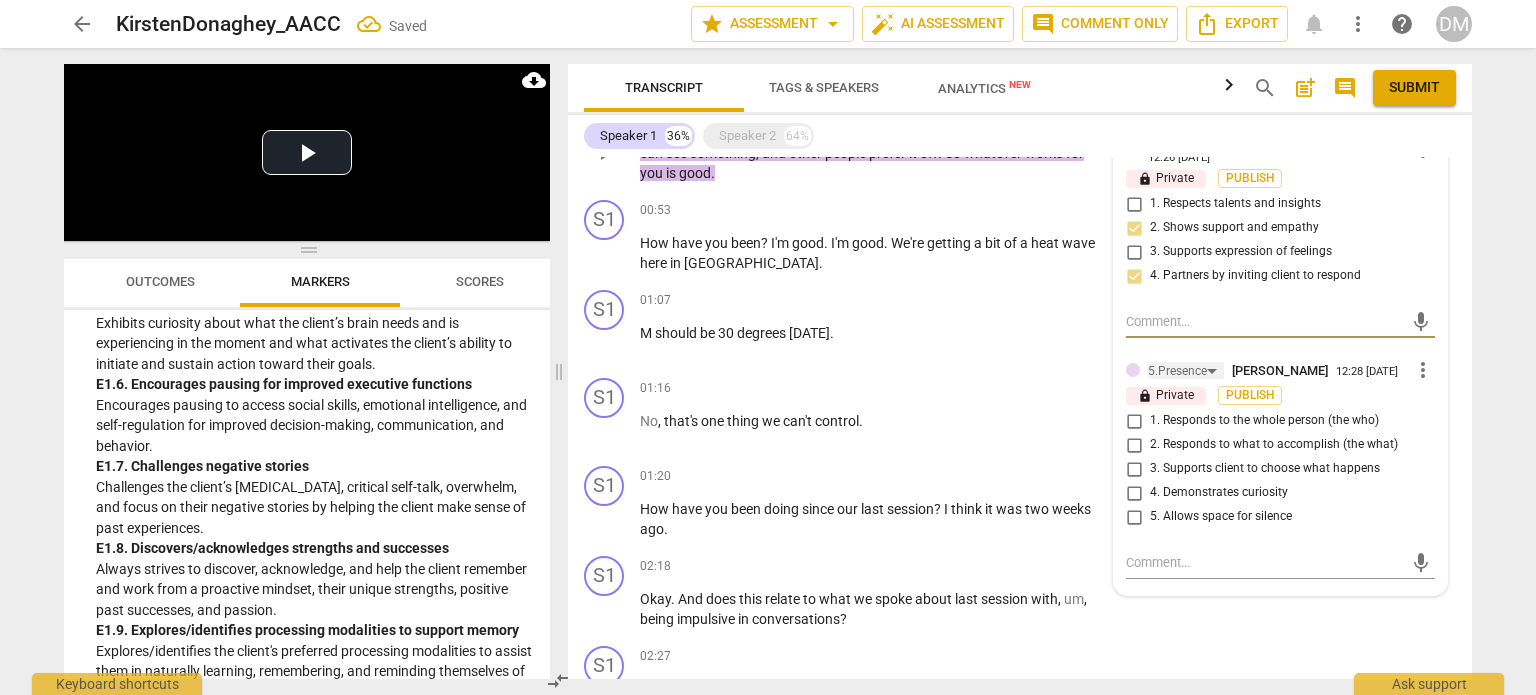 scroll, scrollTop: 712, scrollLeft: 0, axis: vertical 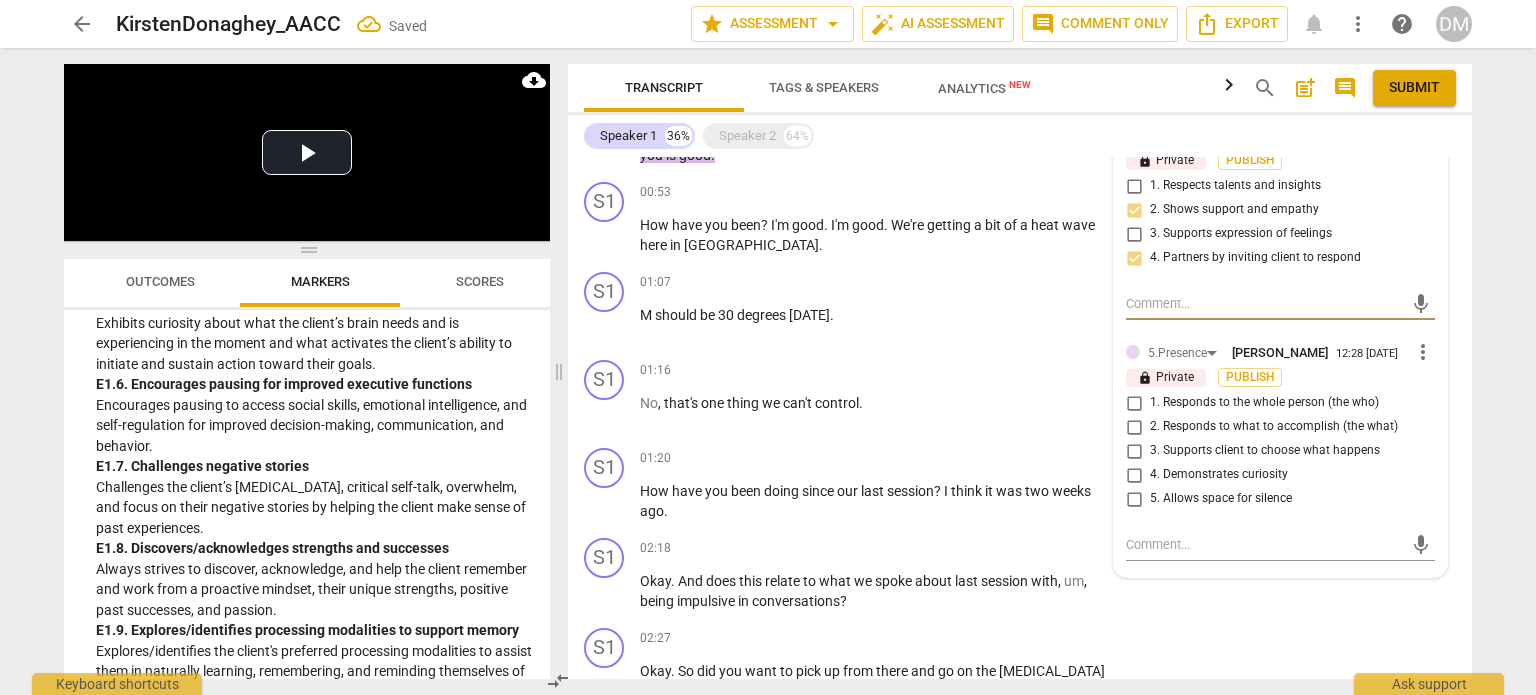 click on "3. Supports client to choose what happens" at bounding box center [1265, 451] 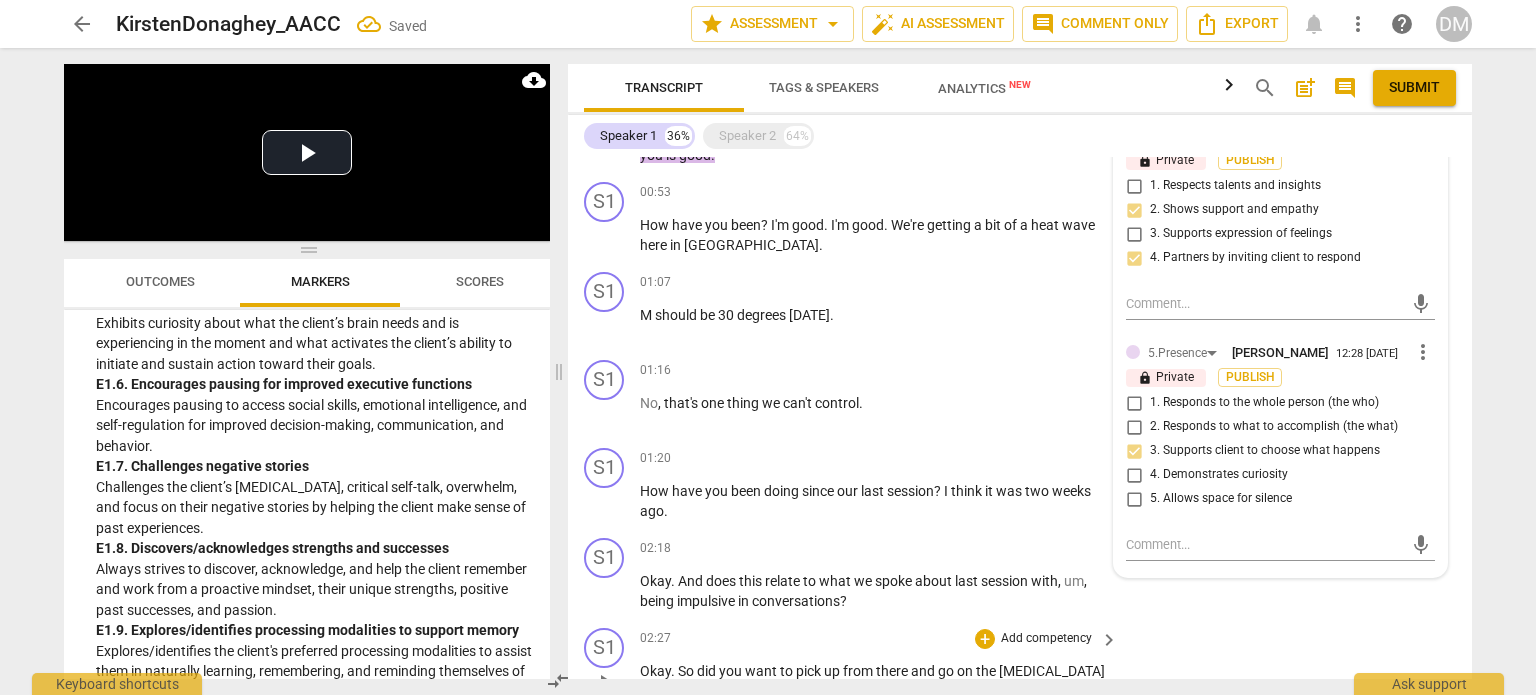 click on "S1 play_arrow pause 02:27 + Add competency keyboard_arrow_right Okay .   So   did   you   want   to   pick   up   from   there   and   go   on   the   [MEDICAL_DATA]   thing ,   or   would   you   feel   more   comfortable   talking ?" at bounding box center (1020, 665) 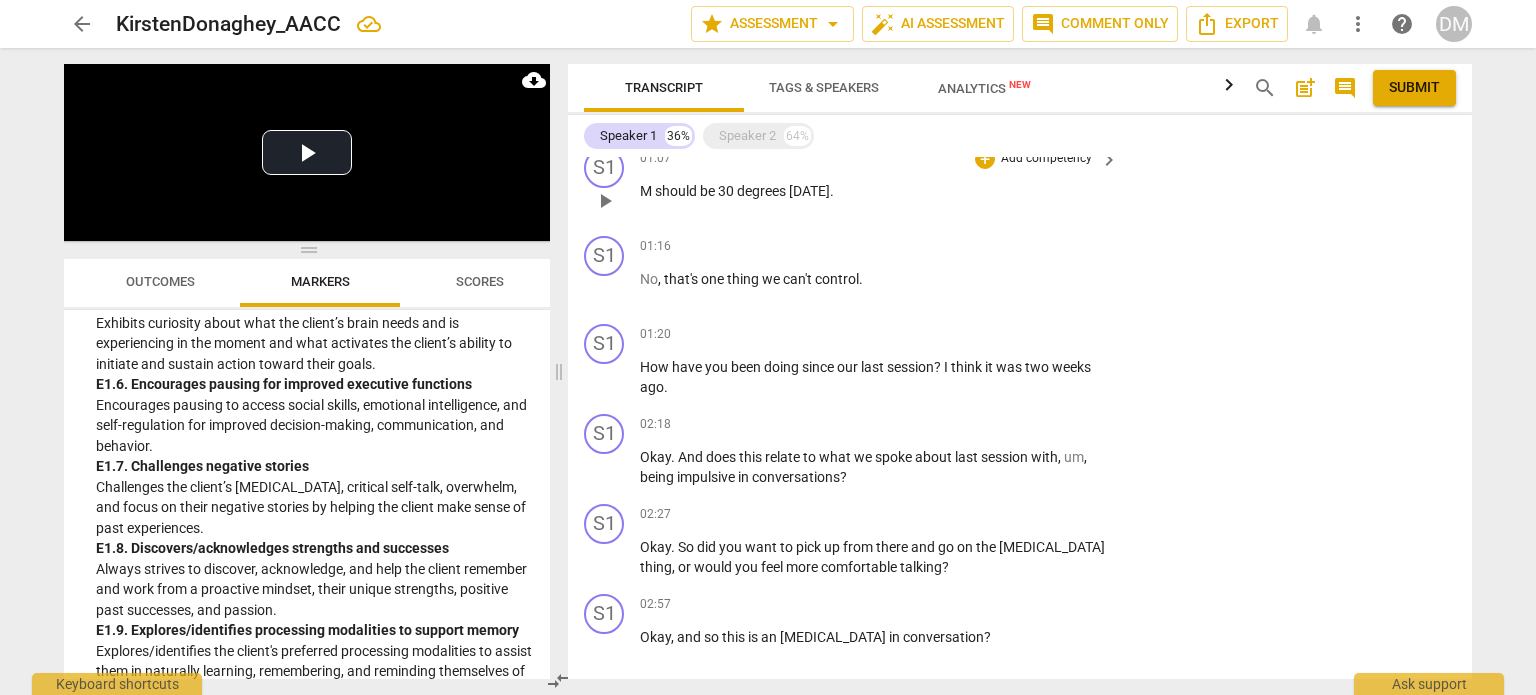 scroll, scrollTop: 839, scrollLeft: 0, axis: vertical 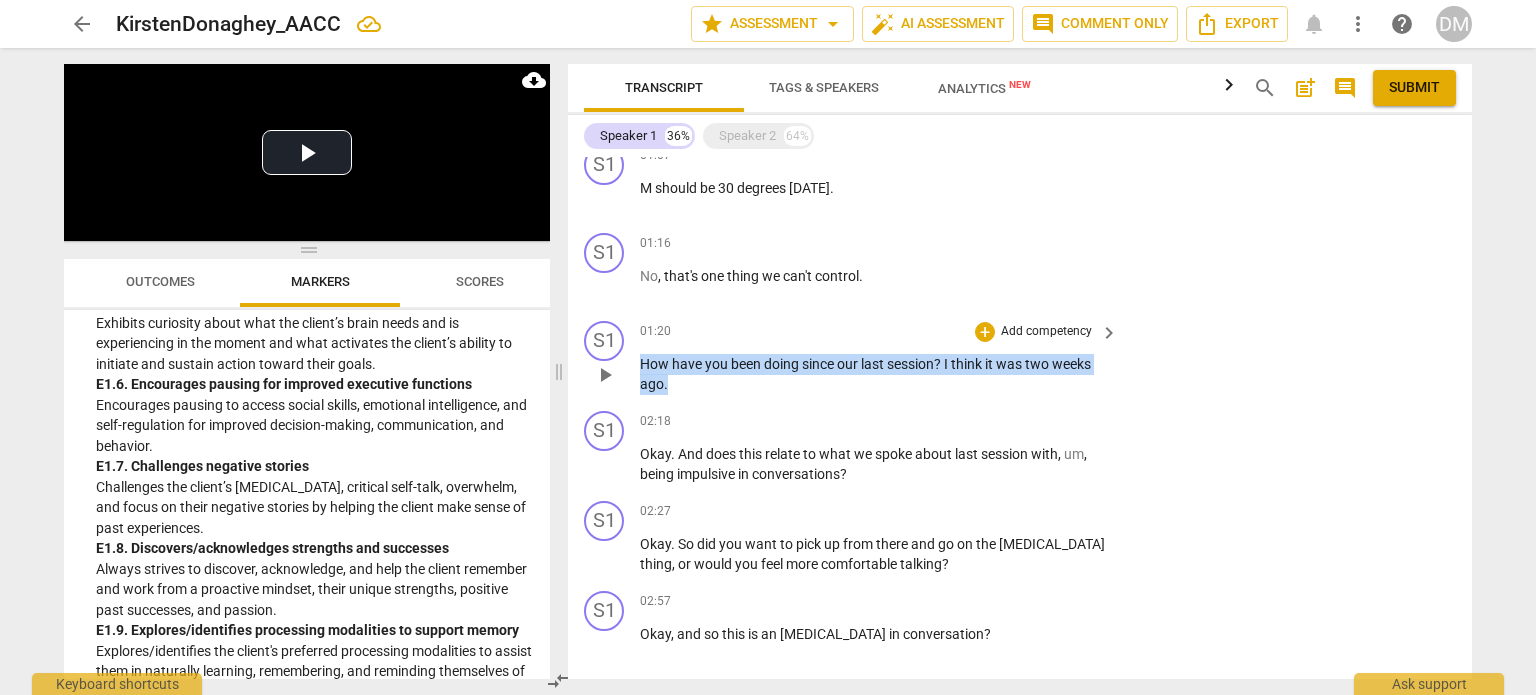 drag, startPoint x: 636, startPoint y: 362, endPoint x: 748, endPoint y: 392, distance: 115.948265 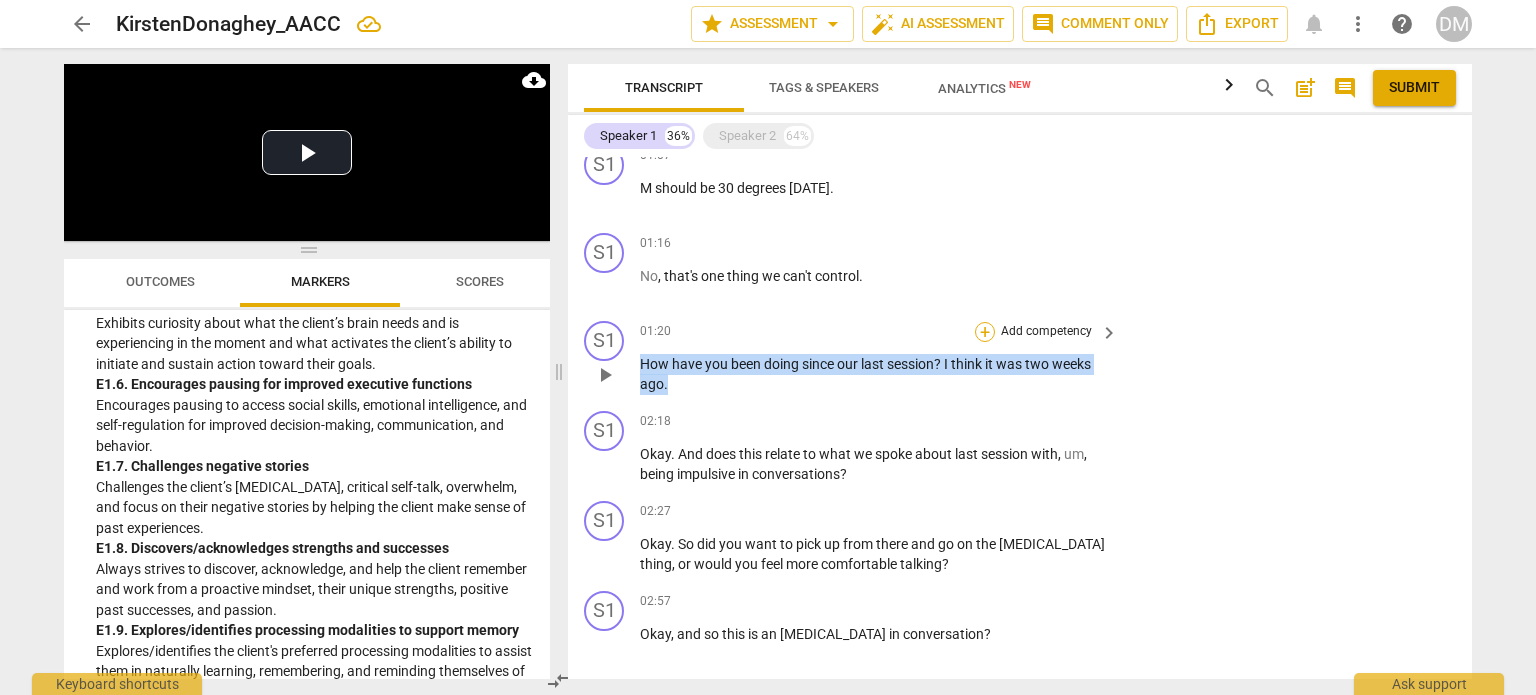 click on "+" at bounding box center (985, 332) 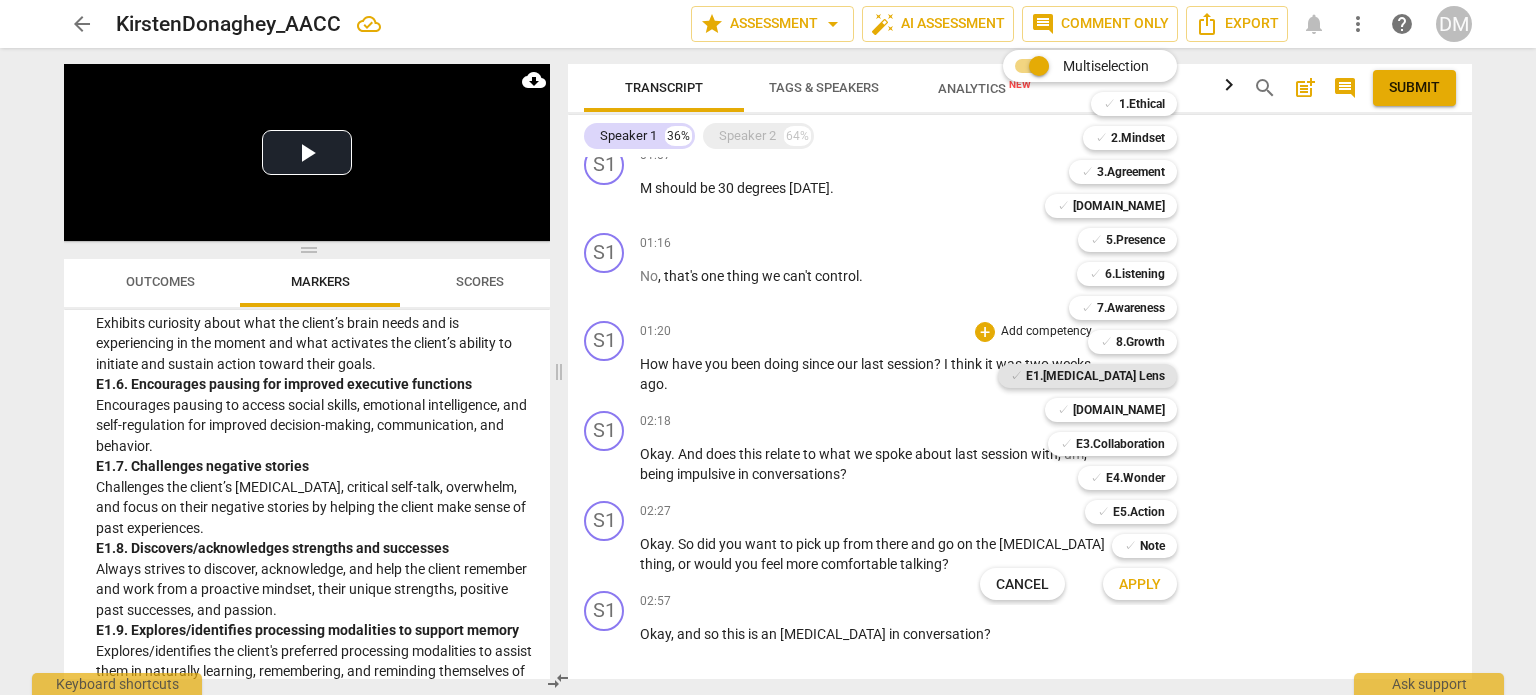 click on "E1.[MEDICAL_DATA] Lens" at bounding box center (1095, 376) 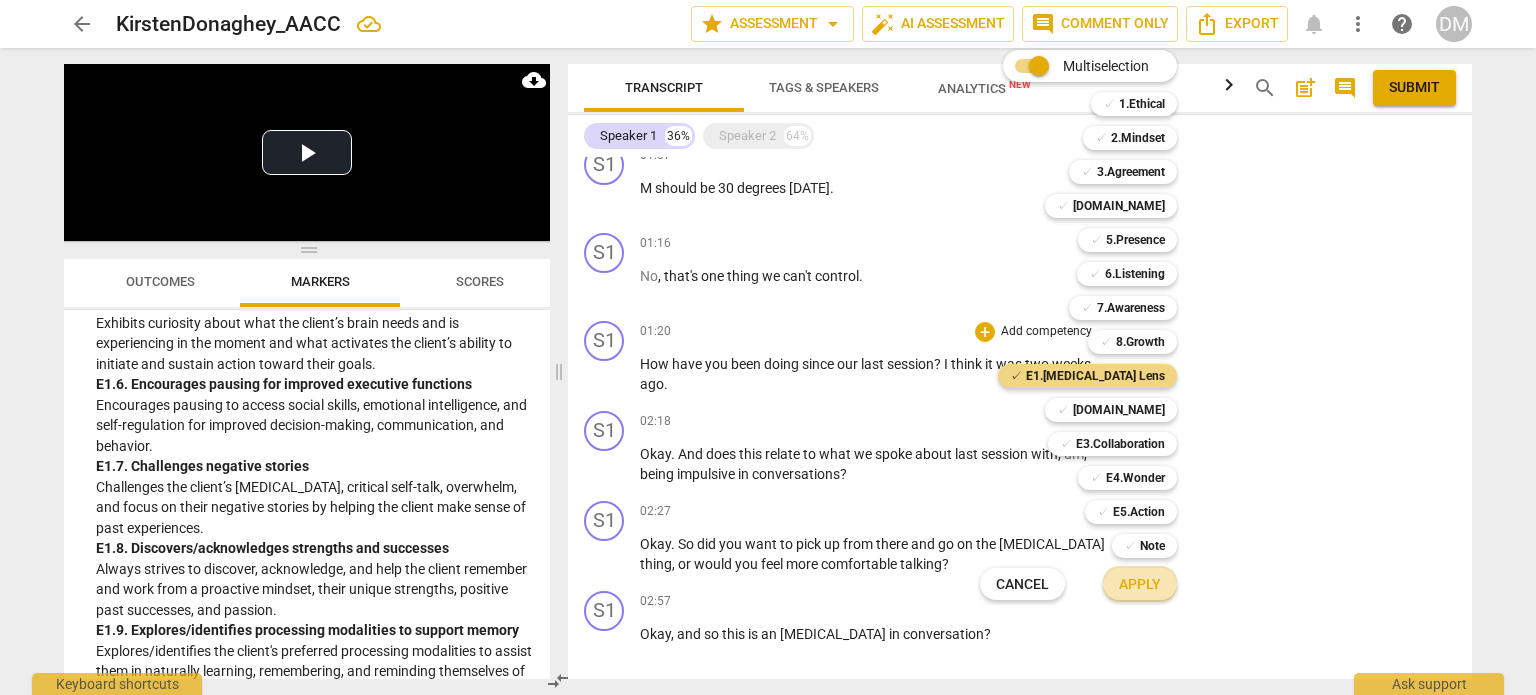 click on "Apply" at bounding box center (1140, 585) 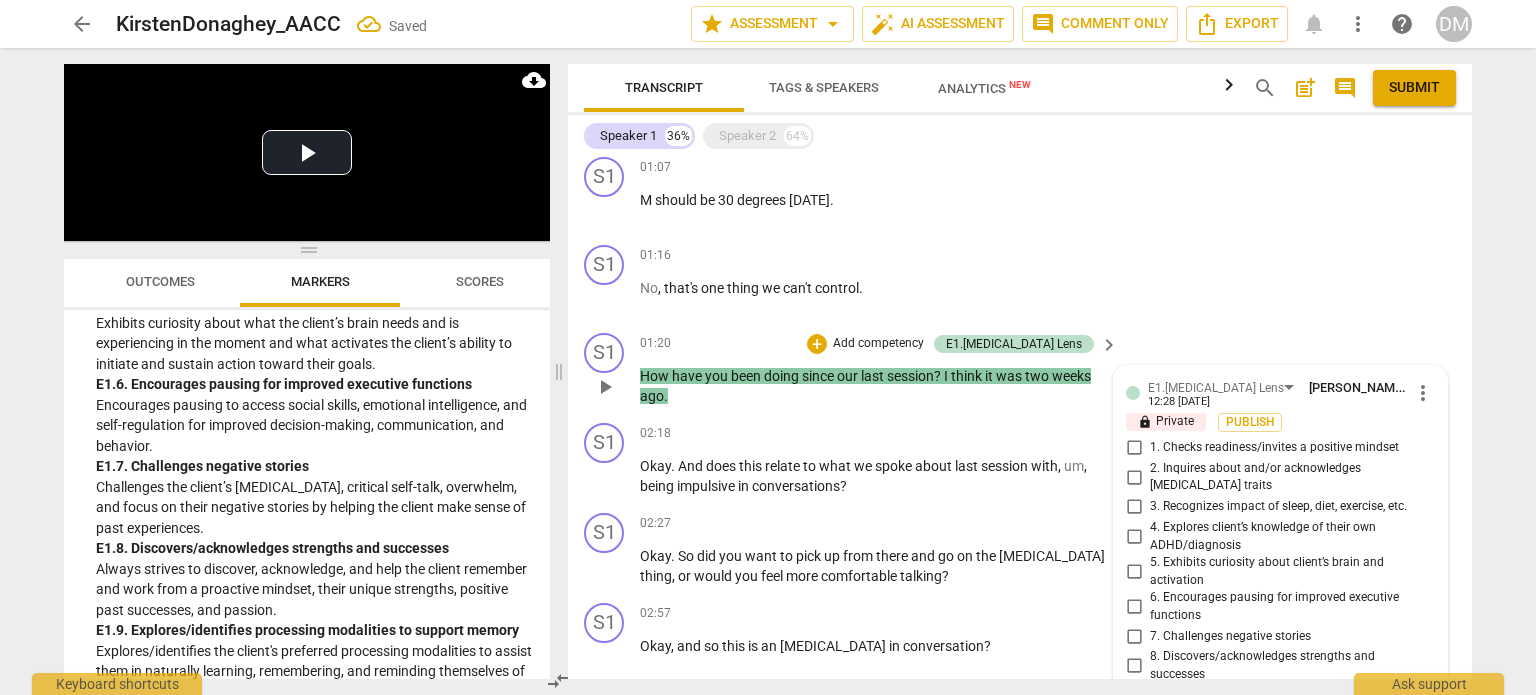 scroll, scrollTop: 824, scrollLeft: 0, axis: vertical 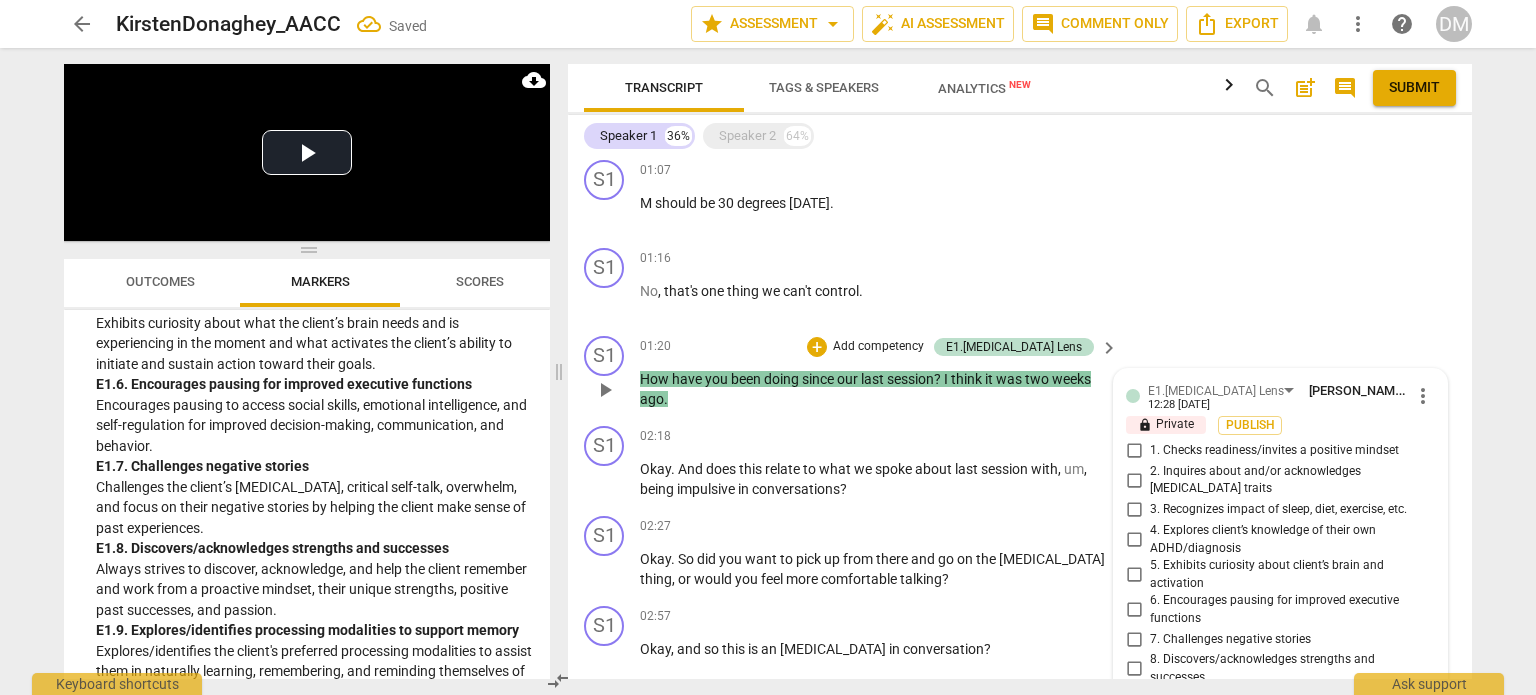 click on "1. Checks readiness/invites a positive mindset" at bounding box center [1134, 451] 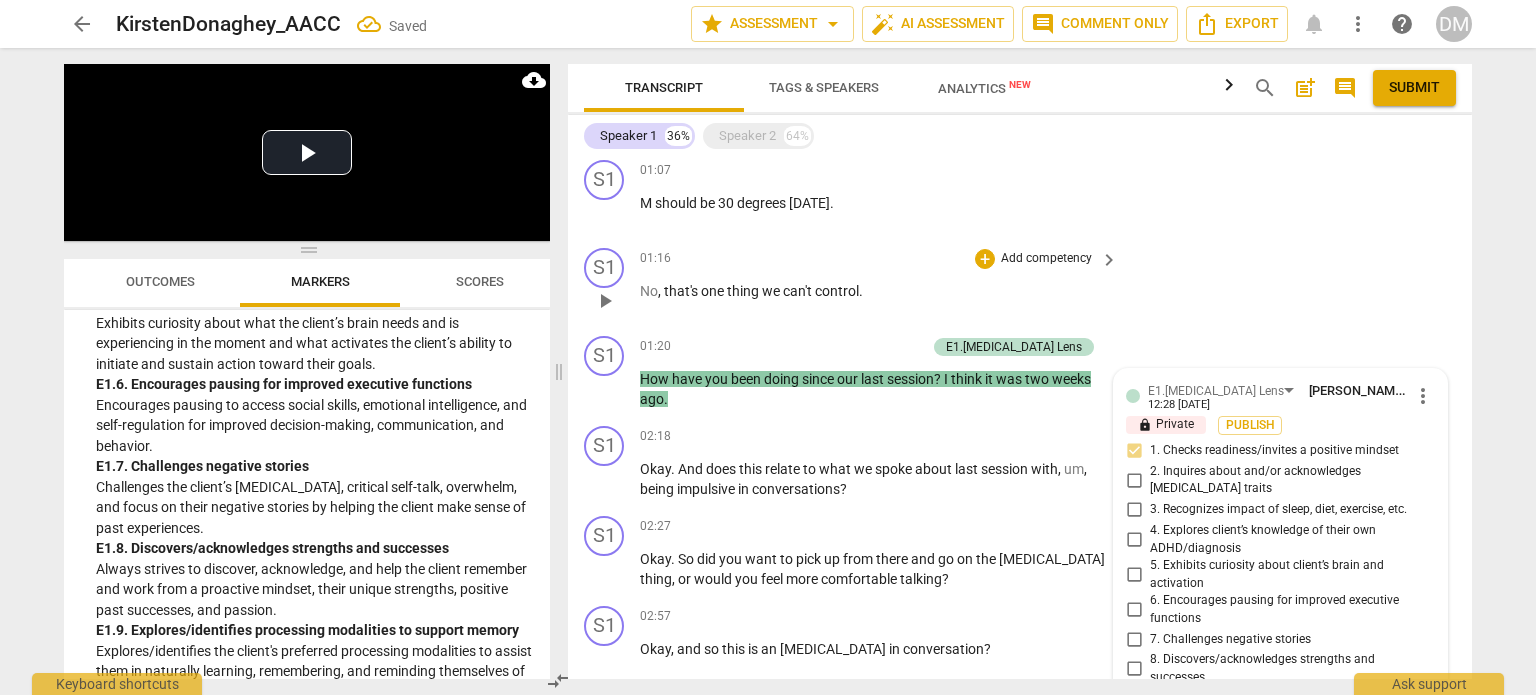 click on "S1 play_arrow pause 01:16 + Add competency keyboard_arrow_right No ,   that's   one   thing   we   can't   control ." at bounding box center (1020, 284) 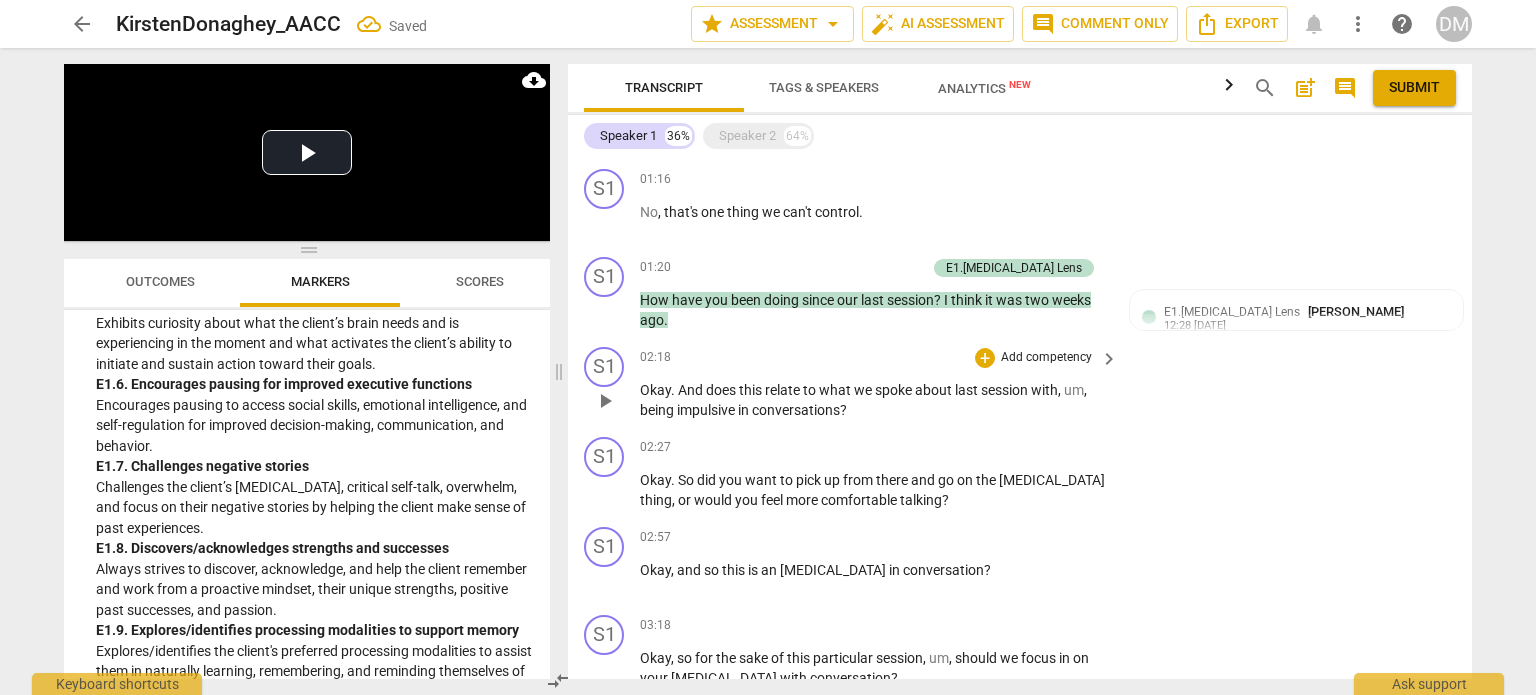 scroll, scrollTop: 908, scrollLeft: 0, axis: vertical 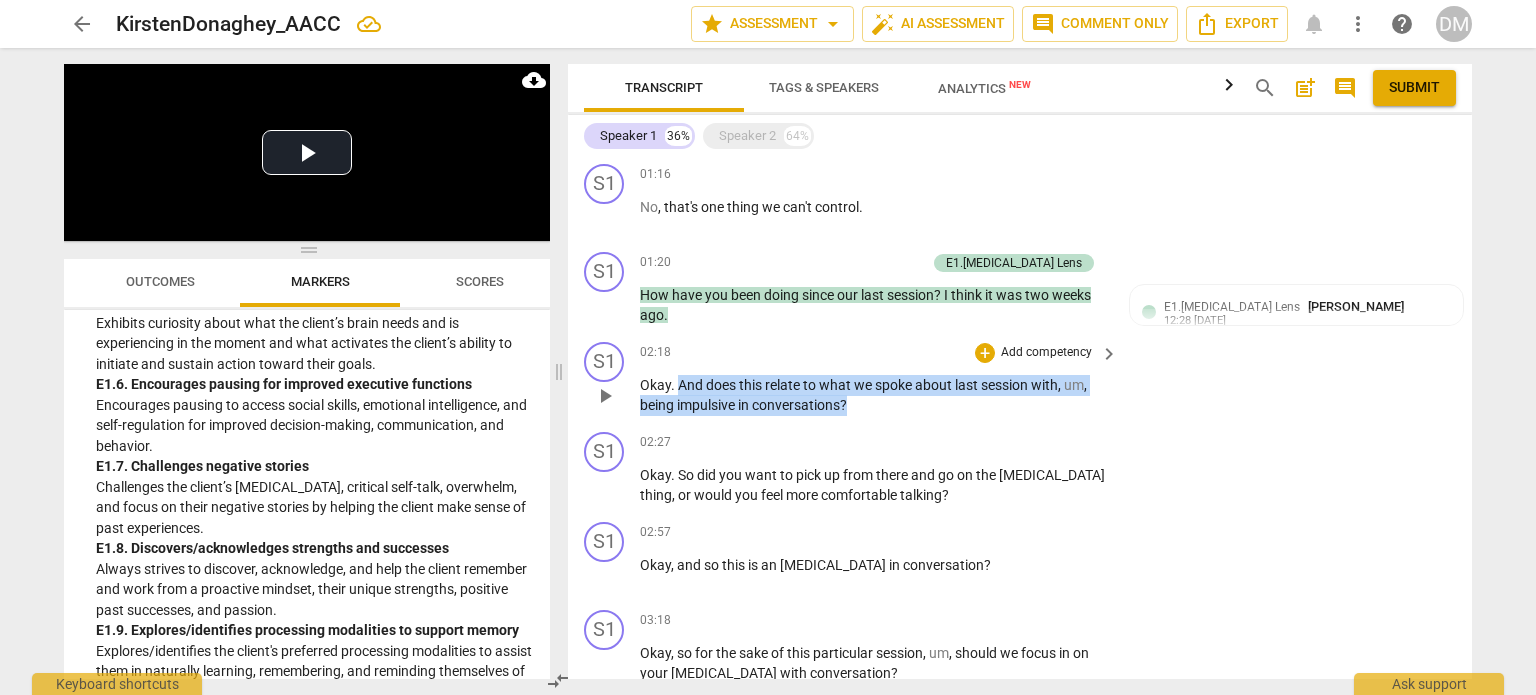 drag, startPoint x: 679, startPoint y: 380, endPoint x: 884, endPoint y: 402, distance: 206.17711 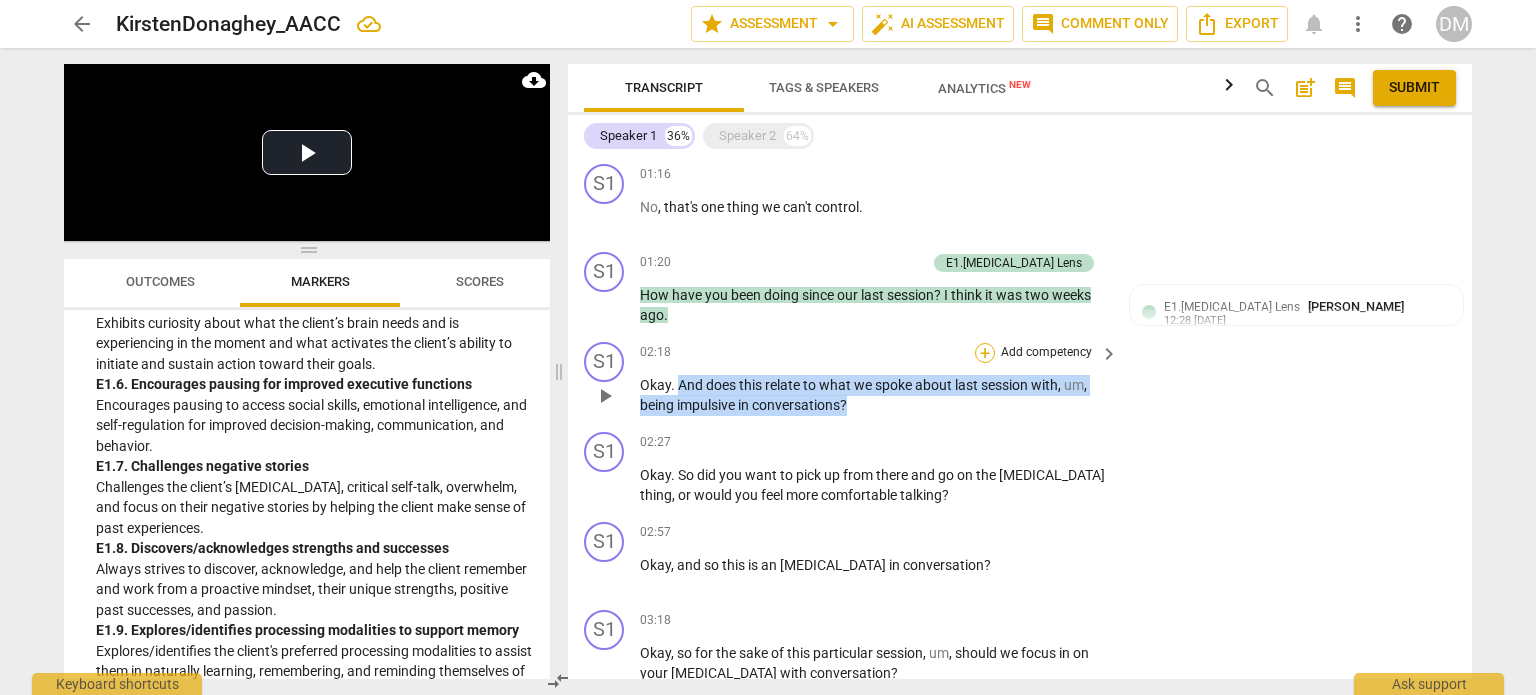 click on "+" at bounding box center [985, 353] 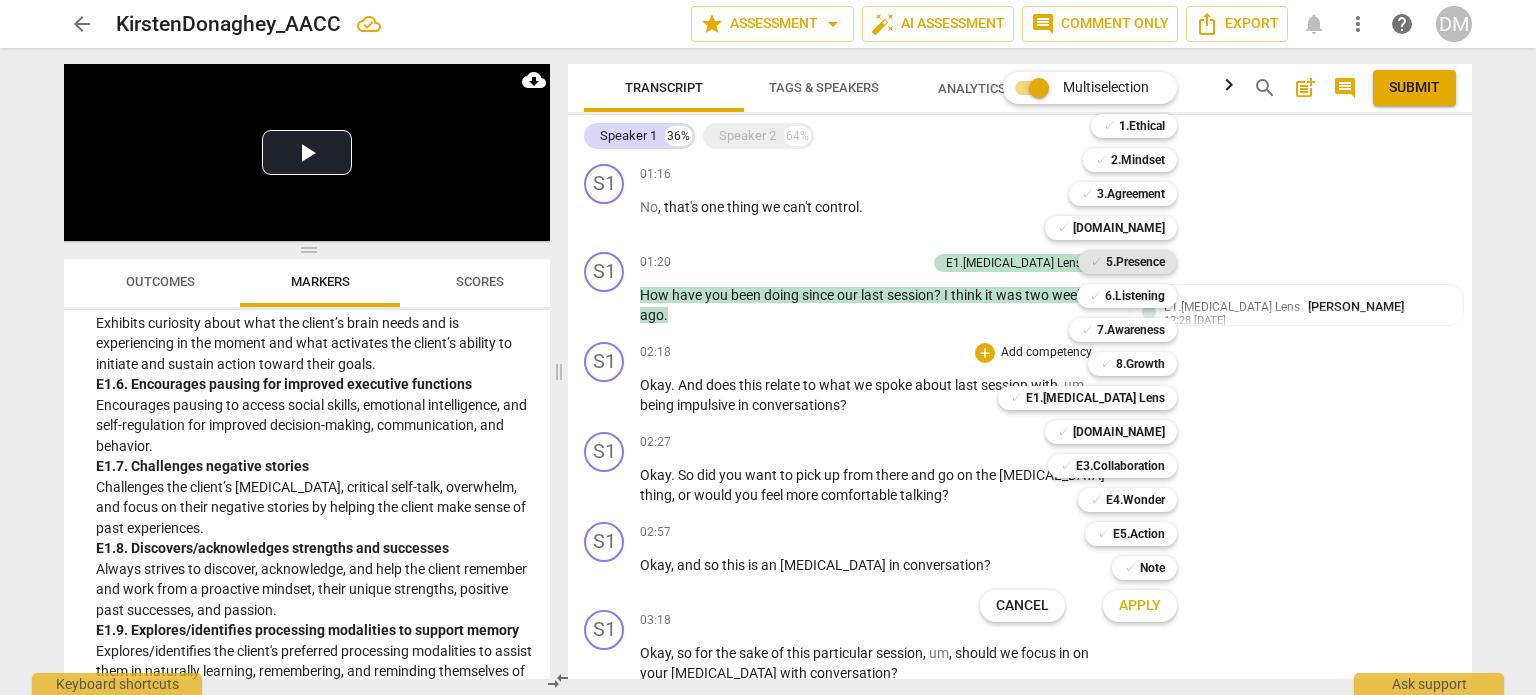 click on "5.Presence" at bounding box center (1135, 262) 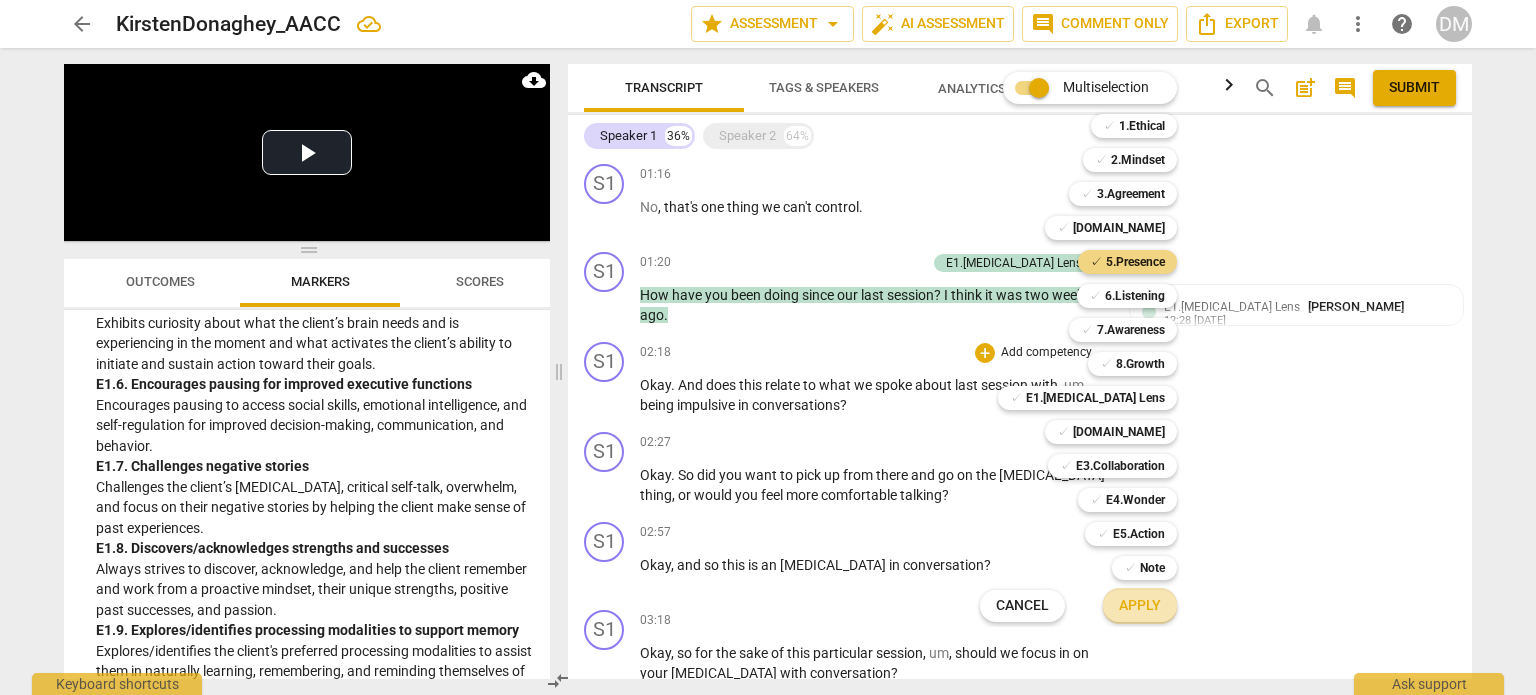 click on "Apply" at bounding box center [1140, 606] 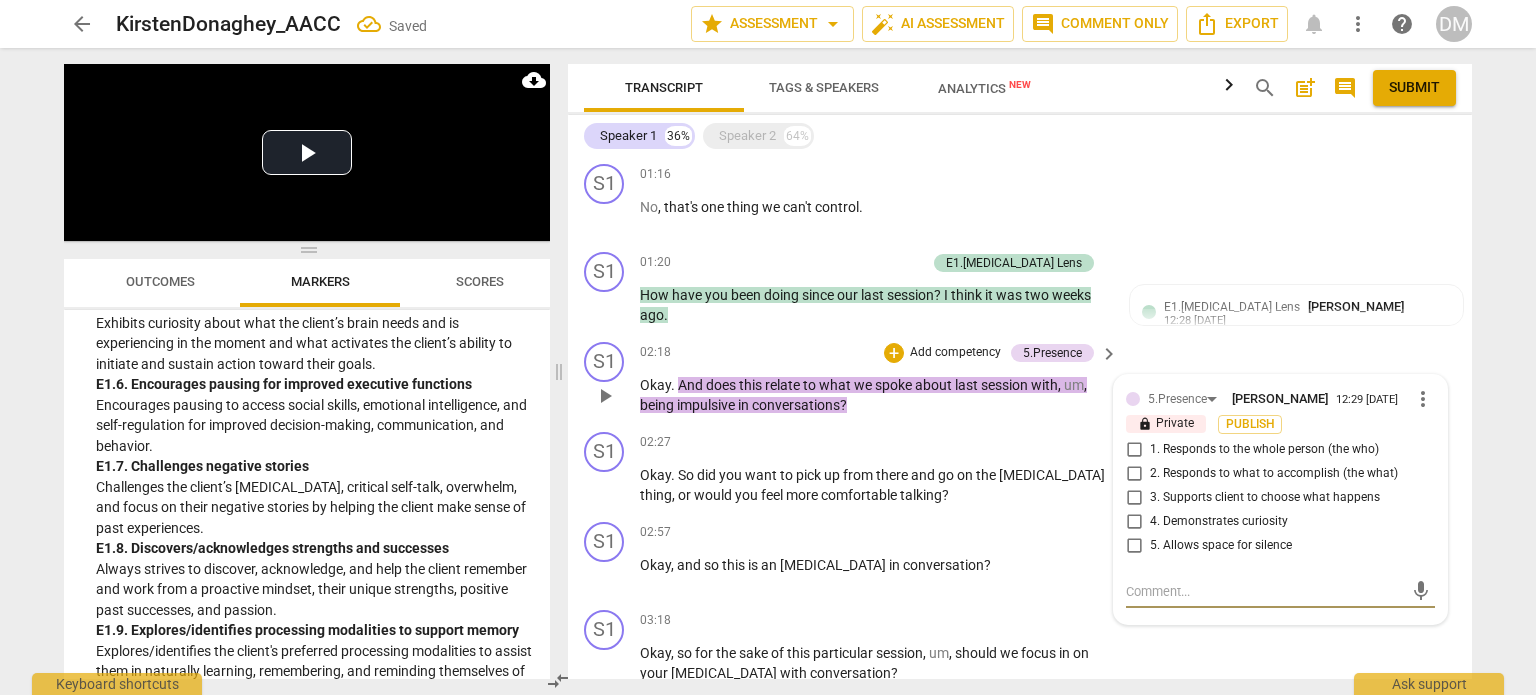 click on "4. Demonstrates curiosity" at bounding box center (1134, 522) 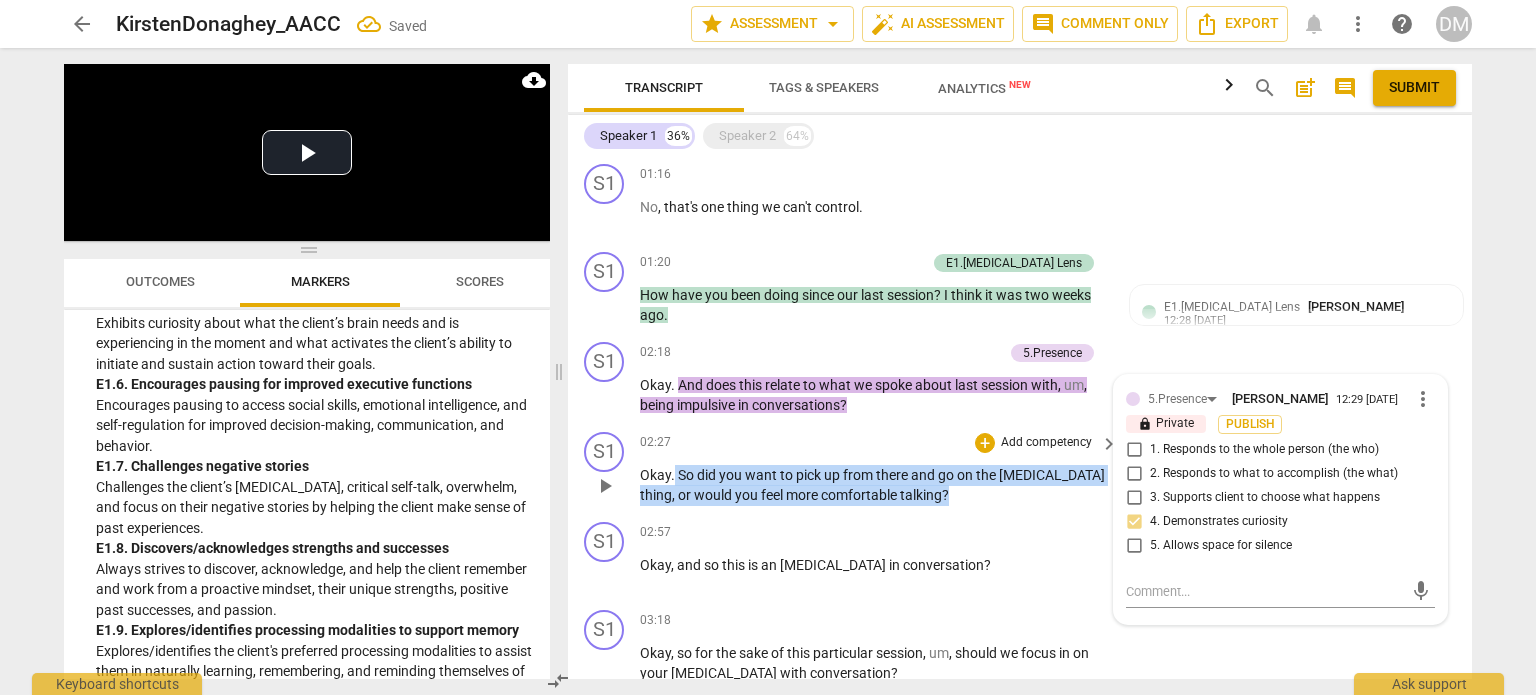 drag, startPoint x: 673, startPoint y: 470, endPoint x: 987, endPoint y: 482, distance: 314.22922 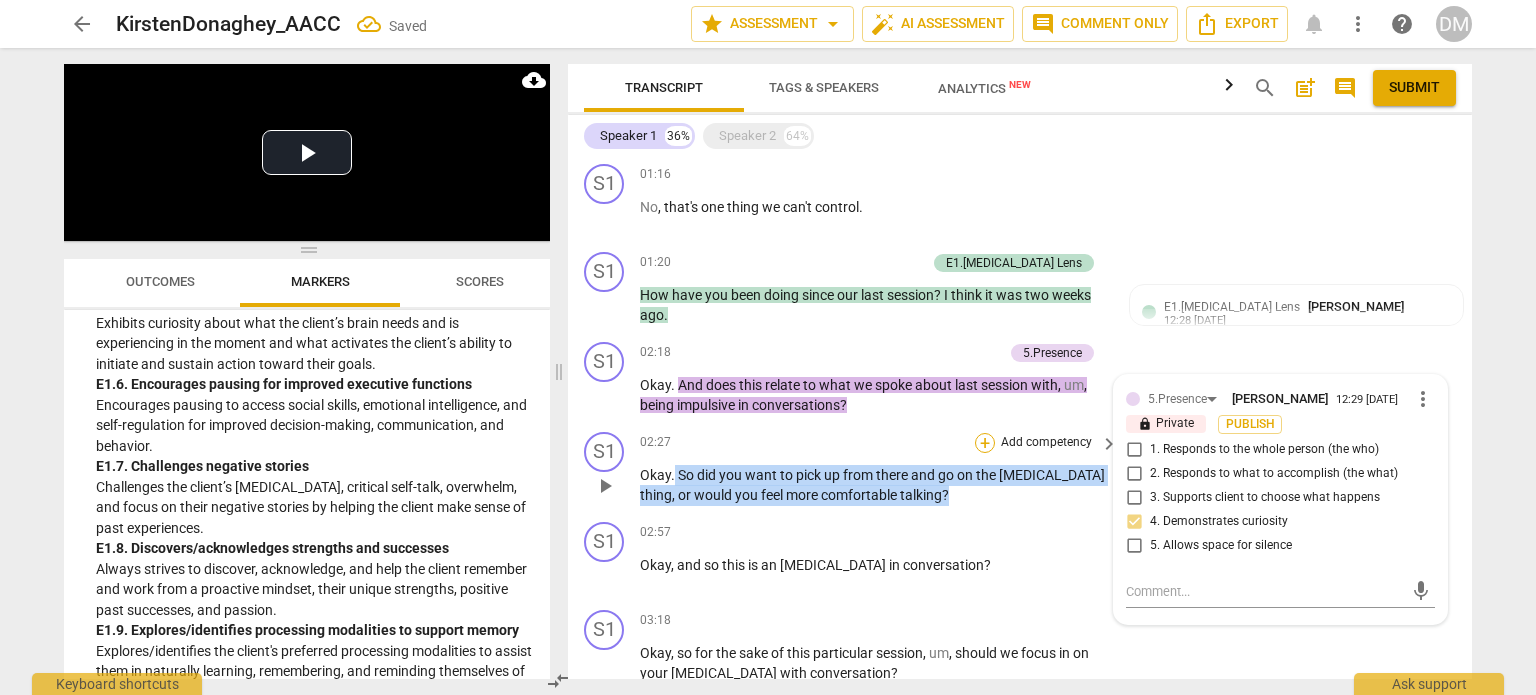 click on "+" at bounding box center [985, 443] 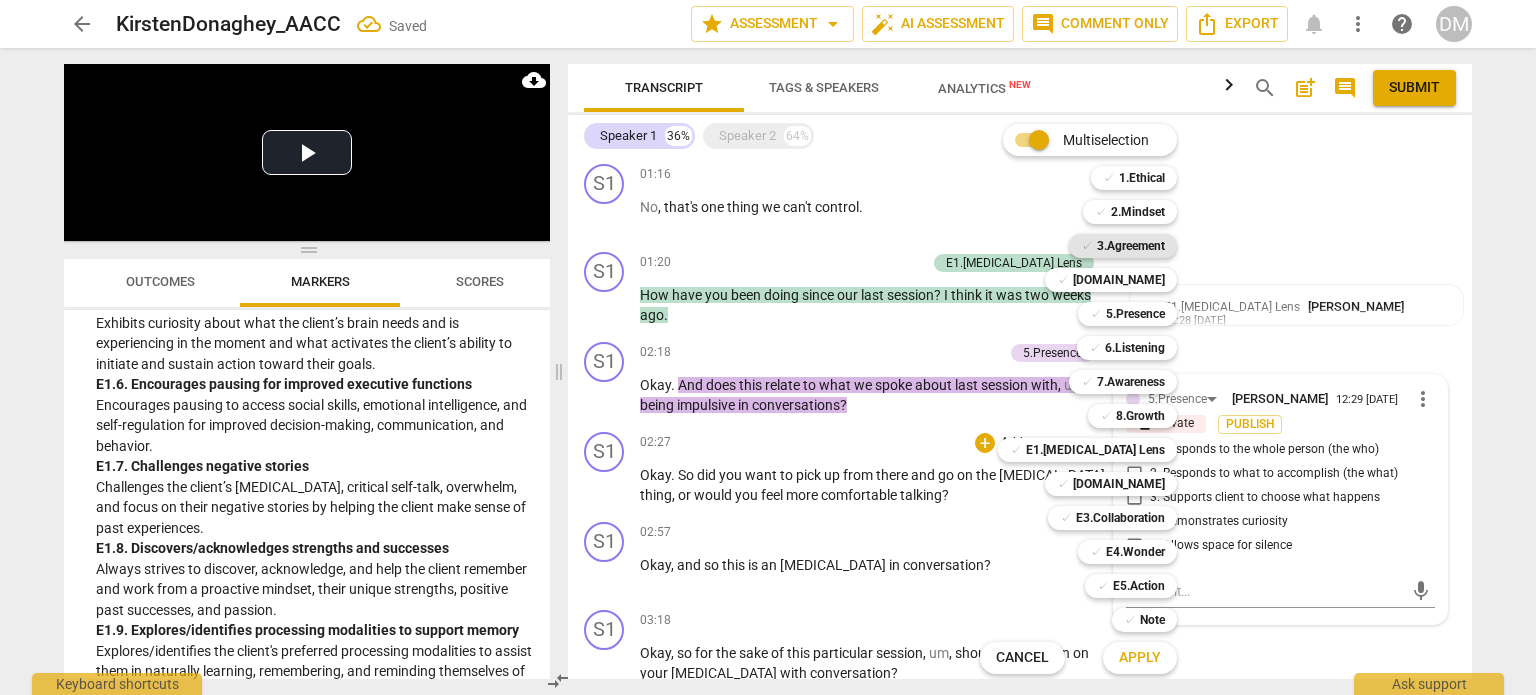 click on "3.Agreement" at bounding box center (1131, 246) 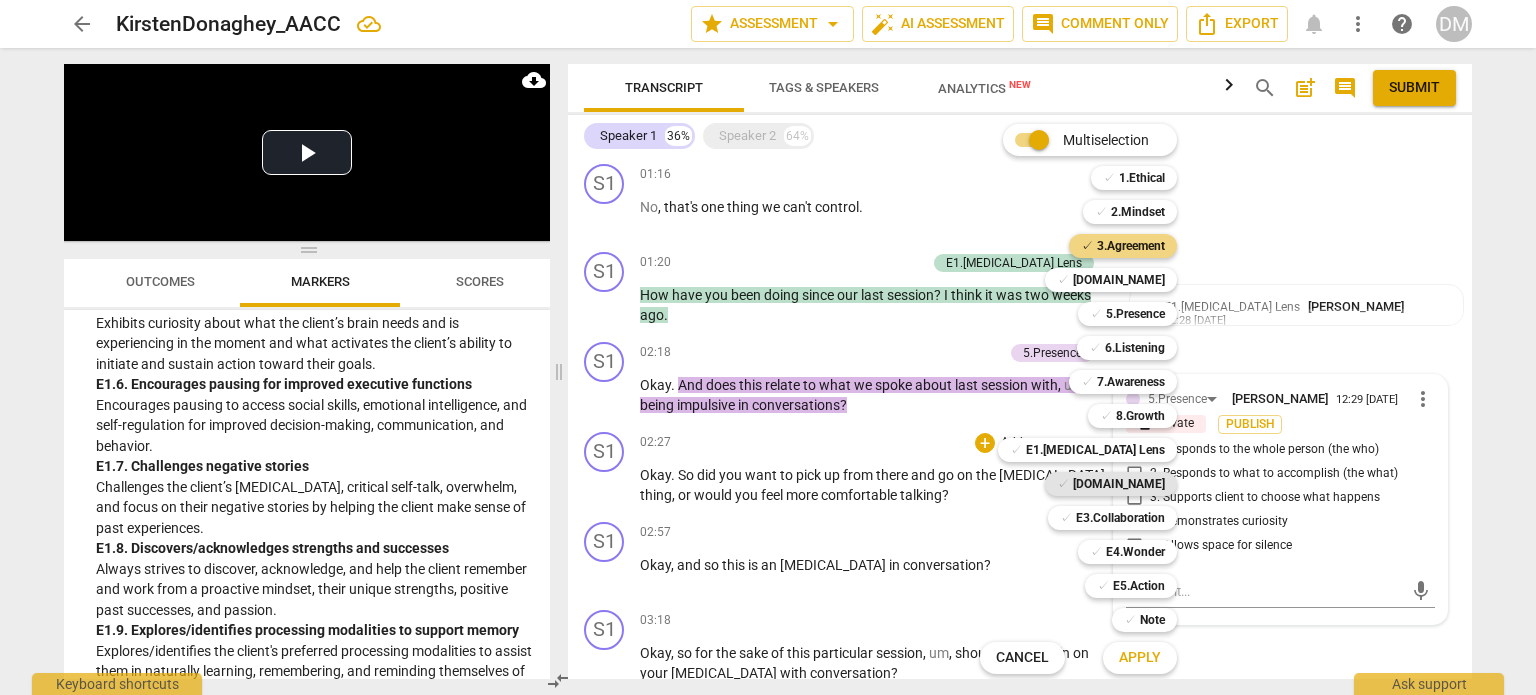 click on "[DOMAIN_NAME]" at bounding box center (1119, 484) 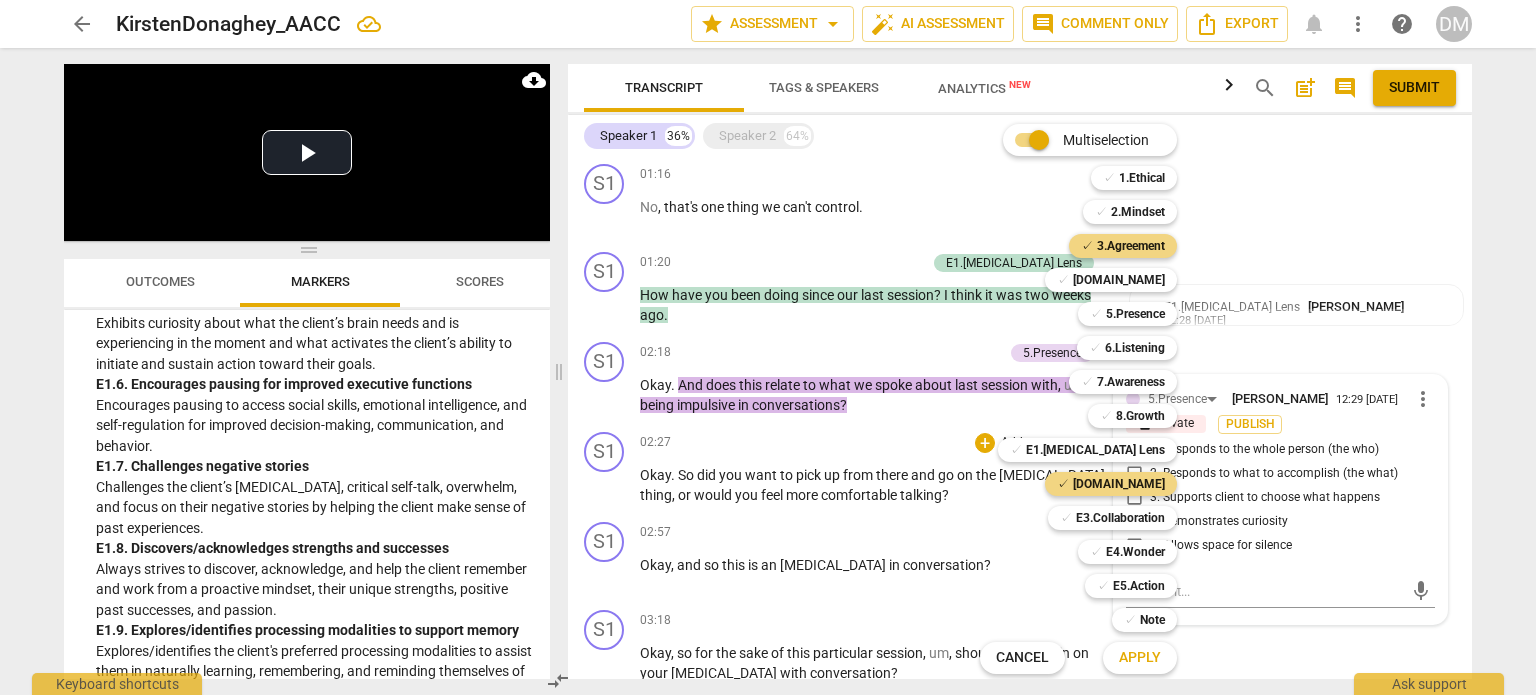 click on "Apply" at bounding box center [1140, 658] 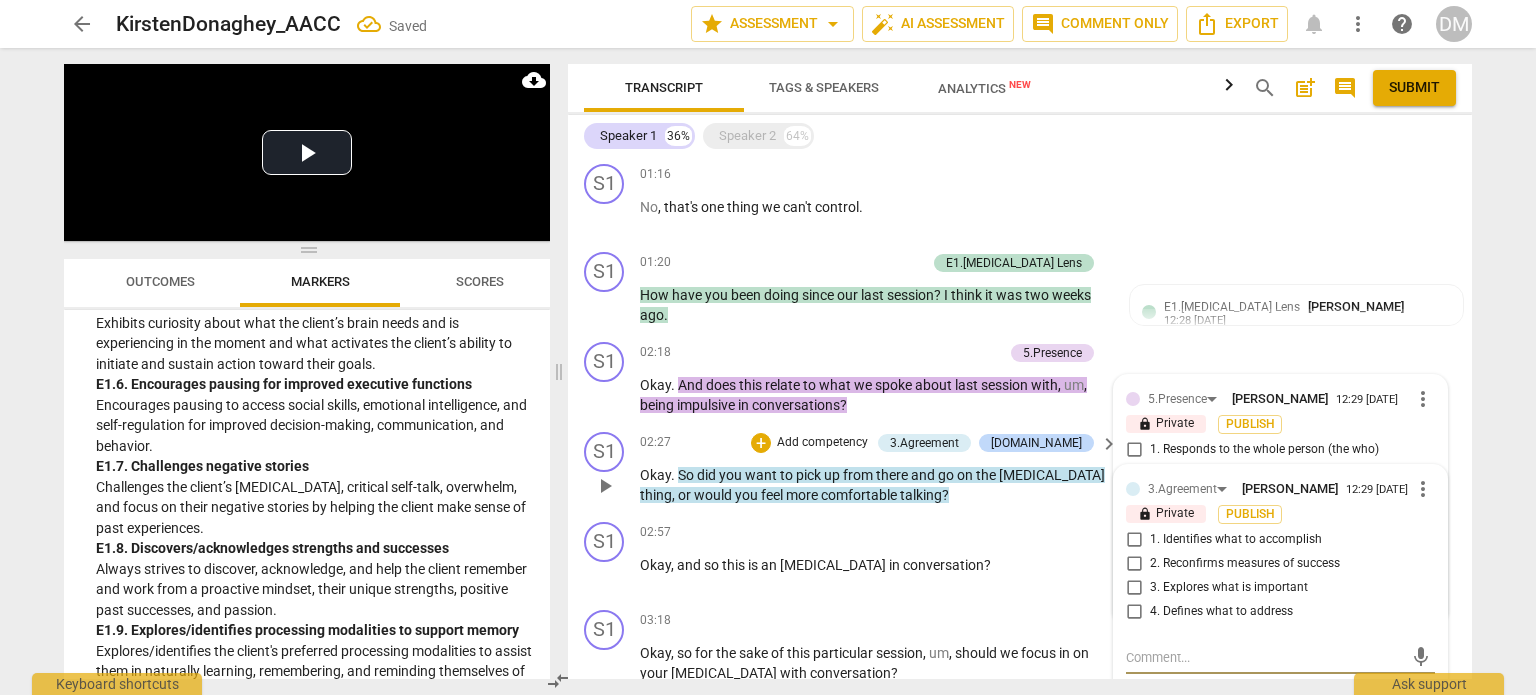 click on "1. Identifies what to accomplish" at bounding box center [1134, 540] 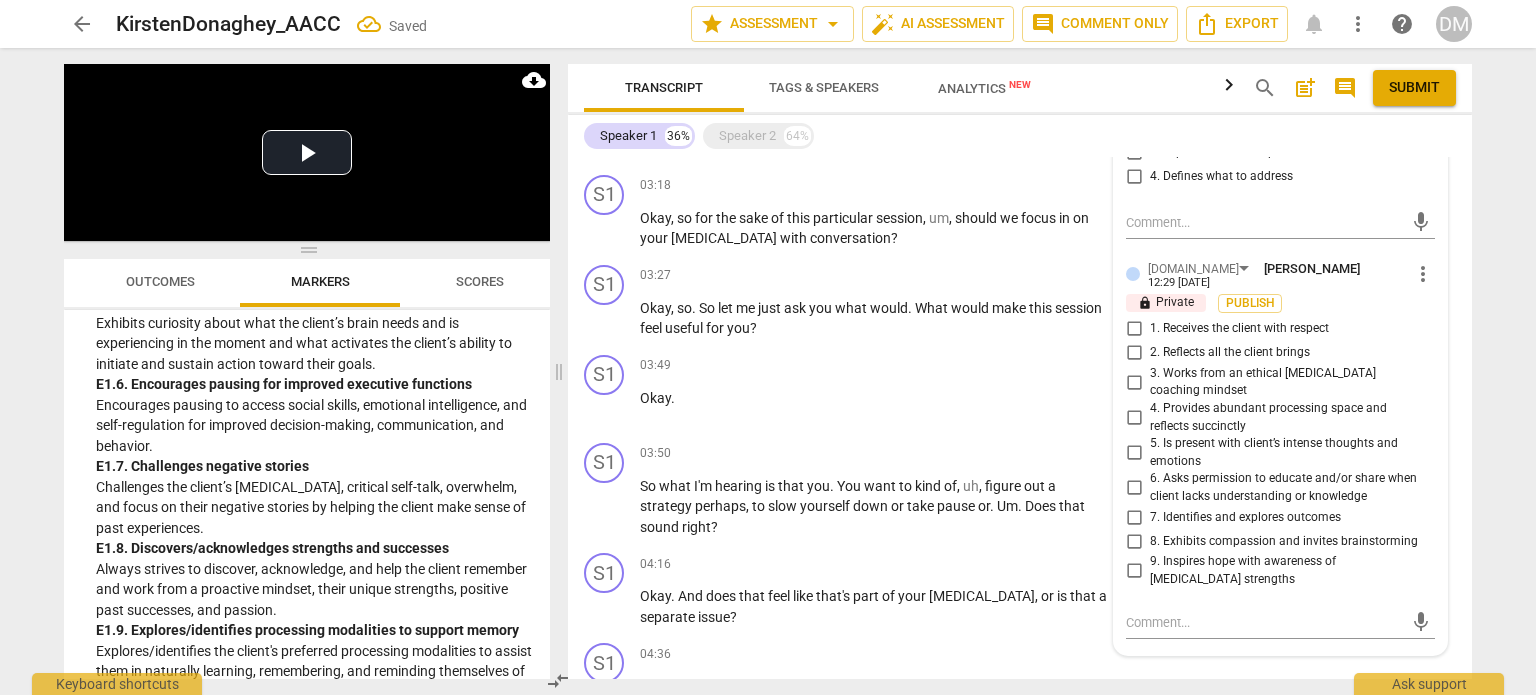 scroll, scrollTop: 1344, scrollLeft: 0, axis: vertical 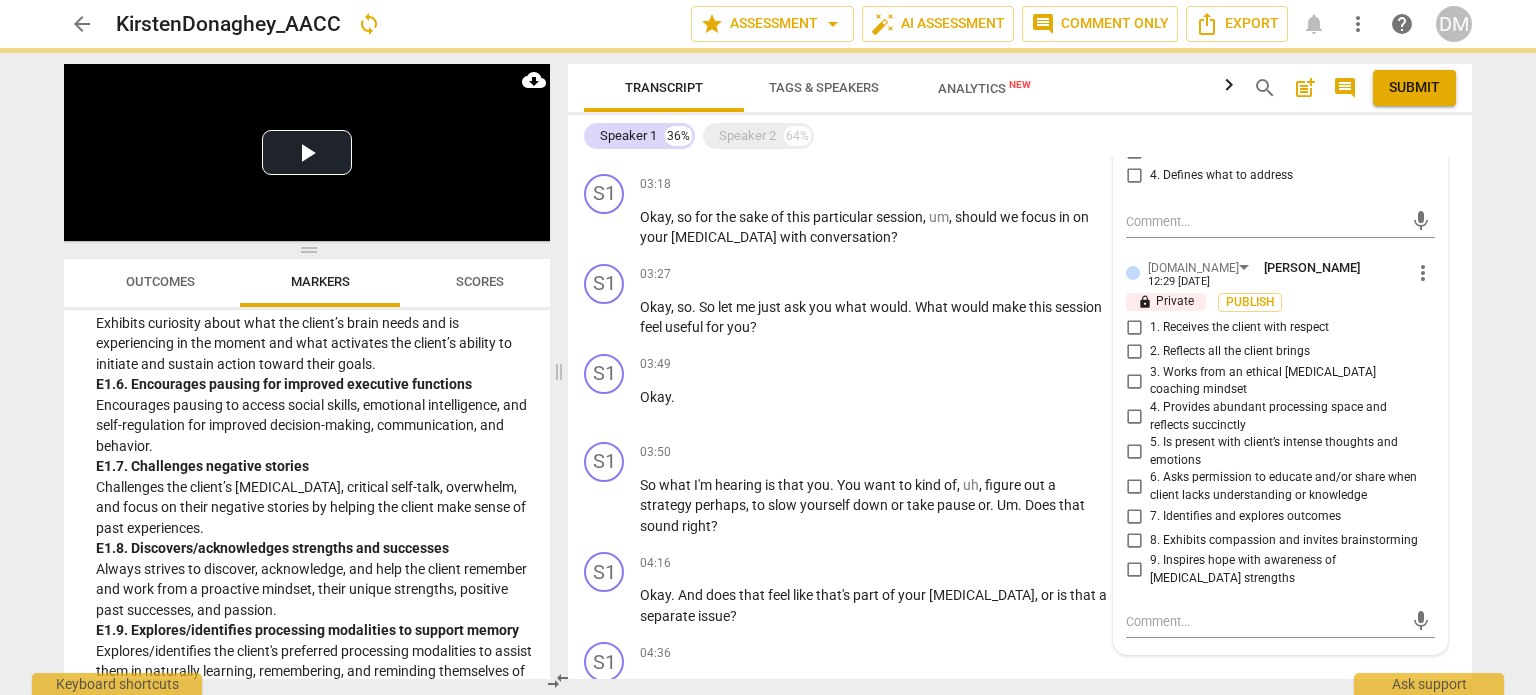 click on "7. Identifies and explores outcomes" at bounding box center [1134, 516] 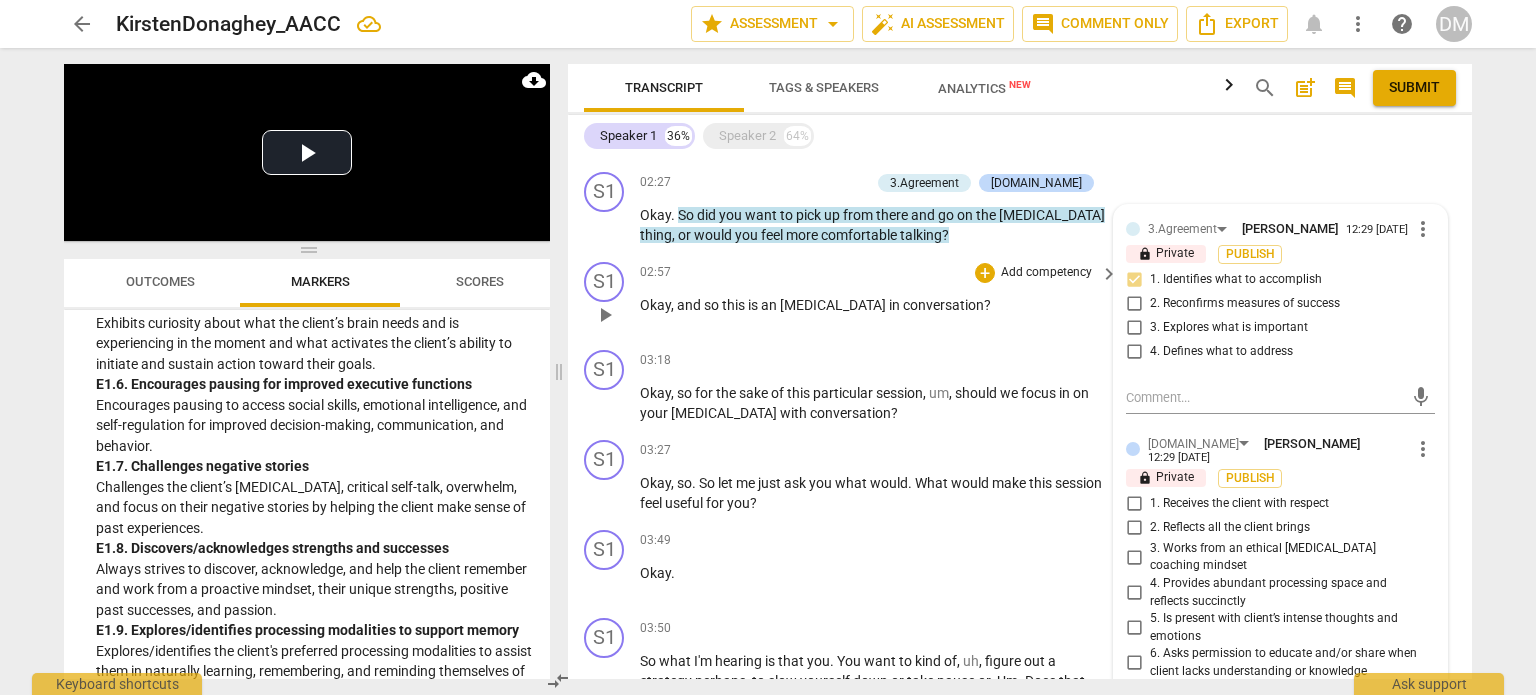 scroll, scrollTop: 1172, scrollLeft: 0, axis: vertical 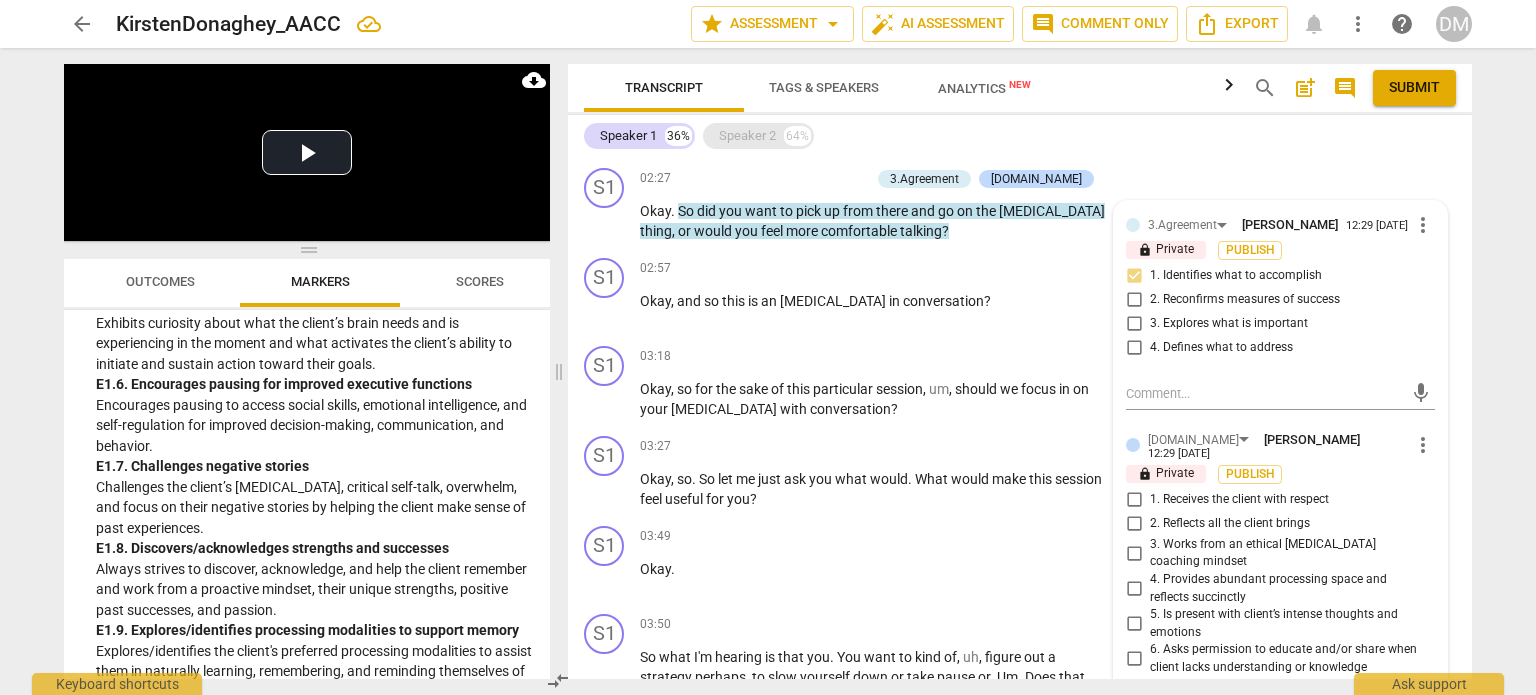 click on "Speaker 2" at bounding box center (747, 136) 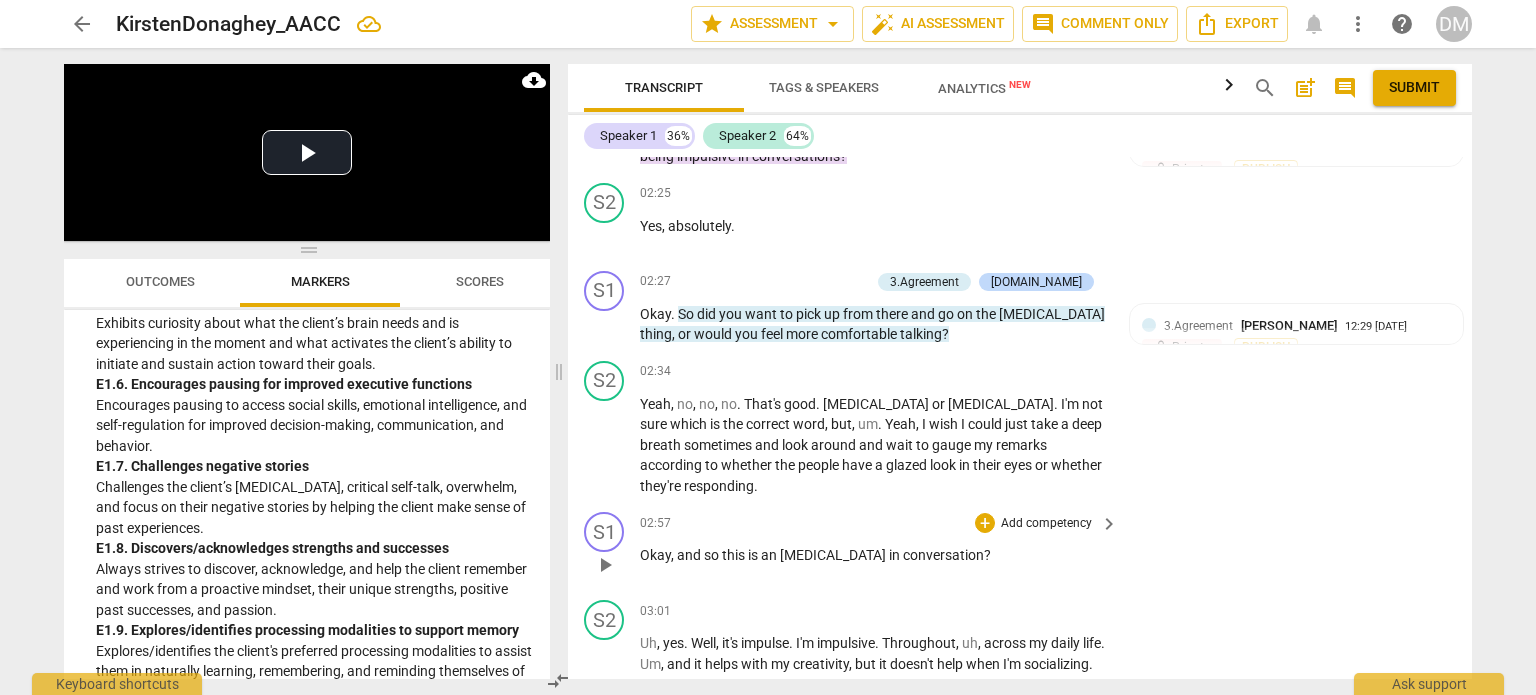 scroll, scrollTop: 2344, scrollLeft: 0, axis: vertical 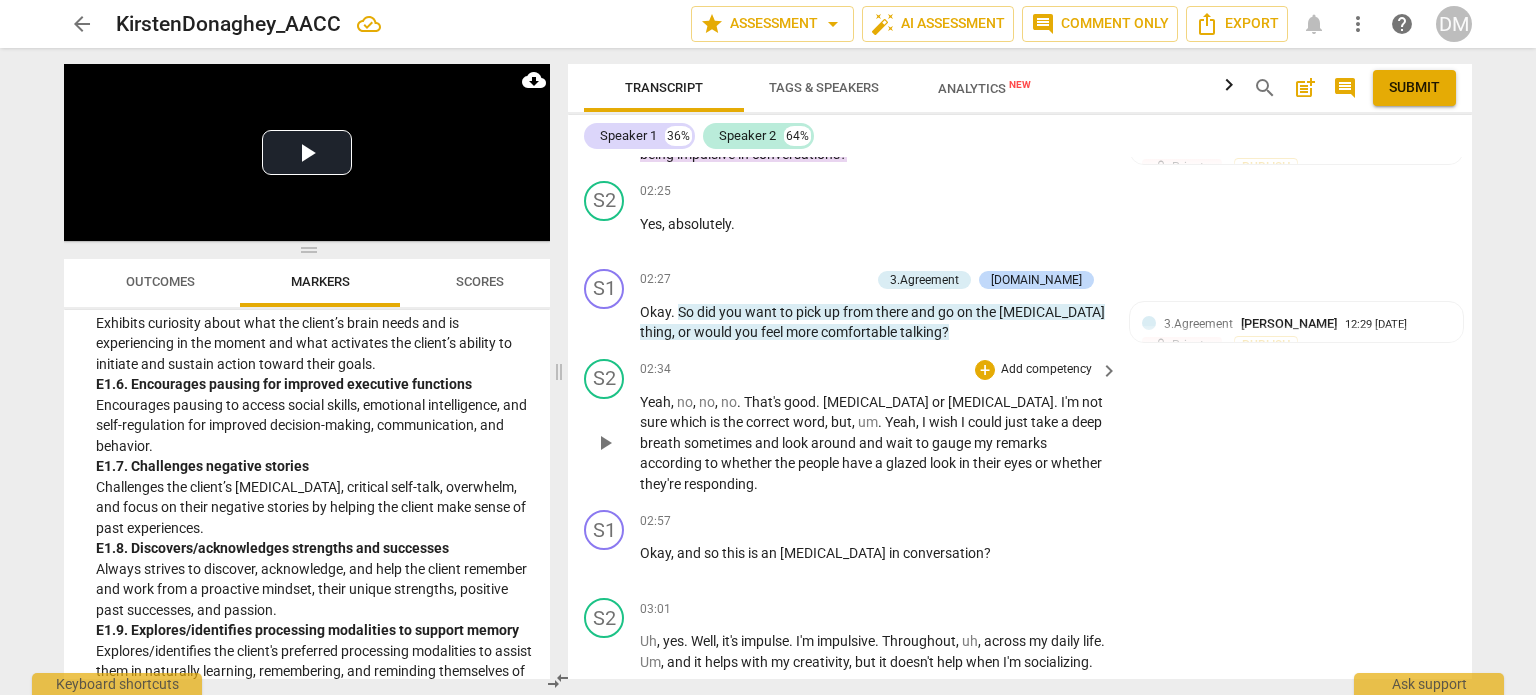 click on "That's" at bounding box center (764, 402) 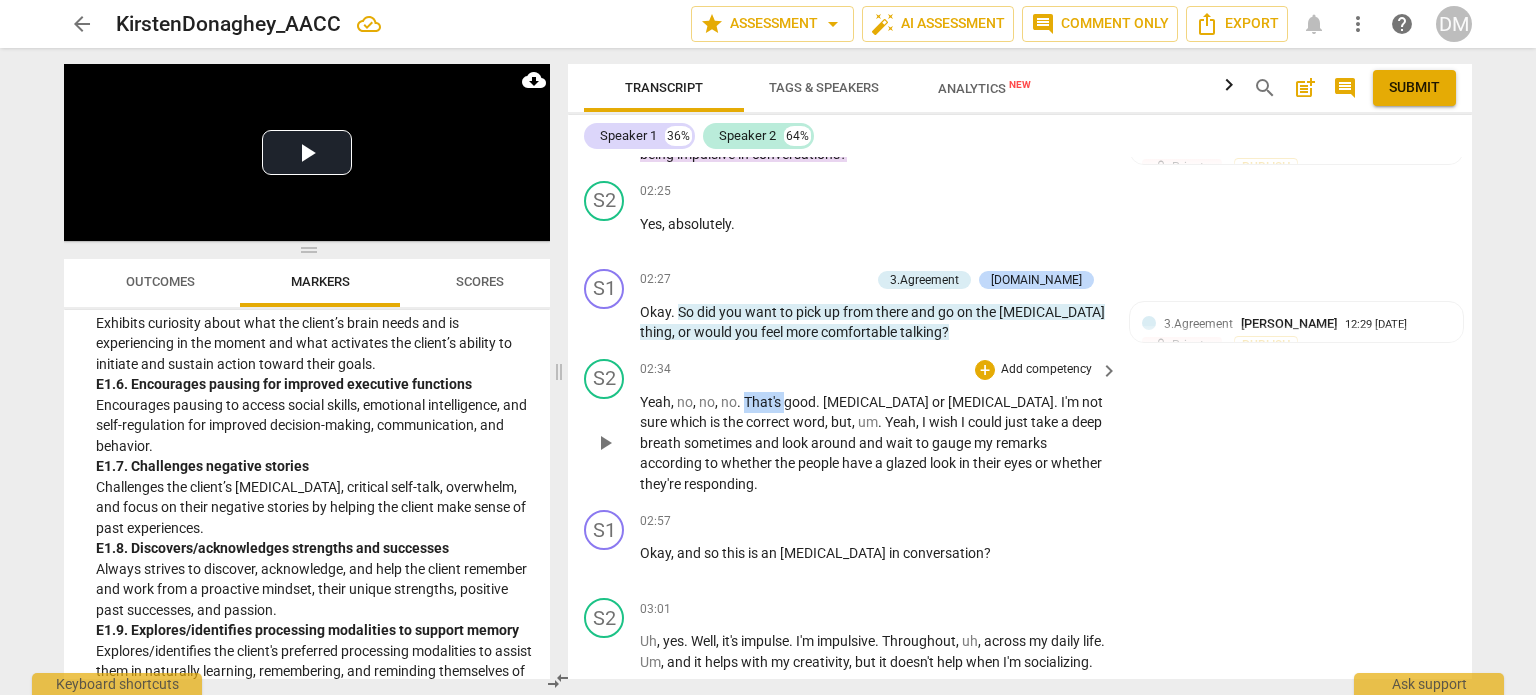click on "That's" at bounding box center [764, 402] 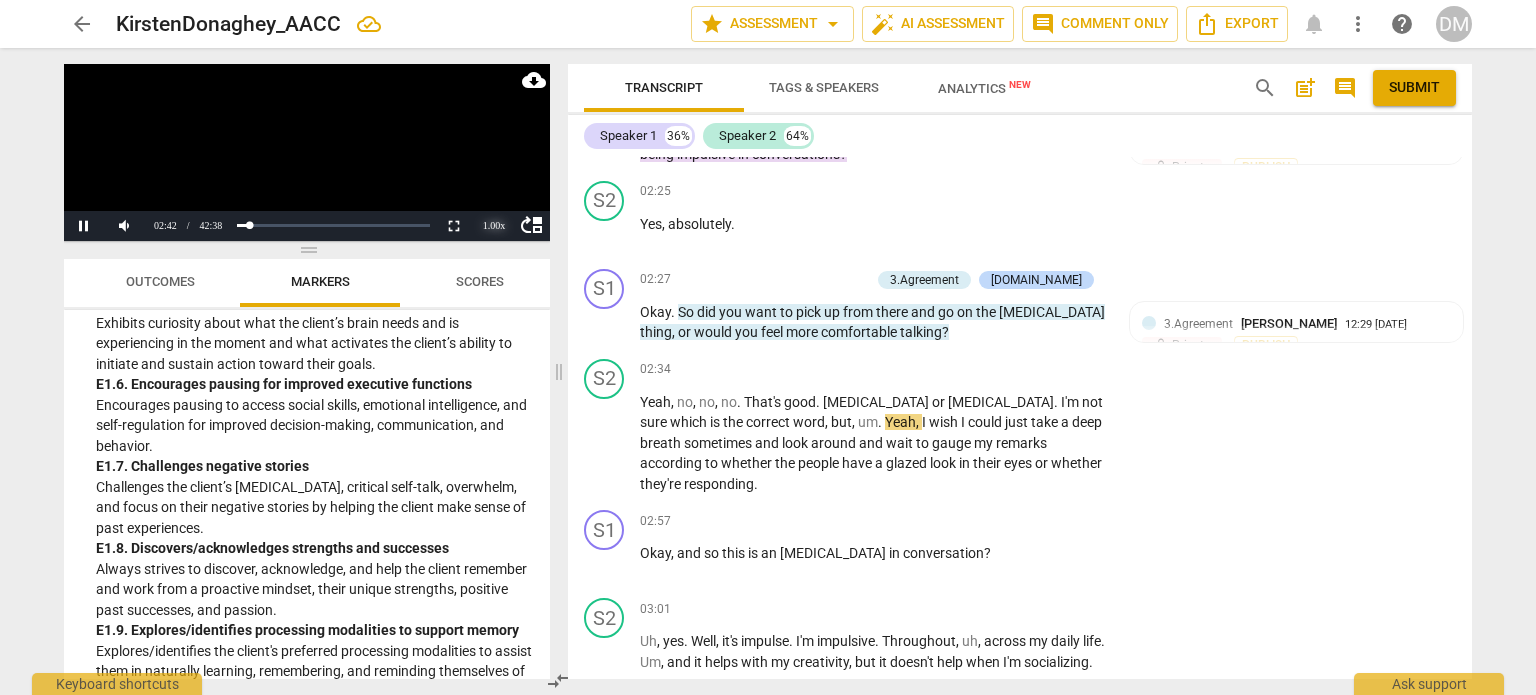click on "1.00 x" at bounding box center [494, 226] 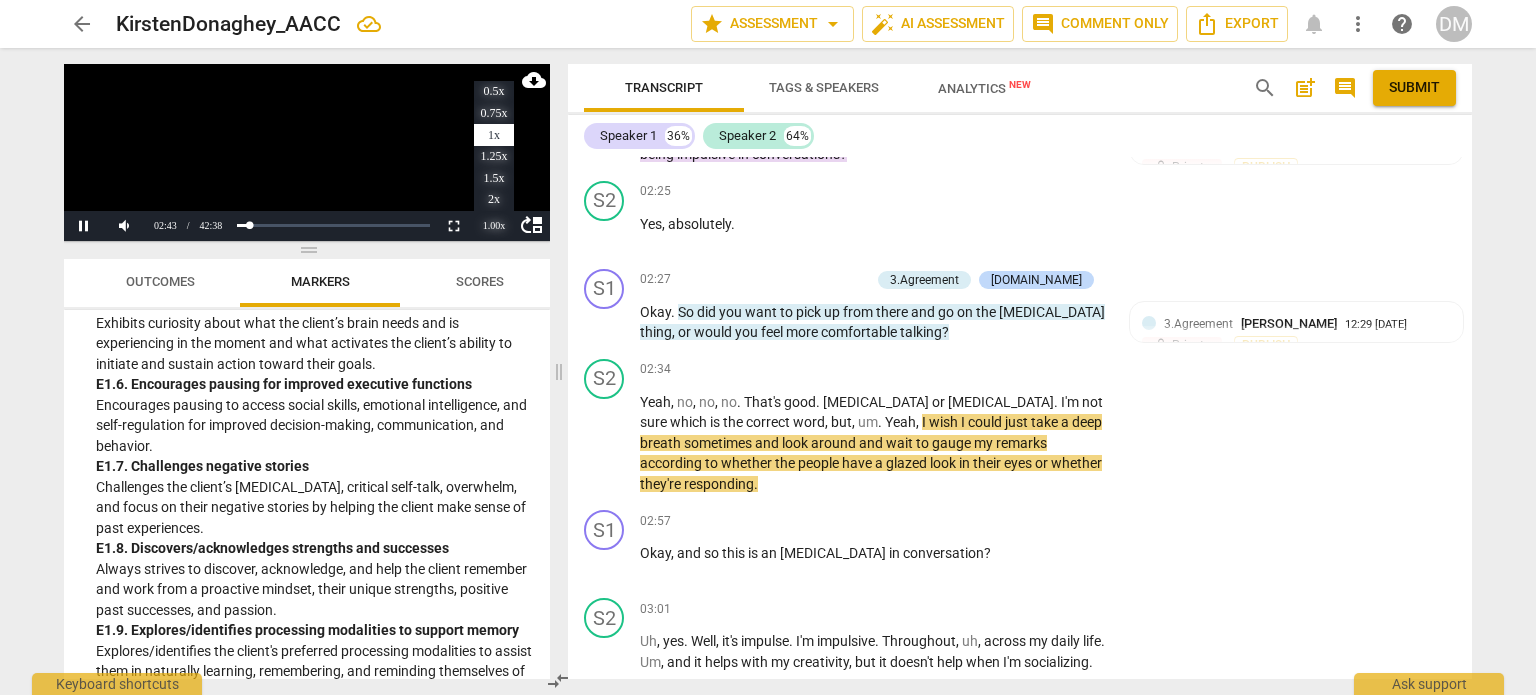 click on "1.00 x" at bounding box center (494, 226) 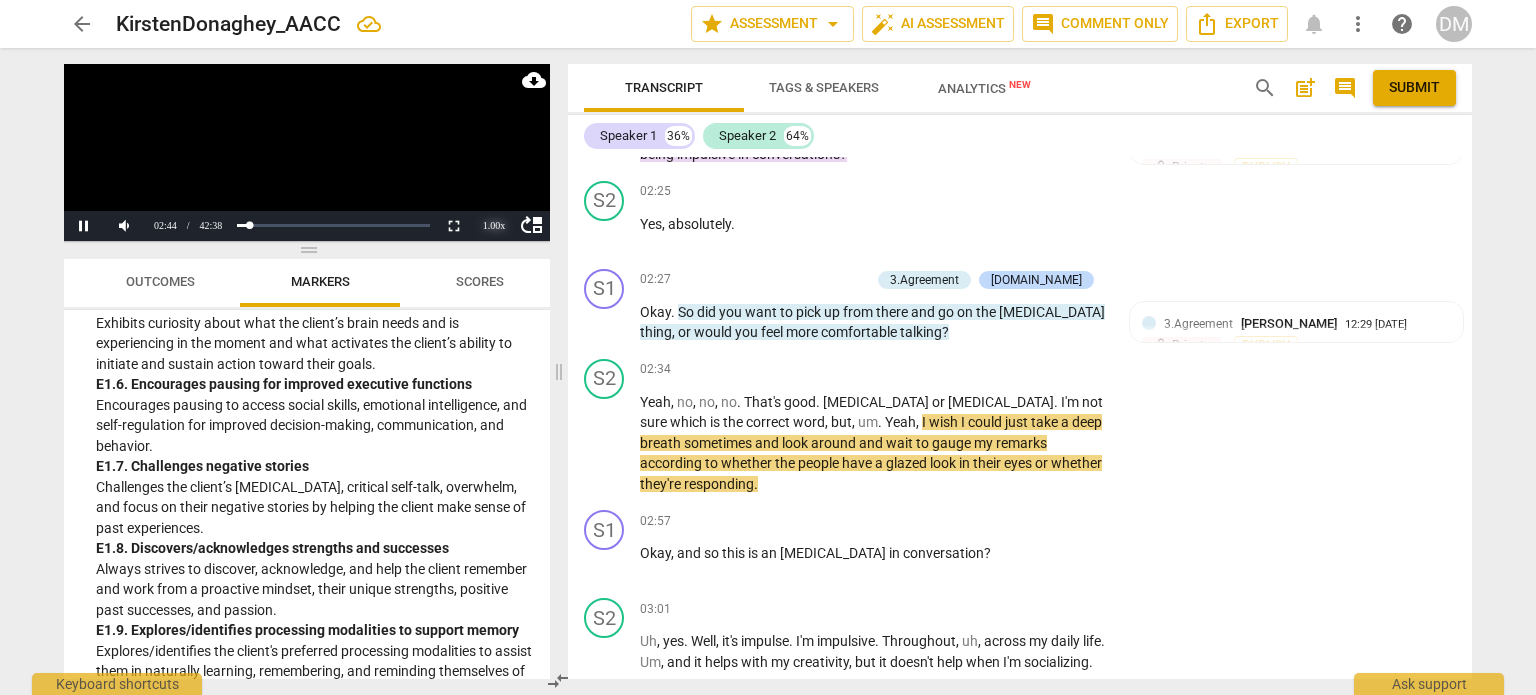 click on "1.00 x" at bounding box center (494, 226) 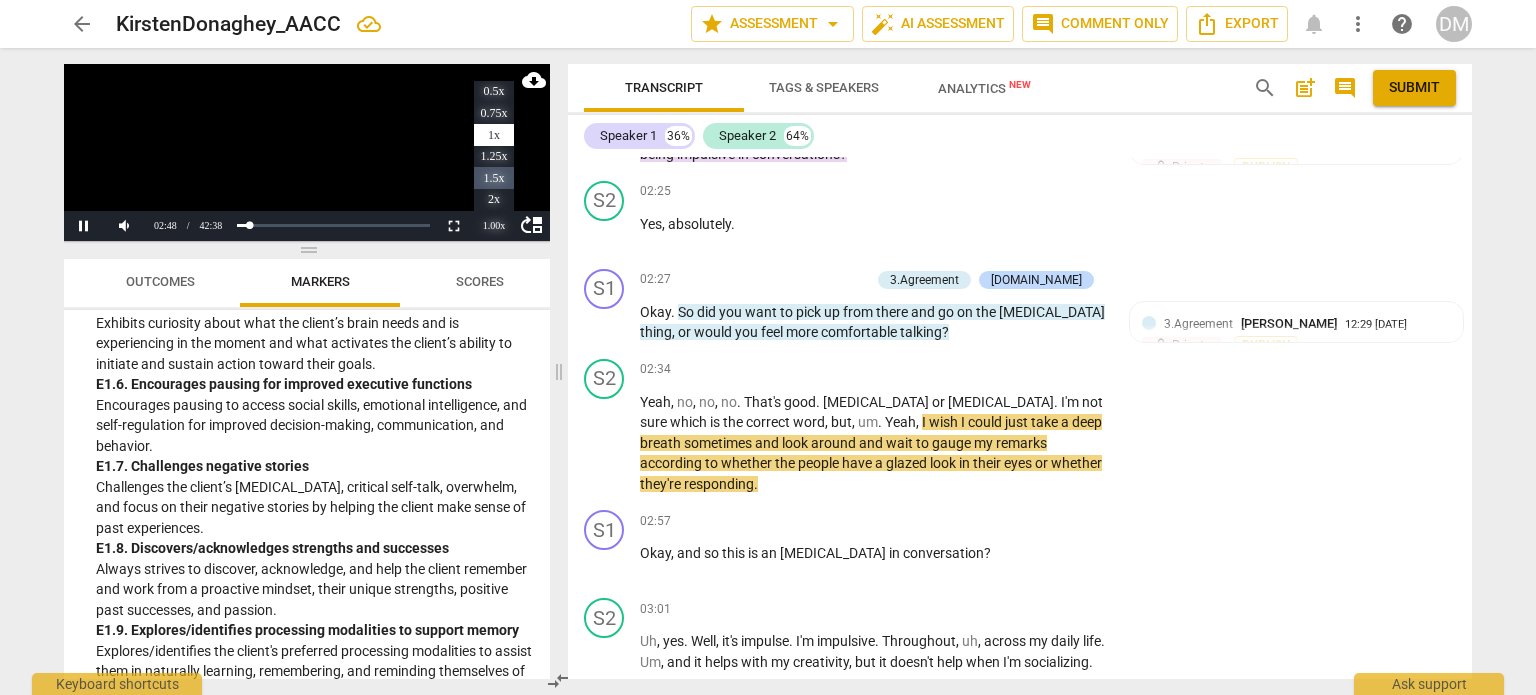 click on "1.5x" at bounding box center (494, 178) 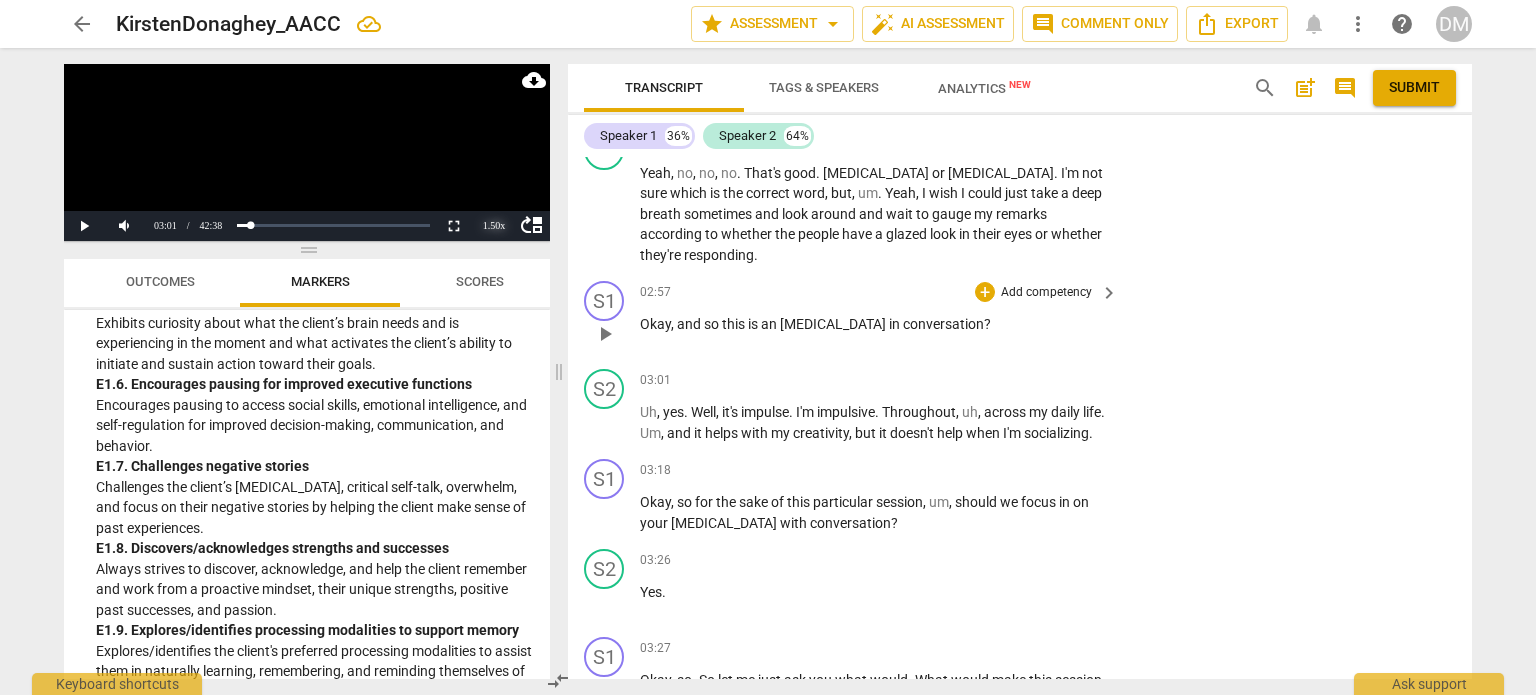 scroll, scrollTop: 2574, scrollLeft: 0, axis: vertical 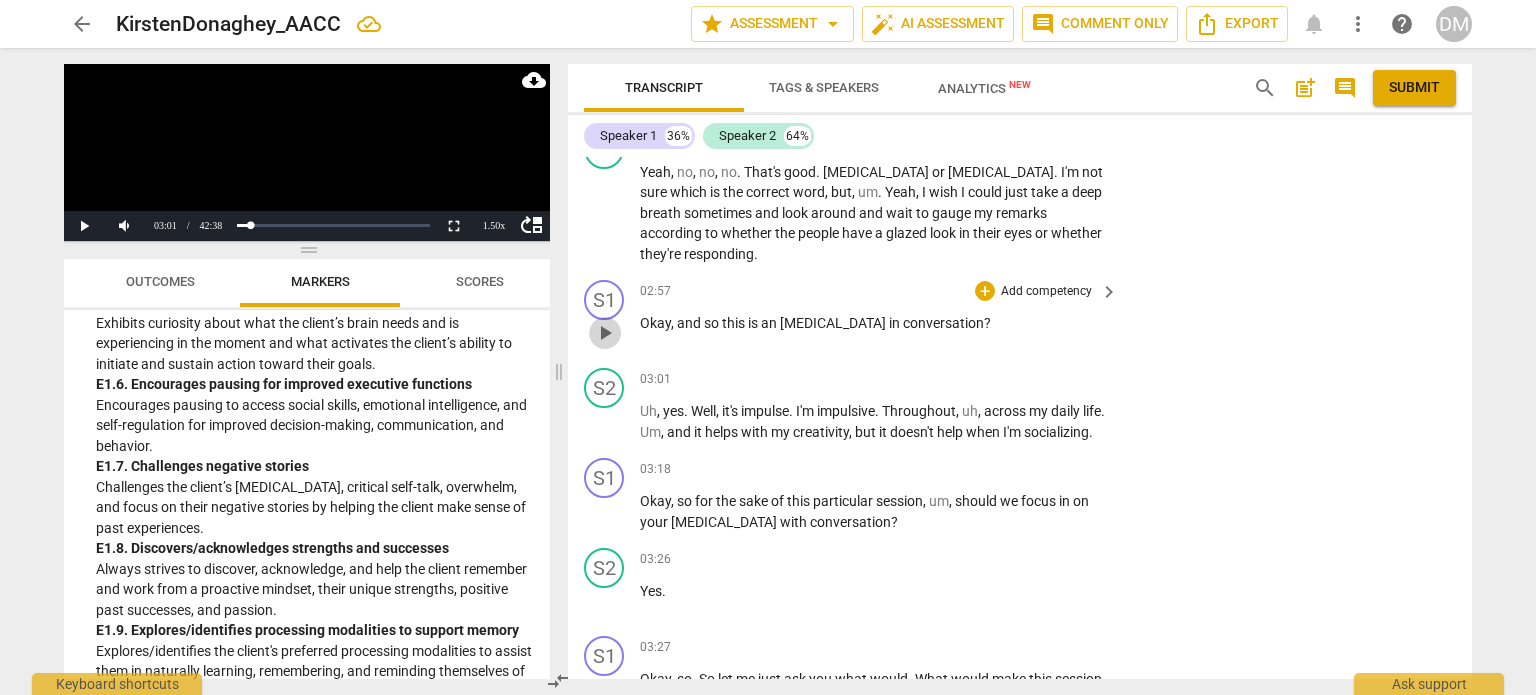 click on "play_arrow" at bounding box center (605, 333) 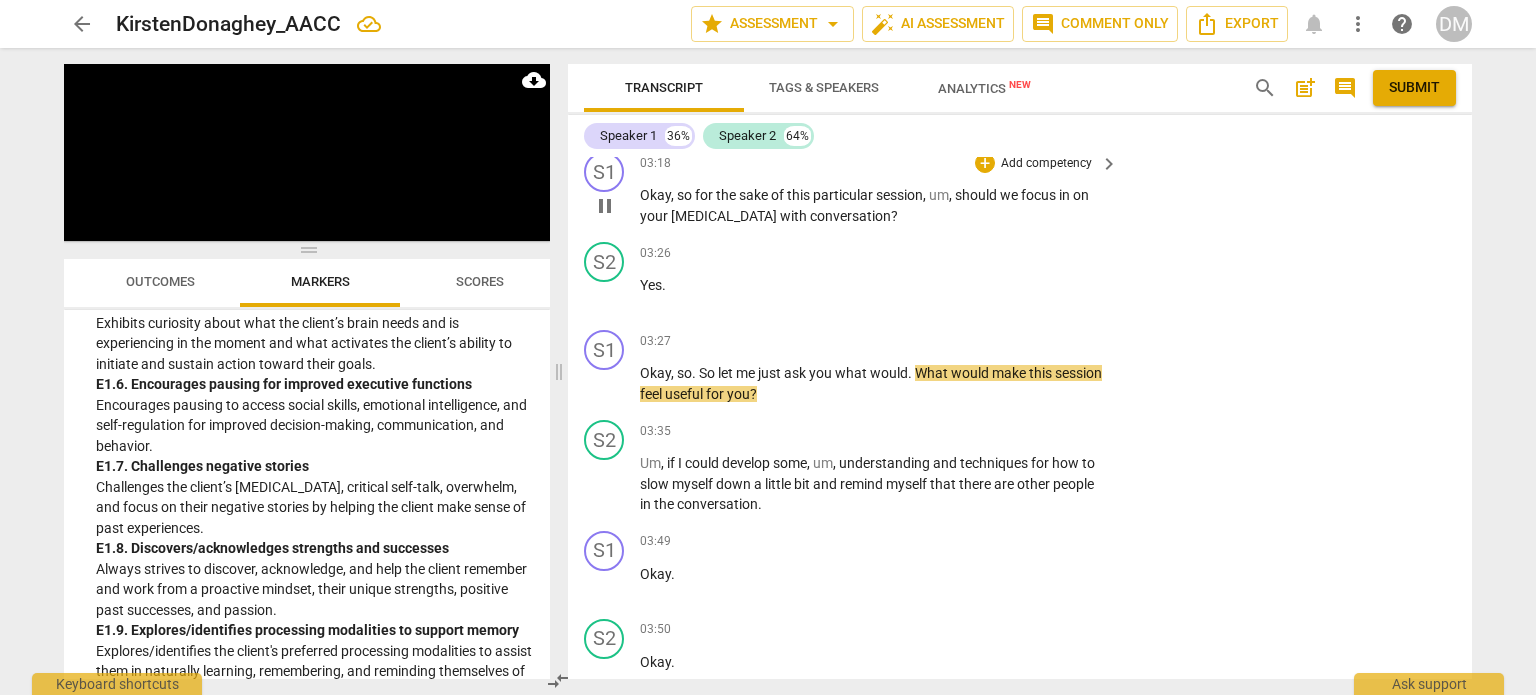 scroll, scrollTop: 2882, scrollLeft: 0, axis: vertical 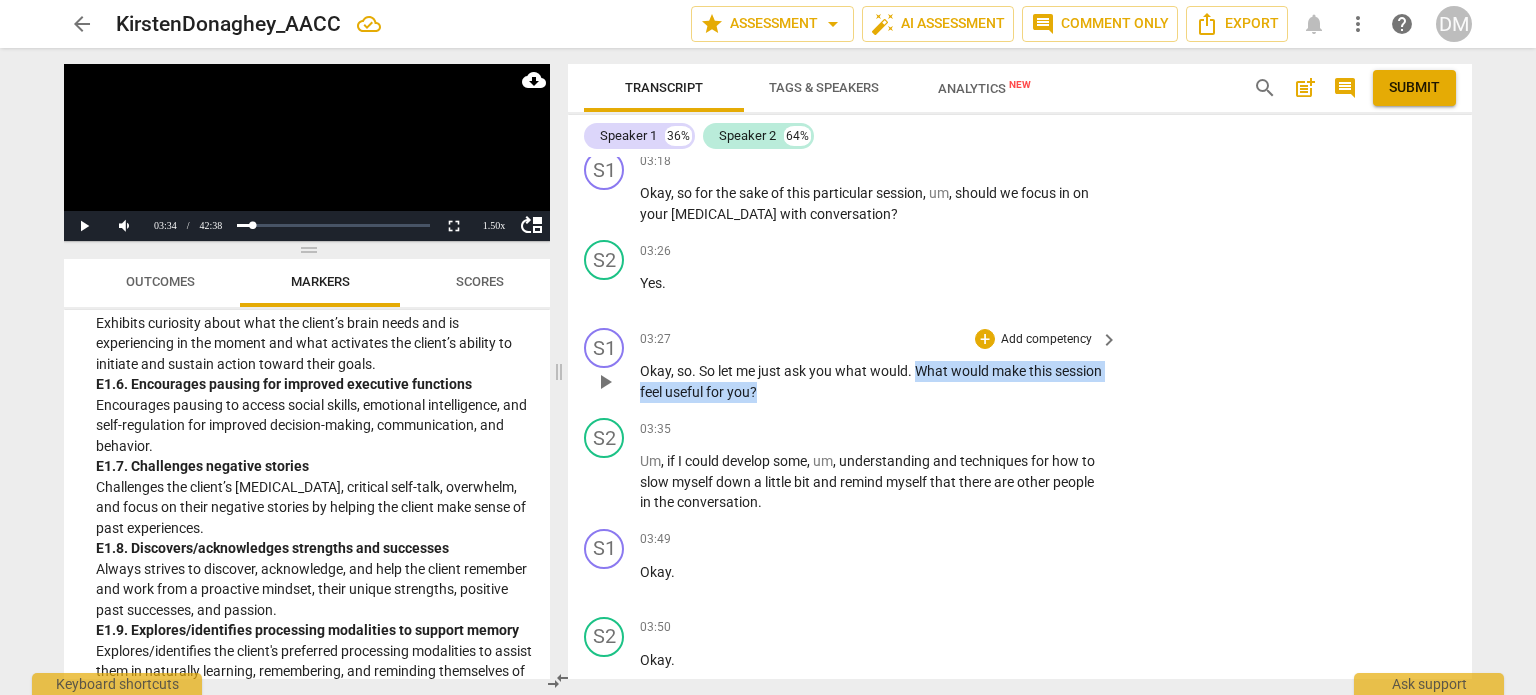 drag, startPoint x: 919, startPoint y: 370, endPoint x: 1071, endPoint y: 411, distance: 157.43253 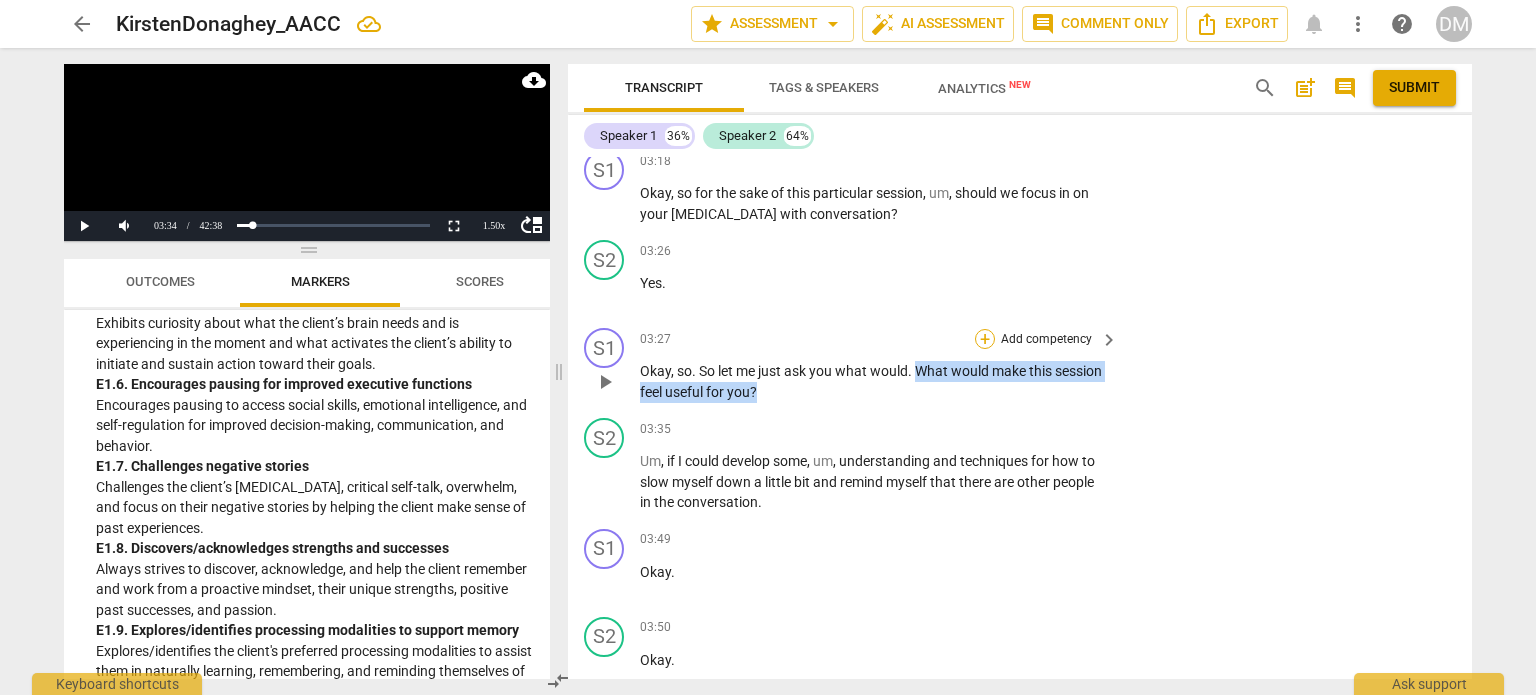 click on "+" at bounding box center [985, 339] 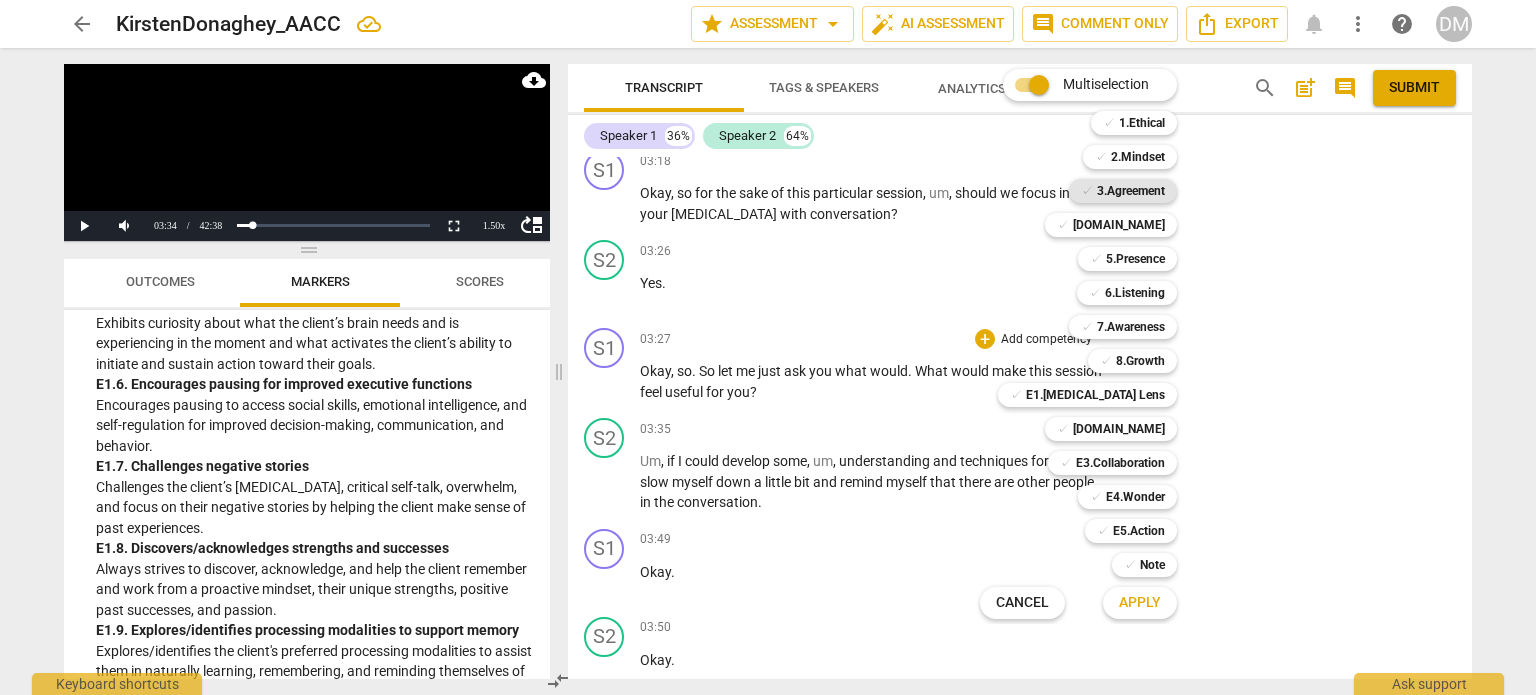 click on "3.Agreement" at bounding box center (1131, 191) 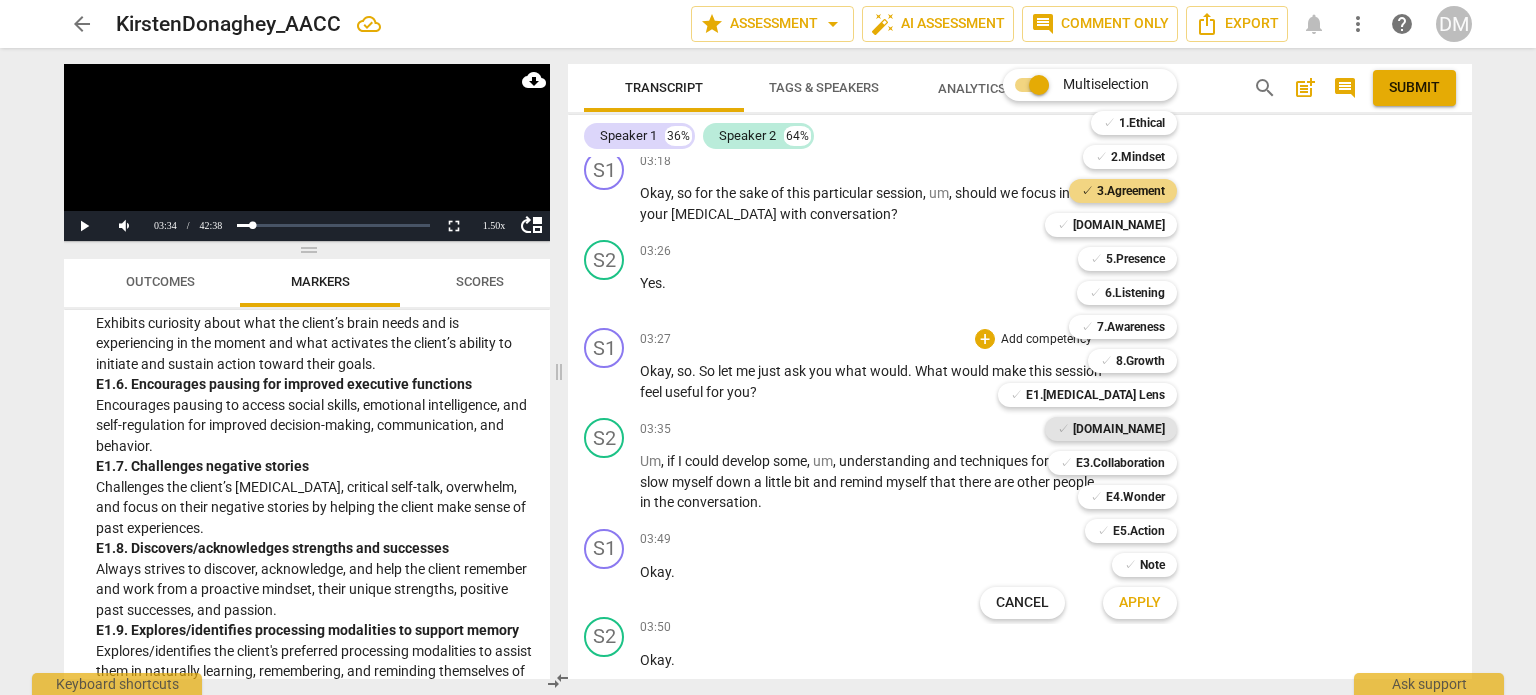 click on "[DOMAIN_NAME]" at bounding box center [1119, 429] 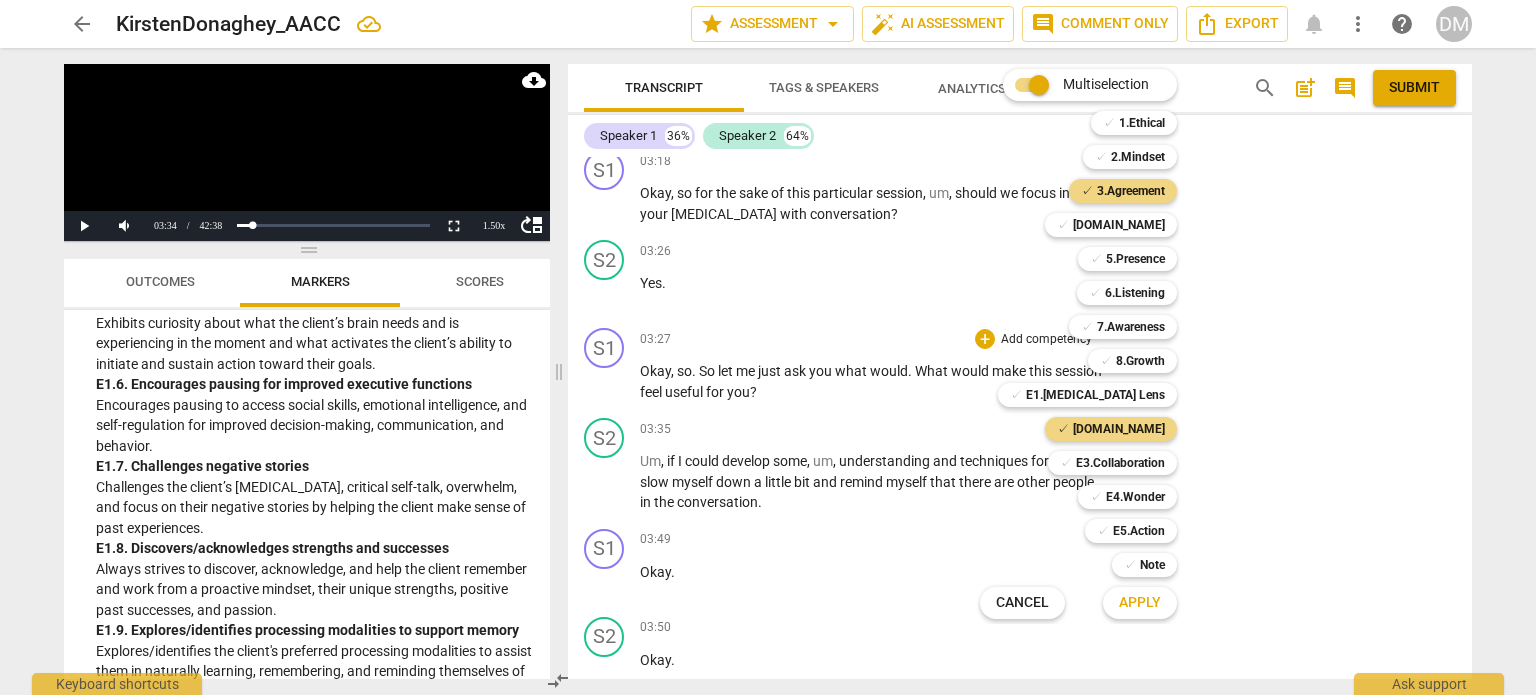 click on "Apply" at bounding box center (1140, 603) 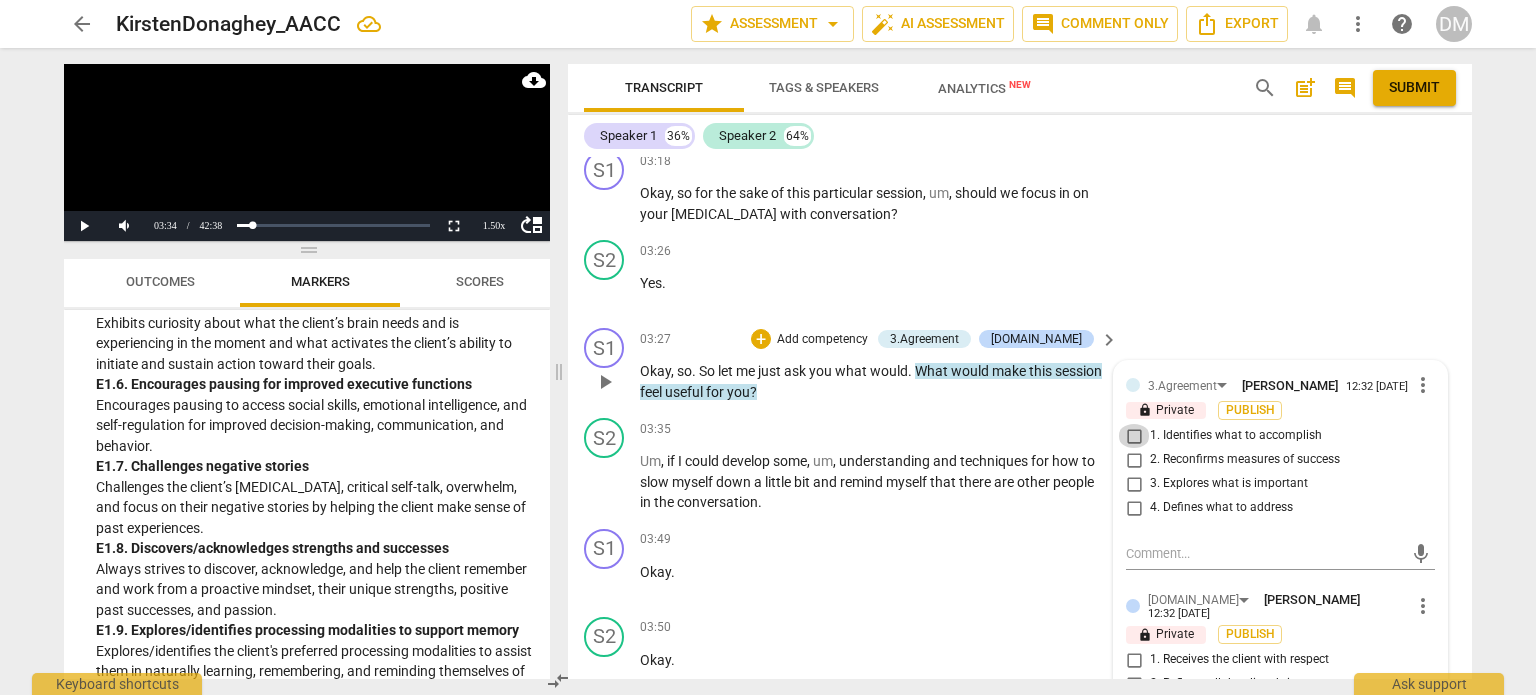 click on "1. Identifies what to accomplish" at bounding box center [1134, 436] 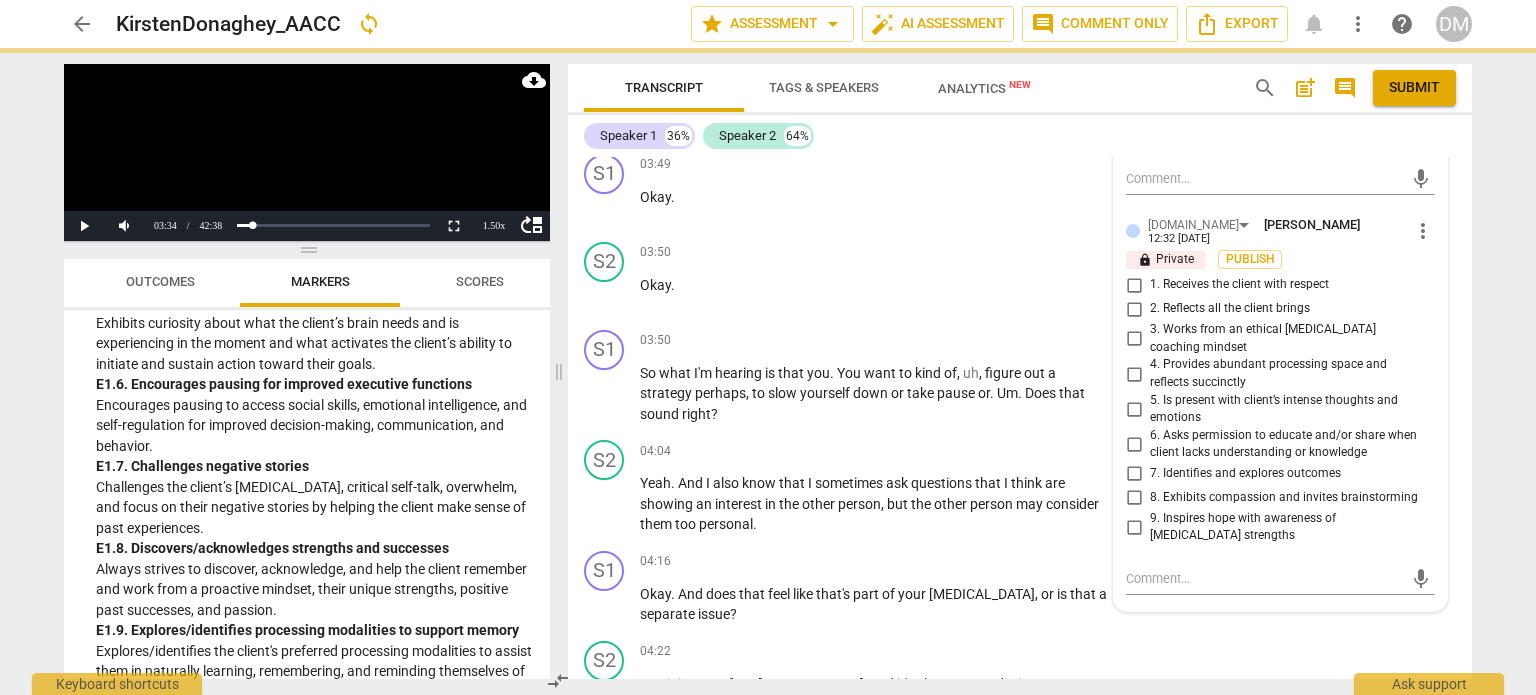scroll, scrollTop: 3258, scrollLeft: 0, axis: vertical 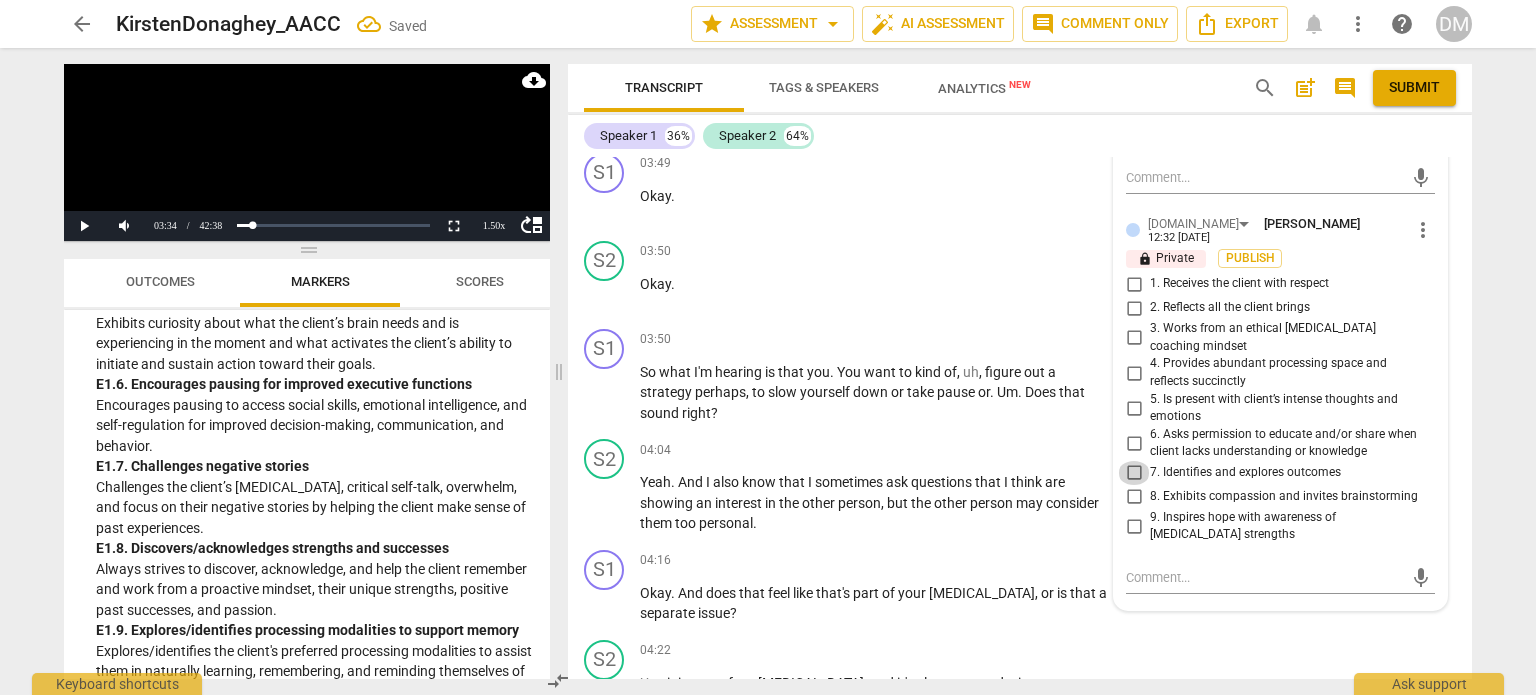 click on "7. Identifies and explores outcomes" at bounding box center (1134, 473) 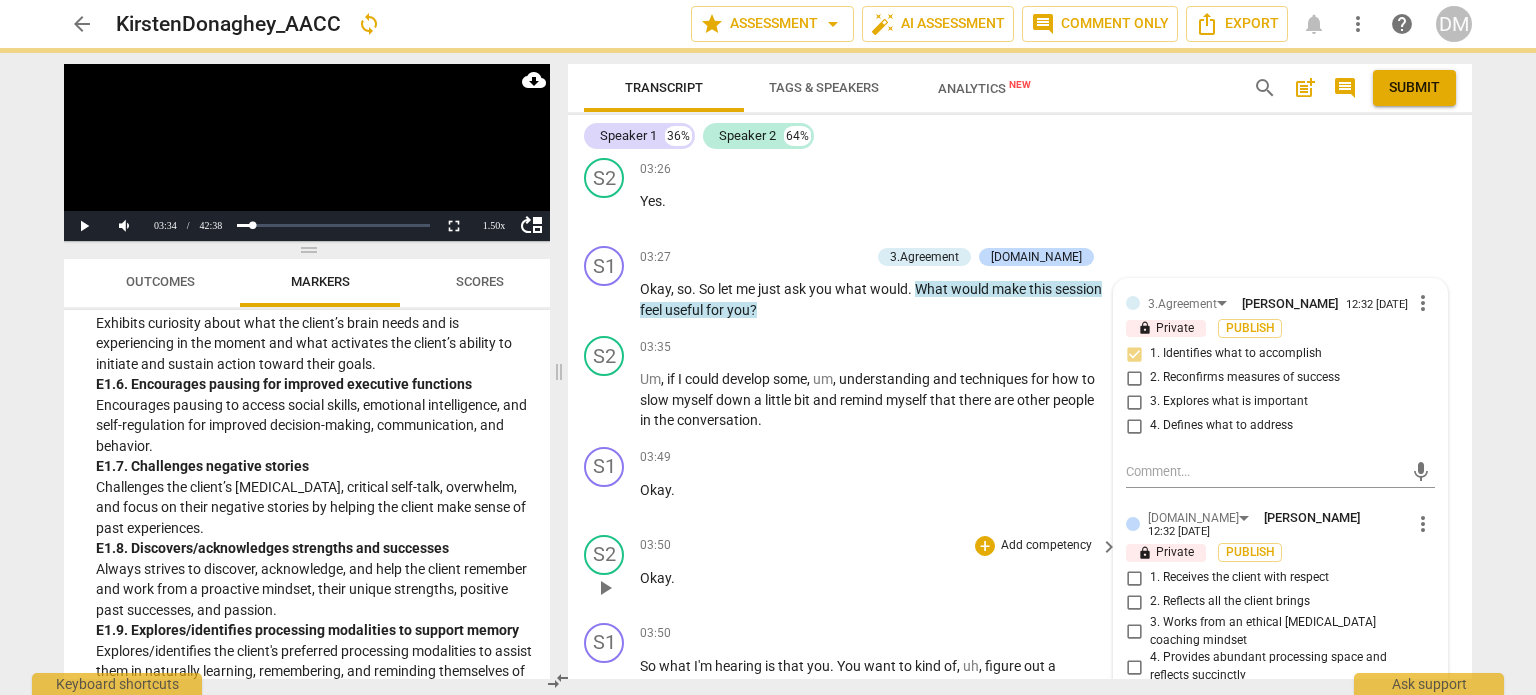scroll, scrollTop: 2968, scrollLeft: 0, axis: vertical 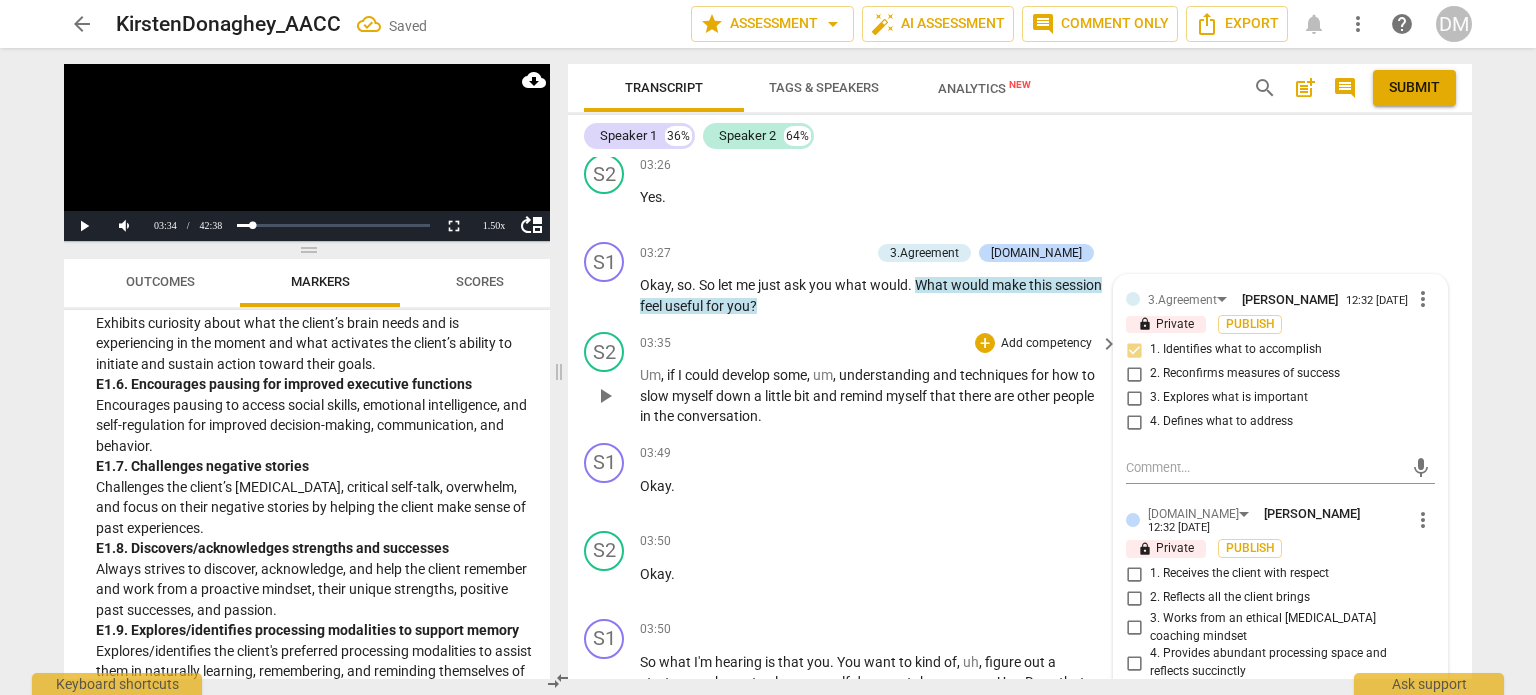 click on "play_arrow" at bounding box center [605, 396] 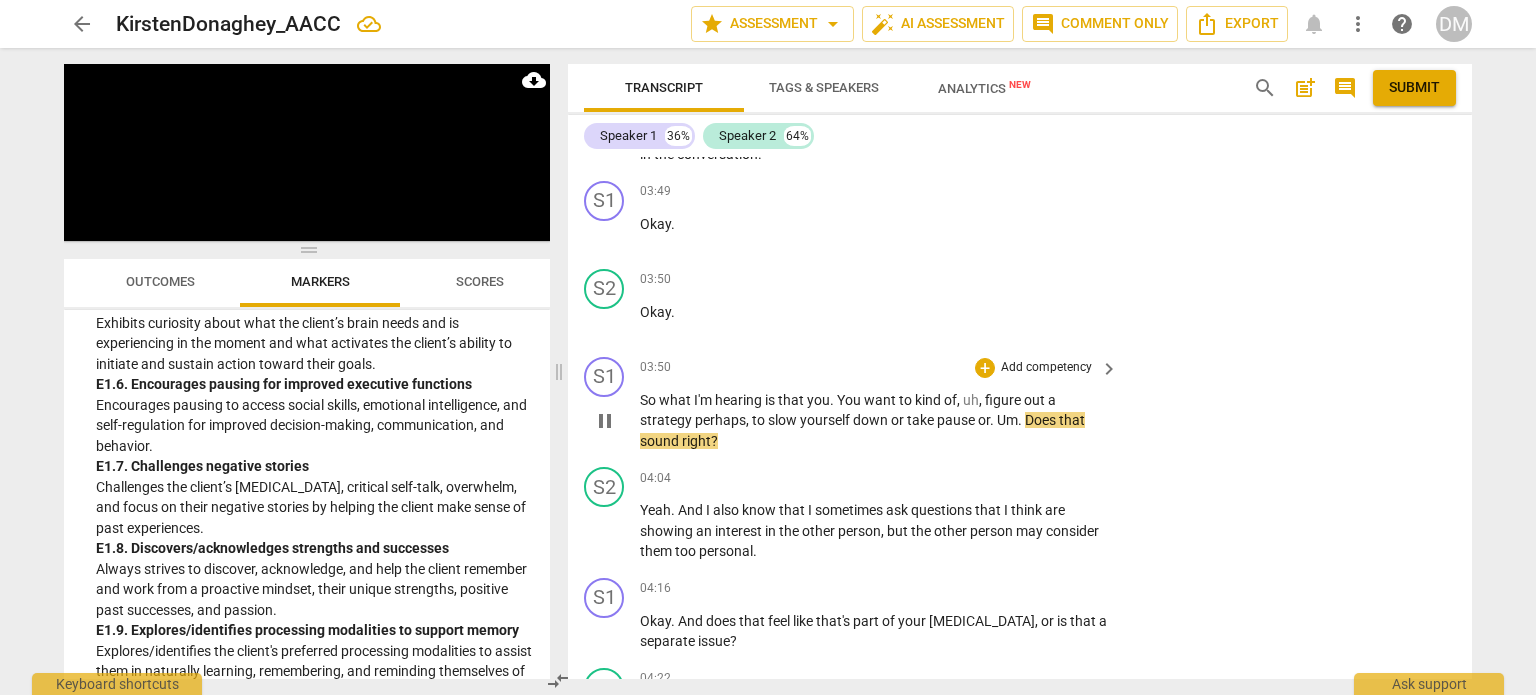 scroll, scrollTop: 3229, scrollLeft: 0, axis: vertical 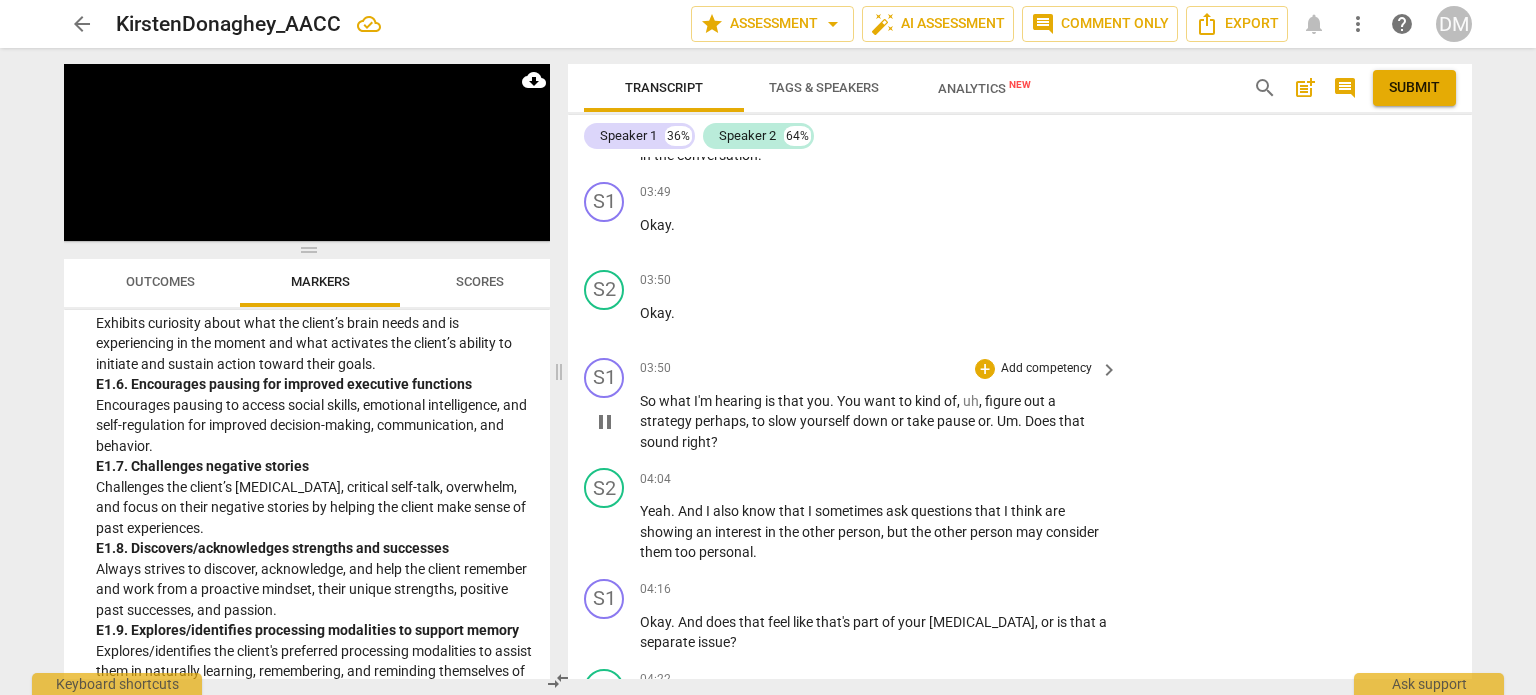 click on "pause" at bounding box center [605, 422] 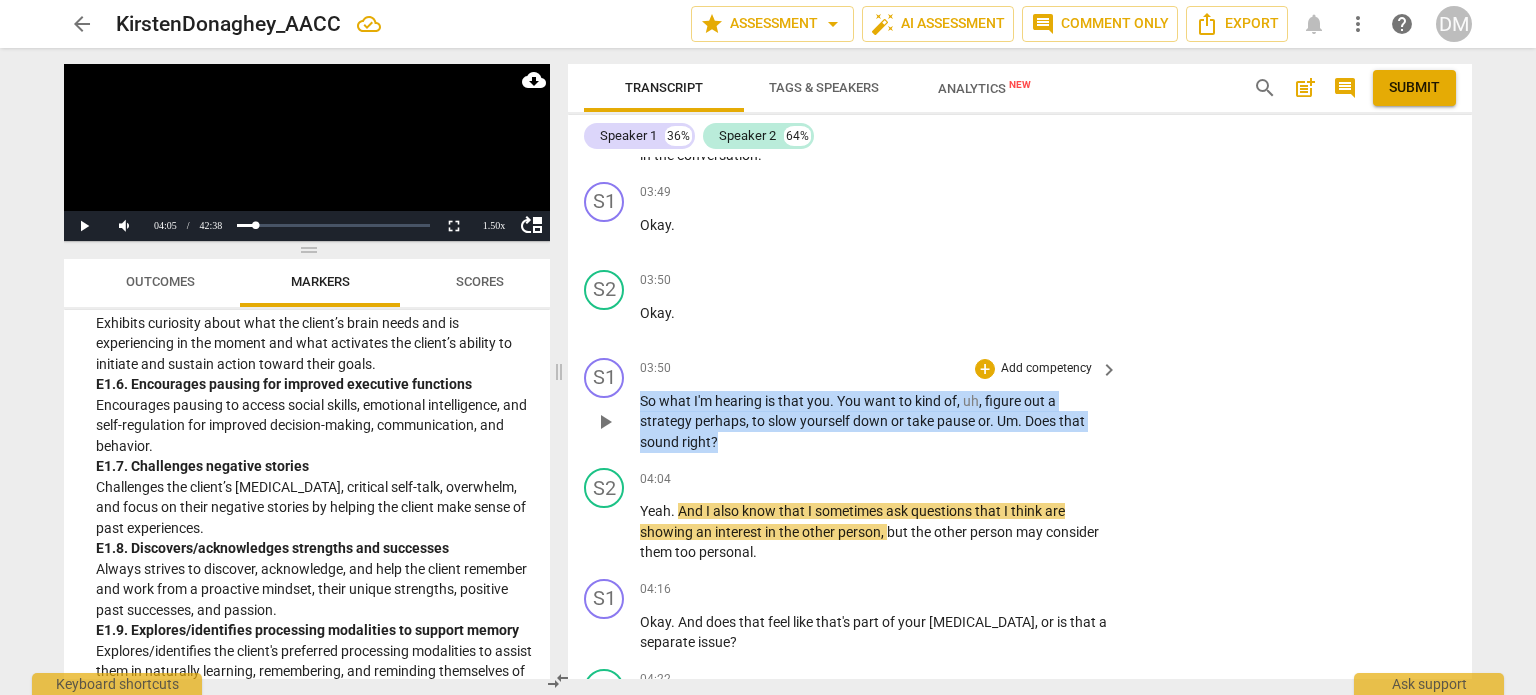 drag, startPoint x: 740, startPoint y: 439, endPoint x: 637, endPoint y: 401, distance: 109.786156 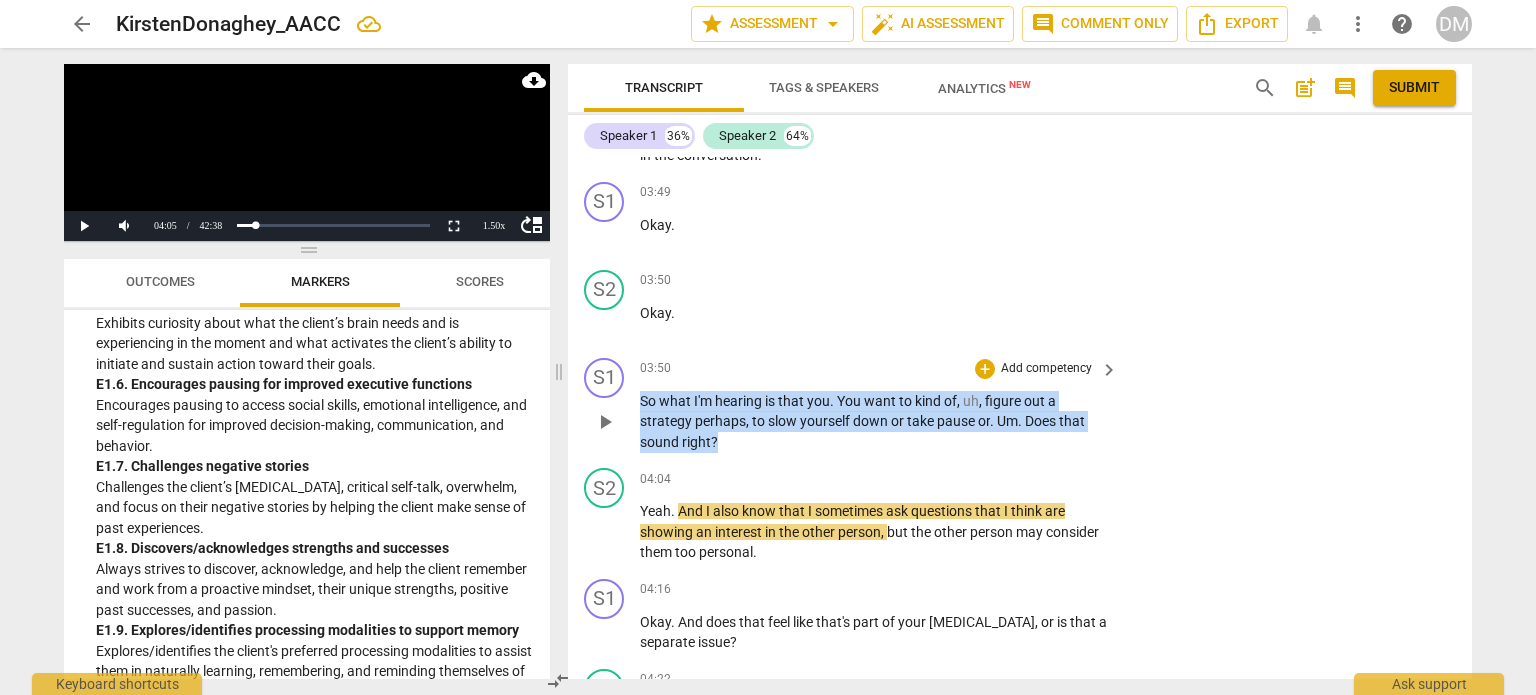 click on "S1 play_arrow pause 03:50 + Add competency keyboard_arrow_right So   what   I'm   hearing   is   that   you .   You   want   to   kind   of ,   uh ,   figure   out   a   strategy   perhaps ,   to   slow   yourself   down   or   take   pause   or .   Um .   Does   that   sound   right ?" at bounding box center [1020, 405] 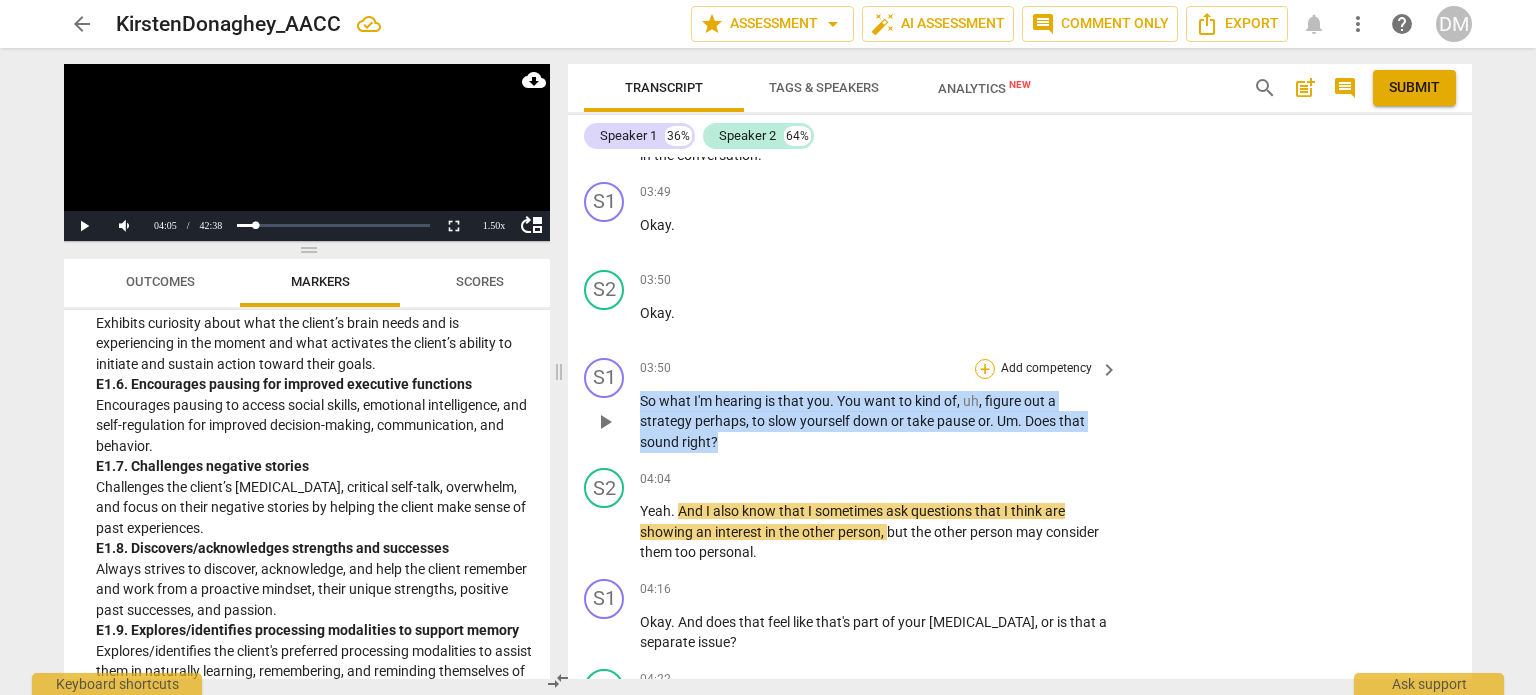 click on "+" at bounding box center [985, 369] 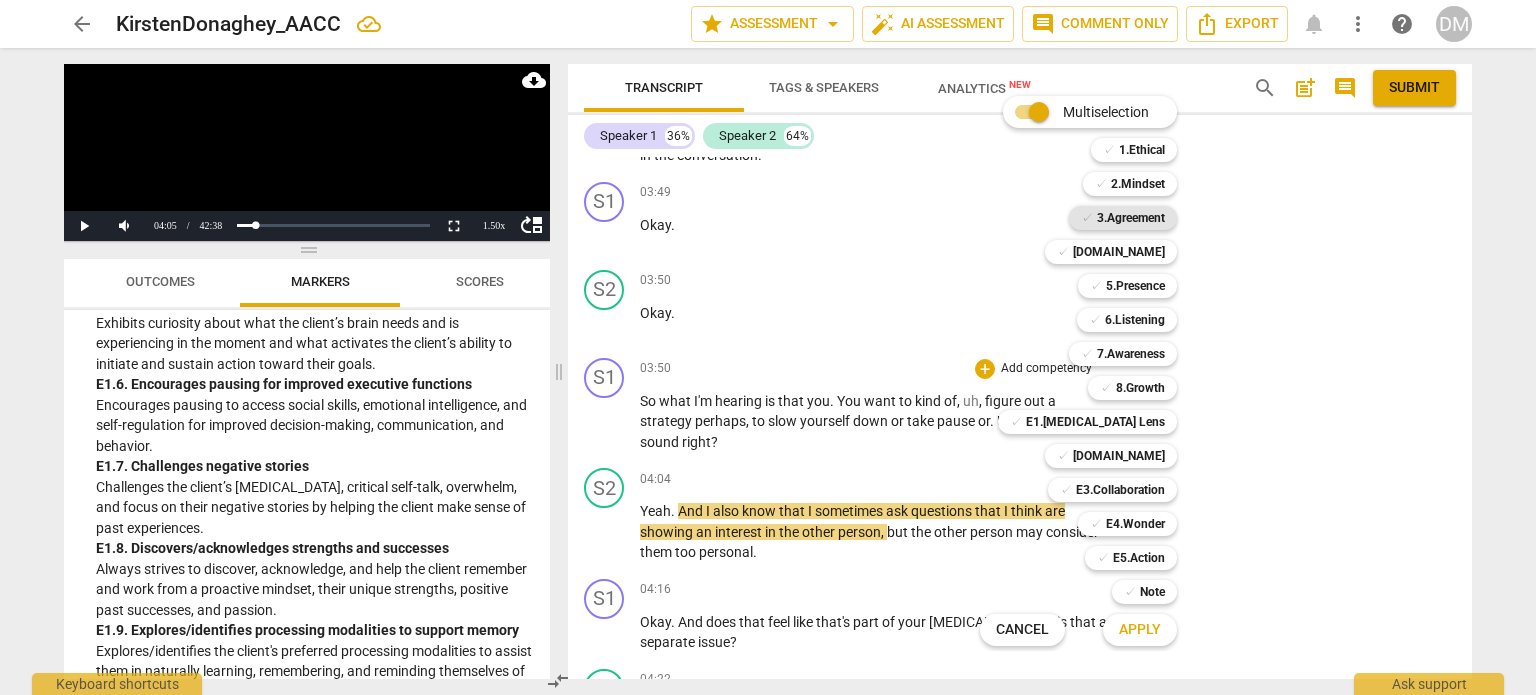 click on "3.Agreement" at bounding box center (1131, 218) 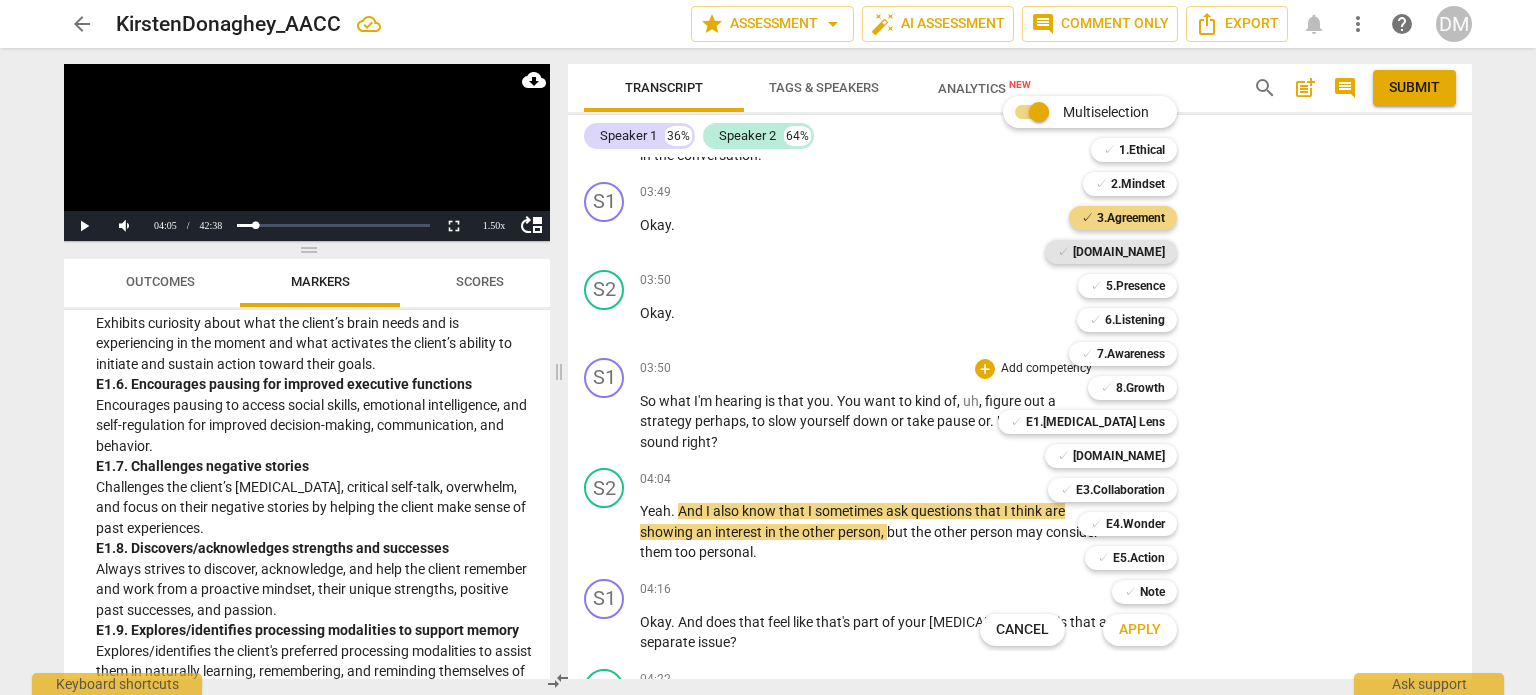 click on "[DOMAIN_NAME]" at bounding box center (1119, 252) 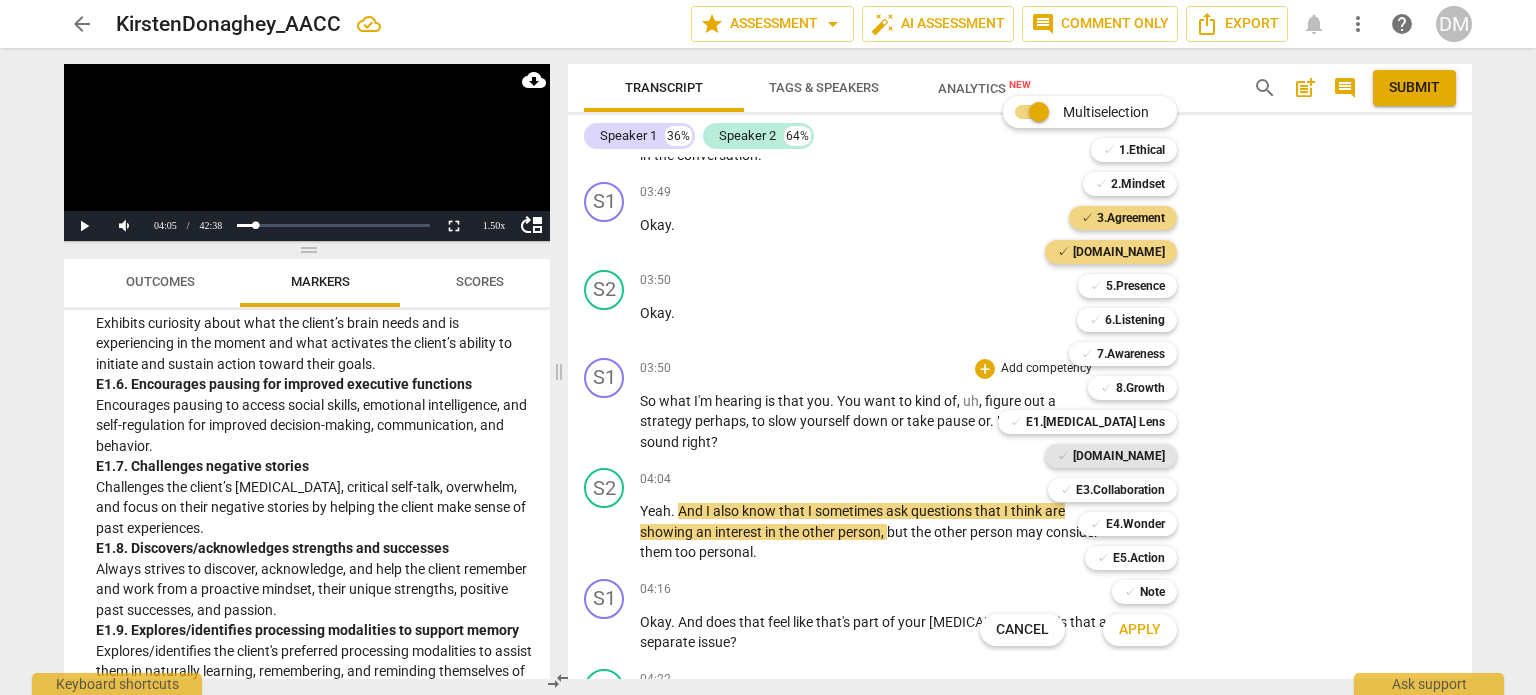 click on "[DOMAIN_NAME]" at bounding box center [1119, 456] 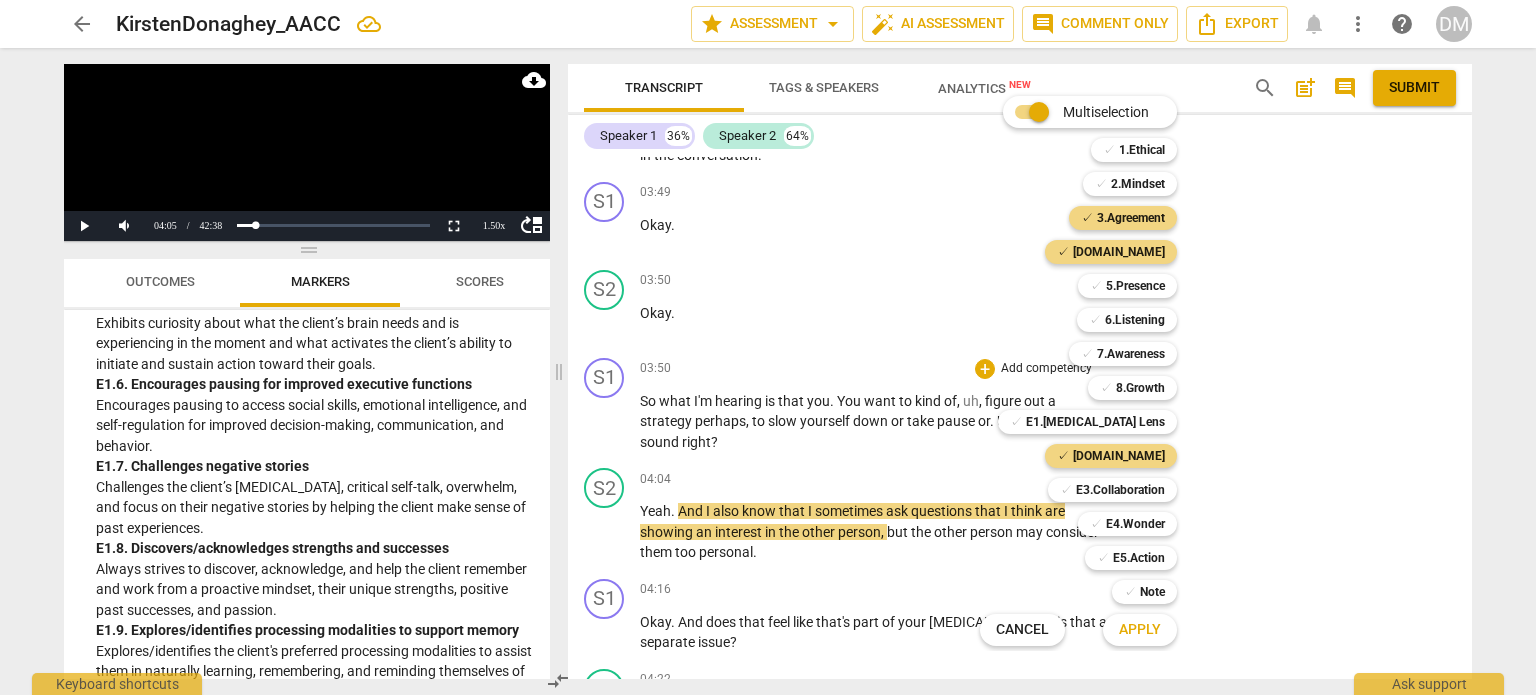 click on "Apply" at bounding box center [1140, 630] 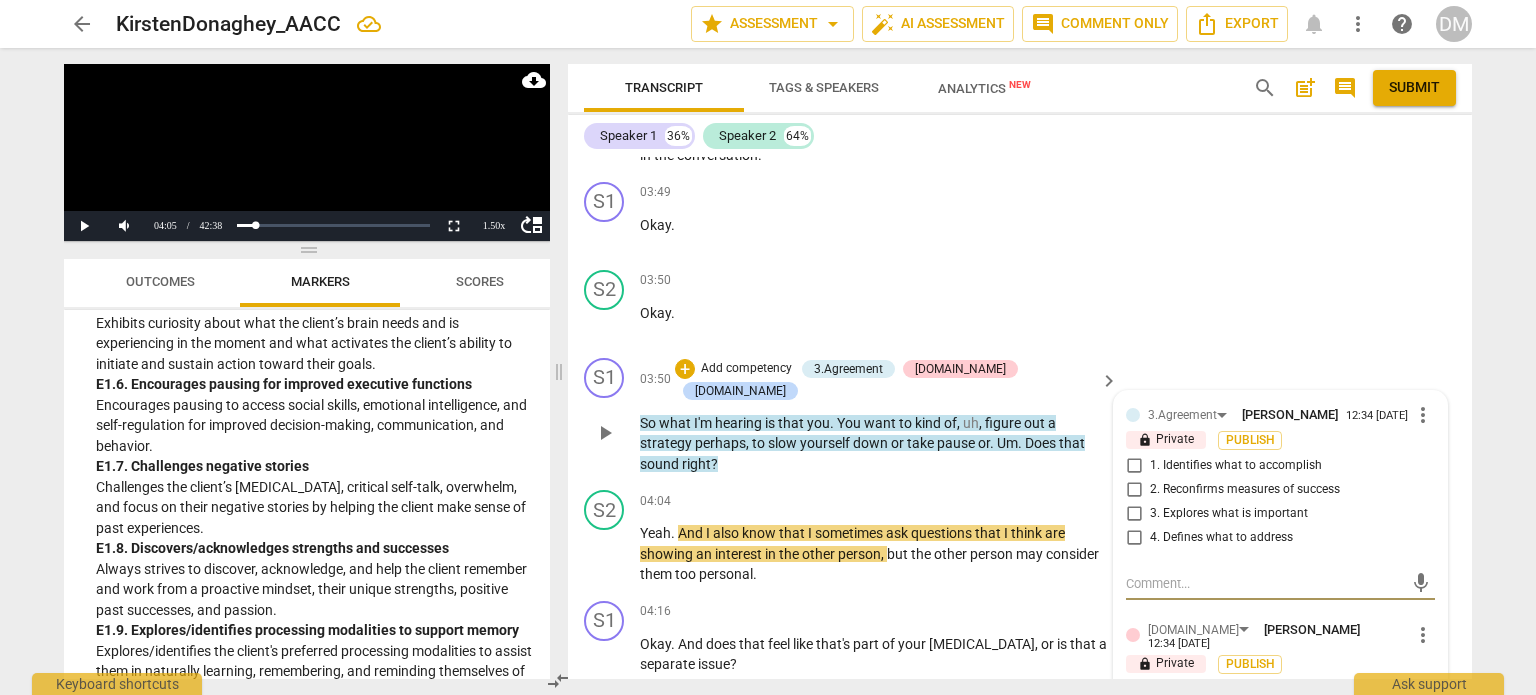 click on "1. Identifies what to accomplish" at bounding box center [1134, 466] 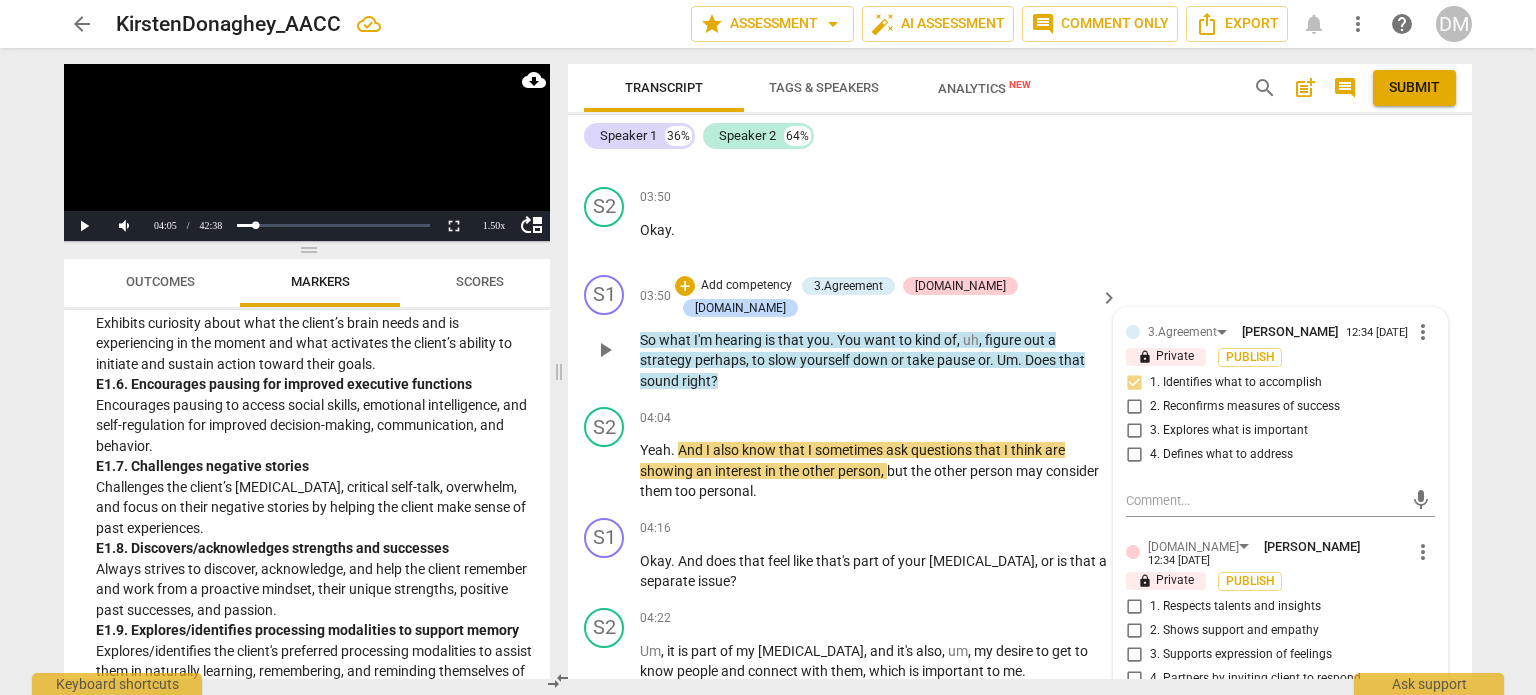 scroll, scrollTop: 3322, scrollLeft: 0, axis: vertical 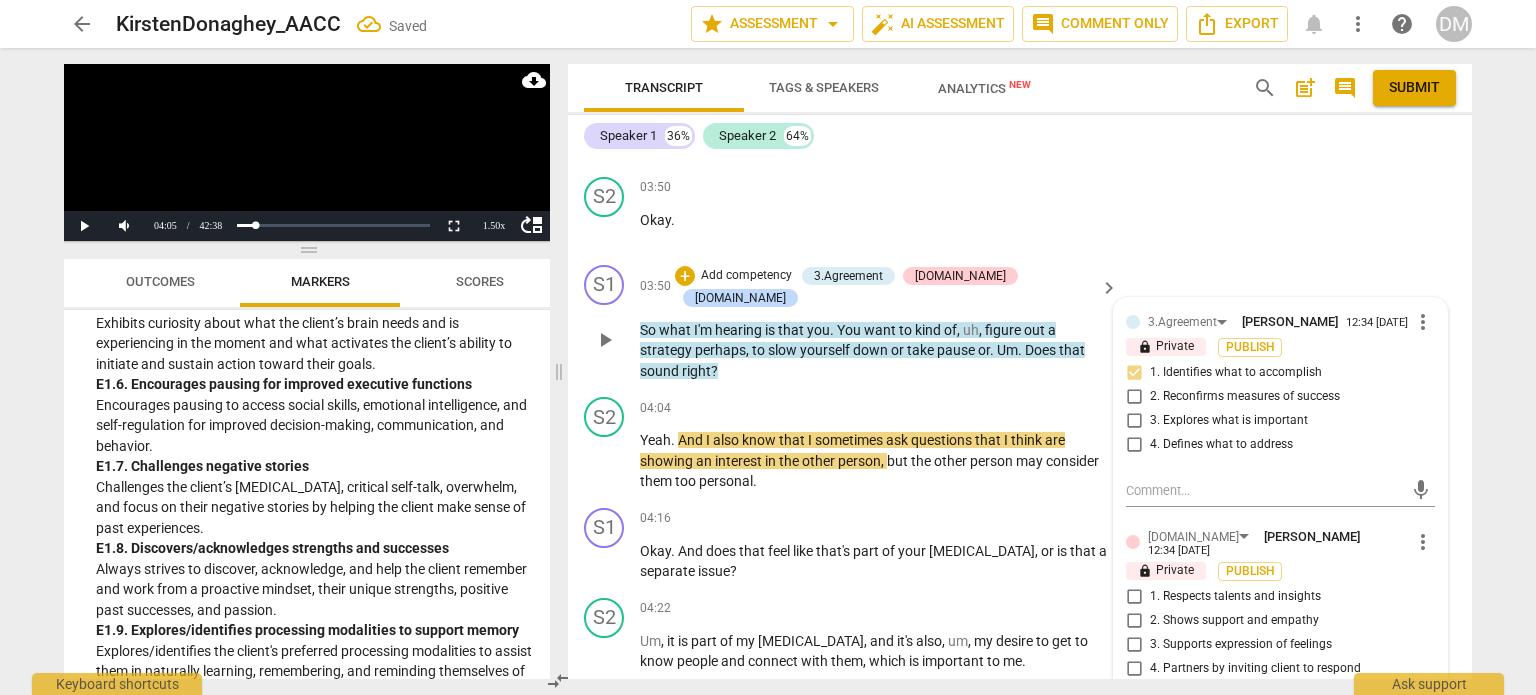 click on "4. Defines what to address" at bounding box center (1134, 445) 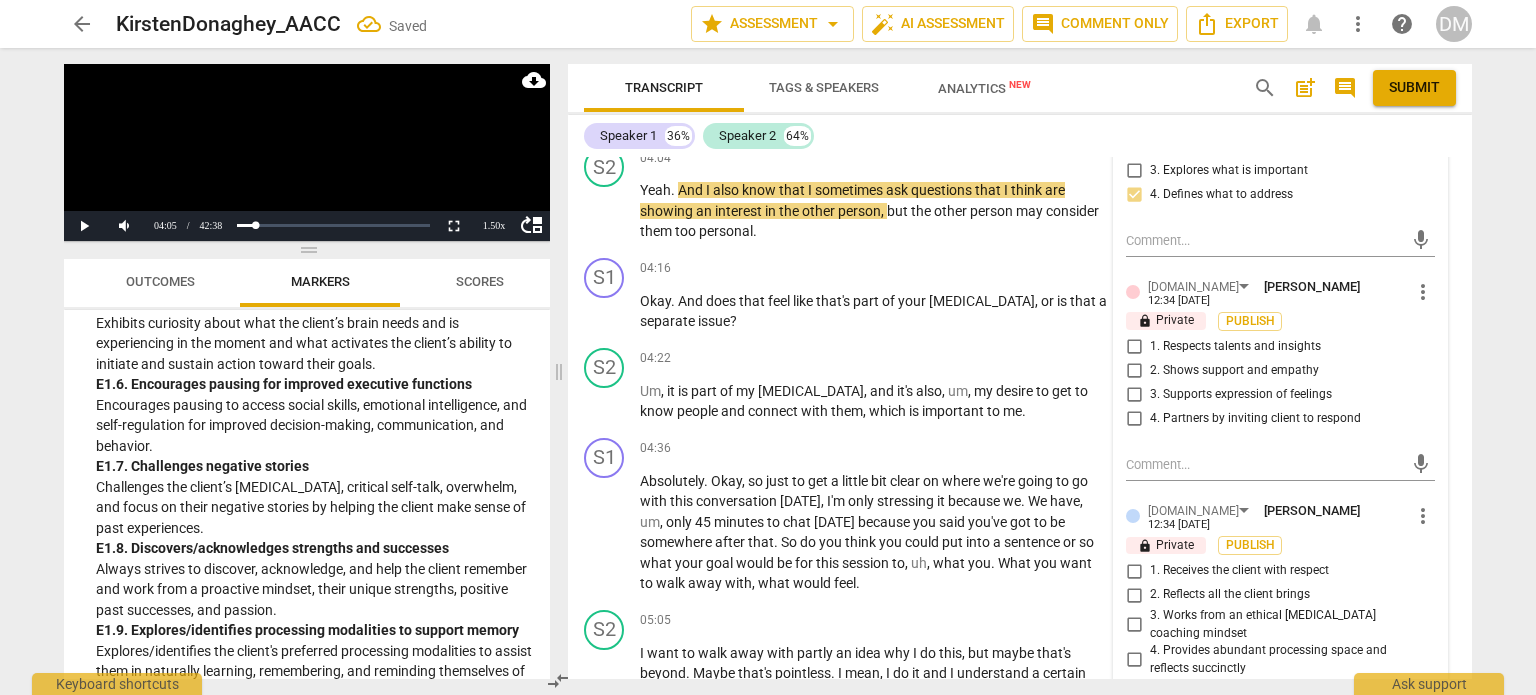 scroll, scrollTop: 3570, scrollLeft: 0, axis: vertical 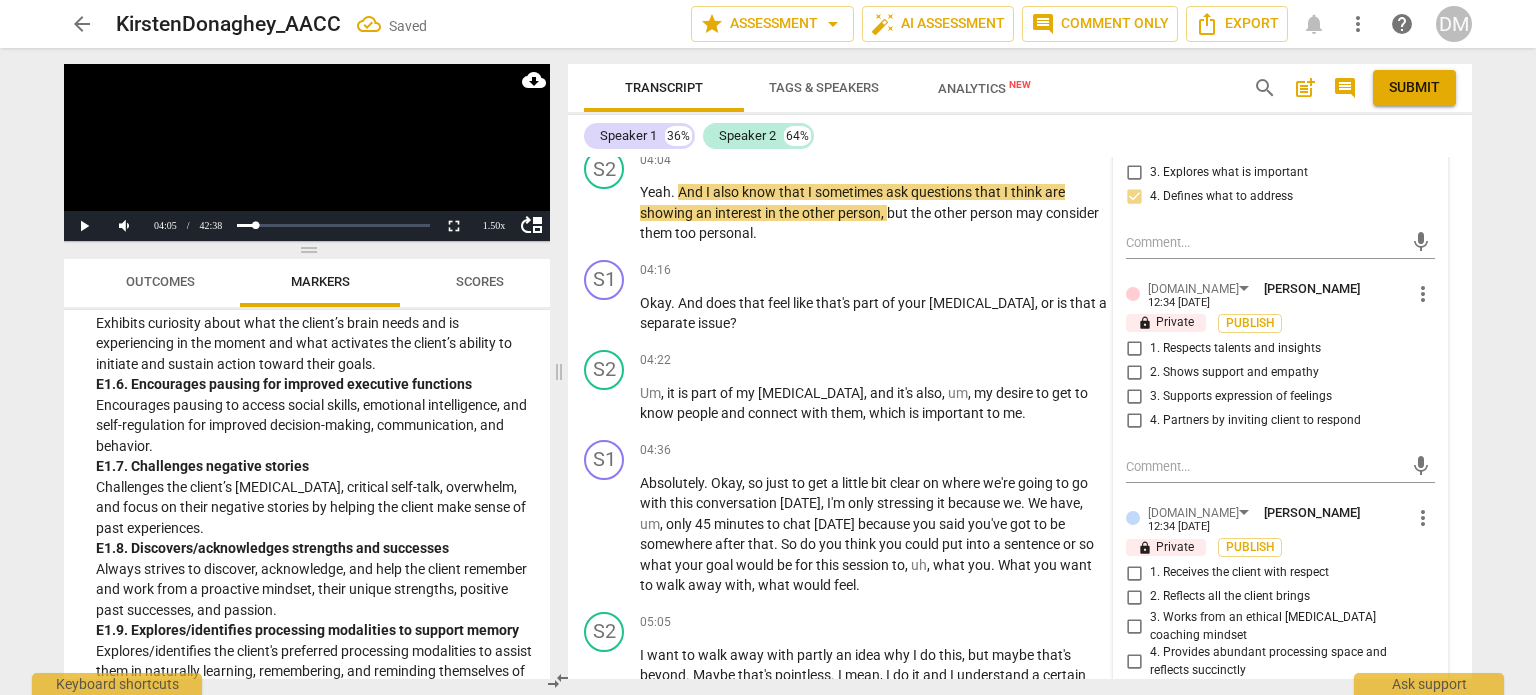 click on "4. Partners by inviting client to respond" at bounding box center (1134, 421) 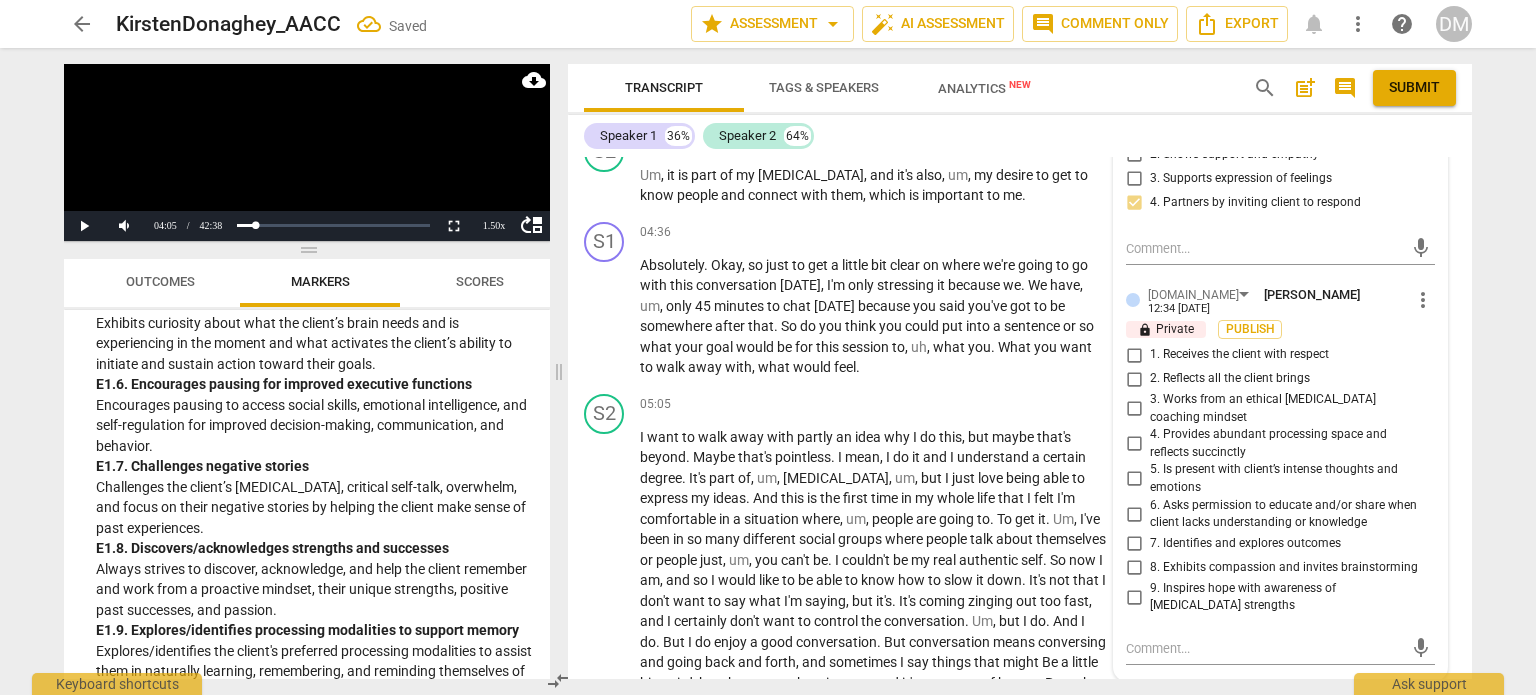 scroll, scrollTop: 3792, scrollLeft: 0, axis: vertical 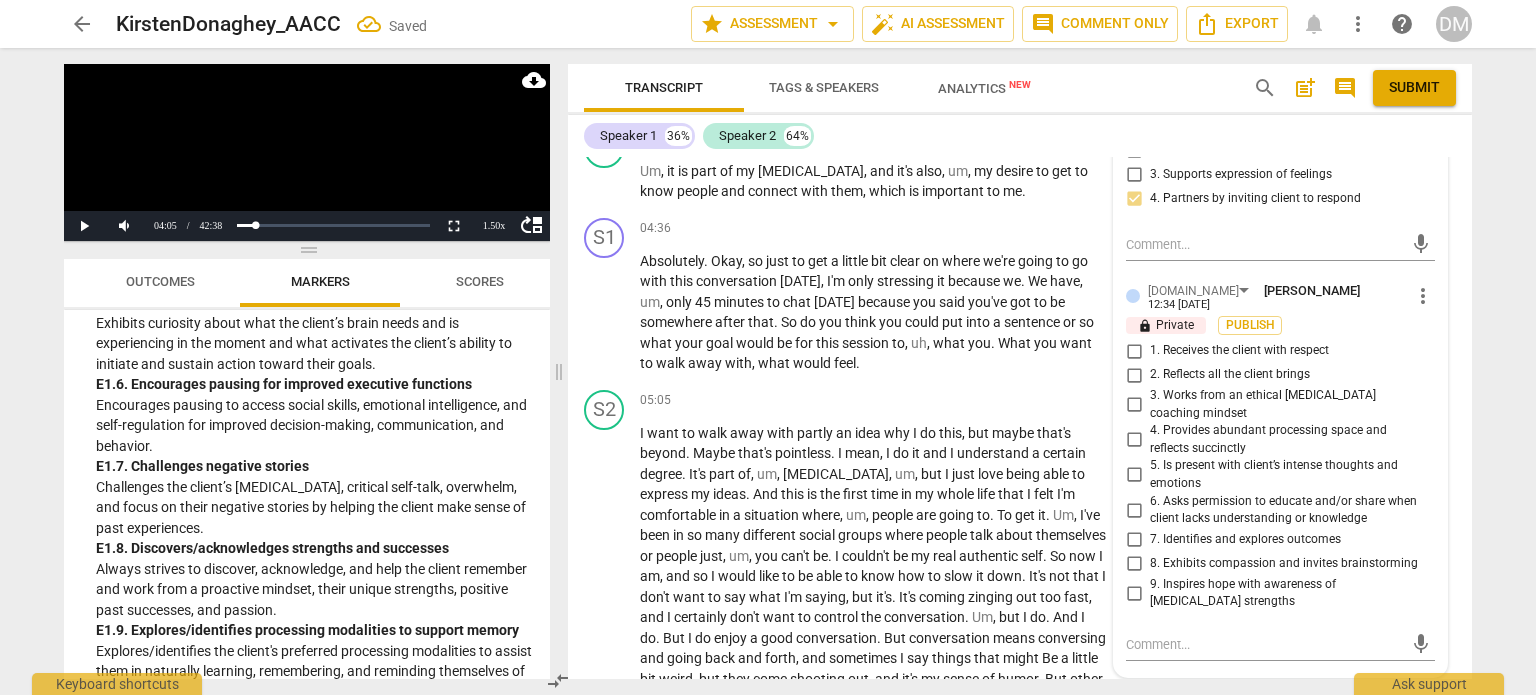 click on "7. Identifies and explores outcomes" at bounding box center [1134, 540] 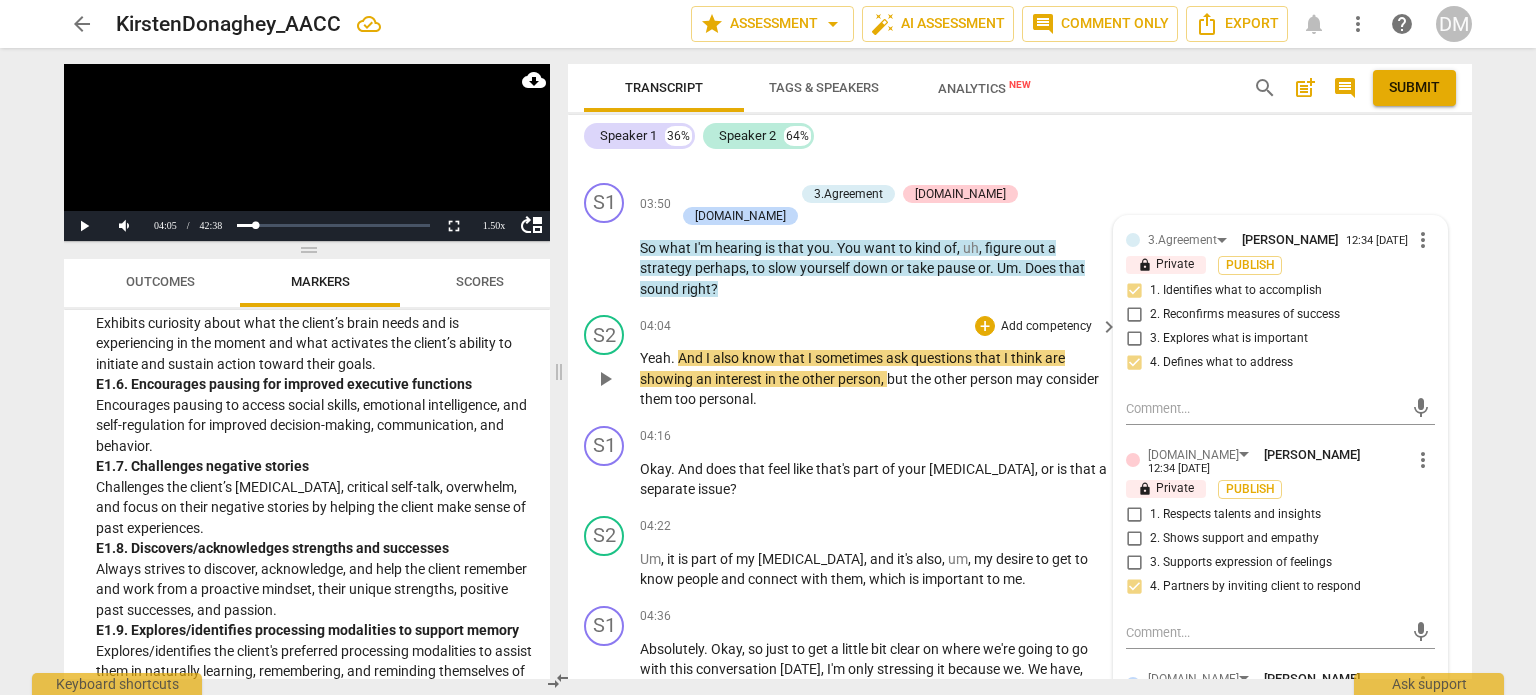 scroll, scrollTop: 3405, scrollLeft: 0, axis: vertical 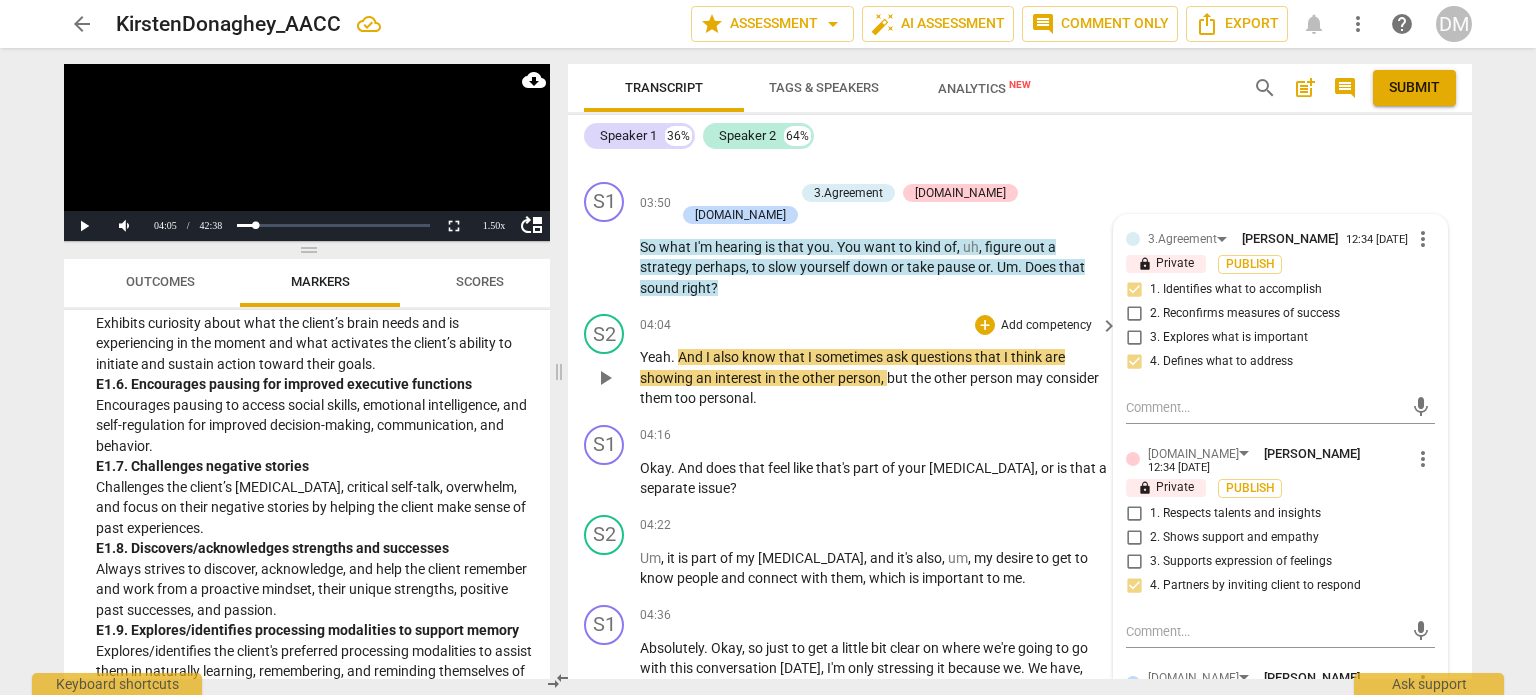 click on "play_arrow" at bounding box center (605, 378) 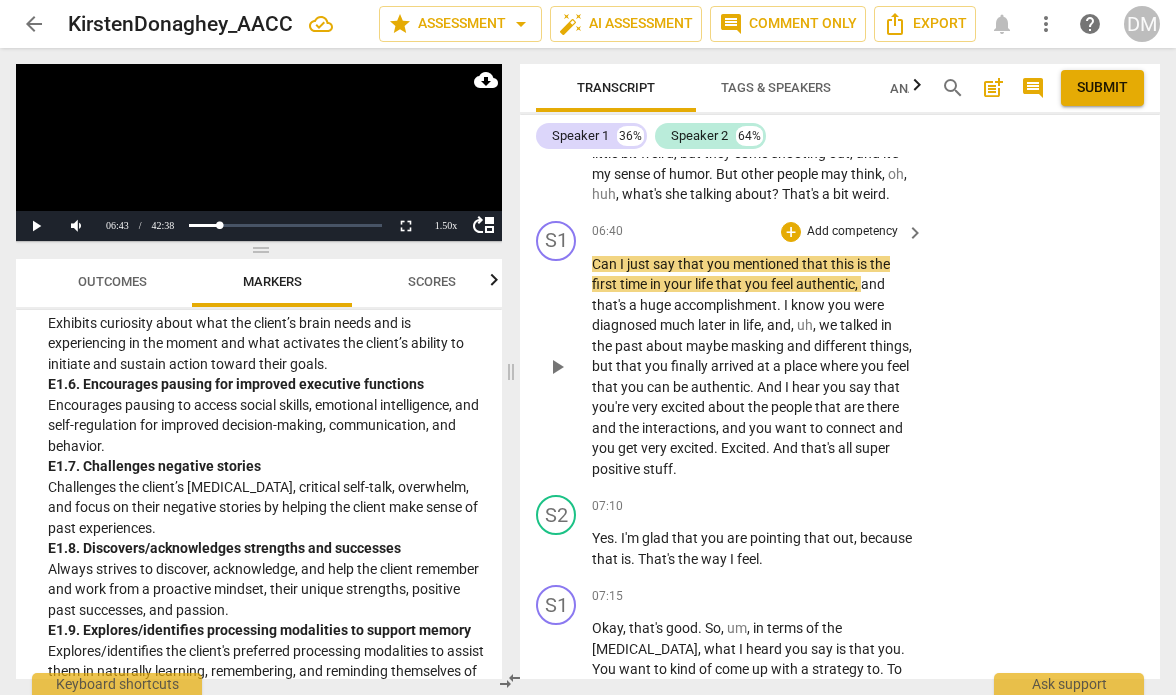 scroll, scrollTop: 4885, scrollLeft: 0, axis: vertical 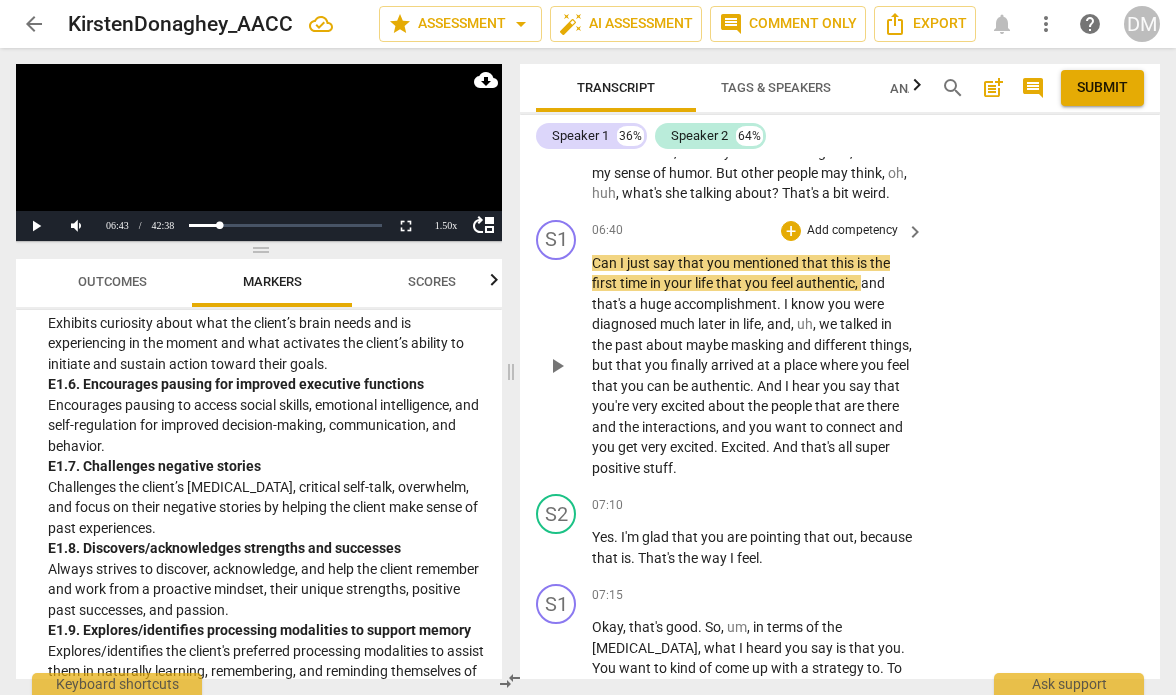 click on "maybe" at bounding box center (708, 345) 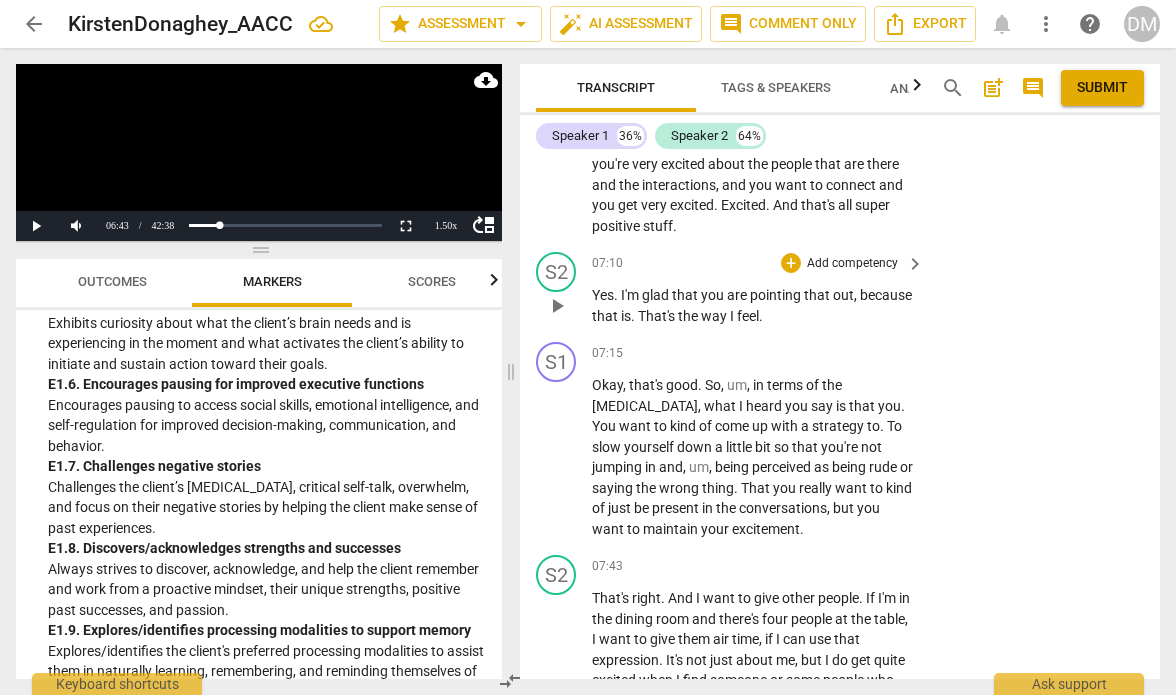 scroll, scrollTop: 5137, scrollLeft: 0, axis: vertical 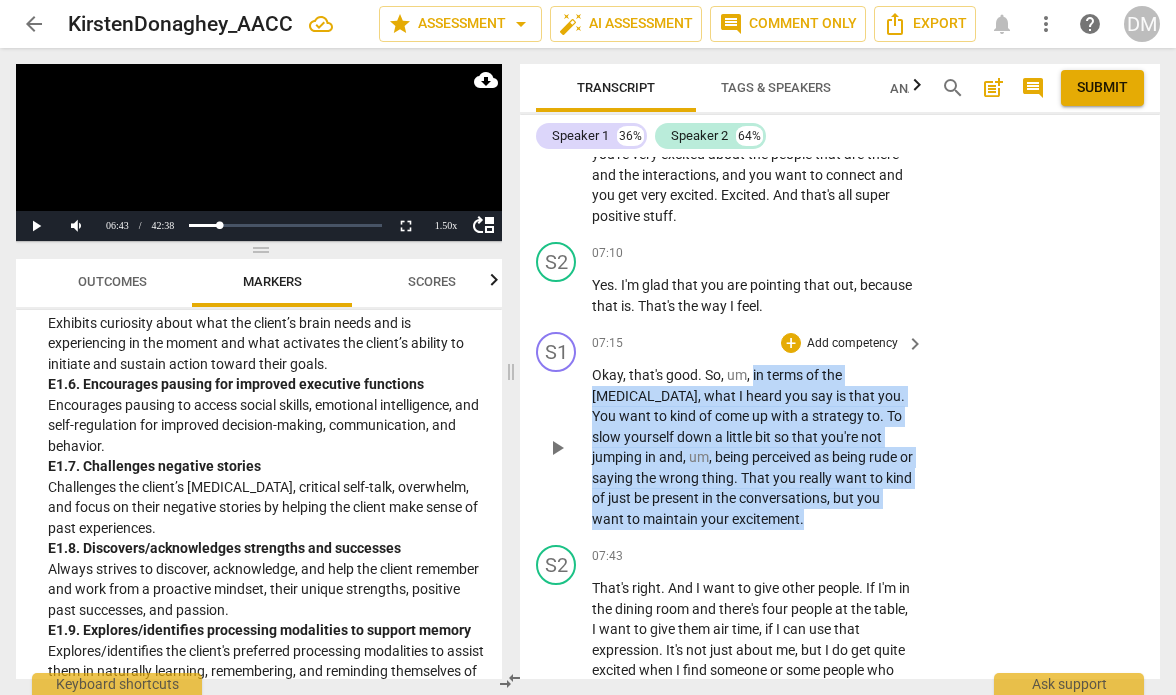 drag, startPoint x: 751, startPoint y: 395, endPoint x: 816, endPoint y: 540, distance: 158.90248 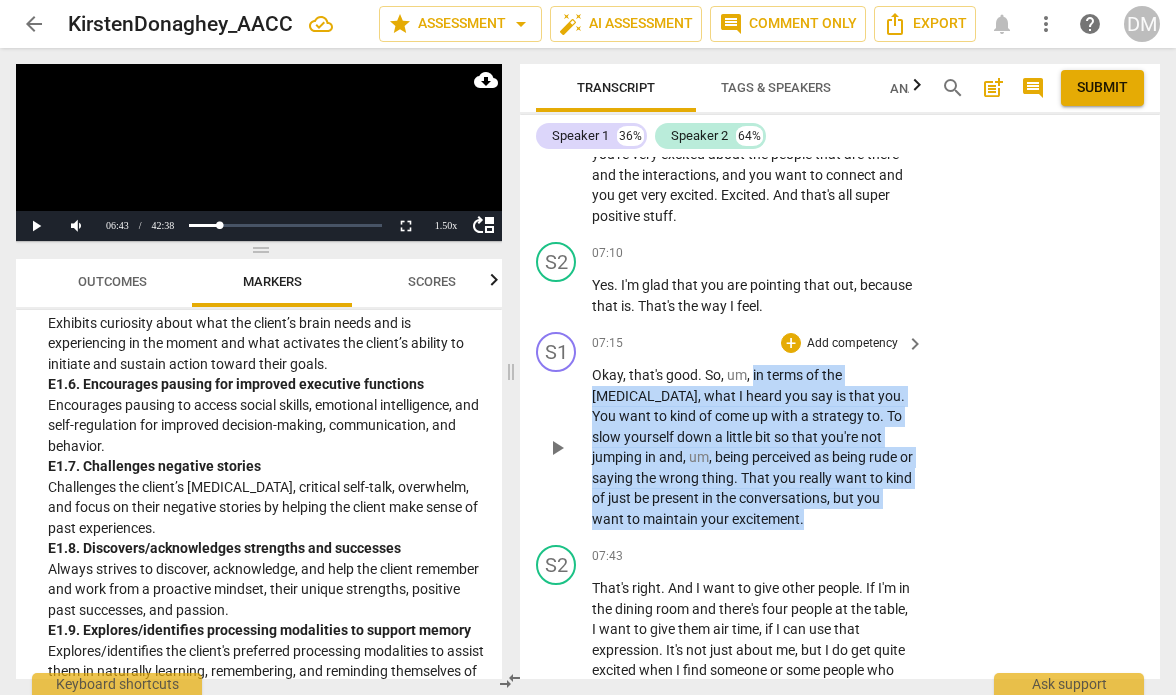 click on "Okay ,   that's   good .   So ,   um ,   in   terms   of   the   [MEDICAL_DATA] ,   what   I   heard   you   say   is   that   you .   You   want   to   kind   of   come   up   with   a   strategy   to .   To   slow   yourself   down   a   little   bit   so   that   you're   not   jumping   in   and ,   um ,   being   perceived   as   being   rude   or   saying   the   wrong   thing .   That   you   really   want   to   kind   of   just   be   present   in   the   conversations ,   but   you   want   to   maintain   your   excitement ." at bounding box center [753, 447] 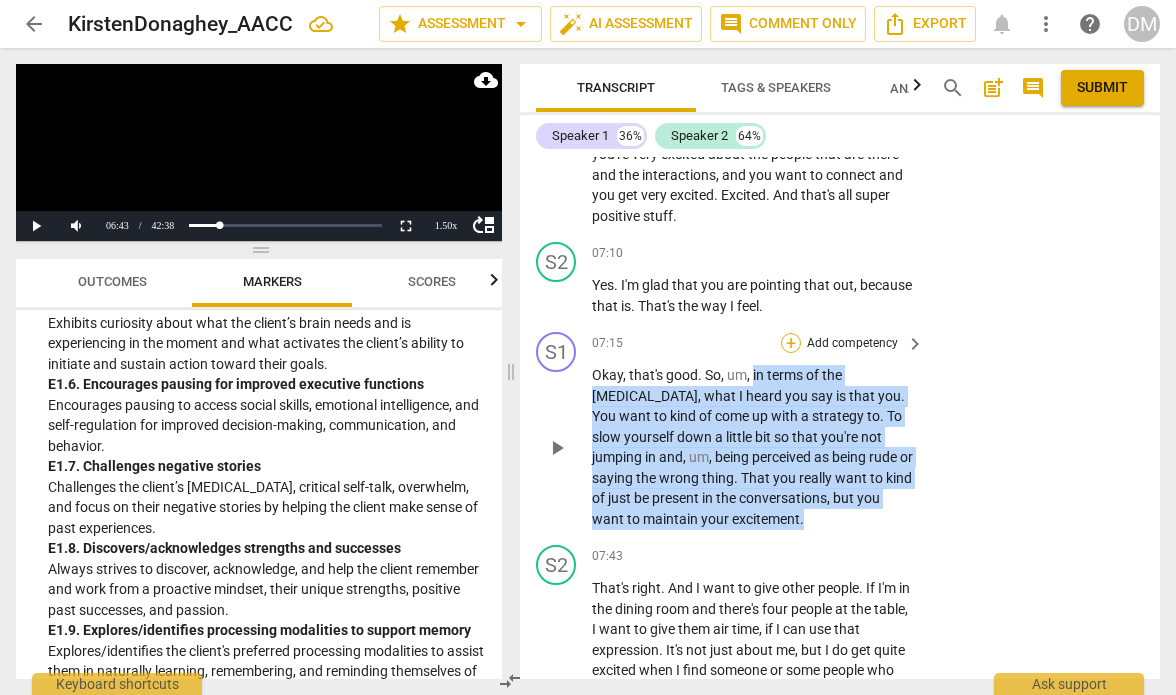click on "+" at bounding box center [791, 343] 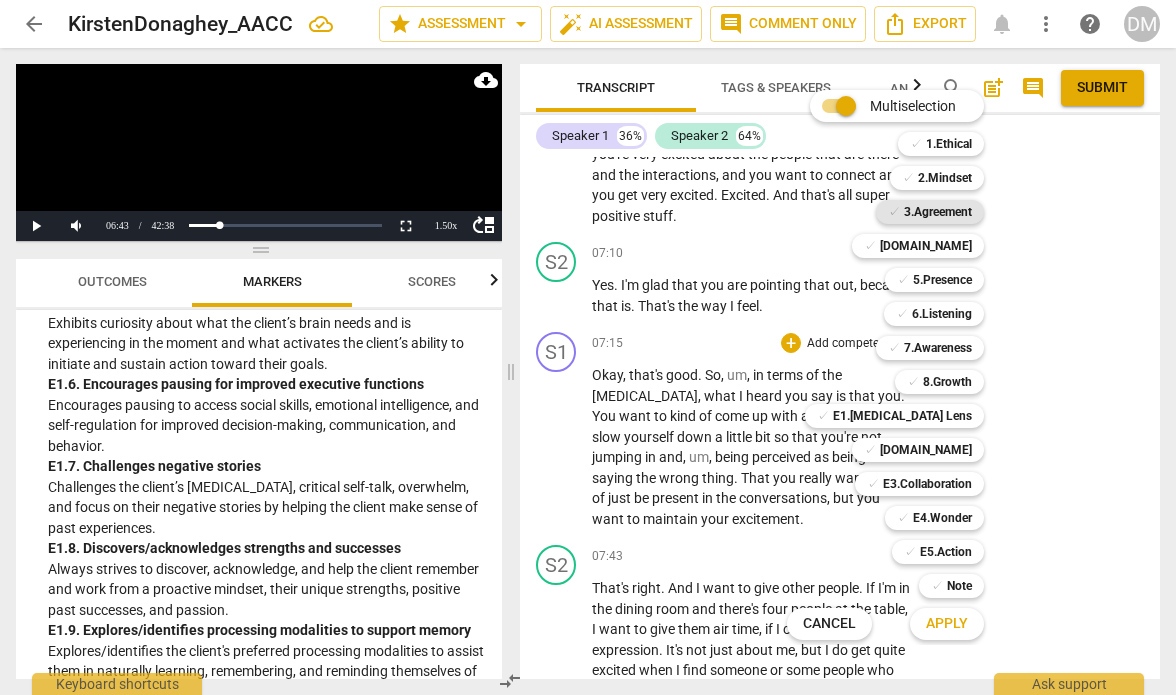 click on "3.Agreement" at bounding box center (938, 212) 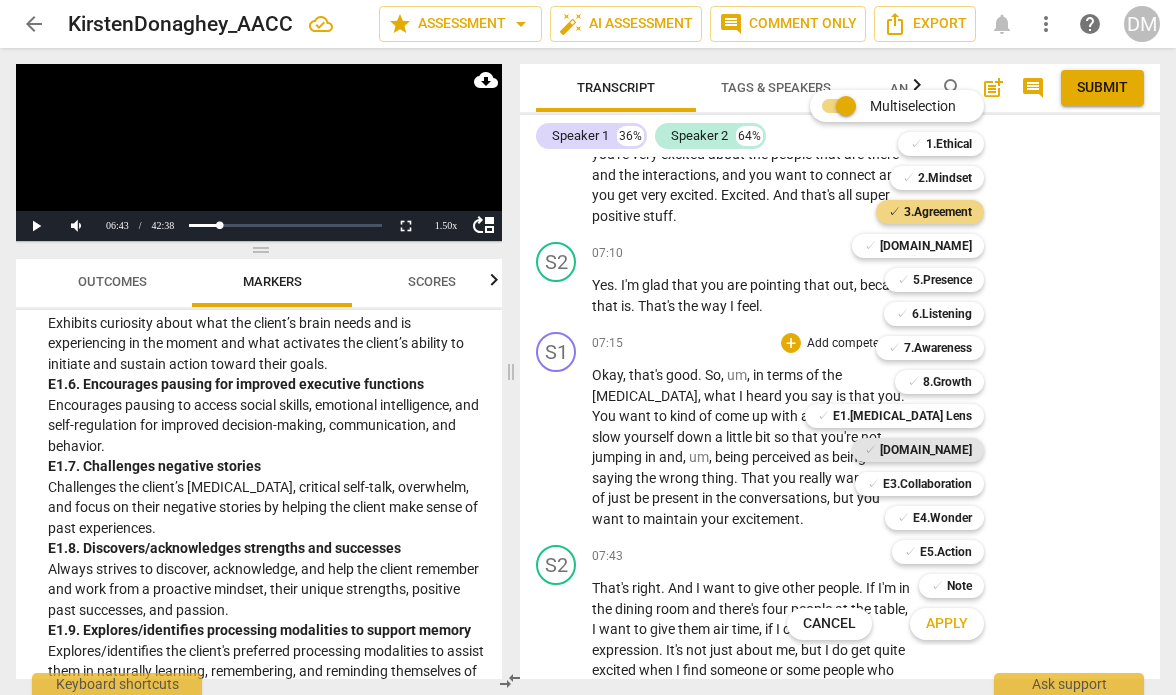 click on "[DOMAIN_NAME]" at bounding box center (926, 450) 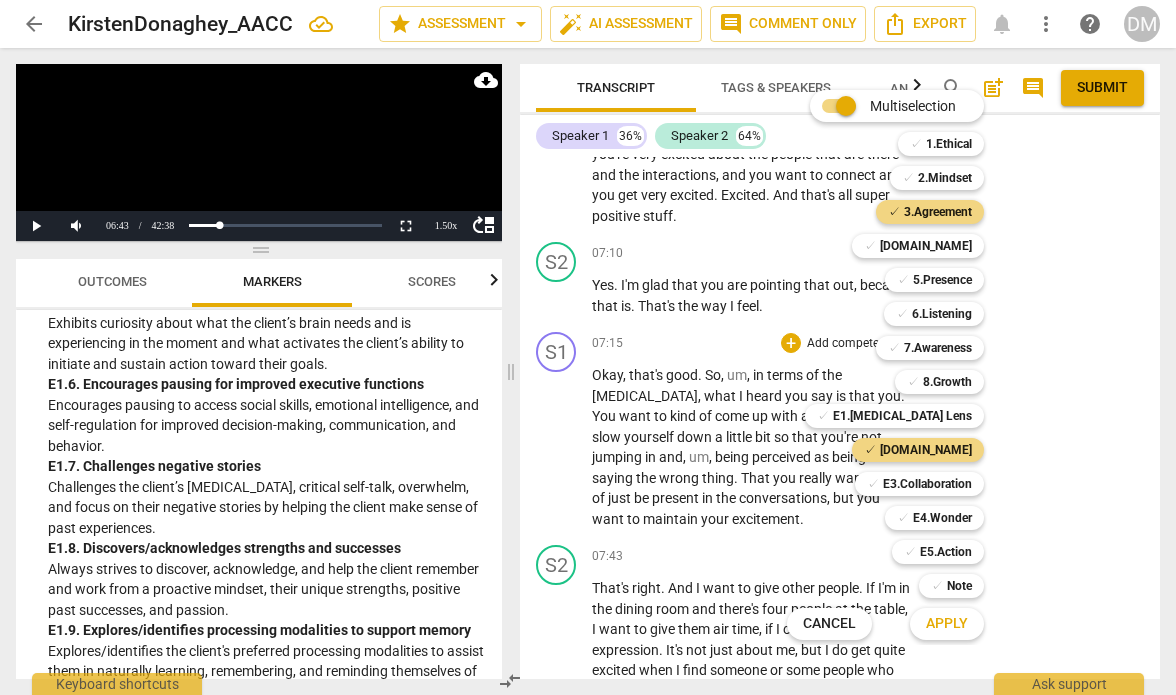 click on "Apply" at bounding box center [947, 624] 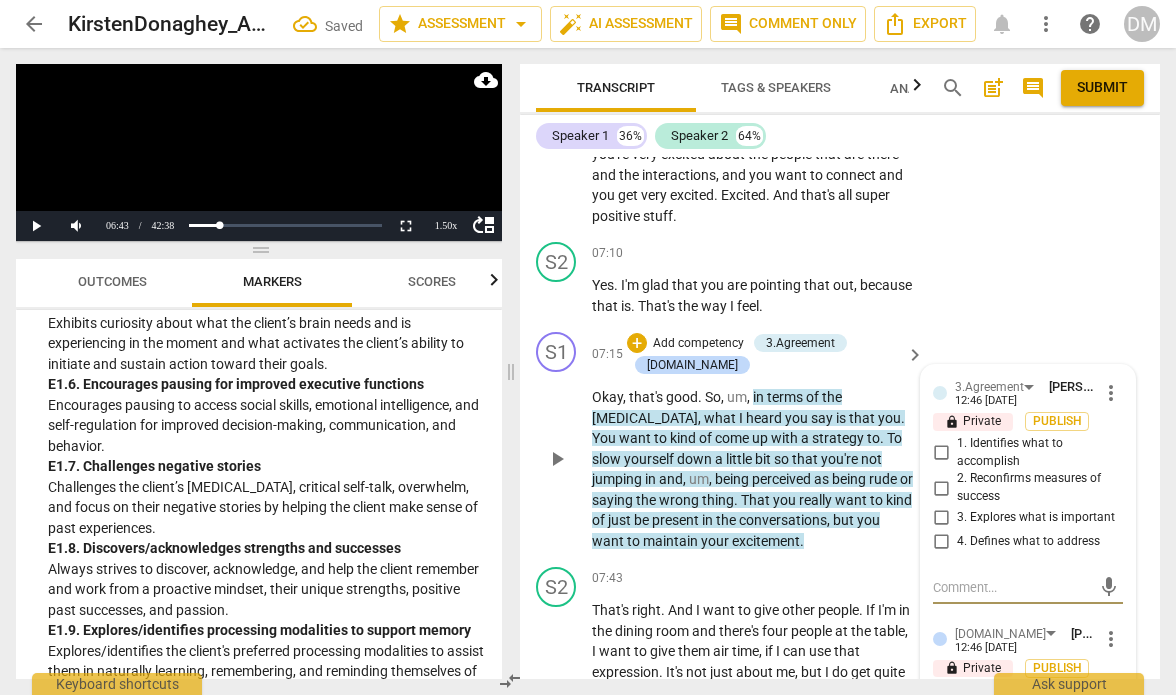 click on "1. Identifies what to accomplish" at bounding box center [941, 453] 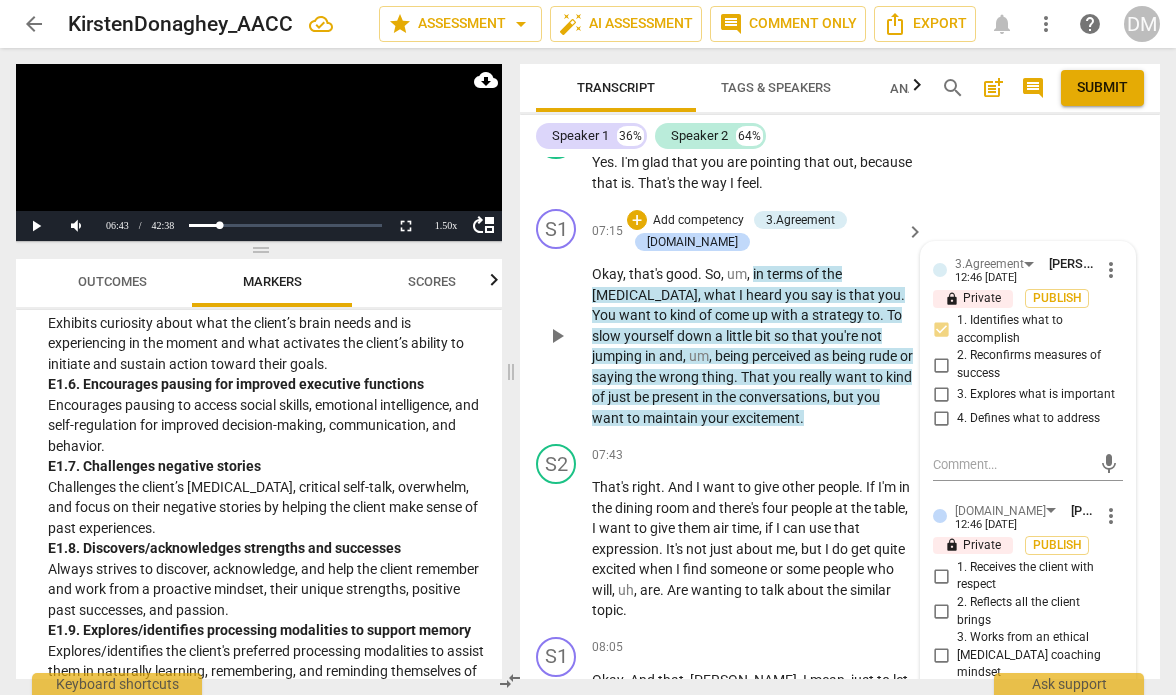scroll, scrollTop: 5286, scrollLeft: 0, axis: vertical 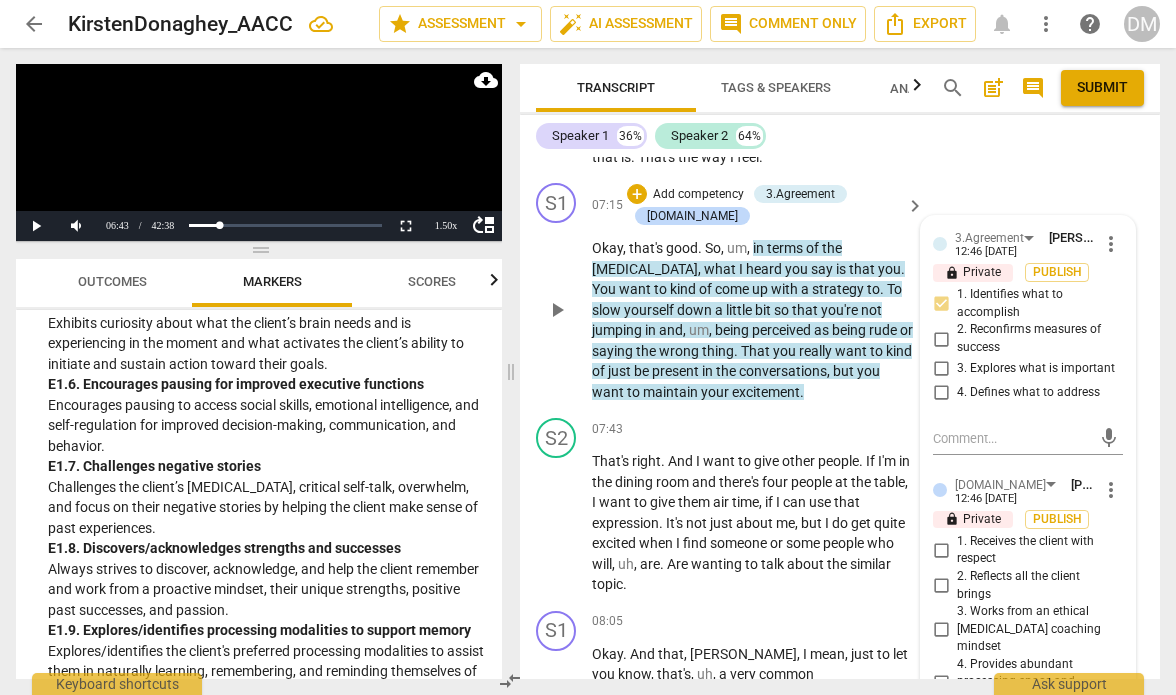 click on "4. Defines what to address" at bounding box center (941, 393) 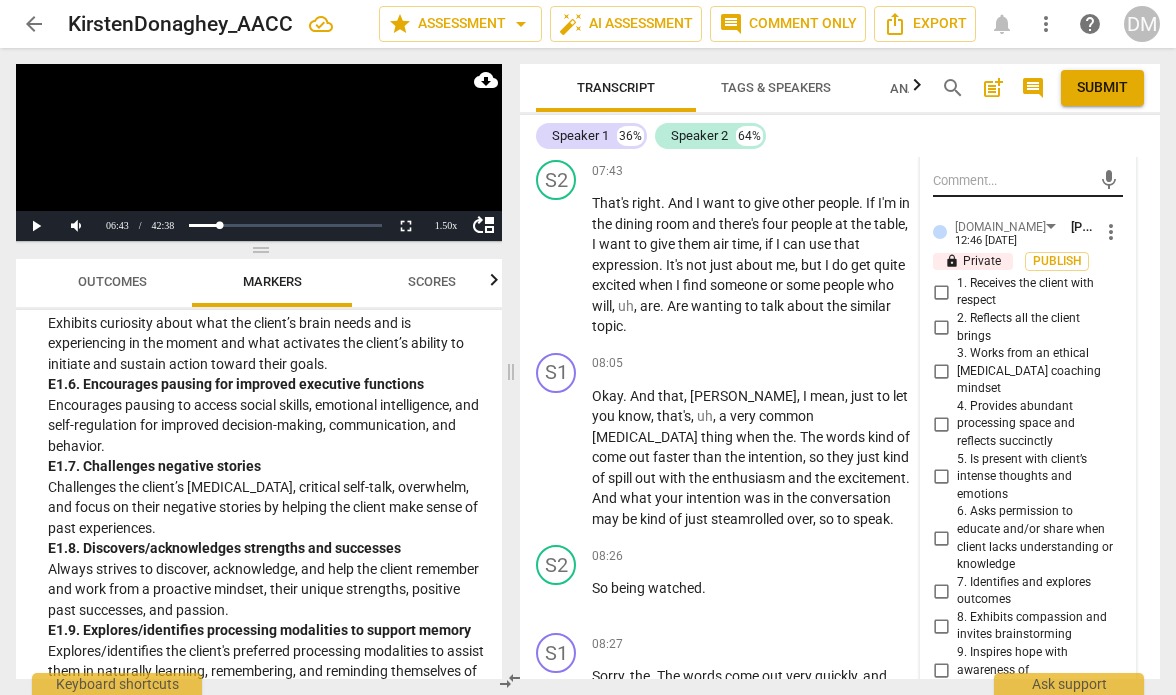 scroll, scrollTop: 5550, scrollLeft: 0, axis: vertical 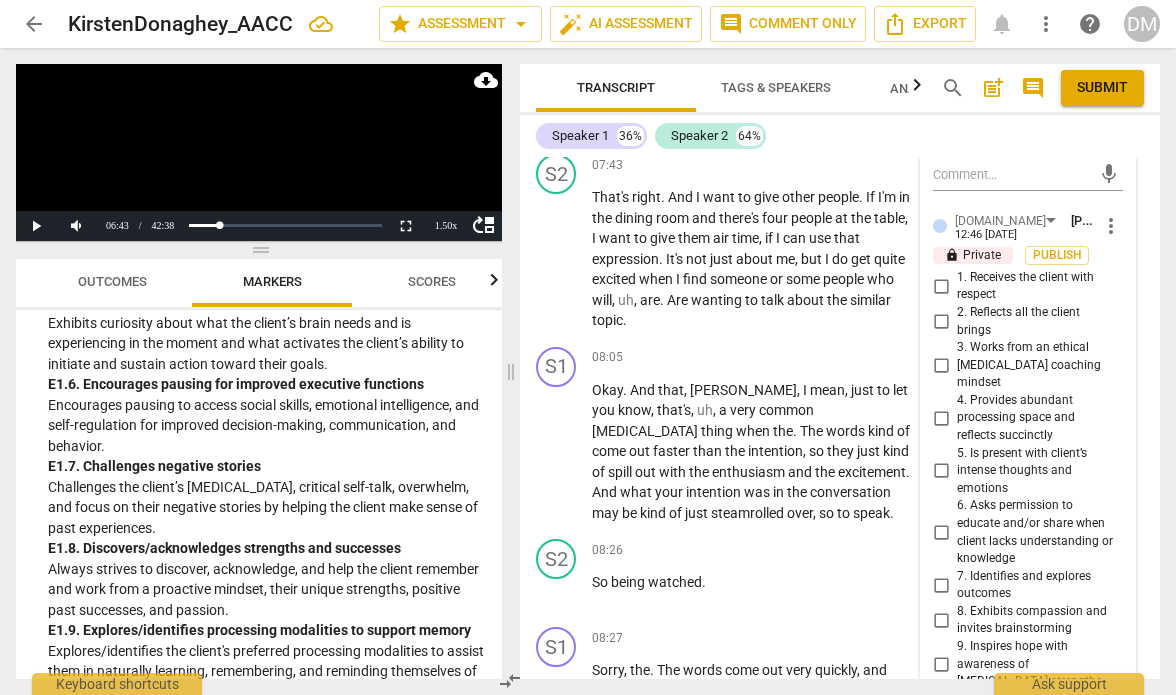 click on "2. Reflects all the client brings" at bounding box center (941, 322) 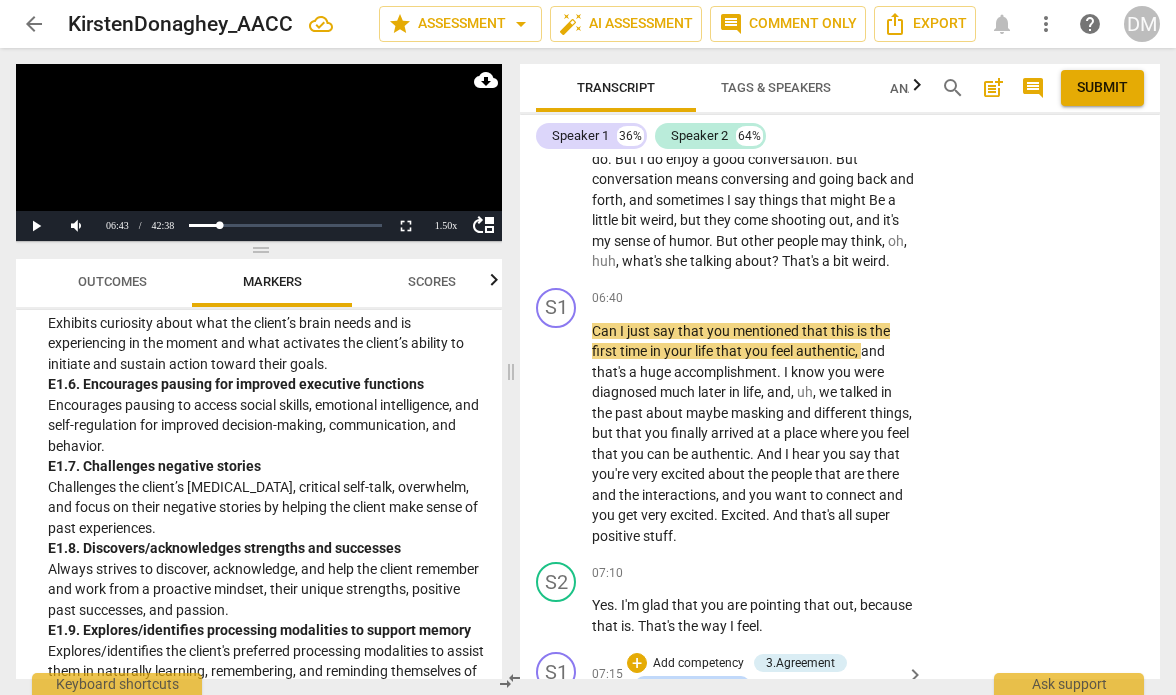 scroll, scrollTop: 4816, scrollLeft: 0, axis: vertical 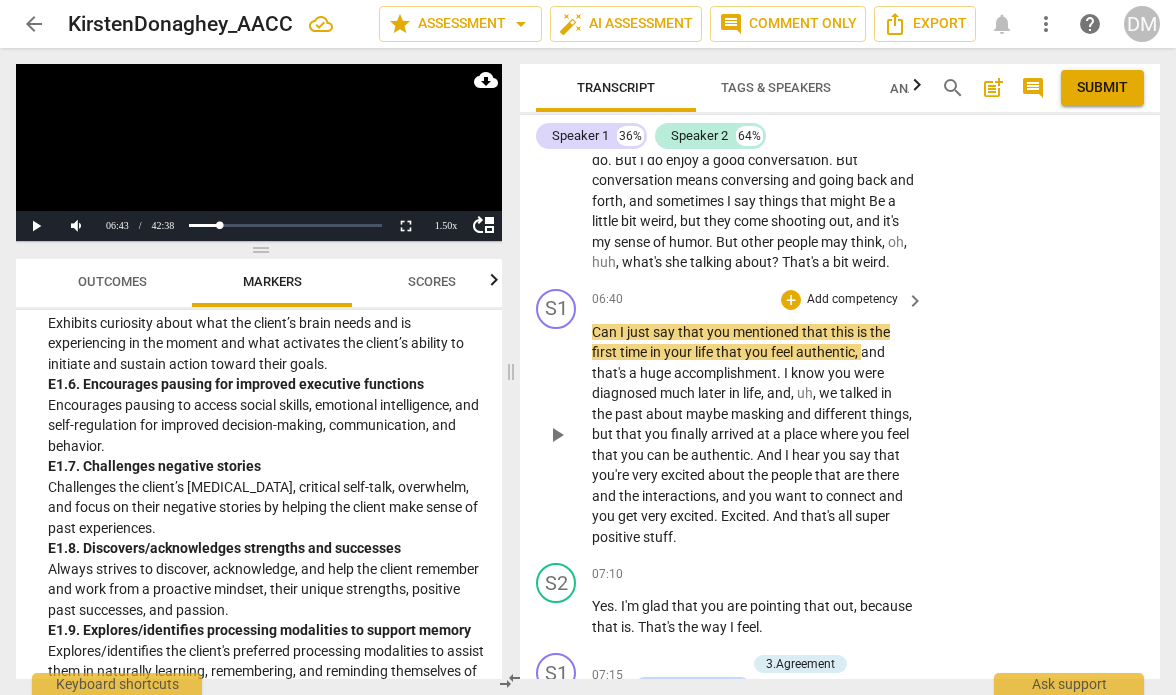 click on "S1 play_arrow pause 06:40 + Add competency keyboard_arrow_right Can   I   just   say   that   you   mentioned   that   this   is   the   first   time   in   your   life   that   you   feel   authentic ,   and   that's   a   huge   accomplishment .   I   know   you   were   diagnosed   much   later   in   life ,   and ,   uh ,   we   talked   in   the   past   about   maybe   masking   and   different   things ,   but   that   you   finally   arrived   at   a   place   where   you   feel   that   you   can   be   authentic .   And   I   hear   you   say   that   you're   very   excited   about   the   people   that   are   there   and   the   interactions ,   and   you   want   to   connect   and   you   get   very   excited .   Excited .   And   that's   all   super   positive   stuff ." at bounding box center [840, 418] 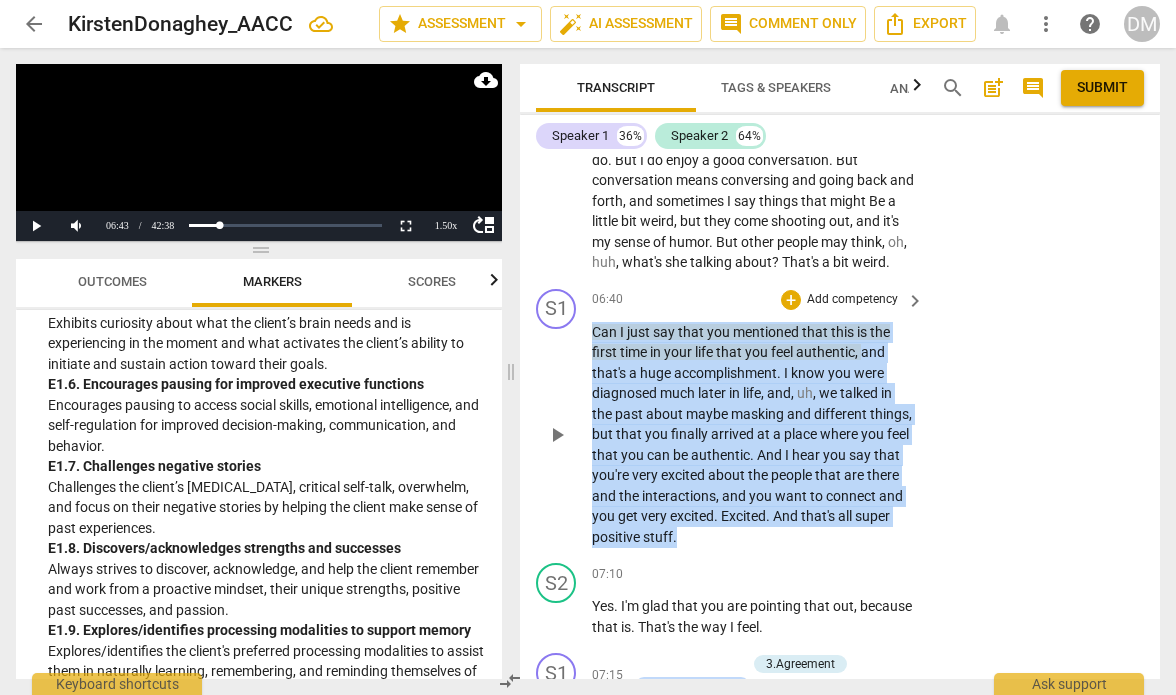 drag, startPoint x: 590, startPoint y: 357, endPoint x: 800, endPoint y: 560, distance: 292.07706 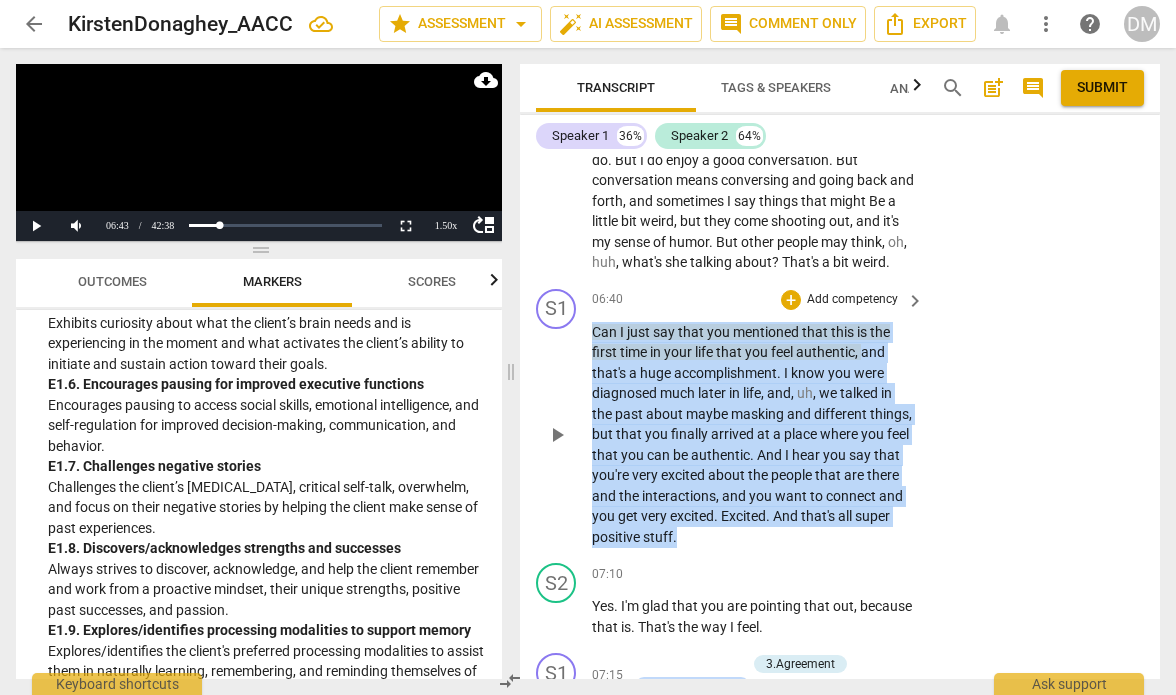 click on "S1 play_arrow pause 06:40 + Add competency keyboard_arrow_right Can   I   just   say   that   you   mentioned   that   this   is   the   first   time   in   your   life   that   you   feel   authentic ,   and   that's   a   huge   accomplishment .   I   know   you   were   diagnosed   much   later   in   life ,   and ,   uh ,   we   talked   in   the   past   about   maybe   masking   and   different   things ,   but   that   you   finally   arrived   at   a   place   where   you   feel   that   you   can   be   authentic .   And   I   hear   you   say   that   you're   very   excited   about   the   people   that   are   there   and   the   interactions ,   and   you   want   to   connect   and   you   get   very   excited .   Excited .   And   that's   all   super   positive   stuff ." at bounding box center (840, 418) 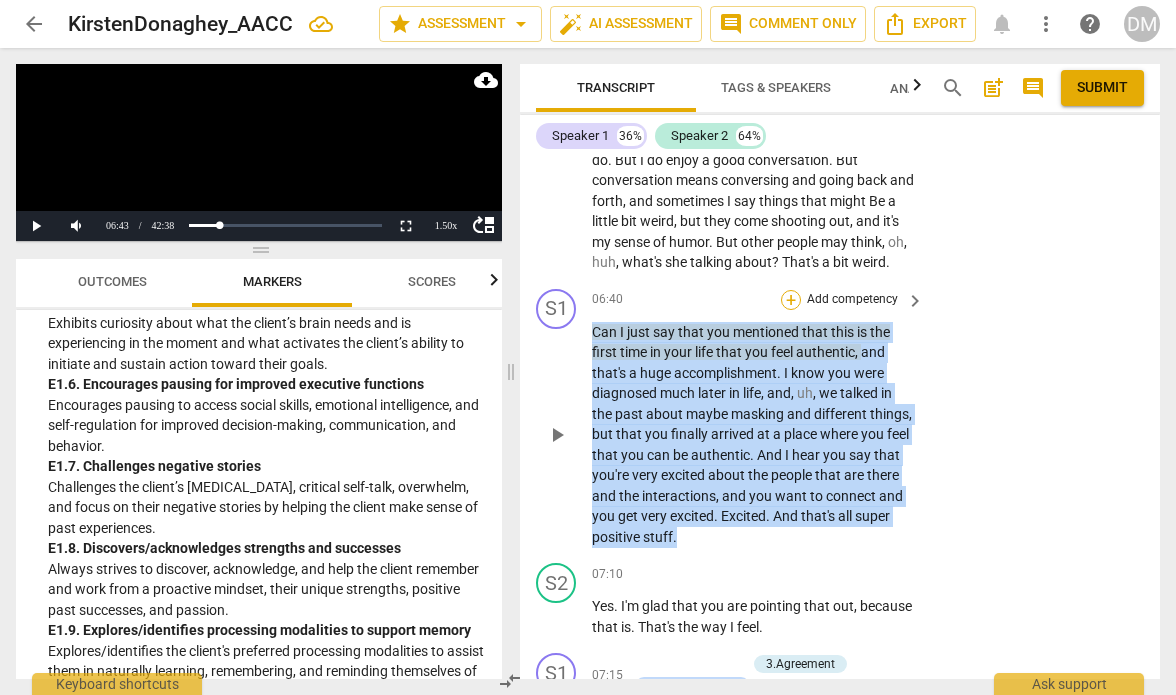 click on "+" at bounding box center (791, 300) 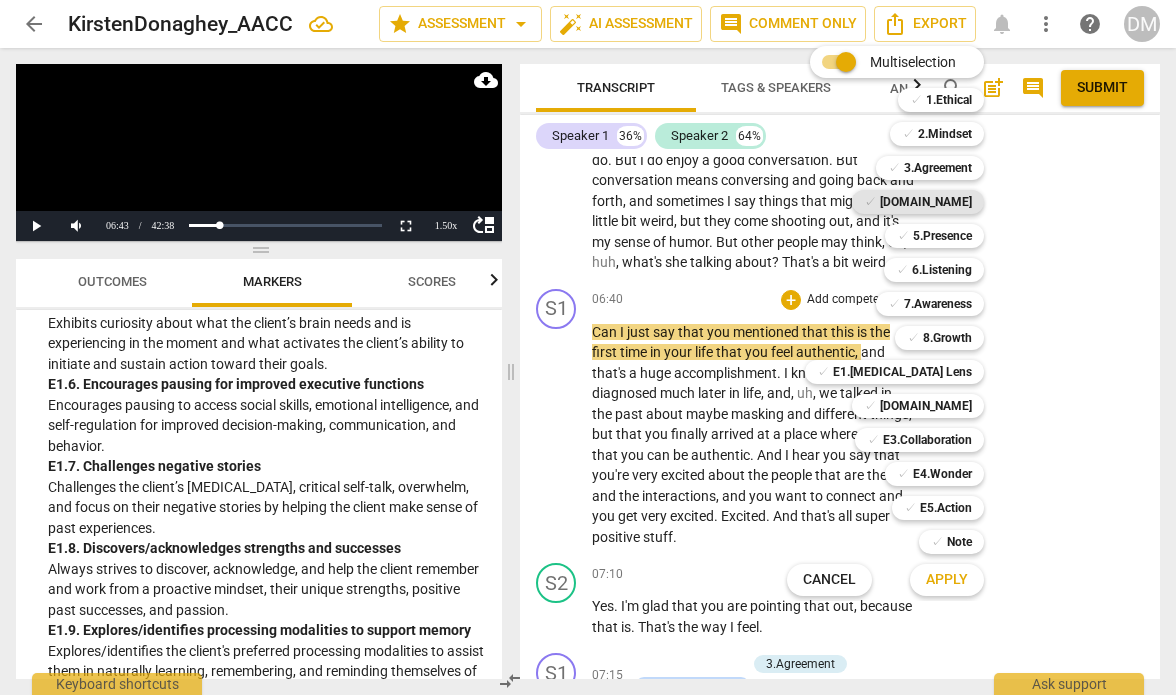 click on "[DOMAIN_NAME]" at bounding box center (926, 202) 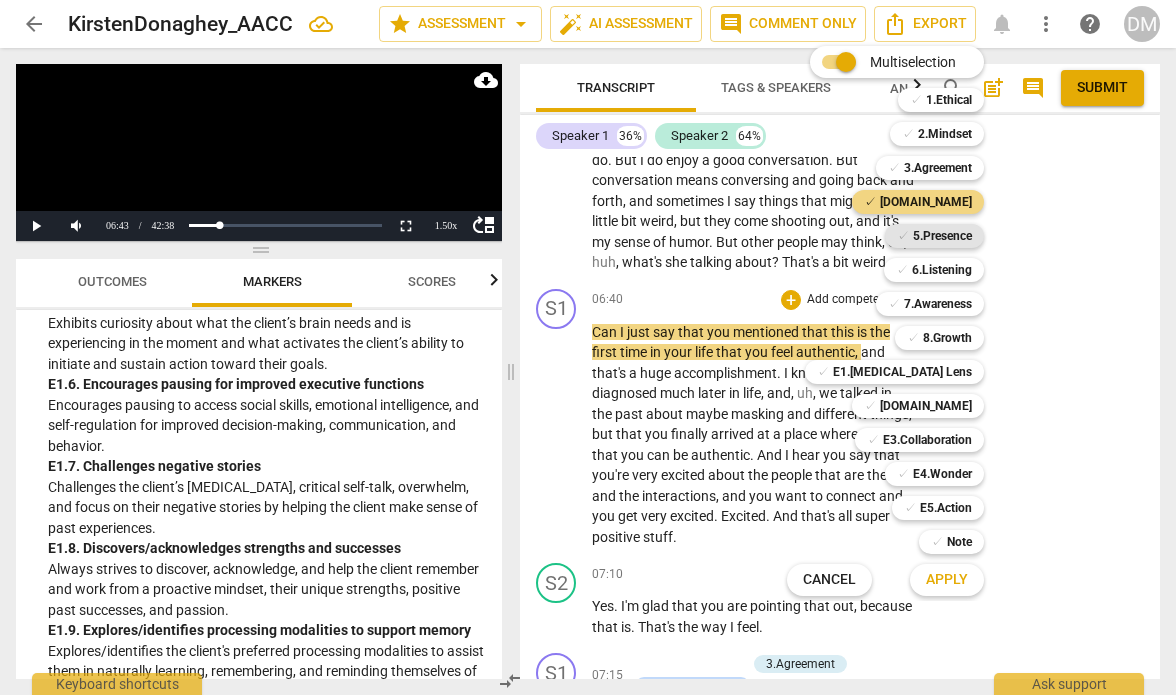 click on "5.Presence" at bounding box center [942, 236] 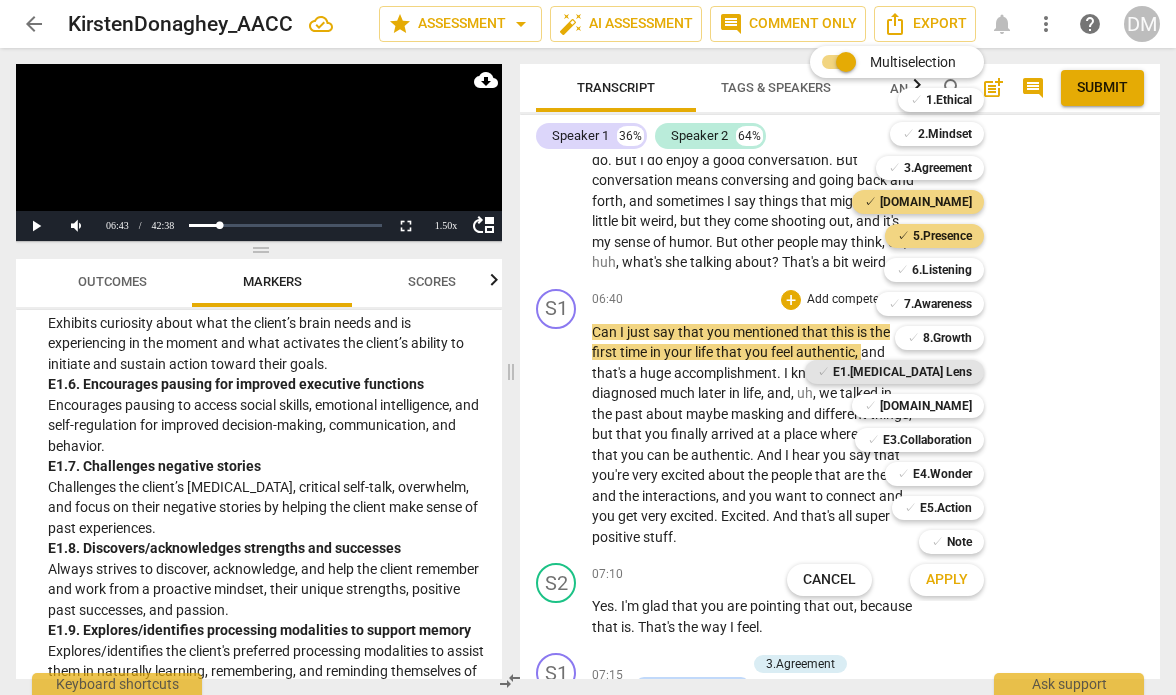 click on "E1.[MEDICAL_DATA] Lens" at bounding box center [902, 372] 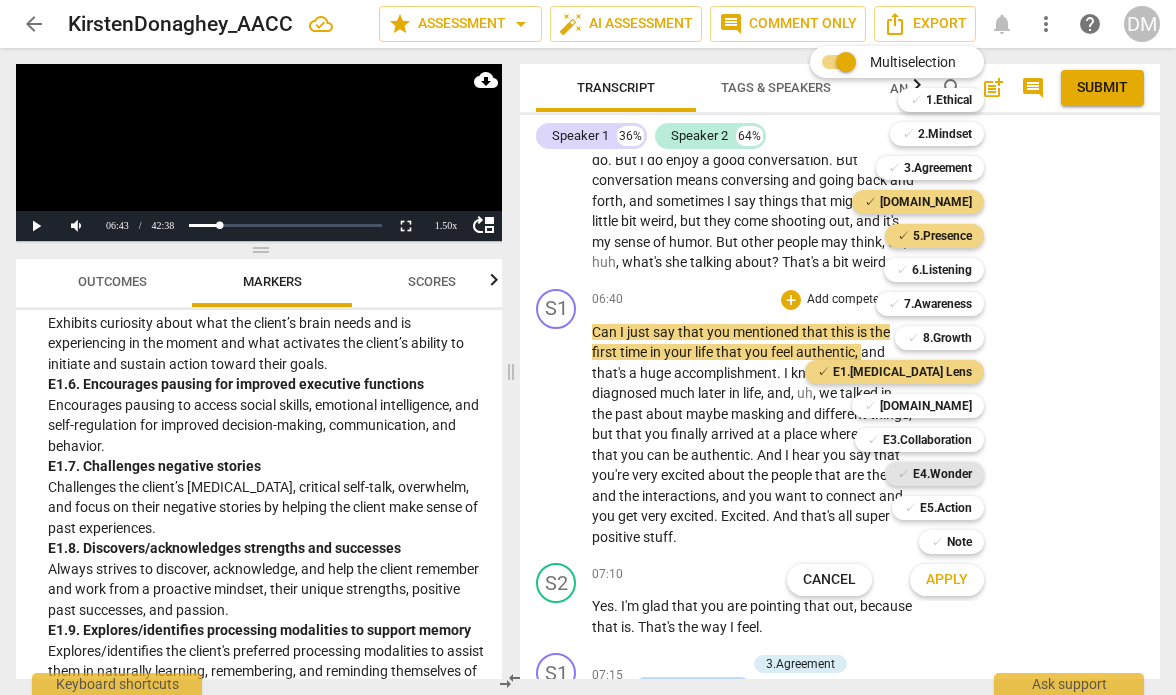 click on "E4.Wonder" at bounding box center (942, 474) 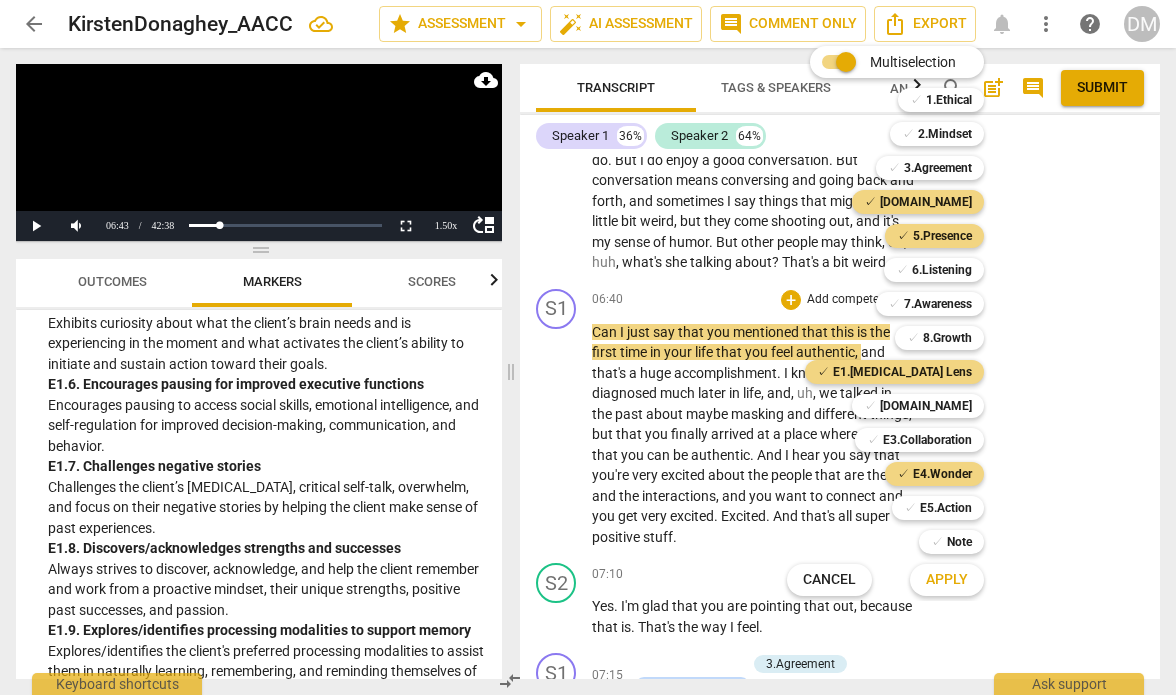 click on "Apply" at bounding box center [947, 580] 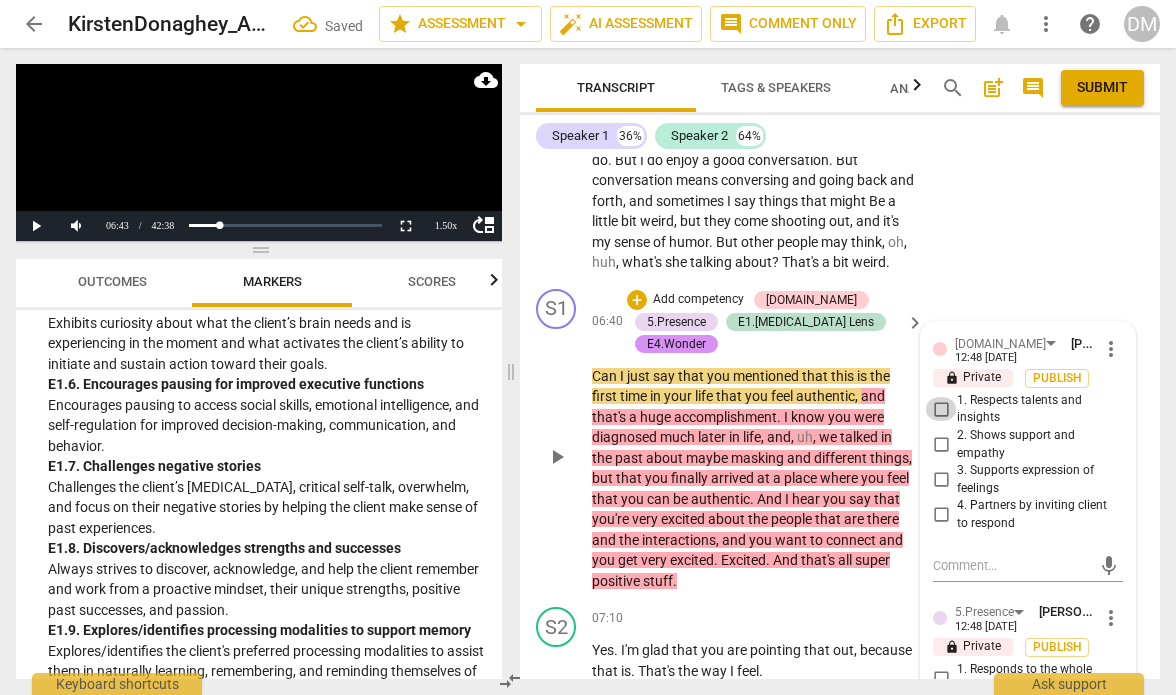 click on "1. Respects talents and insights" at bounding box center [941, 409] 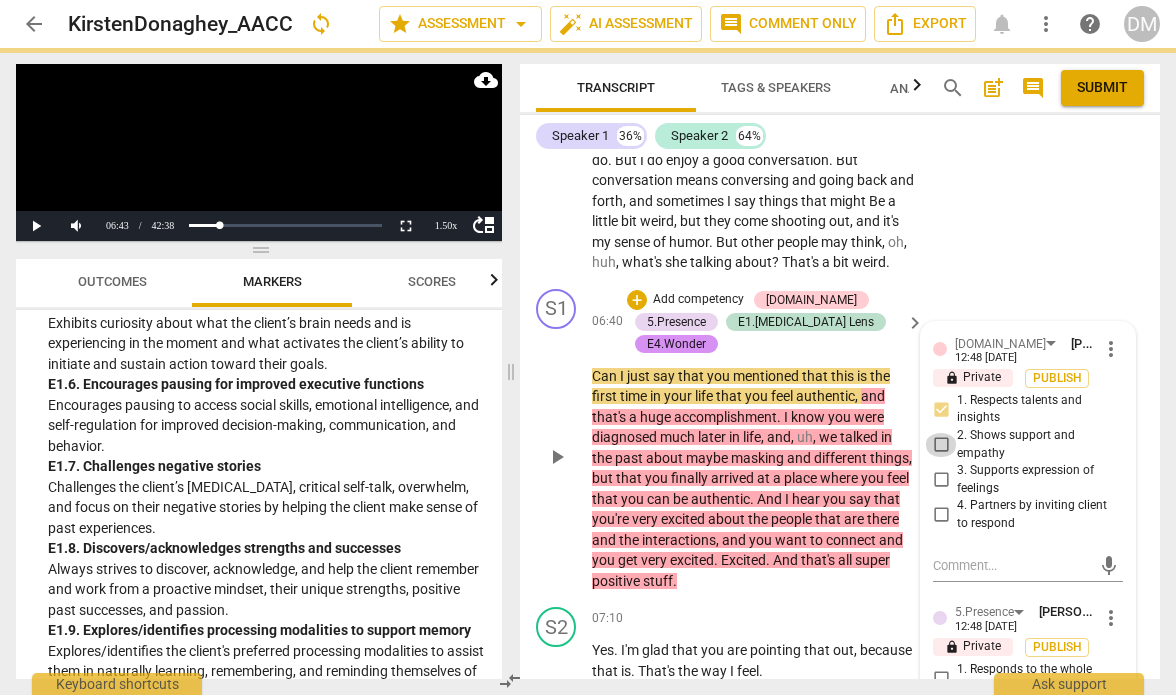click on "2. Shows support and empathy" at bounding box center (941, 445) 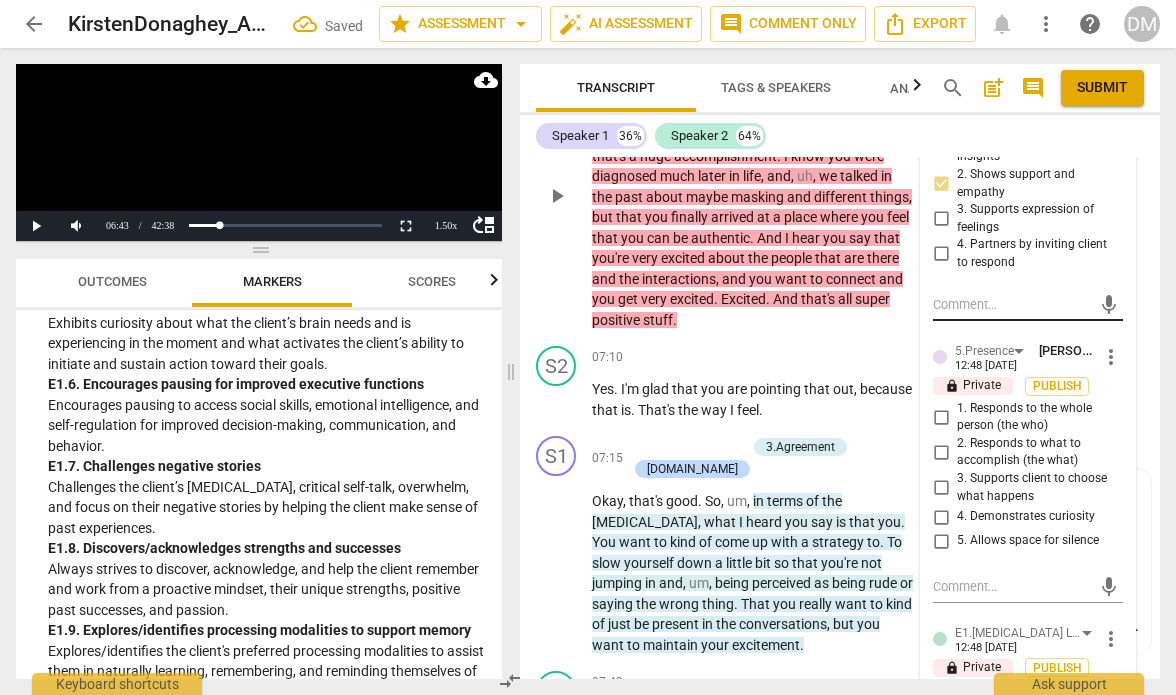 scroll, scrollTop: 5095, scrollLeft: 0, axis: vertical 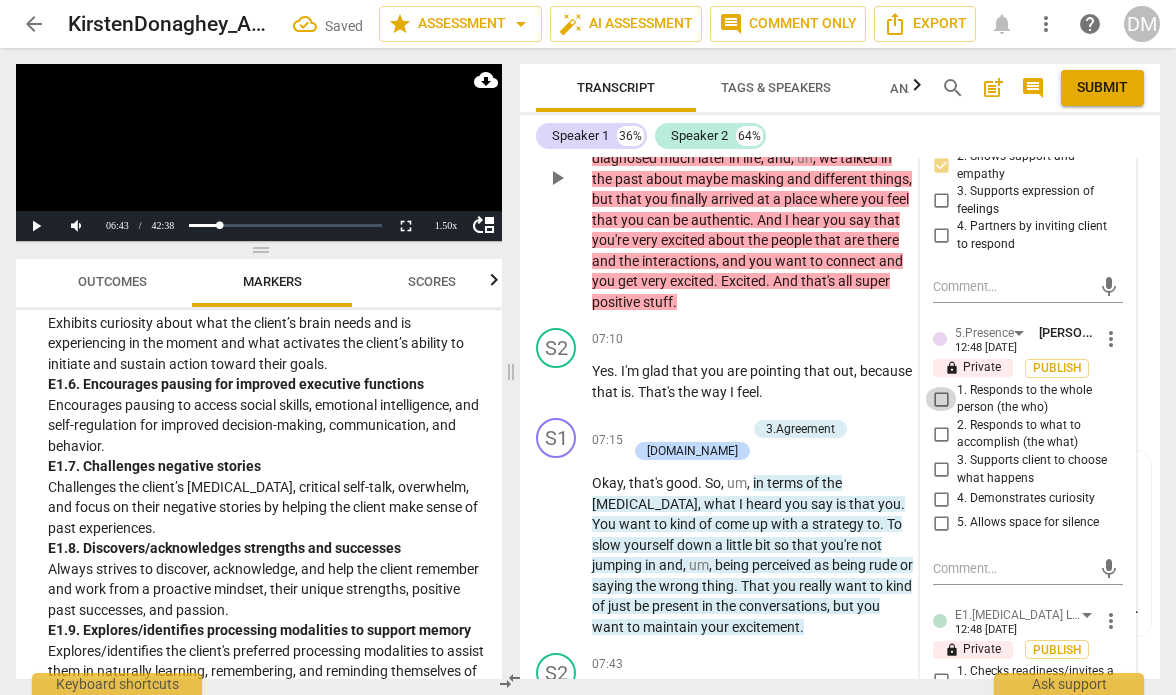 click on "1. Responds to the whole person (the who)" at bounding box center (941, 399) 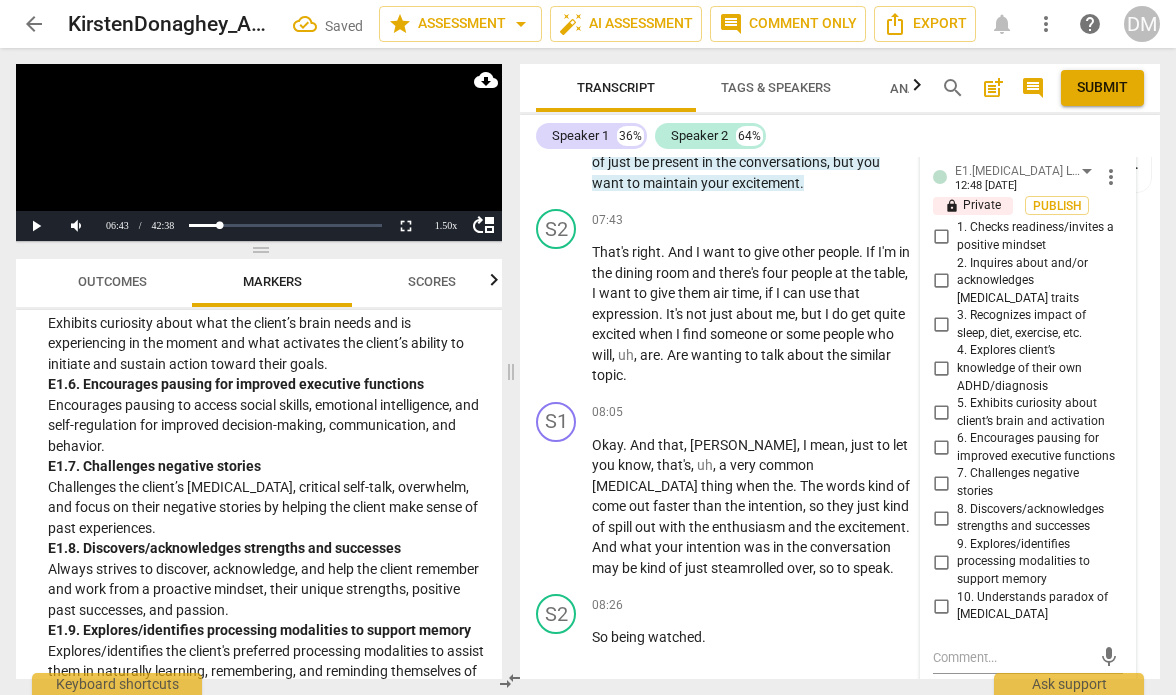 scroll, scrollTop: 5540, scrollLeft: 0, axis: vertical 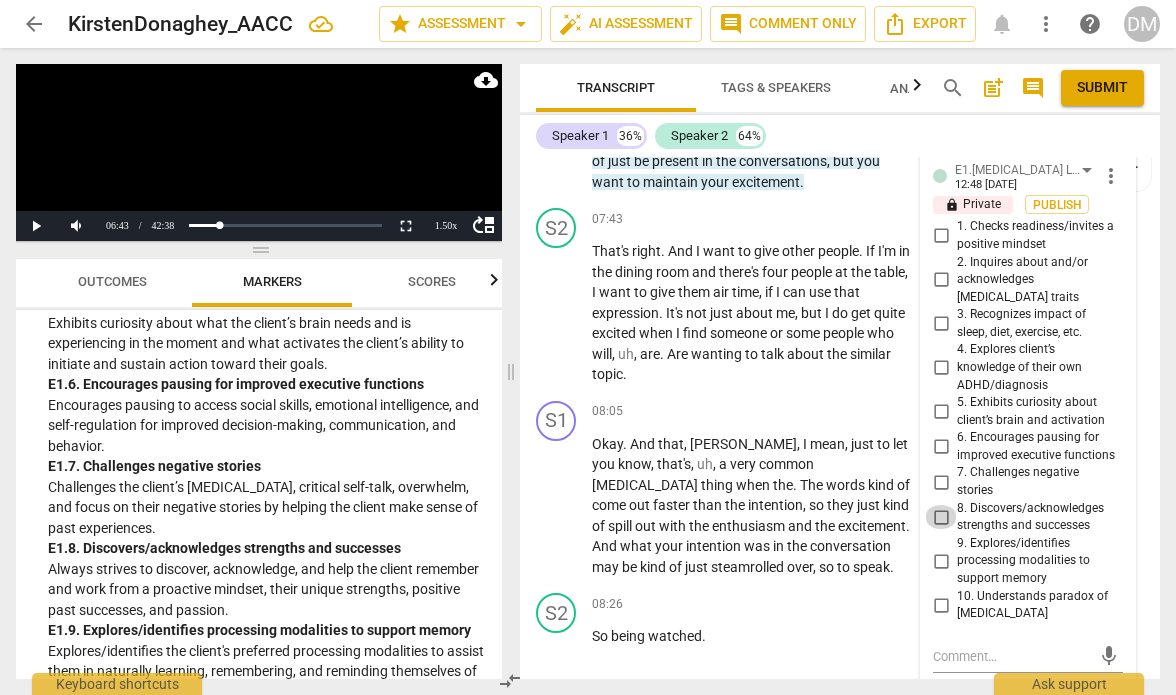 click on "8. Discovers/acknowledges strengths and successes" at bounding box center [941, 517] 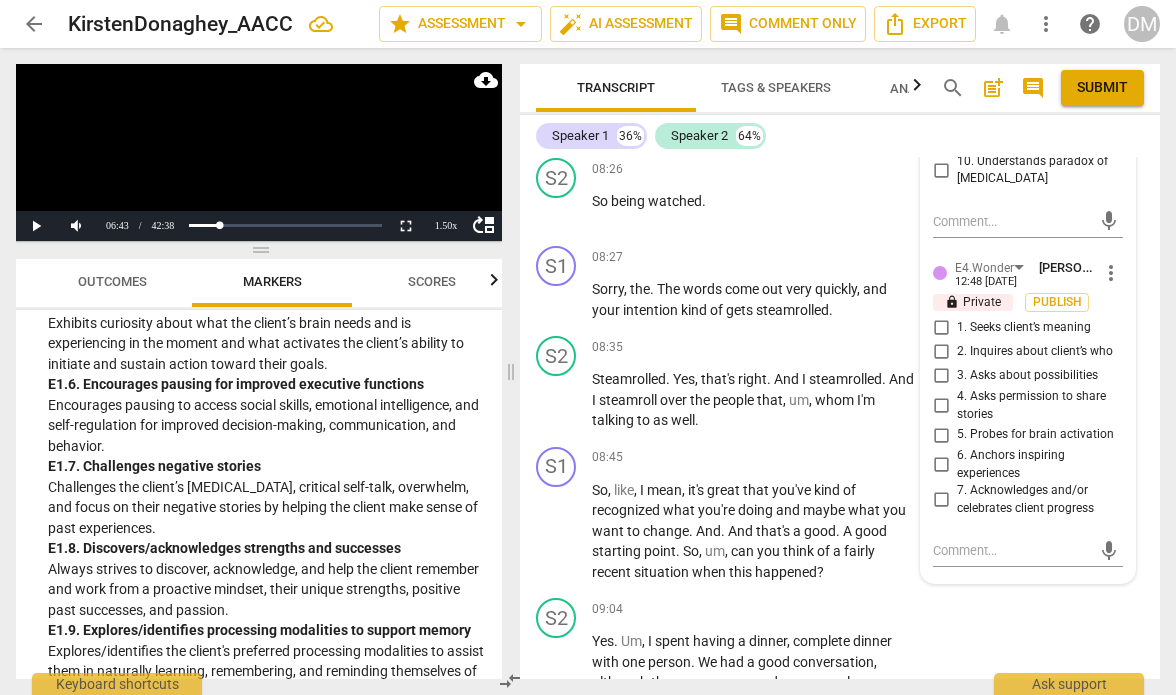 scroll, scrollTop: 5976, scrollLeft: 0, axis: vertical 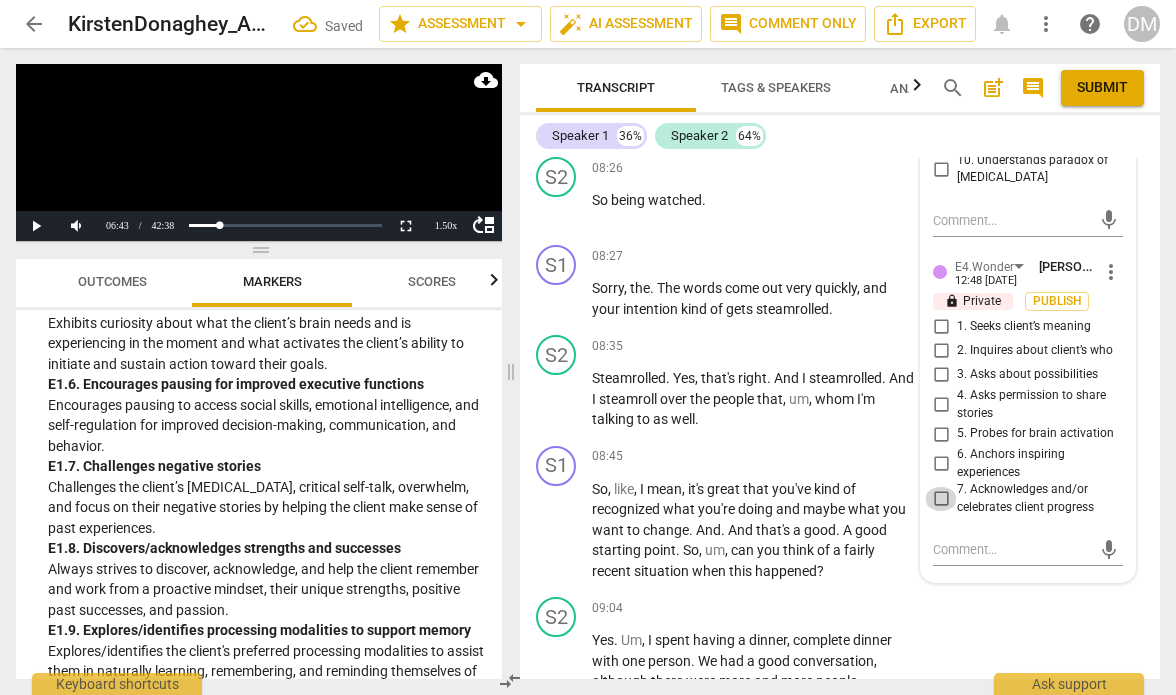 click on "7. Acknowledges and/or celebrates client progress" at bounding box center (941, 499) 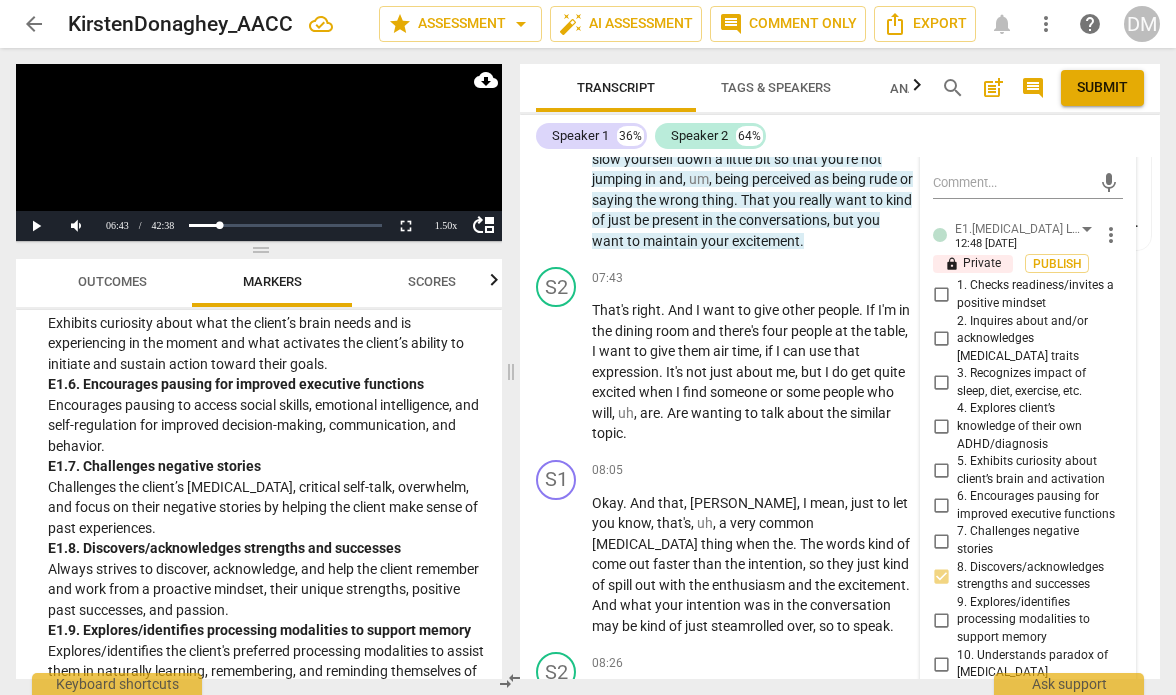 scroll, scrollTop: 5482, scrollLeft: 0, axis: vertical 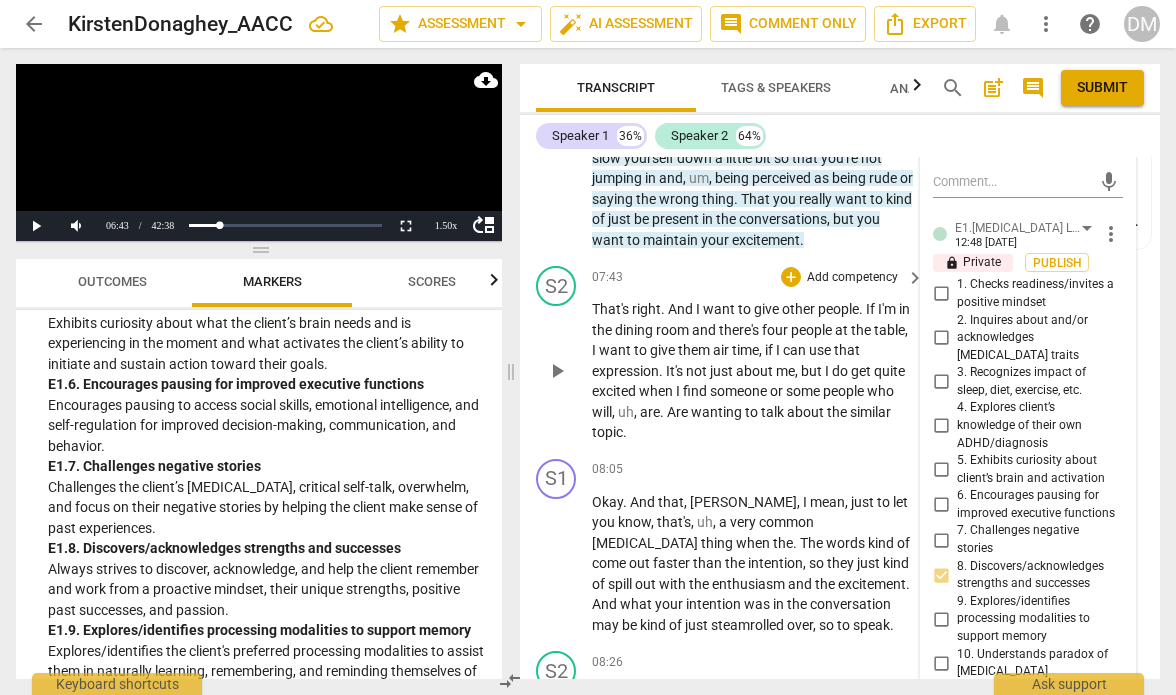 click on "S2 play_arrow pause 07:43 + Add competency keyboard_arrow_right That's   right .   And   I   want   to   give   other   people .   If   I'm   in   the   dining   room   and   there's   four   people   at   the   table ,   I   want   to   give   them   air   time ,   if   I   can   use   that   expression .   It's   not   just   about   me ,   but   I   do   get   quite   excited   when   I   find   someone   or   some   people   who   will ,   uh ,   are .   Are   wanting   to   talk   about   the   similar   topic ." at bounding box center (840, 354) 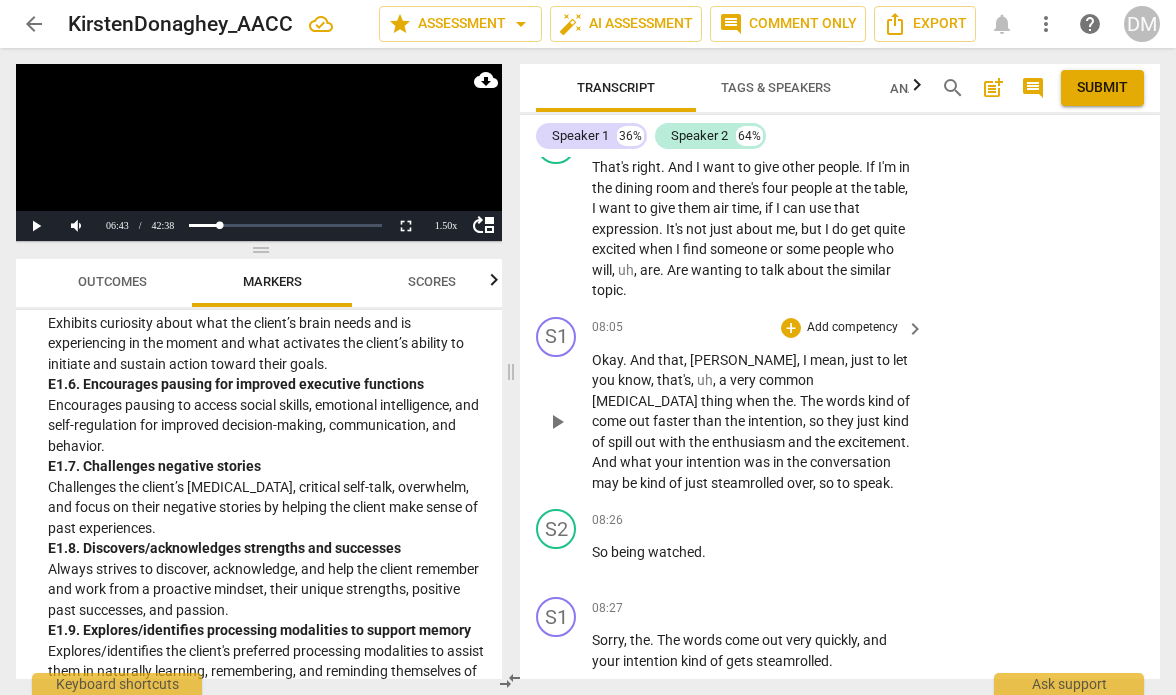 scroll, scrollTop: 5625, scrollLeft: 0, axis: vertical 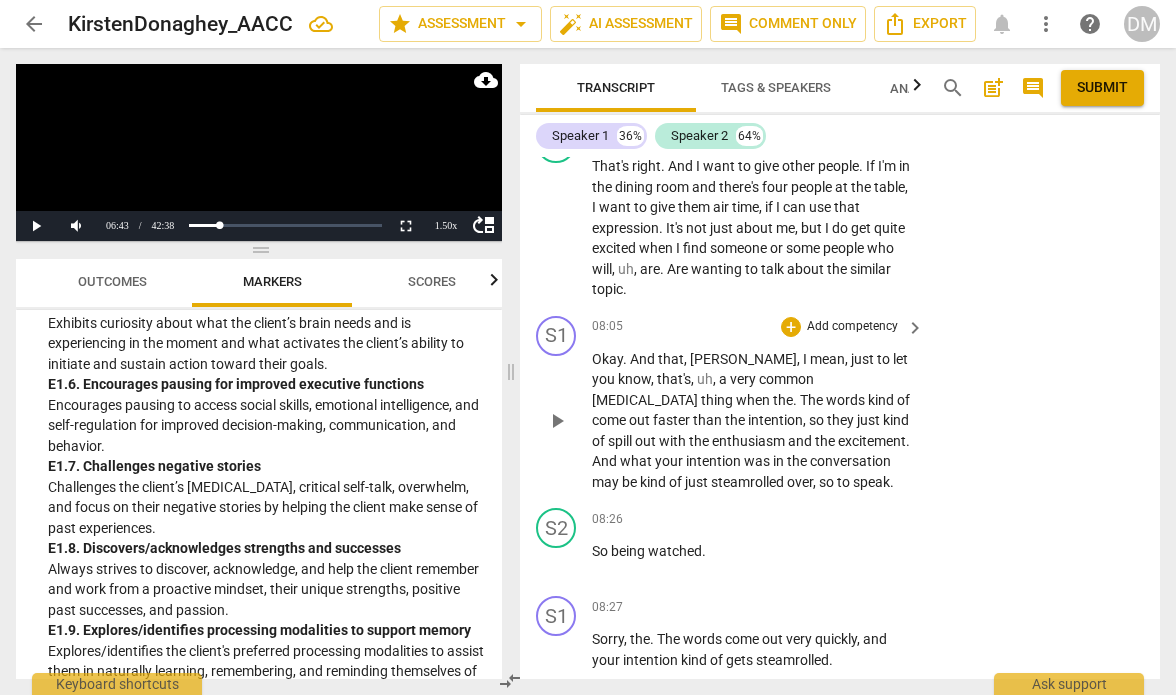 click on "Okay" at bounding box center (607, 359) 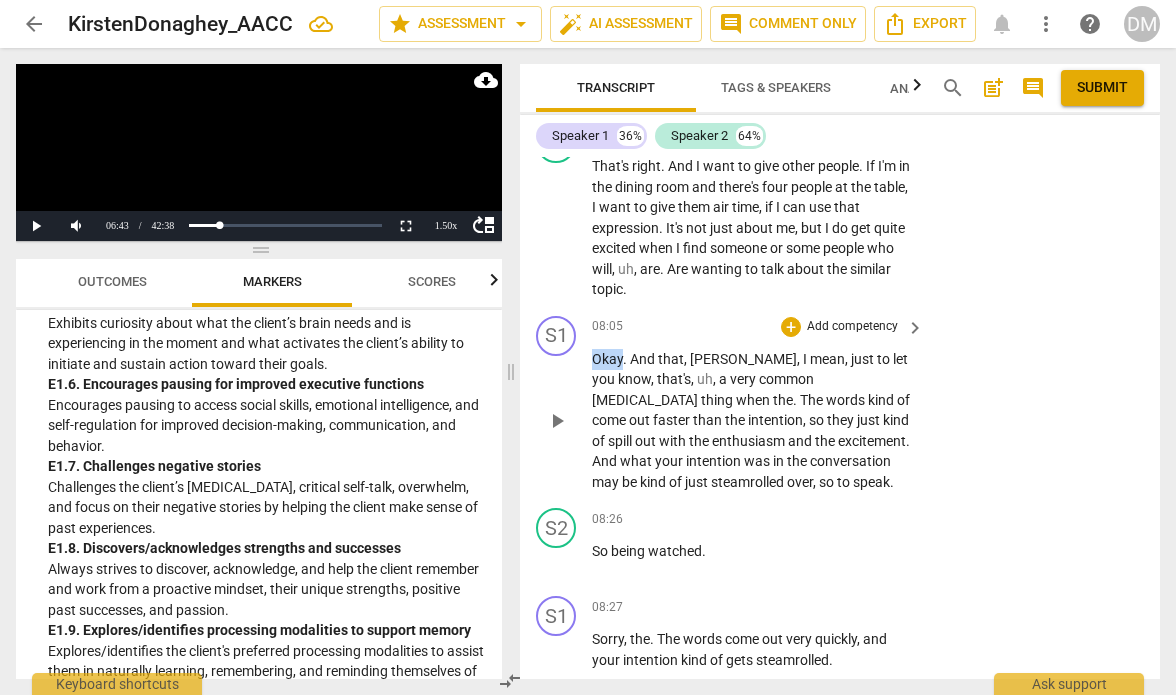 click on "Okay" at bounding box center (607, 359) 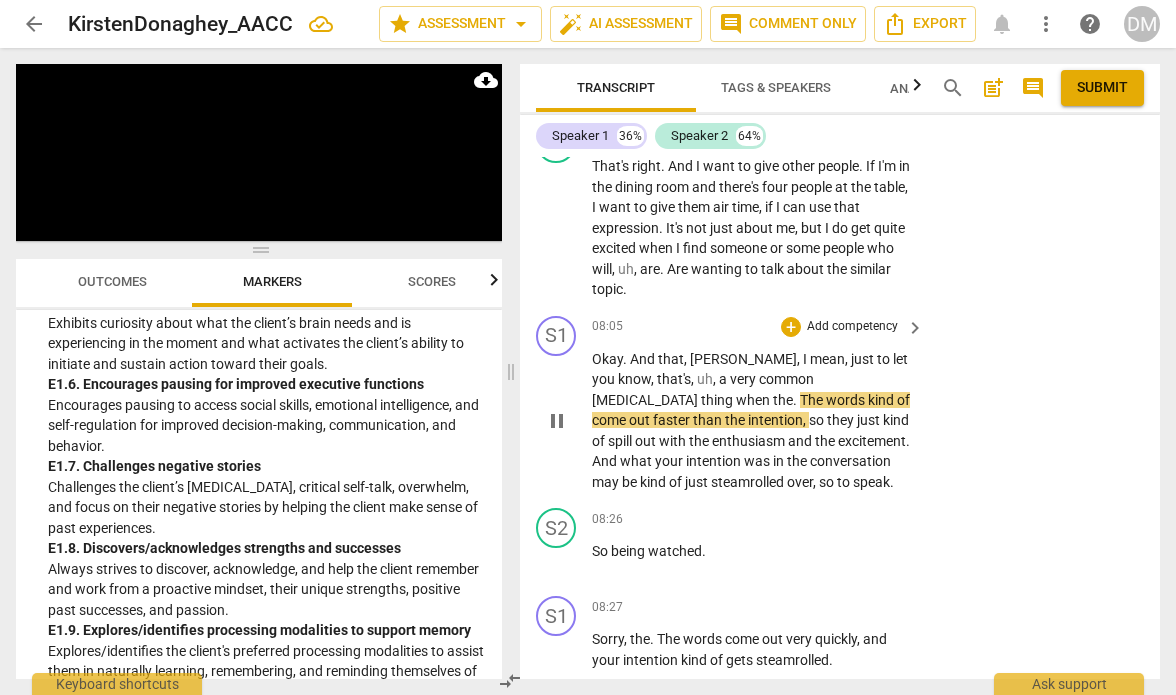 click on "Okay" at bounding box center [607, 359] 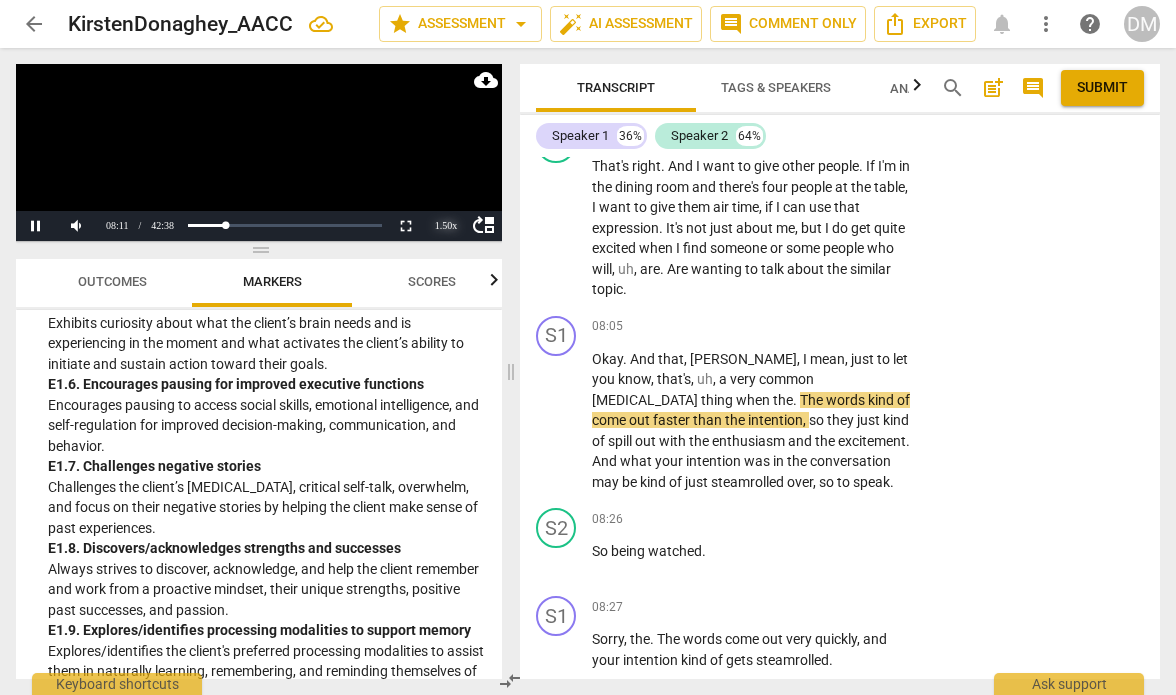 click on "1.50 x" at bounding box center [446, 226] 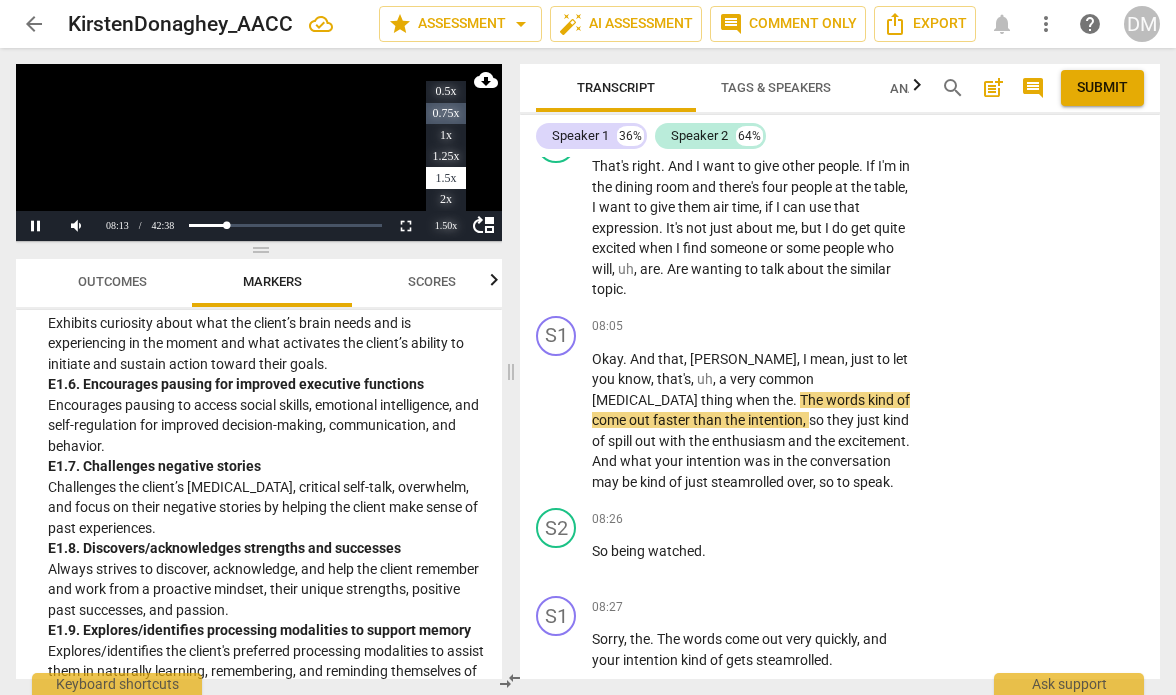 click on "0.75x" at bounding box center [446, 114] 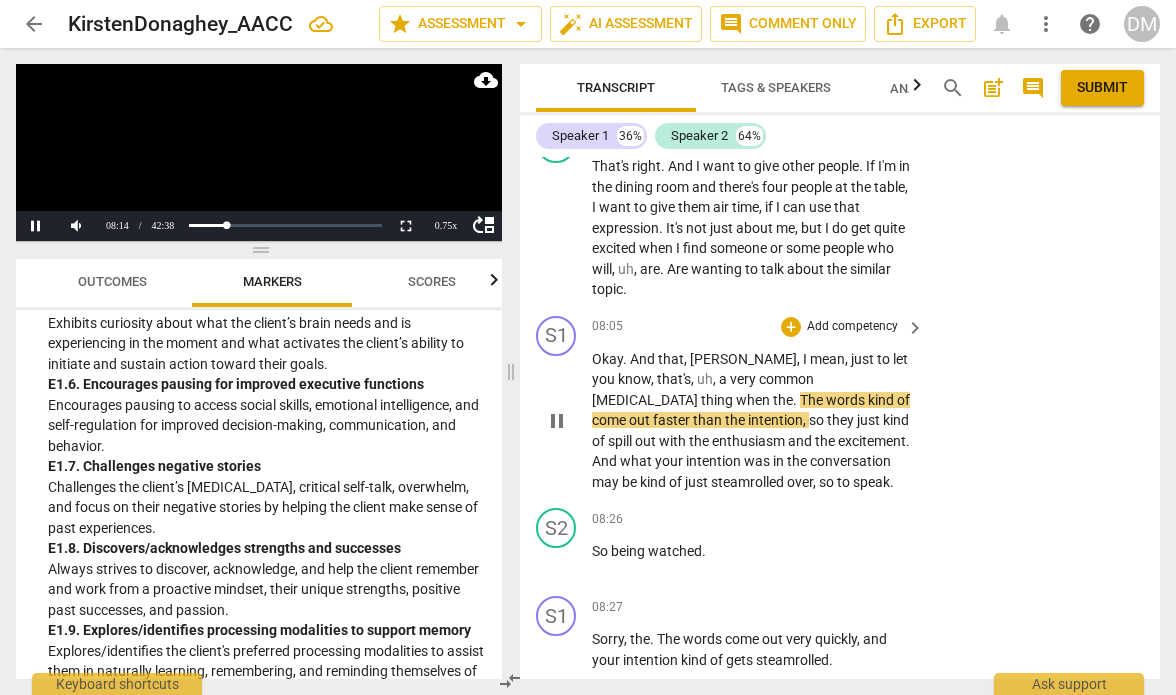 click on "Okay .   And   that ,   [PERSON_NAME] ,   I   mean ,   just   to   let   you   know ,   that's ,   uh ,   a   very   common   [MEDICAL_DATA]   thing   when   the .   The   words   kind   of   come   out   faster   than   the   intention ,   so   they   just   kind   of   spill   out   with   the   enthusiasm   and   the   excitement .   And   what   your   intention   was   in   the   conversation   may   be   kind   of   just   steamrolled   over ,   so   to   speak ." at bounding box center [753, 421] 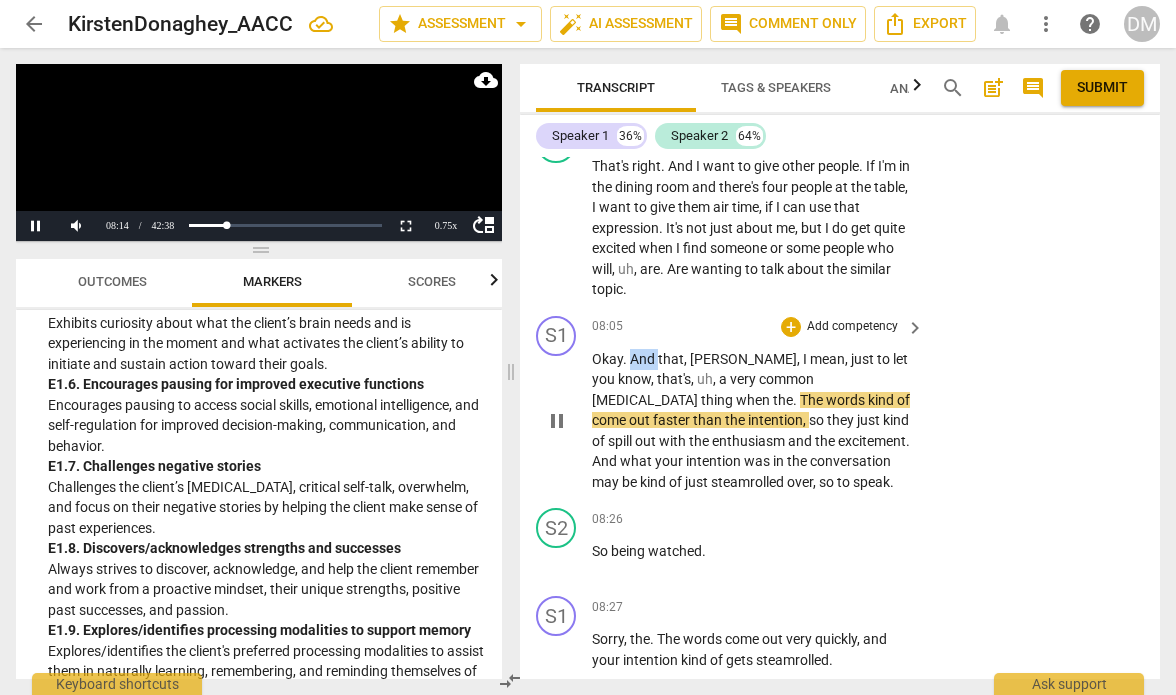 click on "Okay .   And   that ,   [PERSON_NAME] ,   I   mean ,   just   to   let   you   know ,   that's ,   uh ,   a   very   common   [MEDICAL_DATA]   thing   when   the .   The   words   kind   of   come   out   faster   than   the   intention ,   so   they   just   kind   of   spill   out   with   the   enthusiasm   and   the   excitement .   And   what   your   intention   was   in   the   conversation   may   be   kind   of   just   steamrolled   over ,   so   to   speak ." at bounding box center (753, 421) 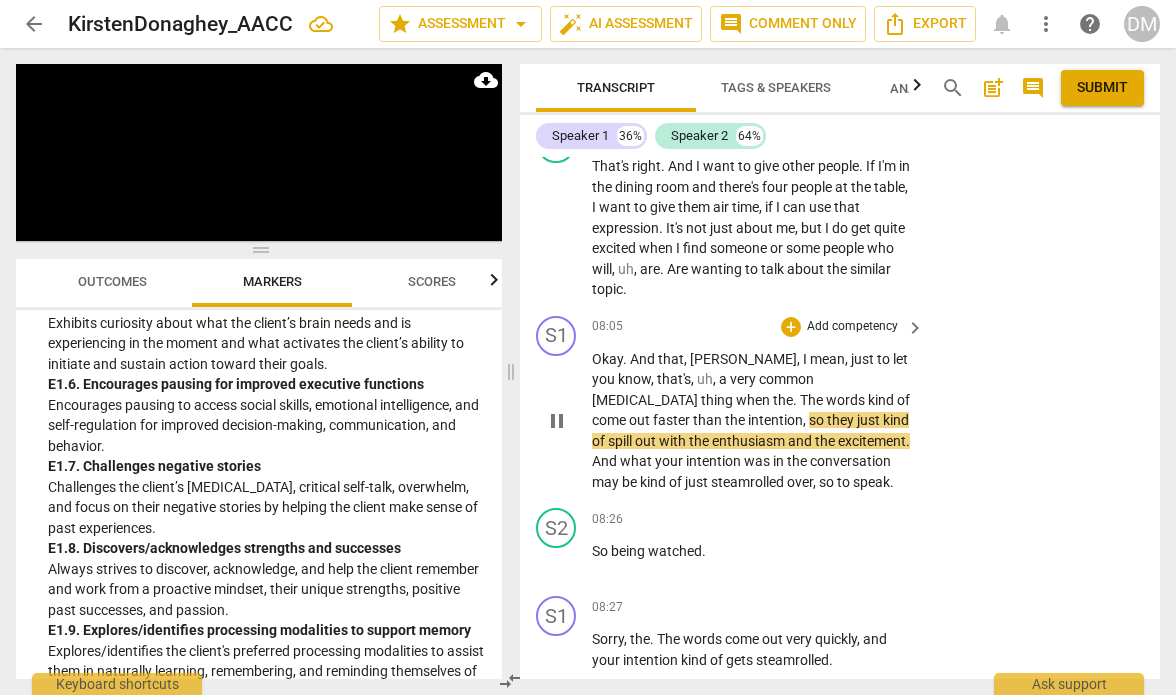 click on "Okay" at bounding box center [607, 359] 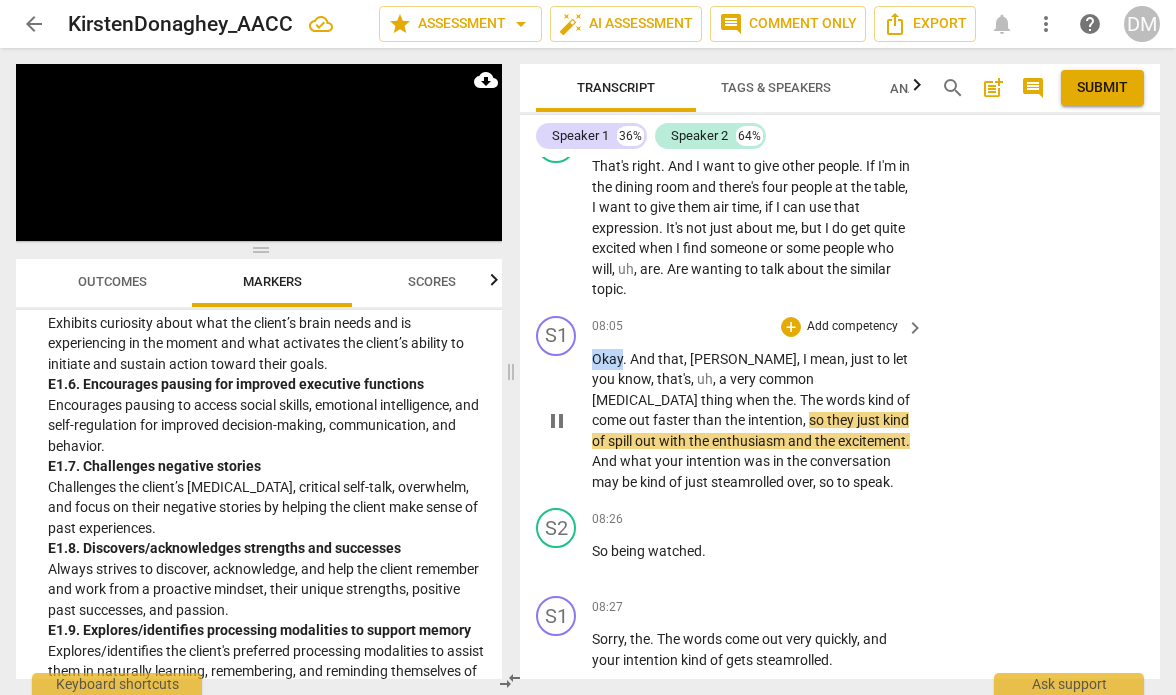 click on "Okay" at bounding box center (607, 359) 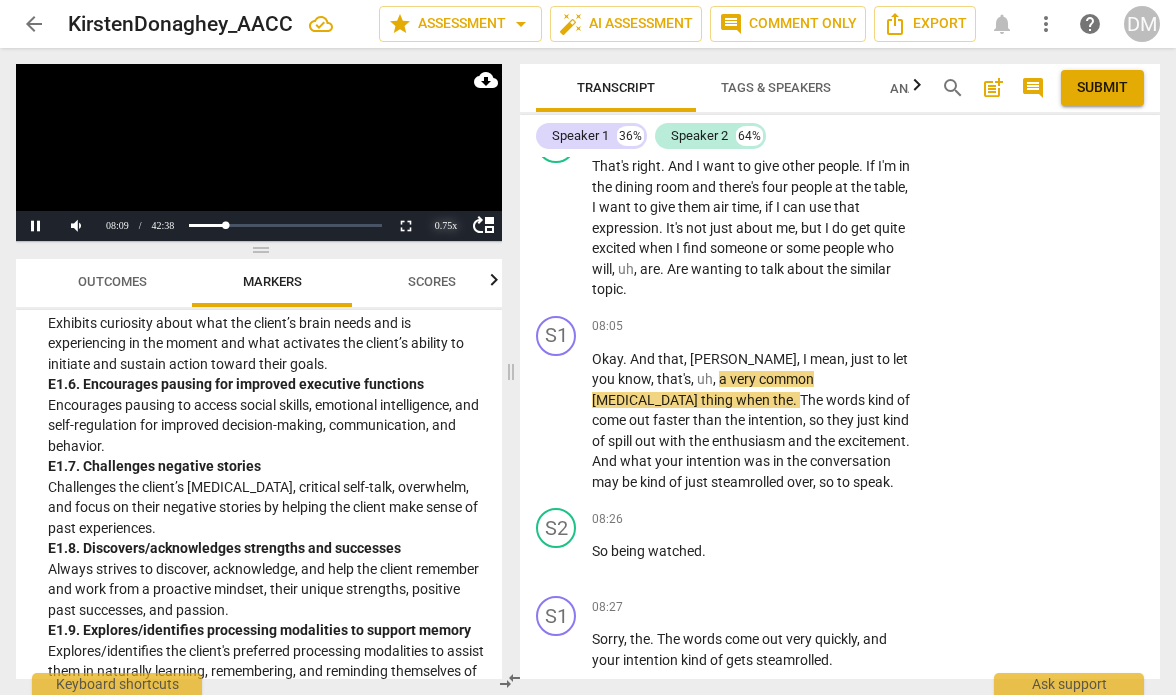 click on "0.75 x" at bounding box center (446, 226) 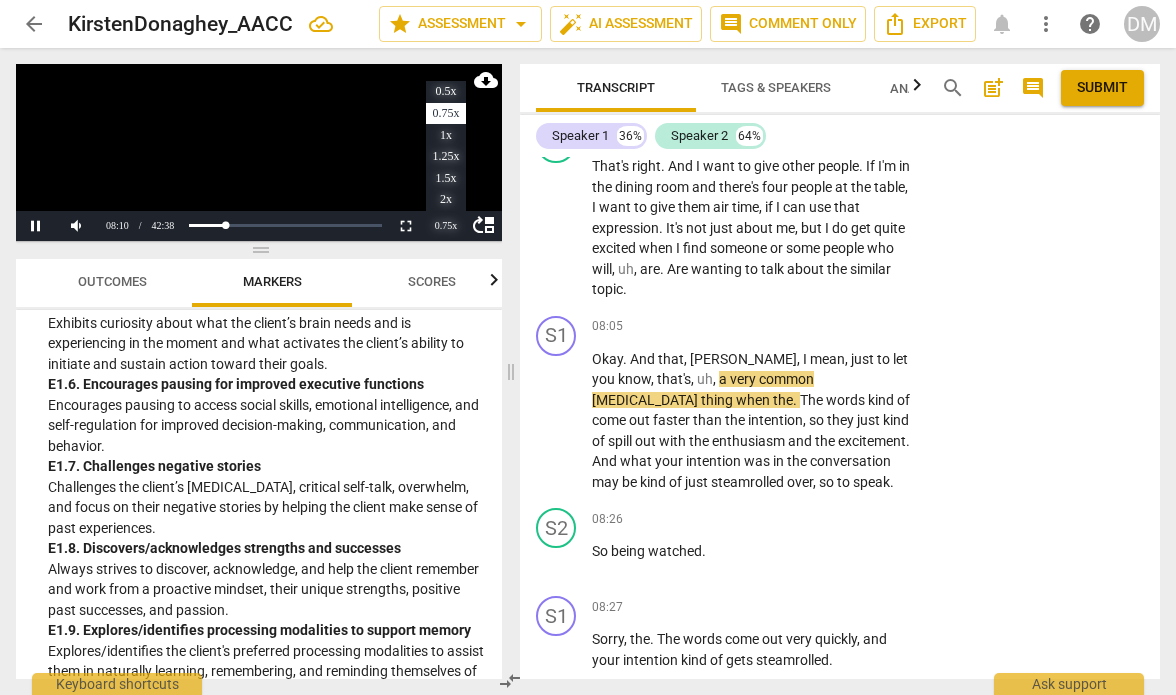 click on "0.75 x" at bounding box center (446, 226) 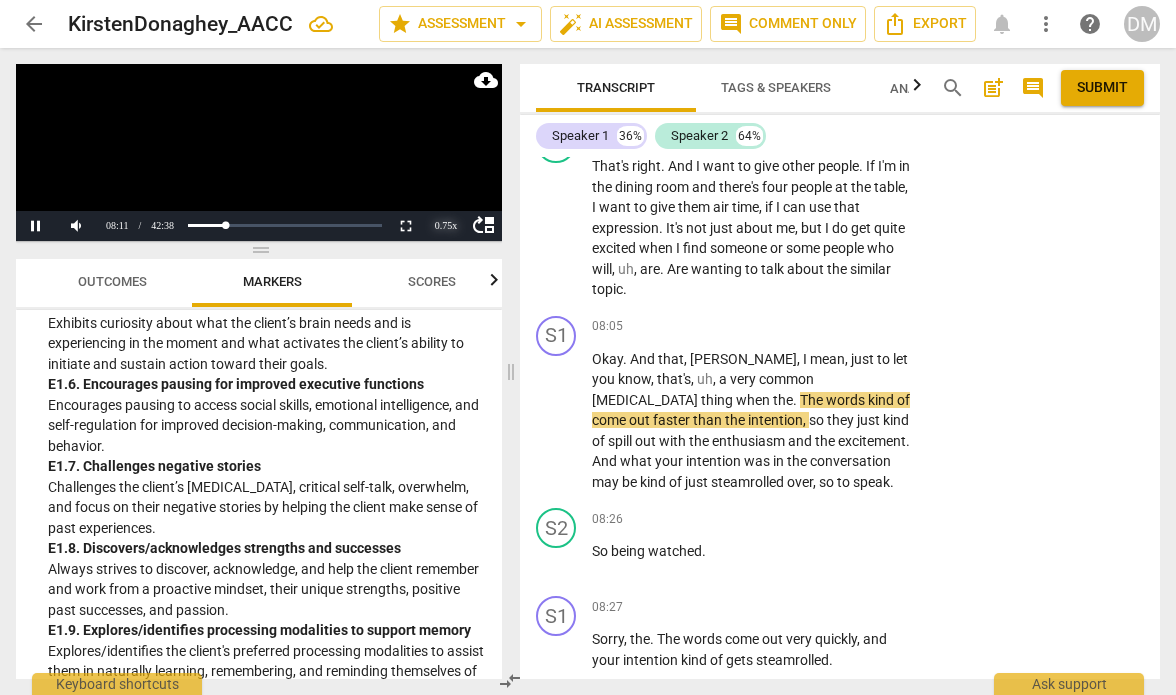 click on "0.75 x" at bounding box center (446, 226) 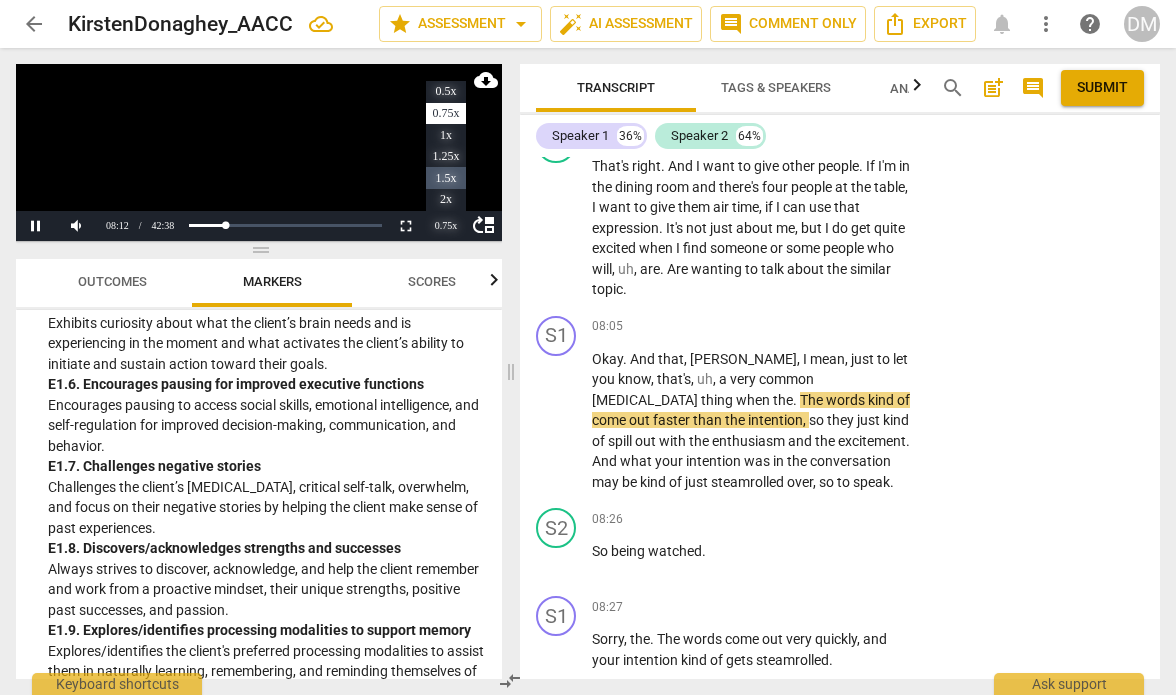 click on "1.5x" at bounding box center (446, 178) 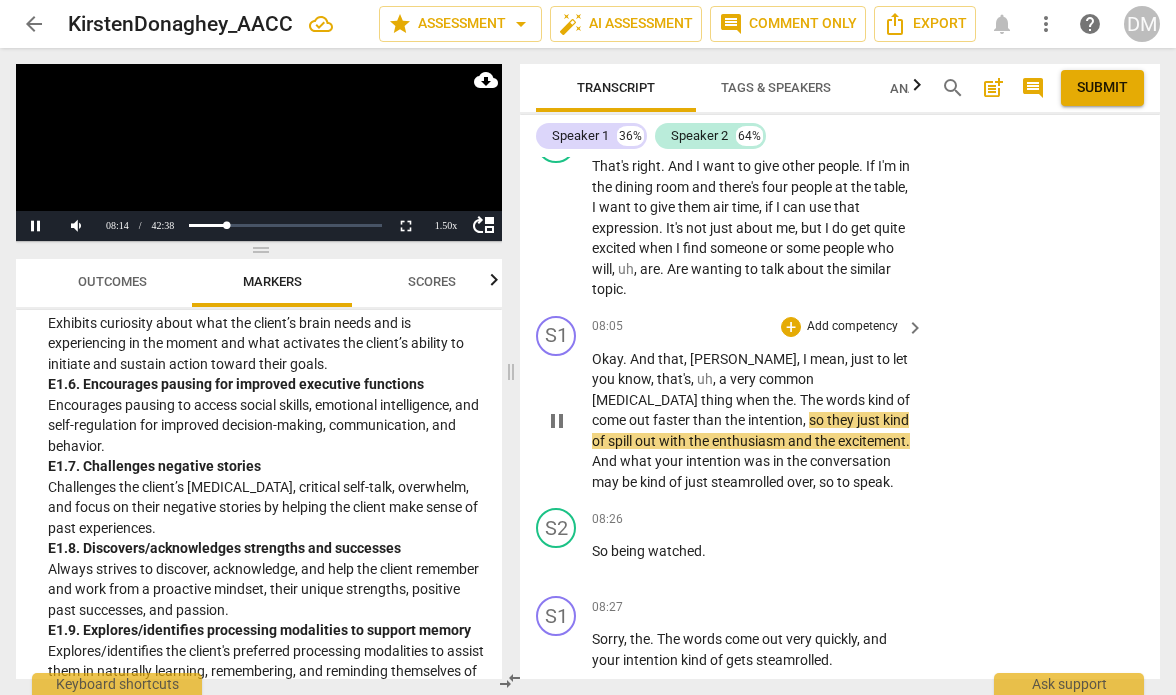 click on "Okay .   And   that ,   [PERSON_NAME] ,   I   mean ,   just   to   let   you   know ,   that's ,   uh ,   a   very   common   [MEDICAL_DATA]   thing   when   the .   The   words   kind   of   come   out   faster   than   the   intention ,   so   they   just   kind   of   spill   out   with   the   enthusiasm   and   the   excitement .   And   what   your   intention   was   in   the   conversation   may   be   kind   of   just   steamrolled   over ,   so   to   speak ." at bounding box center [753, 421] 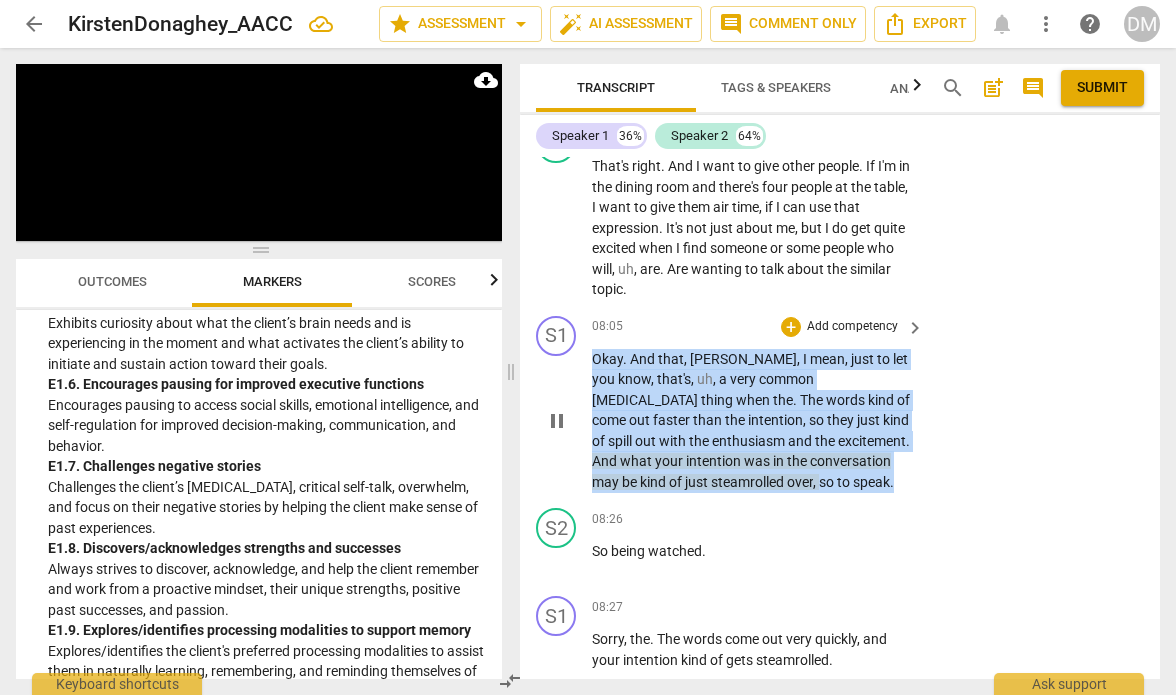 drag, startPoint x: 589, startPoint y: 379, endPoint x: 837, endPoint y: 507, distance: 279.08423 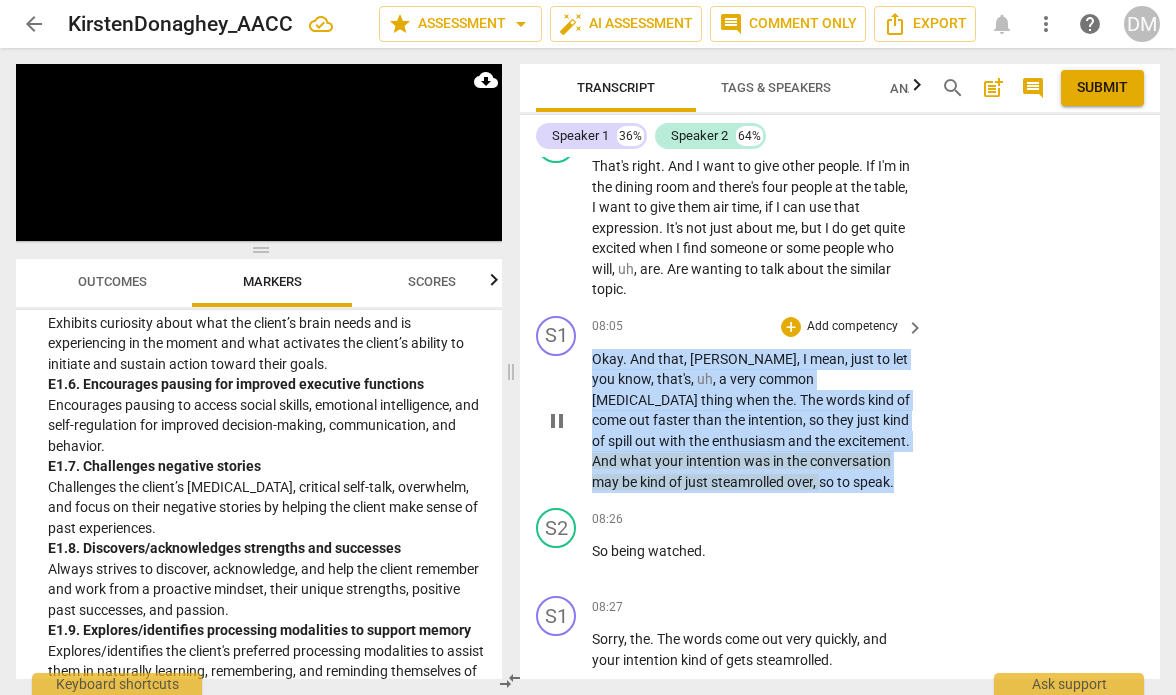 click on "S1 play_arrow pause 08:05 + Add competency keyboard_arrow_right Okay .   And   that ,   [PERSON_NAME] ,   I   mean ,   just   to   let   you   know ,   that's ,   uh ,   a   very   common   [MEDICAL_DATA]   thing   when   the .   The   words   kind   of   come   out   faster   than   the   intention ,   so   they   just   kind   of   spill   out   with   the   enthusiasm   and   the   excitement .   And   what   your   intention   was   in   the   conversation   may   be   kind   of   just   steamrolled   over ,   so   to   speak ." at bounding box center [840, 404] 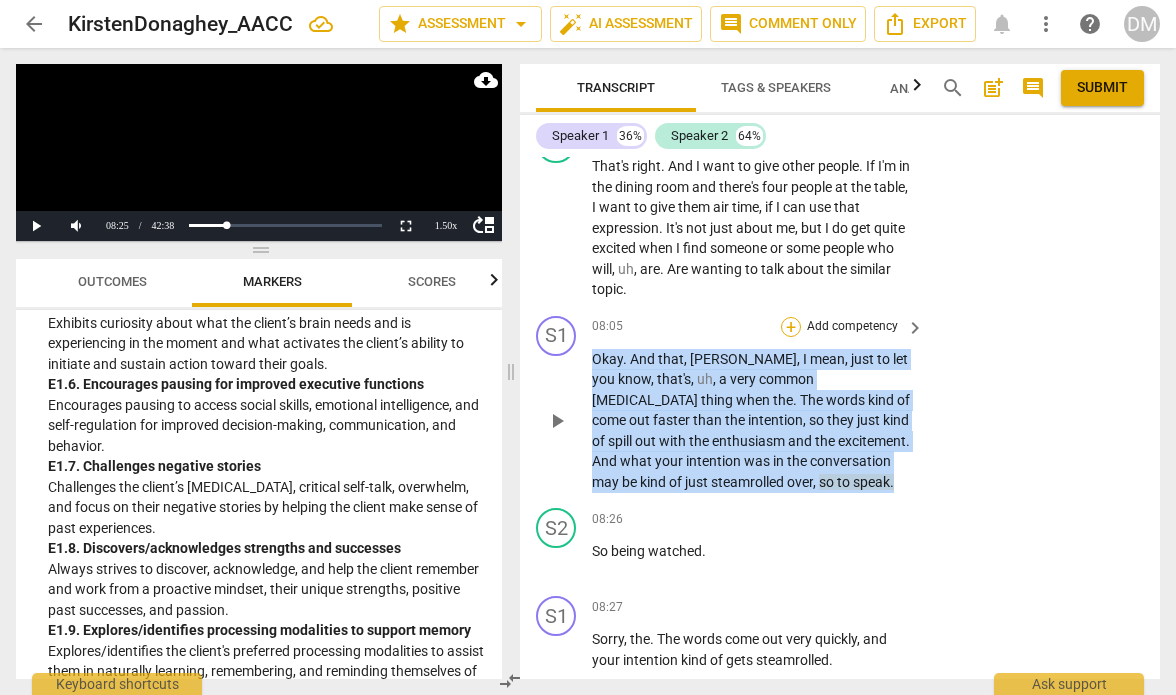 click on "+" at bounding box center (791, 327) 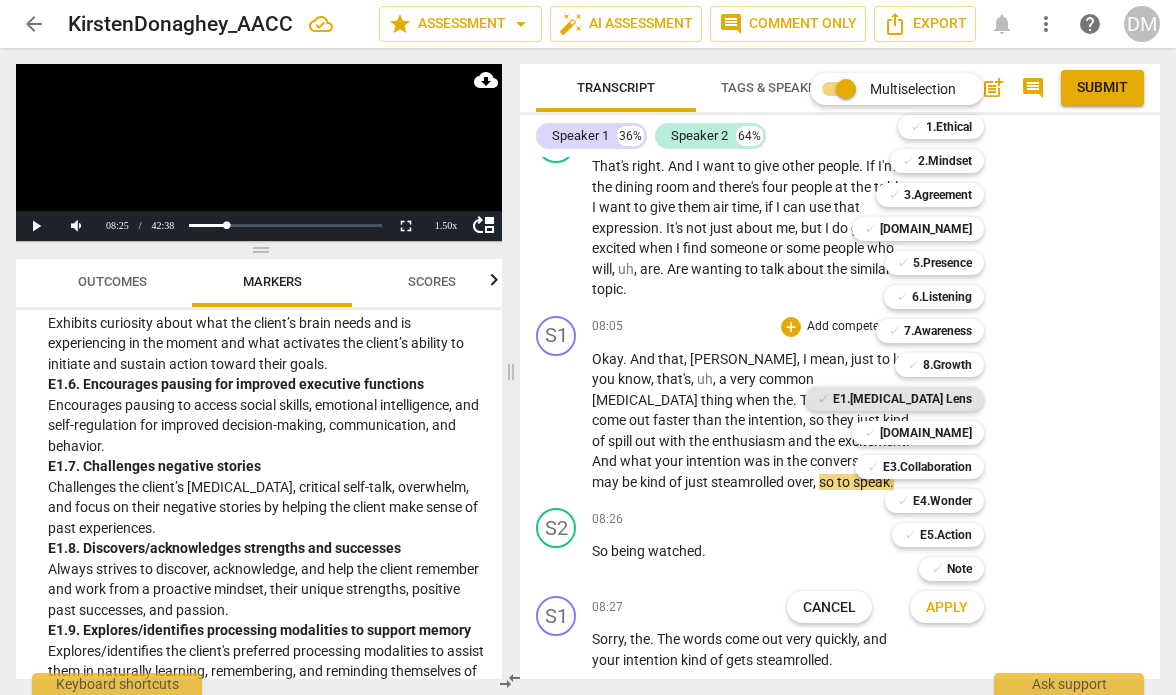 click on "E1.[MEDICAL_DATA] Lens" at bounding box center [902, 399] 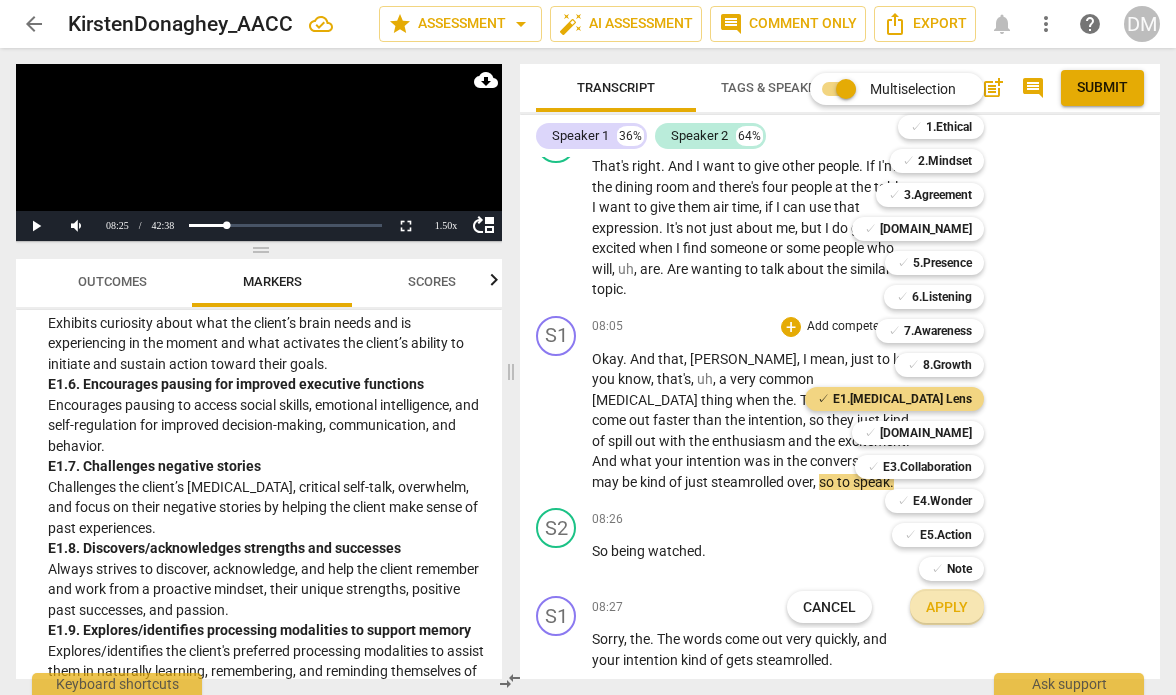 click on "Apply" at bounding box center [947, 608] 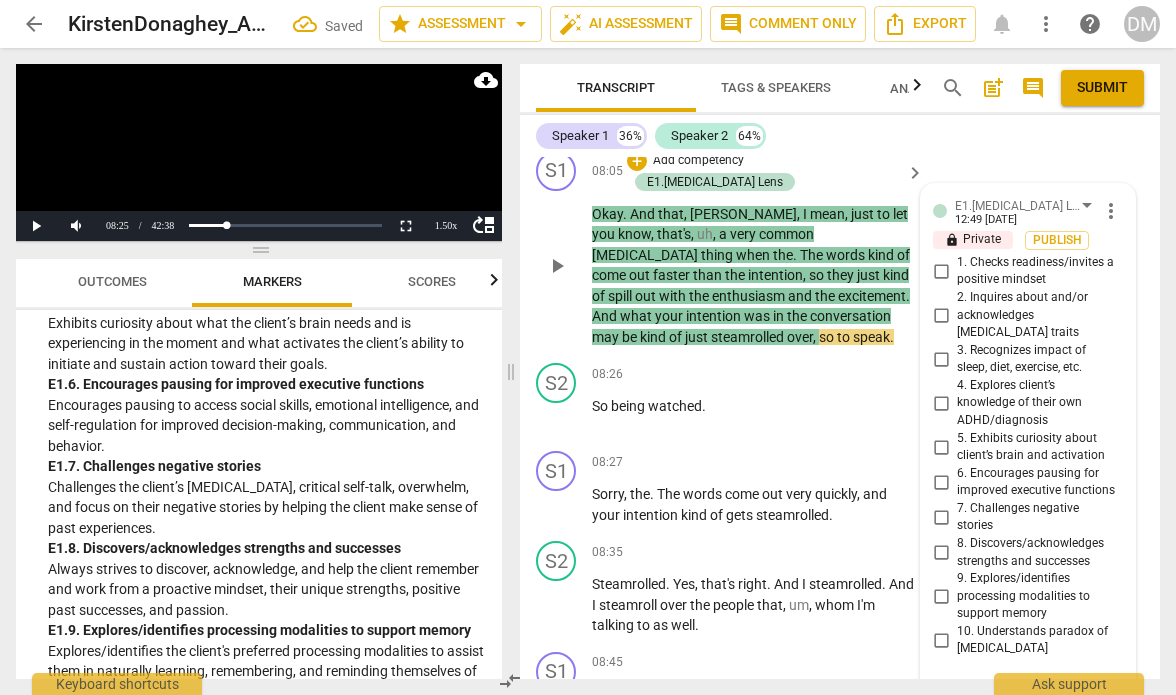scroll, scrollTop: 5785, scrollLeft: 0, axis: vertical 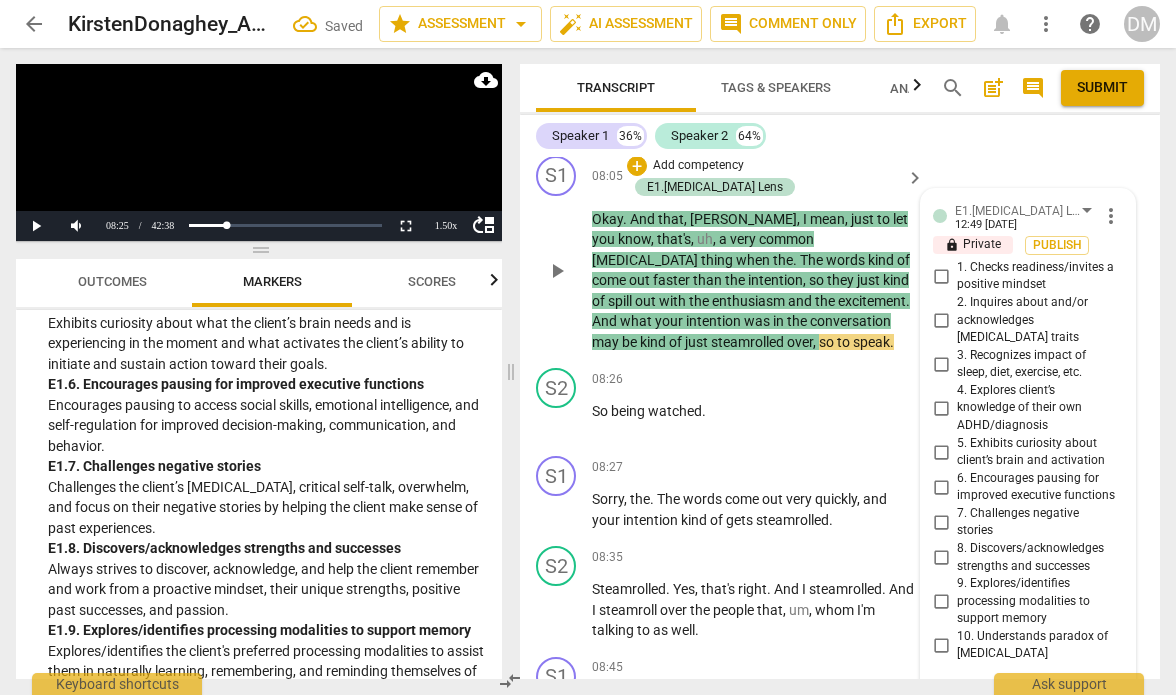 click on "2. Inquires about and/or acknowledges [MEDICAL_DATA] traits" at bounding box center (941, 320) 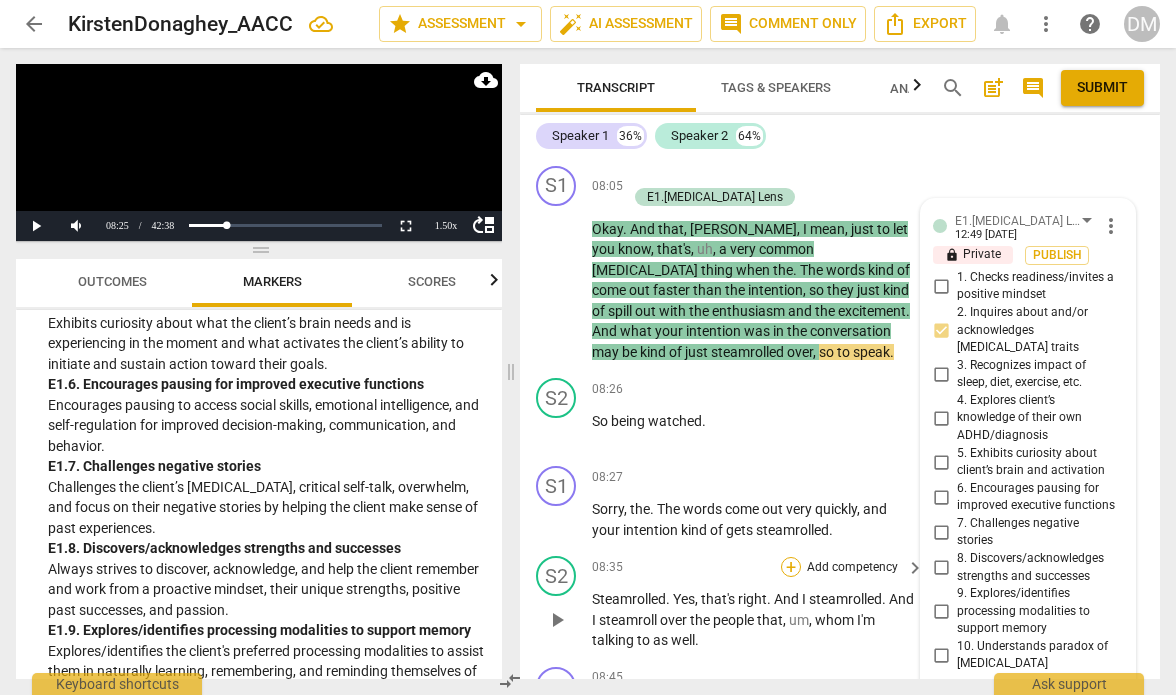 scroll, scrollTop: 5781, scrollLeft: 0, axis: vertical 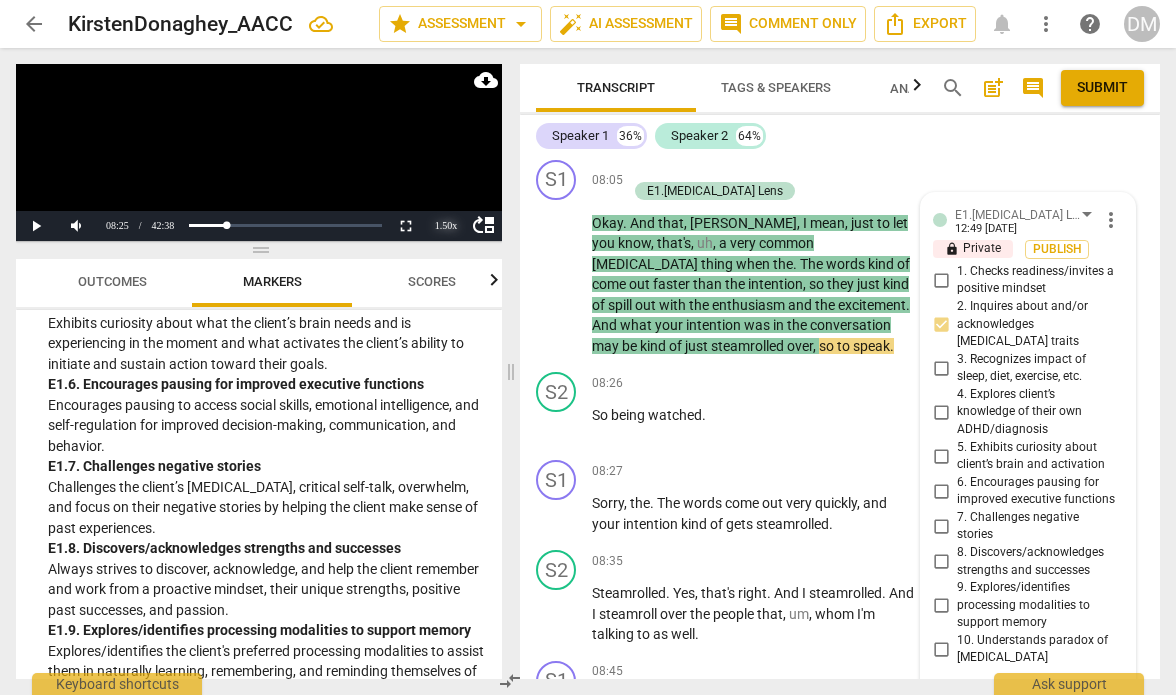 click on "1.50 x" at bounding box center (446, 226) 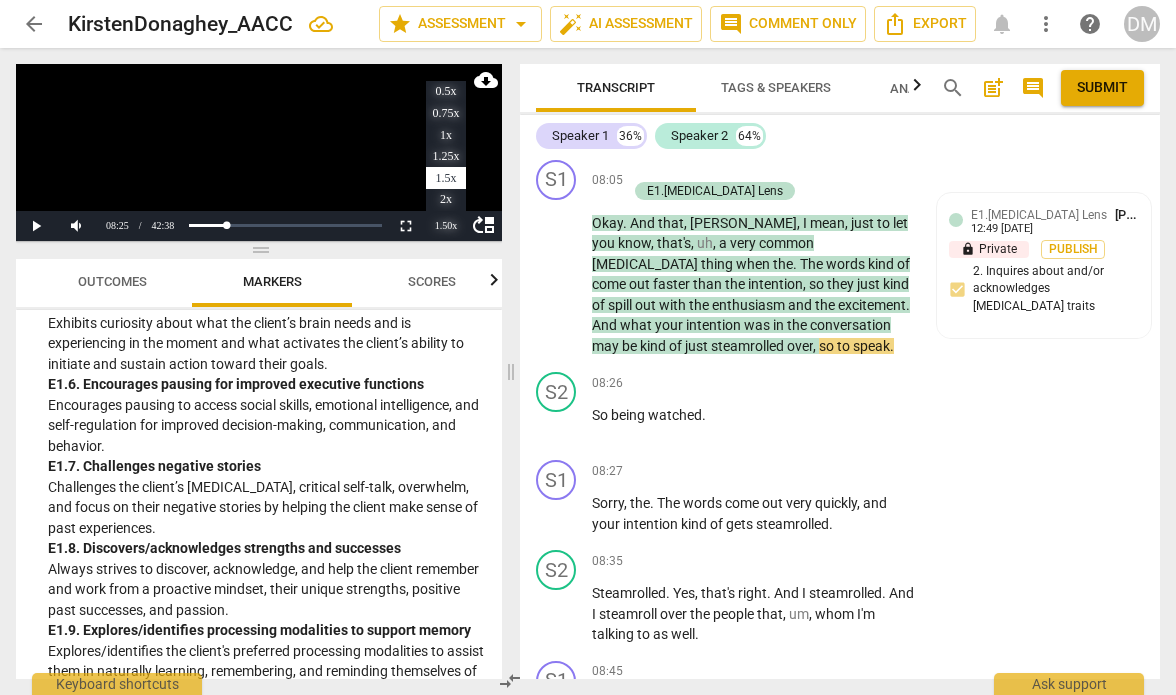 click on "1.50 x" at bounding box center [446, 226] 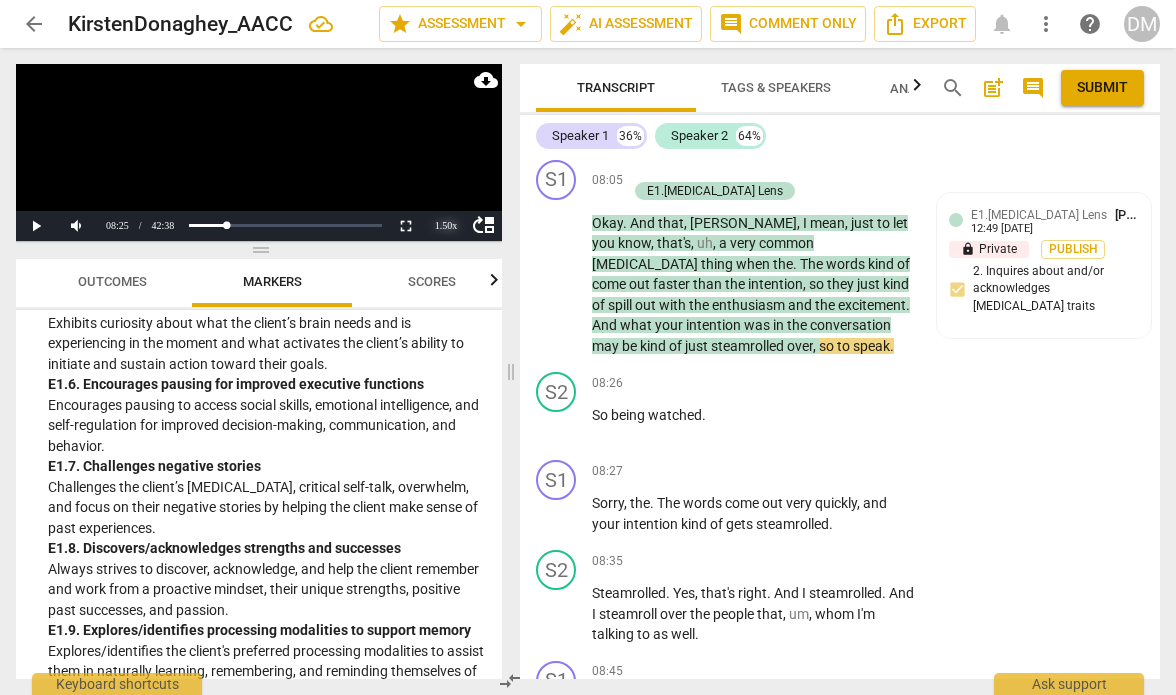 click on "1.50 x" at bounding box center (446, 226) 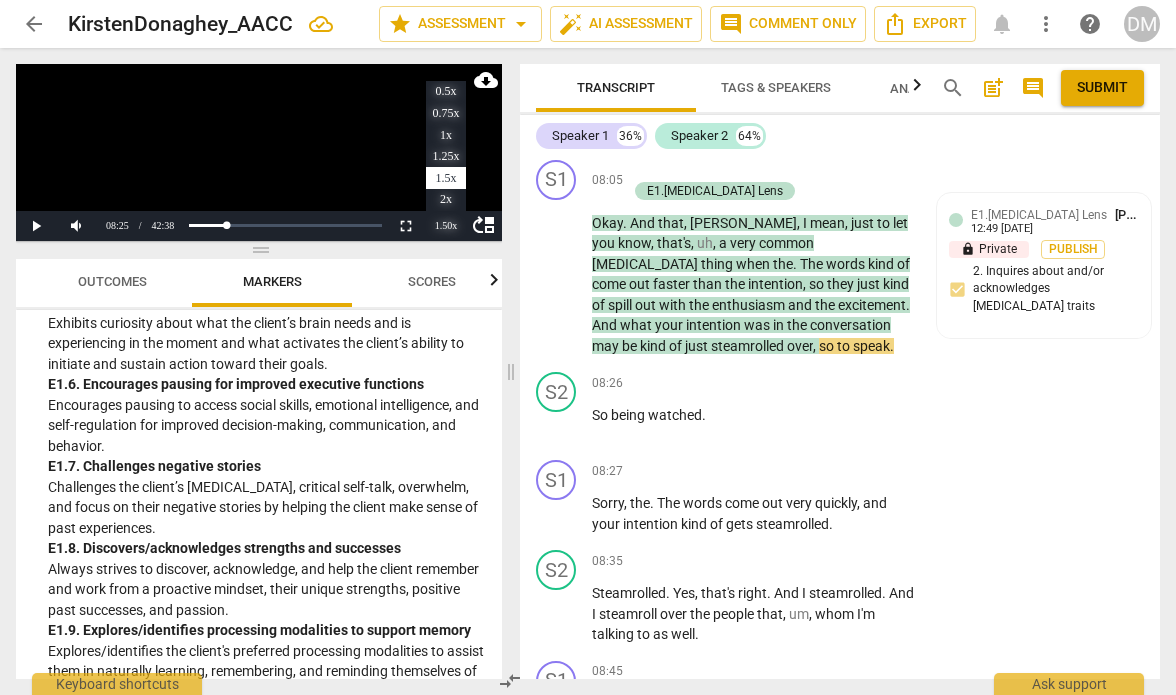 click on "1.50 x" at bounding box center [446, 226] 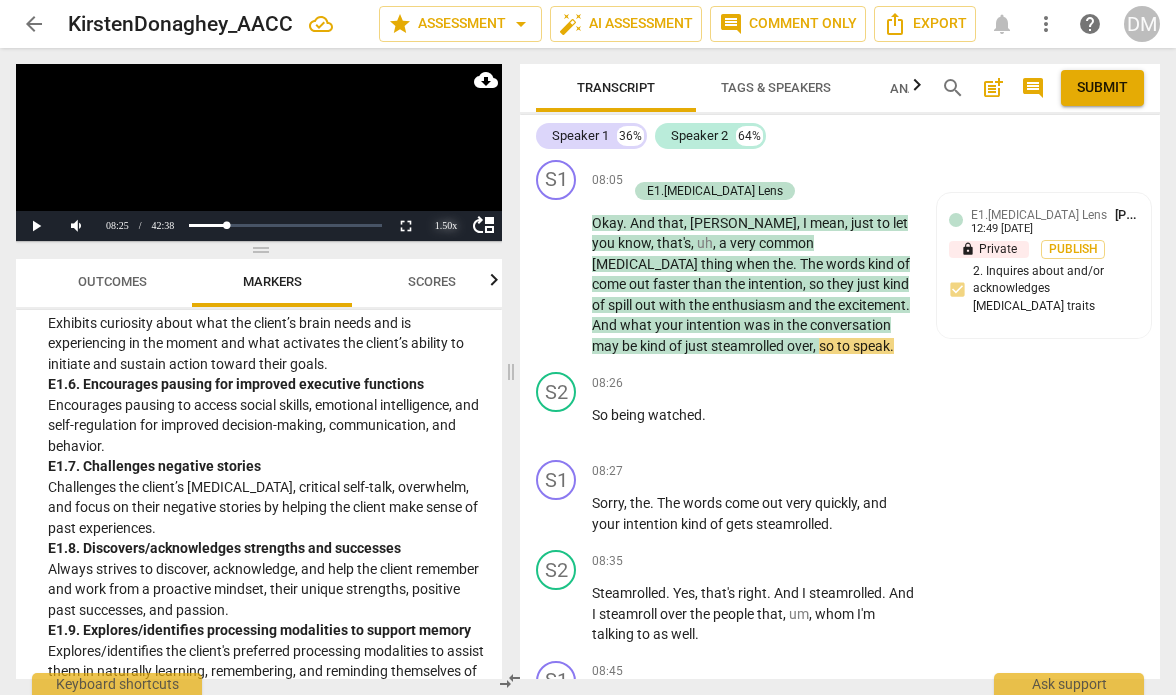 click on "1.50 x" at bounding box center (446, 226) 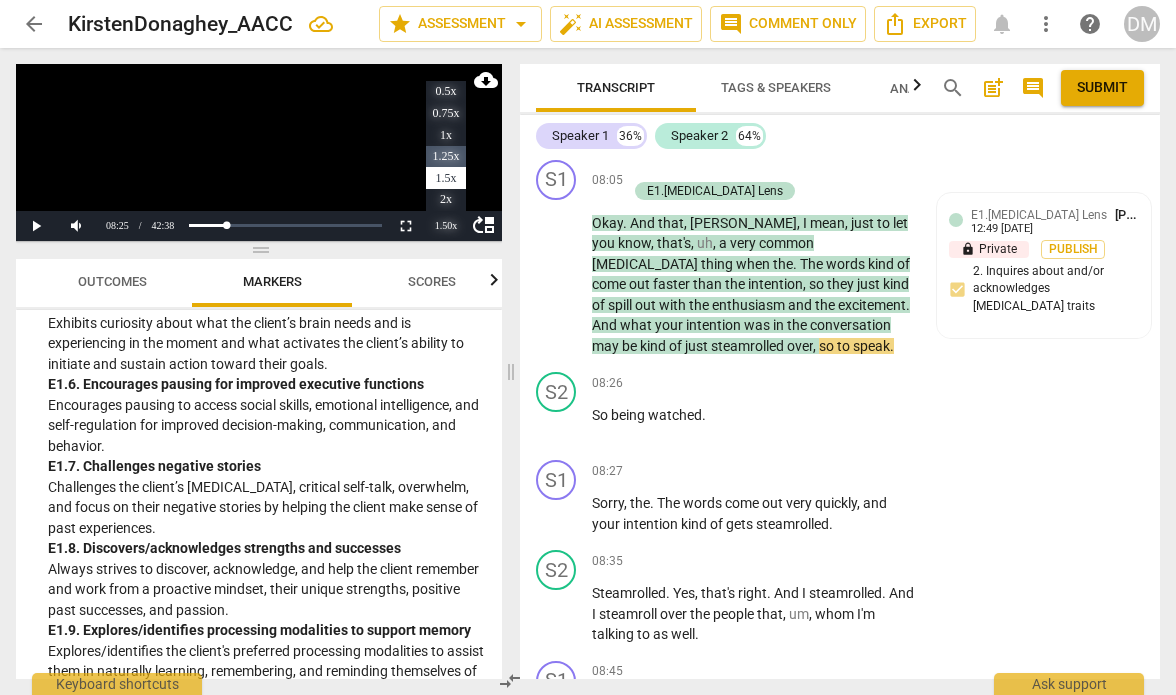 click on "1.25x" at bounding box center (446, 157) 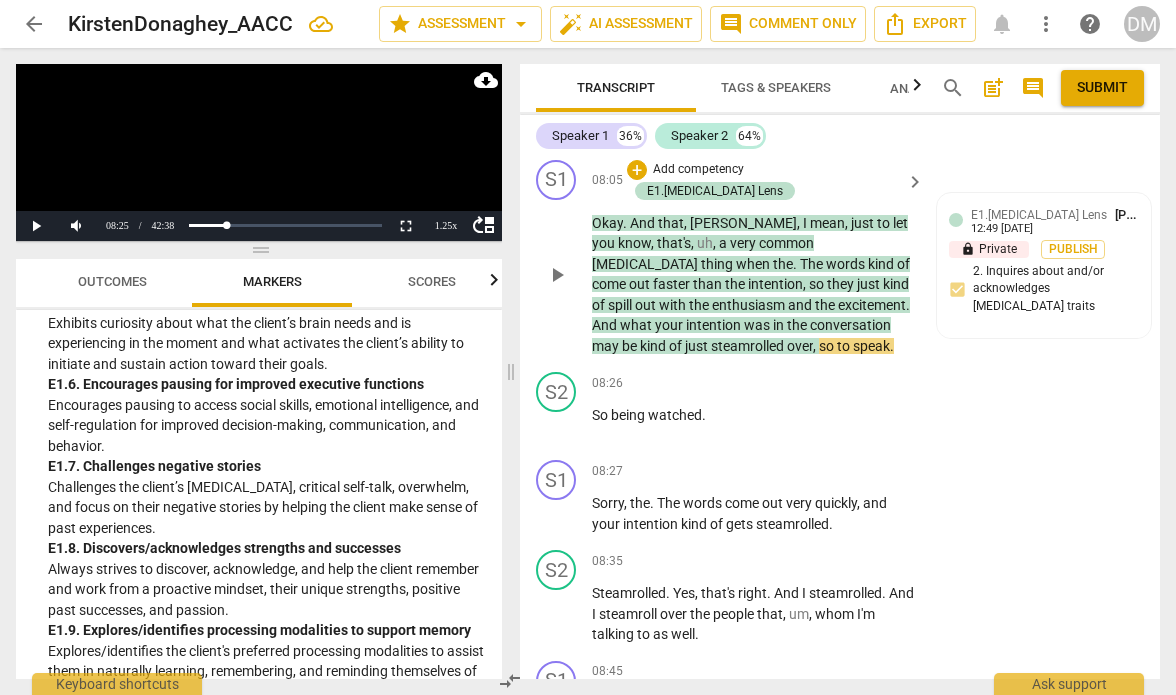 click on "intention" at bounding box center (715, 325) 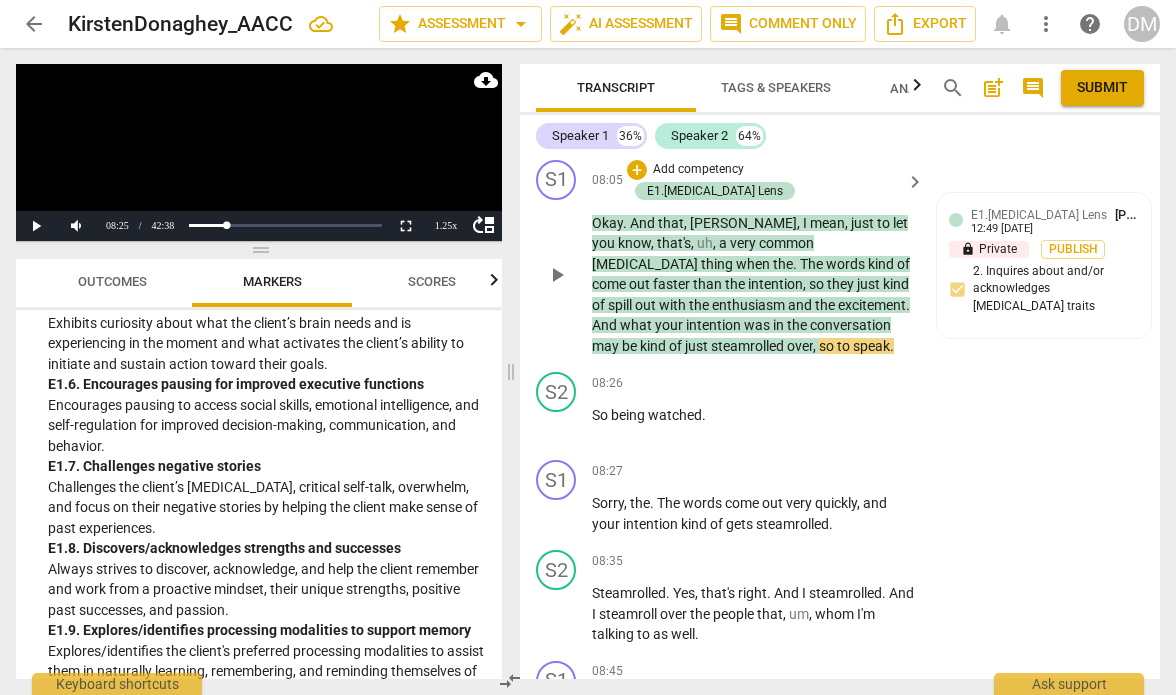 click on "And" at bounding box center [901, 593] 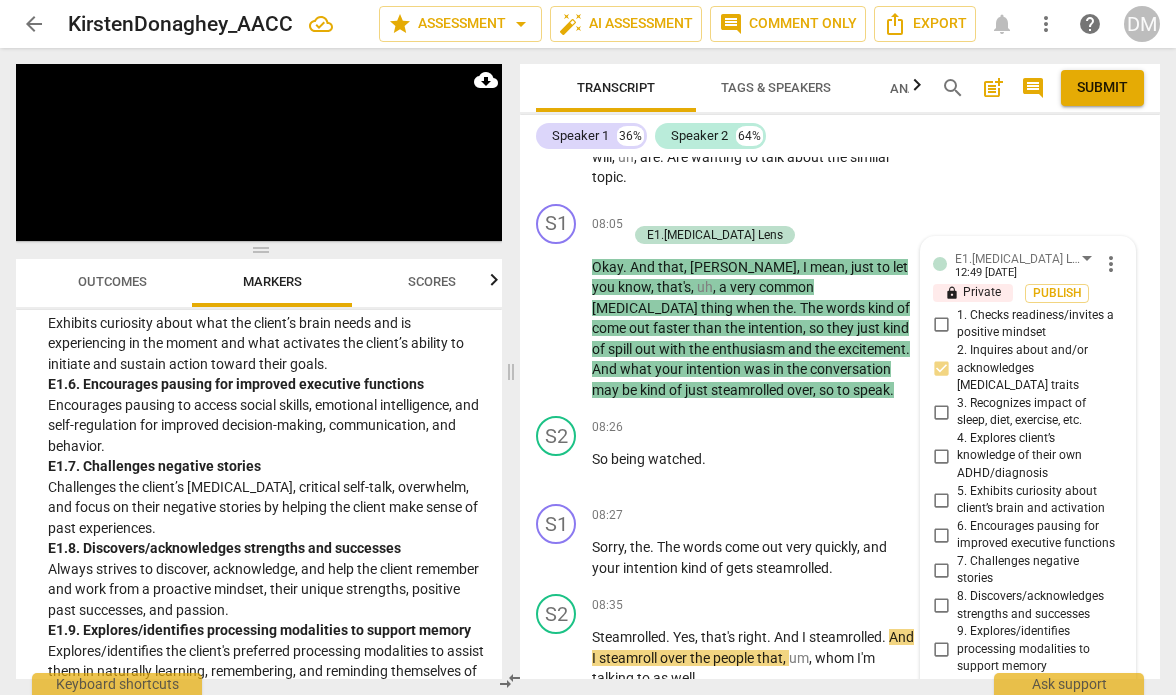 scroll, scrollTop: 5726, scrollLeft: 0, axis: vertical 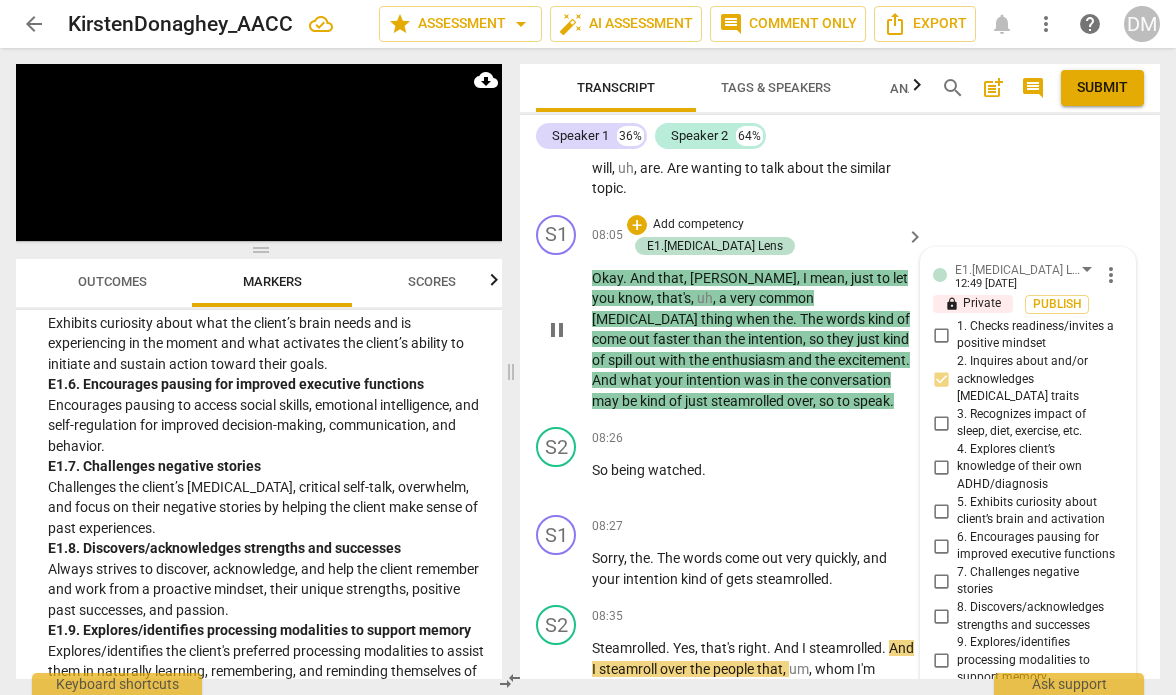 click on "intention" at bounding box center (715, 380) 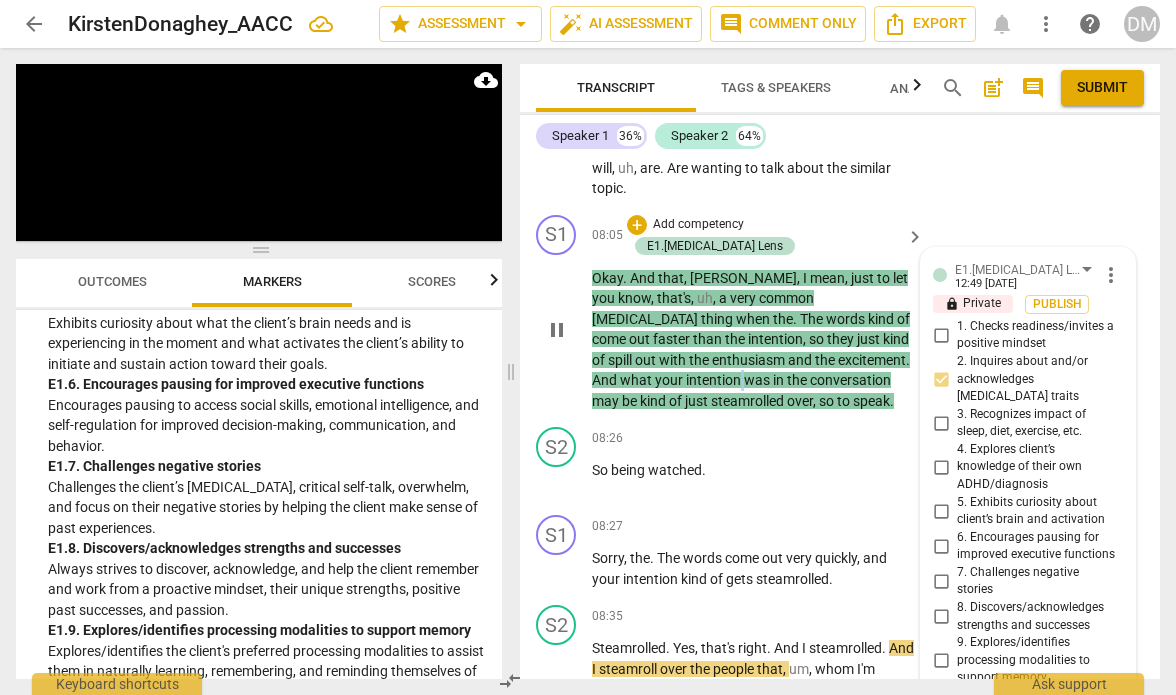 click on "intention" at bounding box center [715, 380] 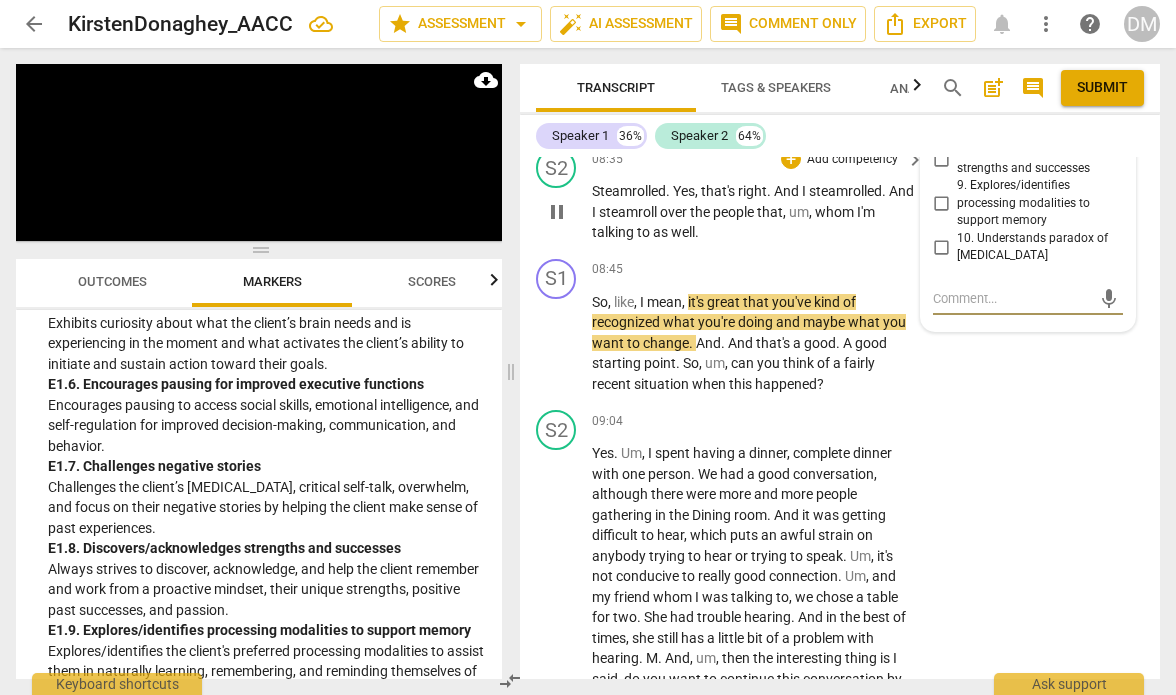 scroll, scrollTop: 6192, scrollLeft: 0, axis: vertical 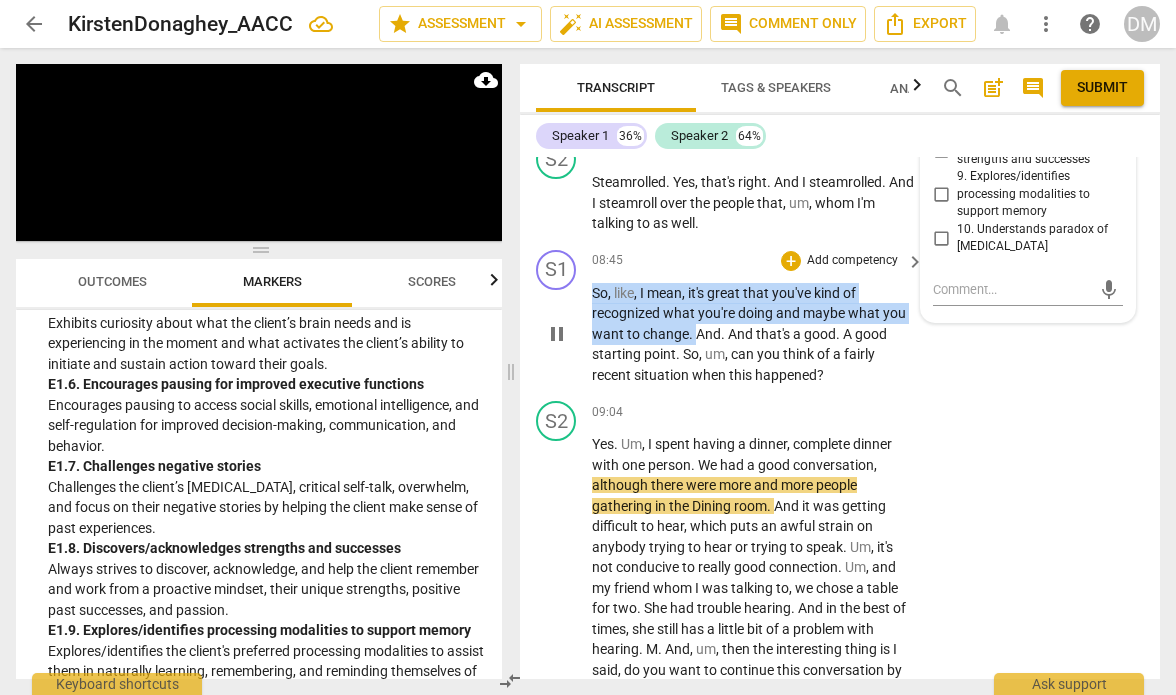 drag, startPoint x: 592, startPoint y: 294, endPoint x: 693, endPoint y: 332, distance: 107.912 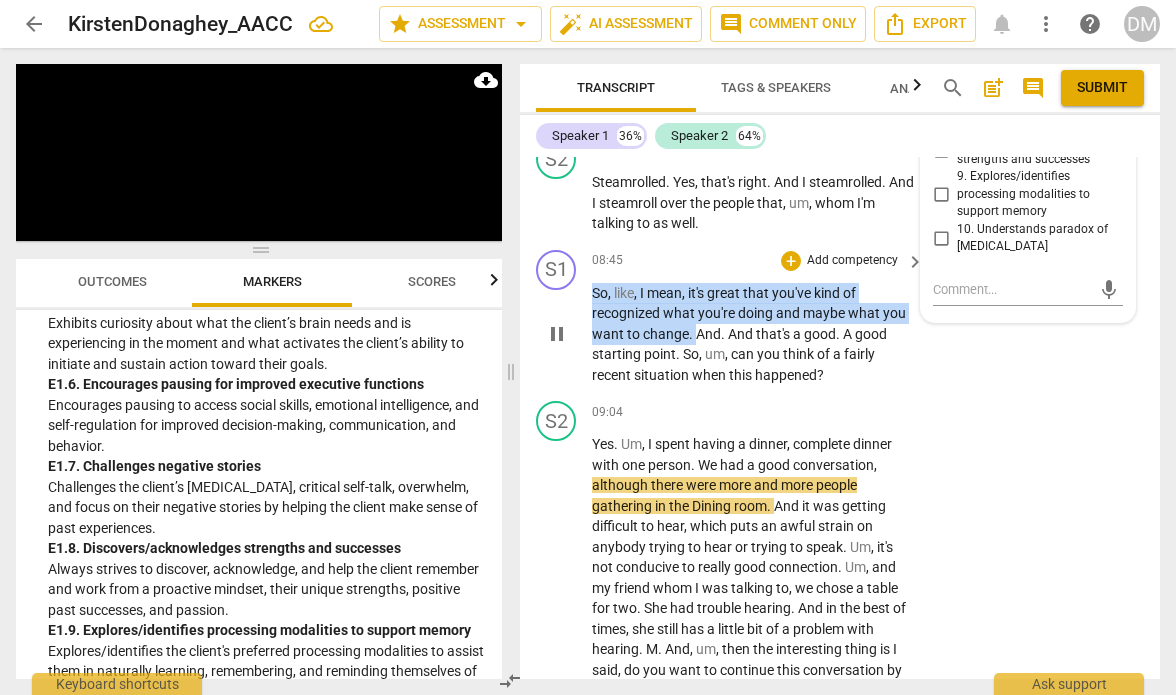 click on "So ,   like ,   I   mean ,   it's   great   that   you've   kind   of   recognized   what   you're   doing   and   maybe   what   you   want   to   change .   And .   And   that's   a   good .   A   good   starting   point .   So ,   um ,   can   you   think   of   a   fairly   recent   situation   when   this   happened ?" at bounding box center (753, 334) 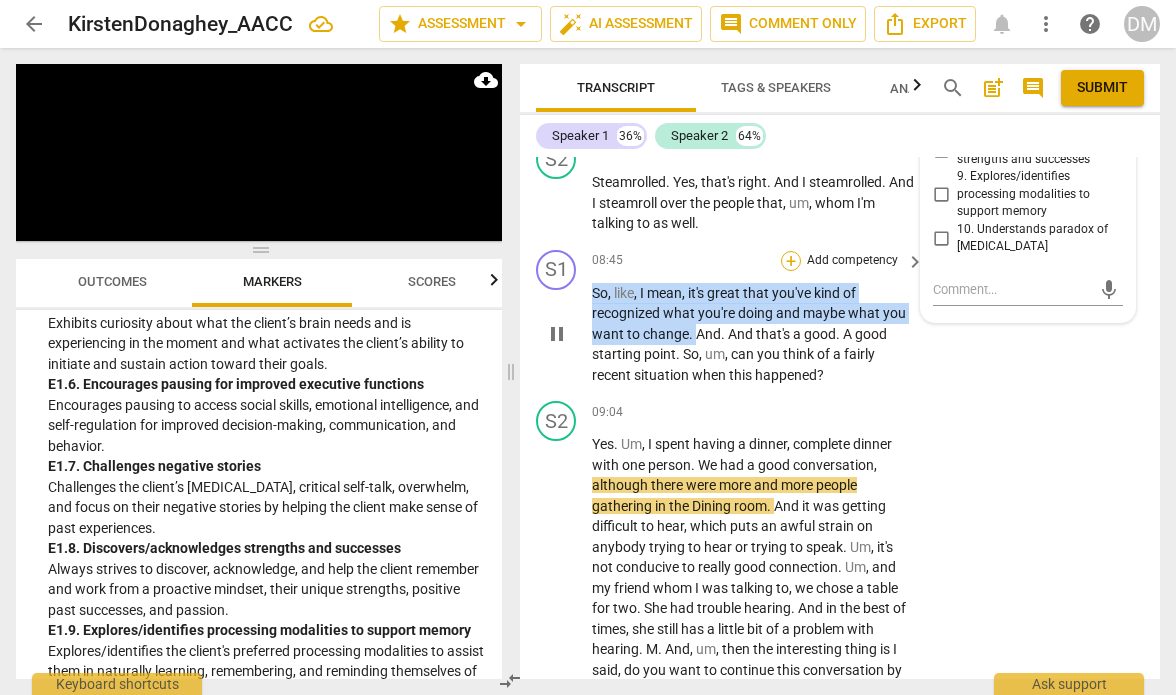 click on "+" at bounding box center [791, 261] 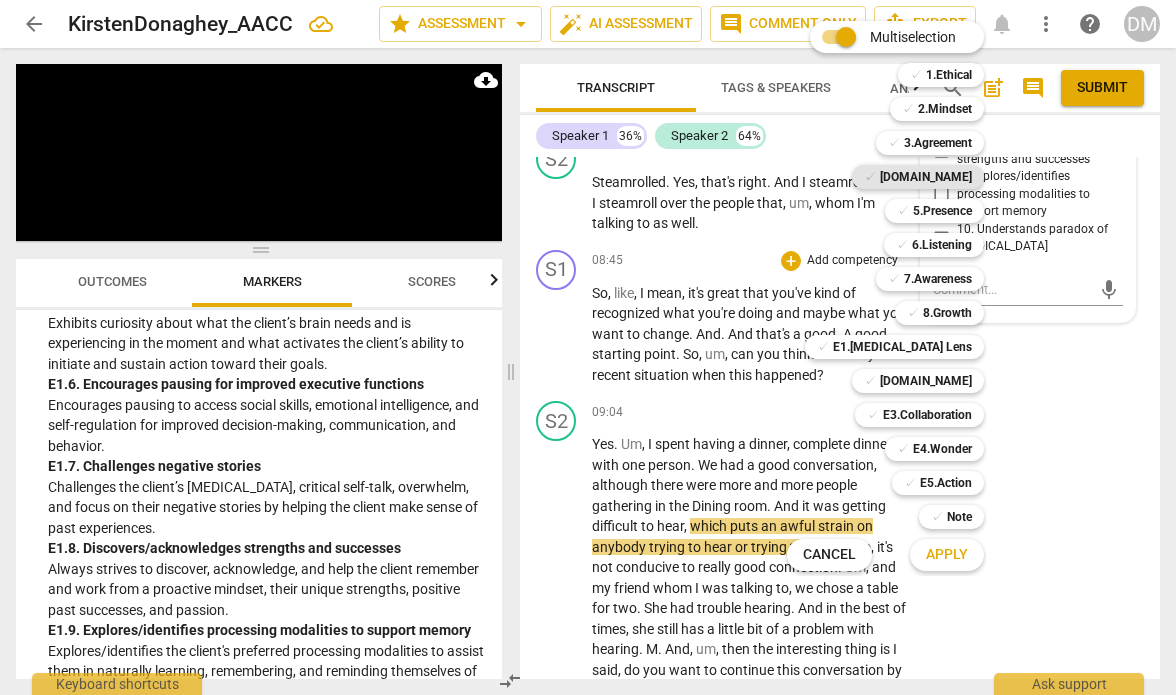 click on "[DOMAIN_NAME]" at bounding box center [926, 177] 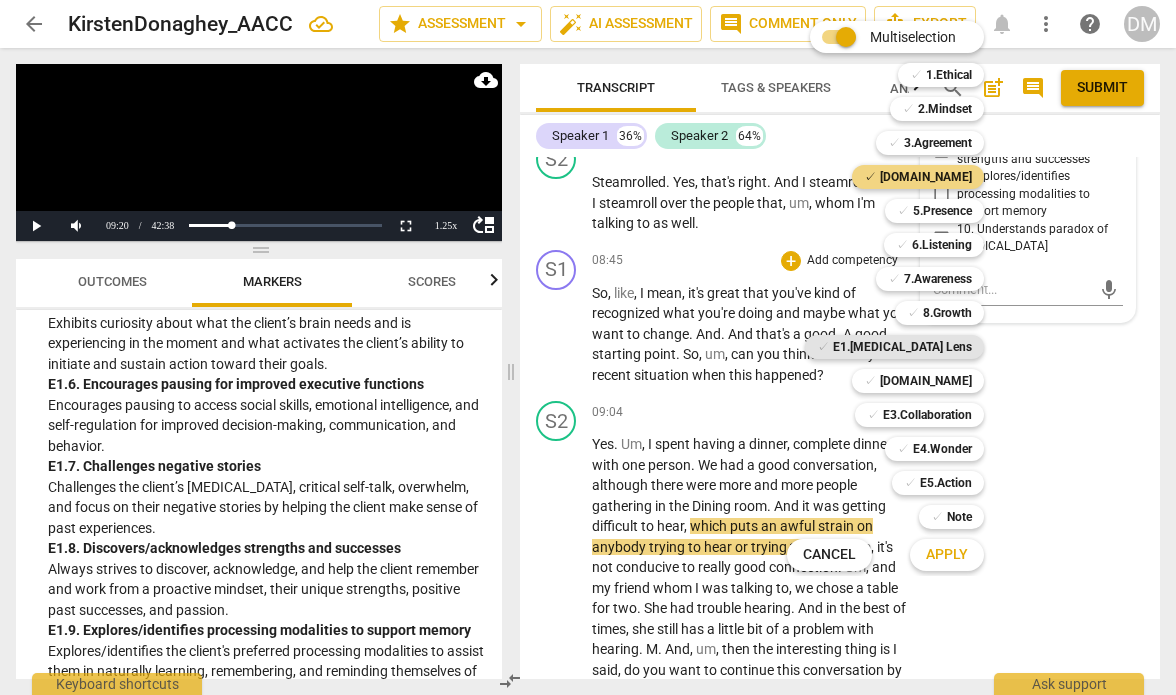 click on "E1.[MEDICAL_DATA] Lens" at bounding box center (902, 347) 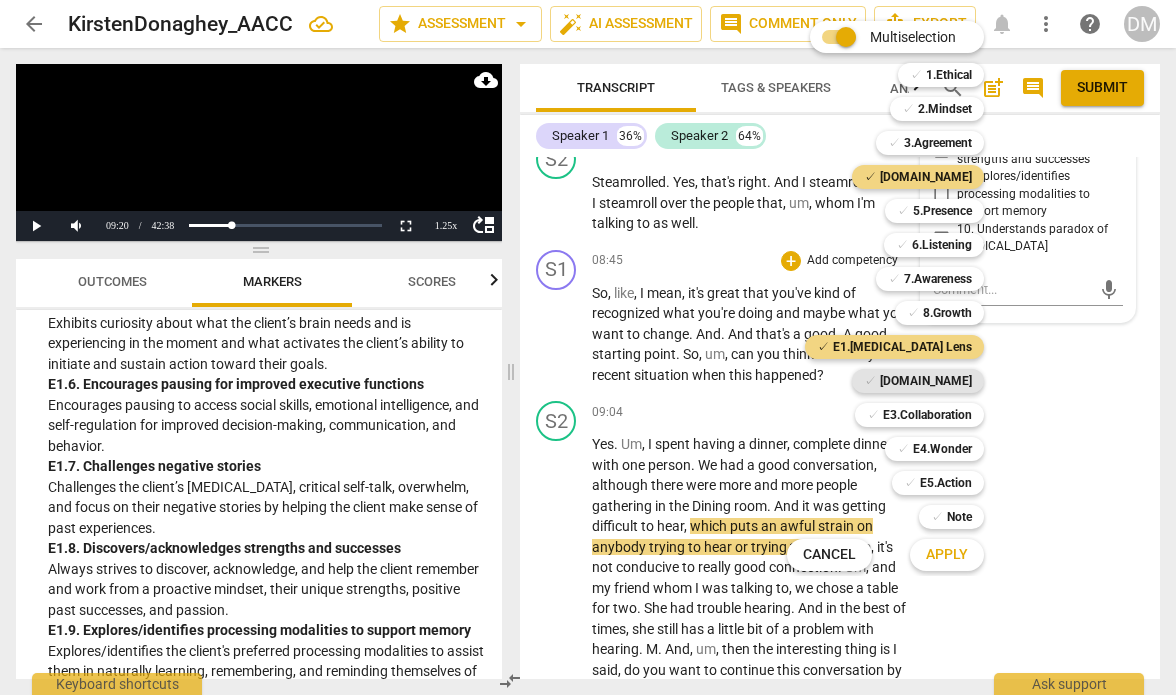 click on "[DOMAIN_NAME]" at bounding box center (926, 381) 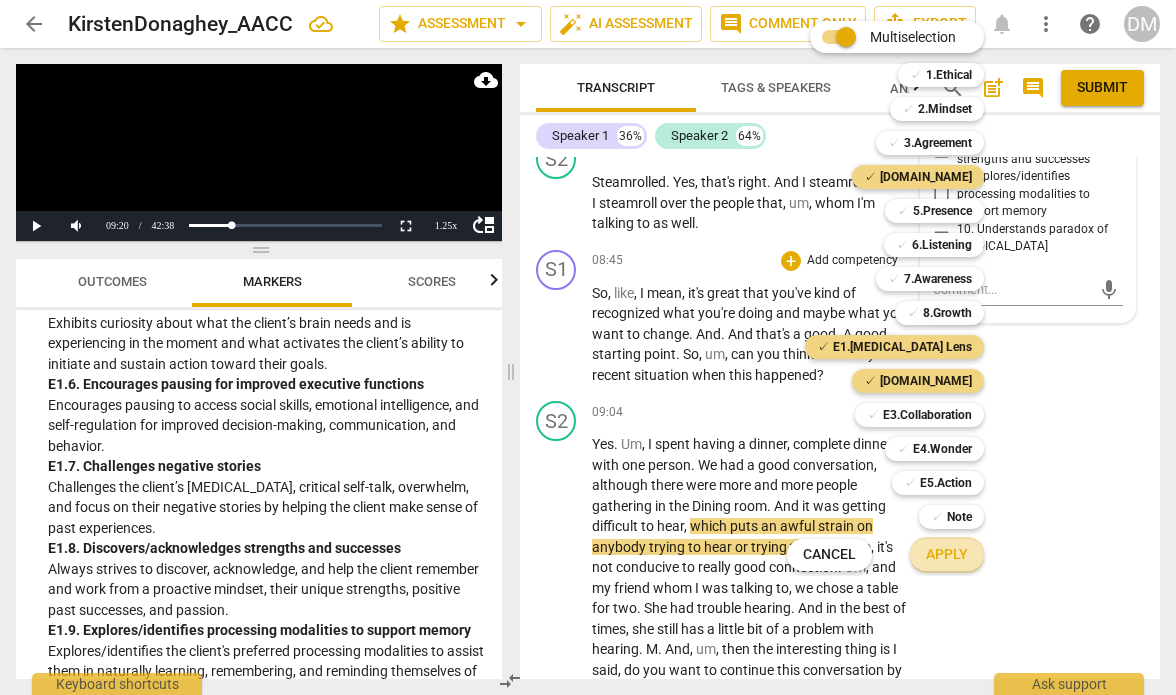 click on "Apply" at bounding box center [947, 555] 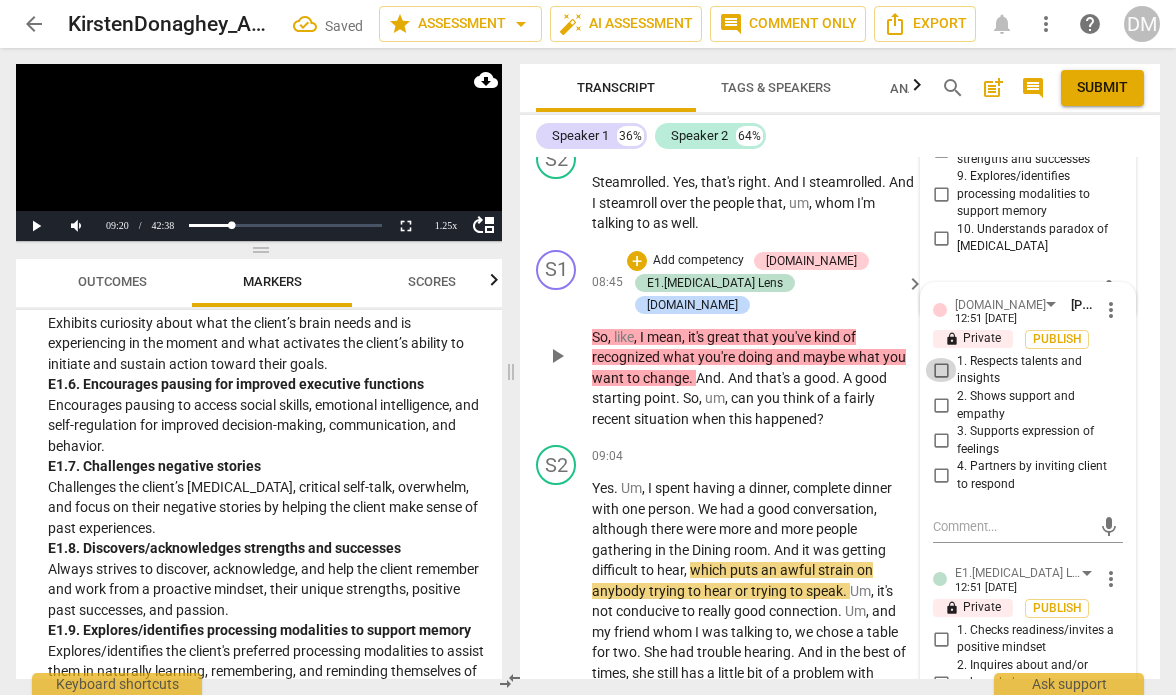 click on "1. Respects talents and insights" at bounding box center [941, 370] 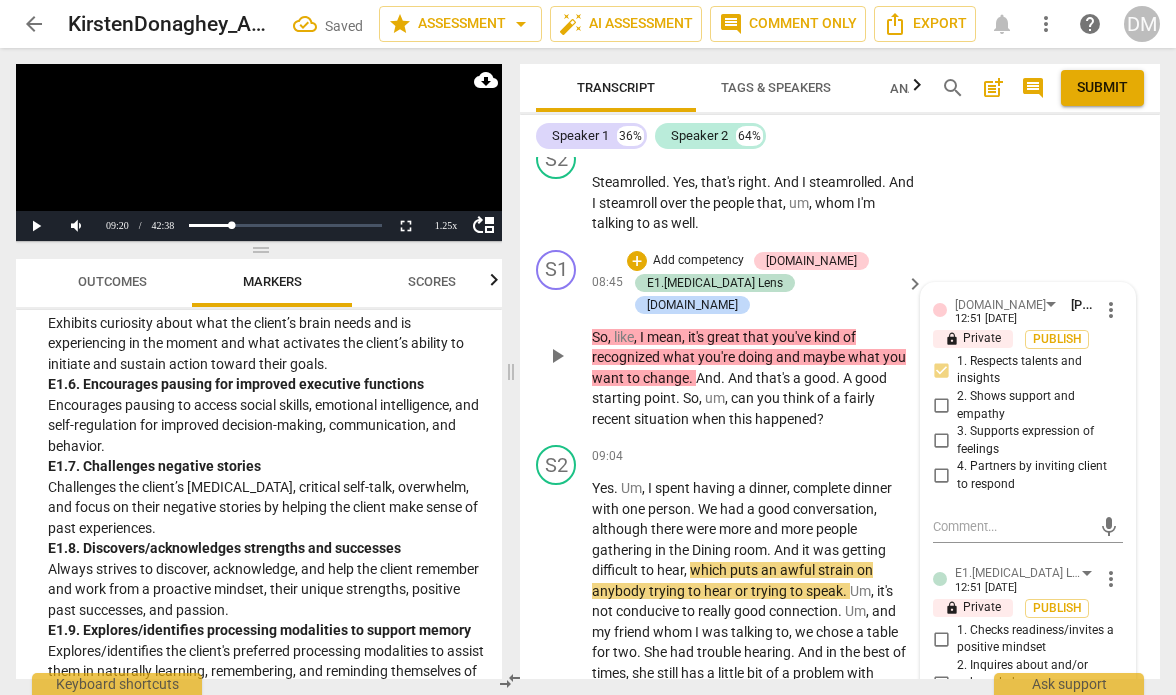 click on "2. Shows support and empathy" at bounding box center [941, 406] 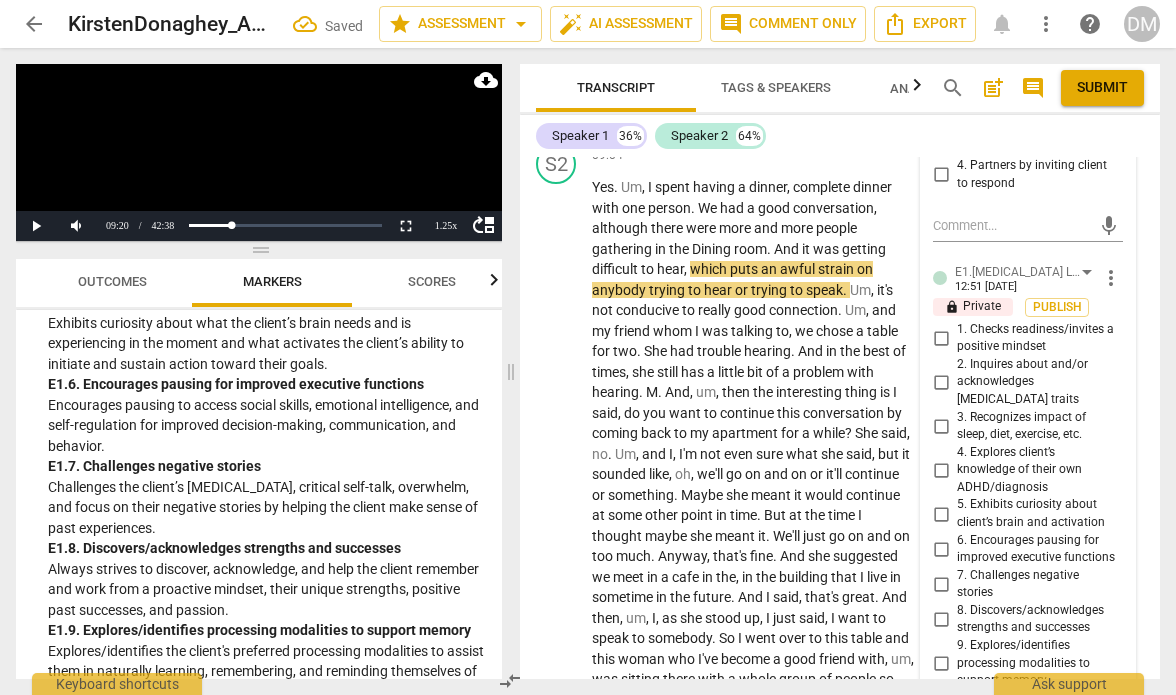 scroll, scrollTop: 6500, scrollLeft: 0, axis: vertical 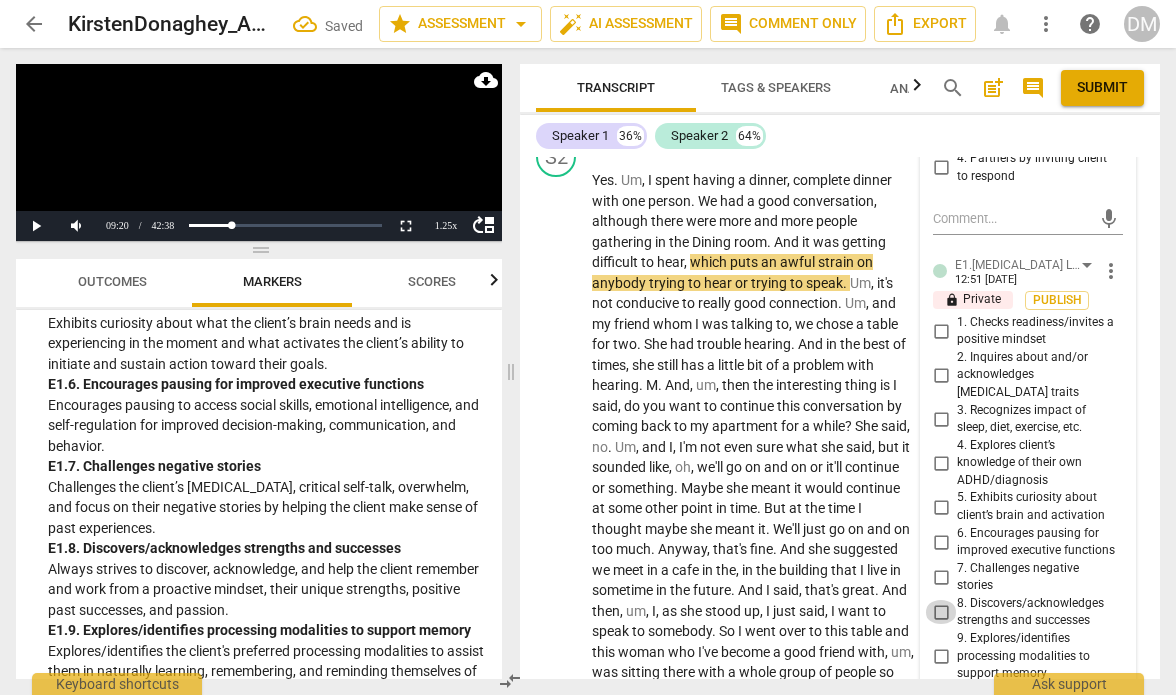 click on "8. Discovers/acknowledges strengths and successes" at bounding box center [941, 612] 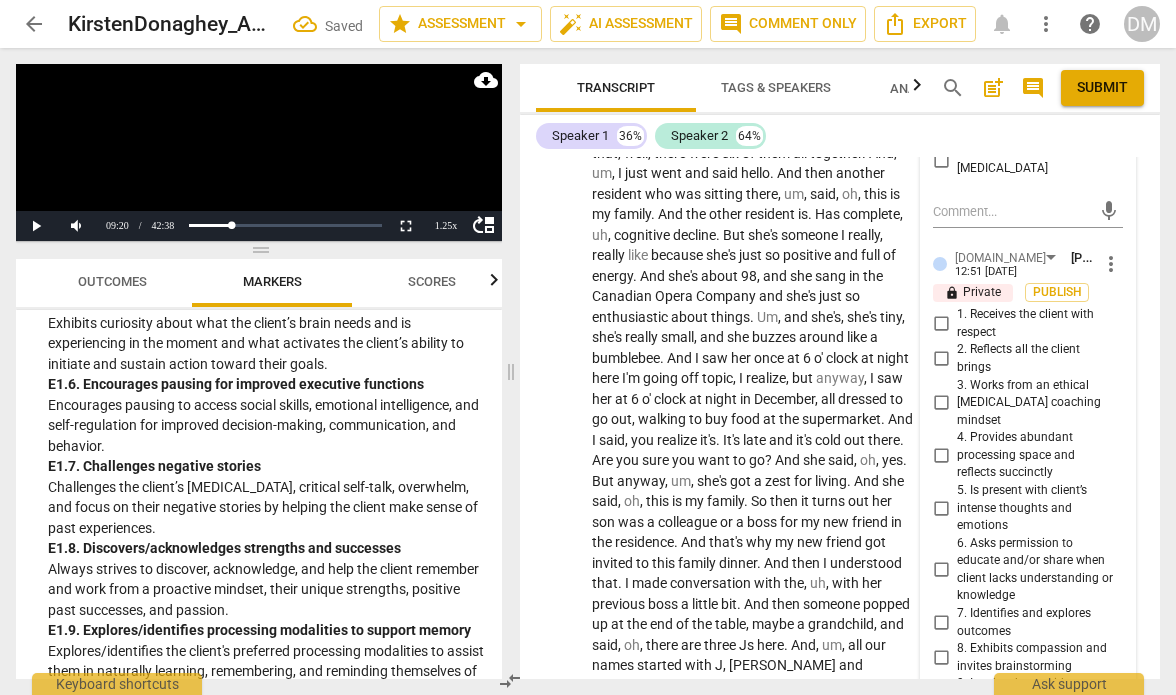 scroll, scrollTop: 7040, scrollLeft: 0, axis: vertical 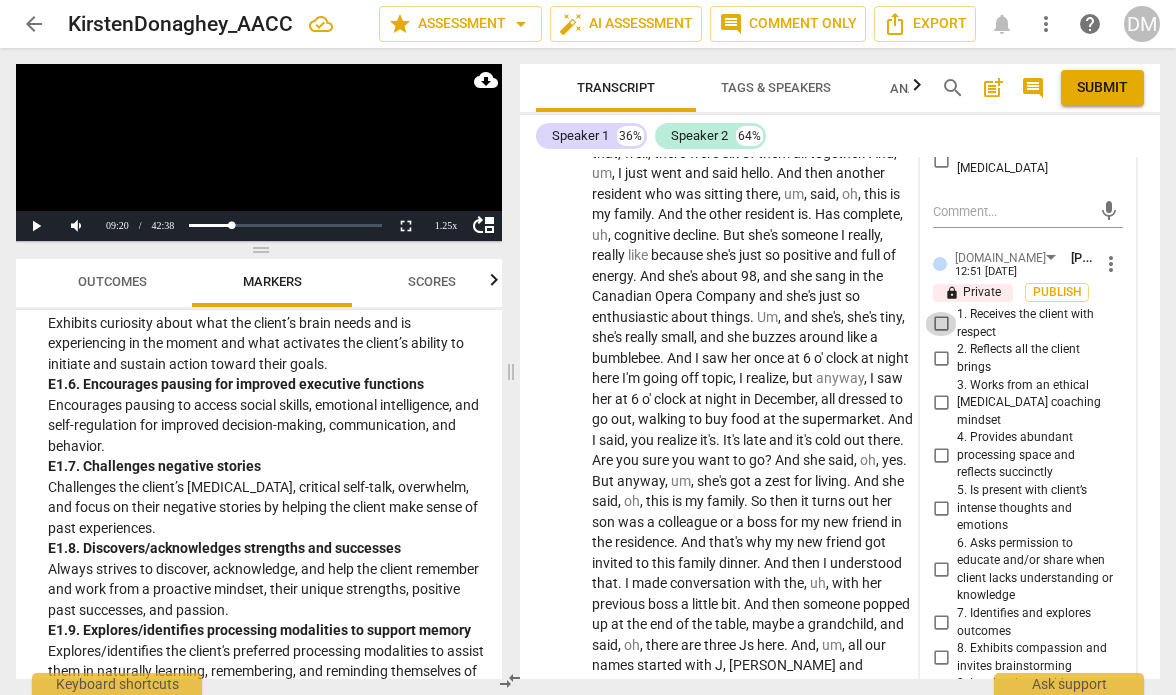 click on "1. Receives the client with respect" at bounding box center [941, 324] 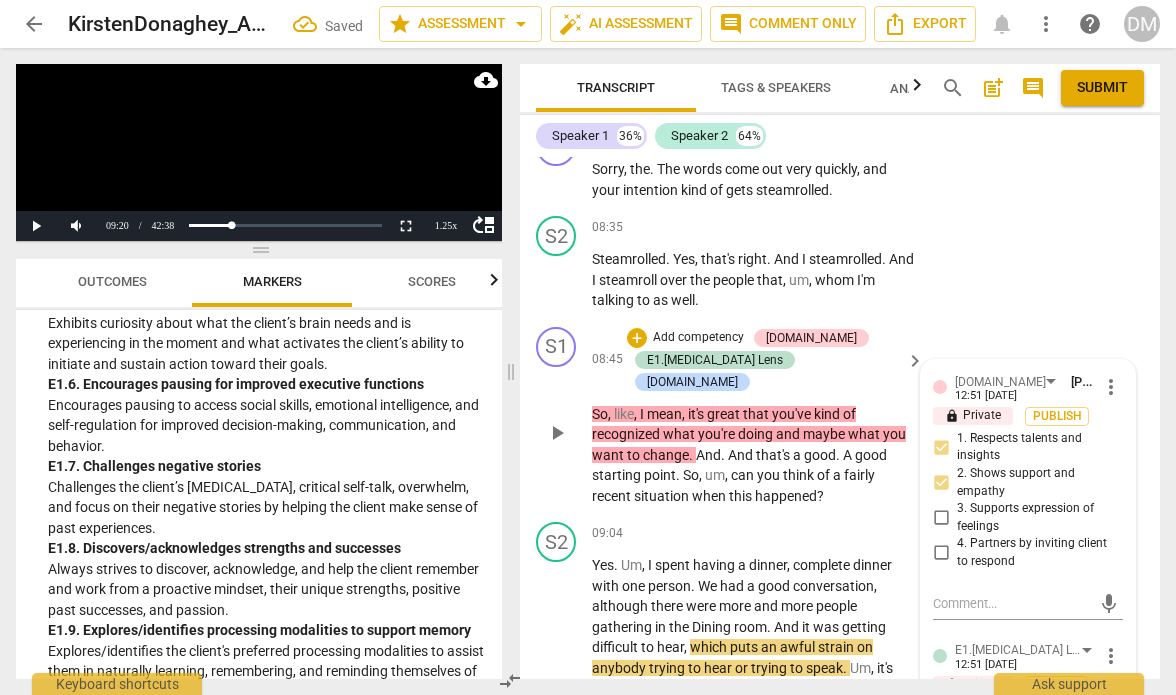 scroll, scrollTop: 6116, scrollLeft: 0, axis: vertical 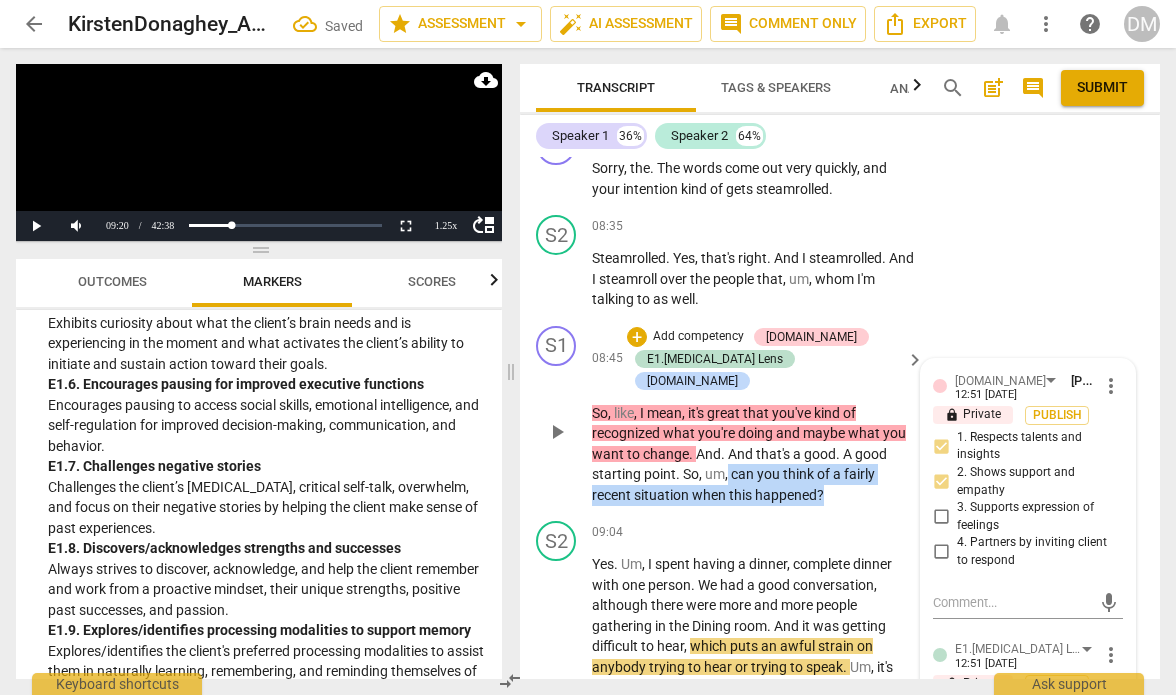 drag, startPoint x: 727, startPoint y: 457, endPoint x: 889, endPoint y: 491, distance: 165.52945 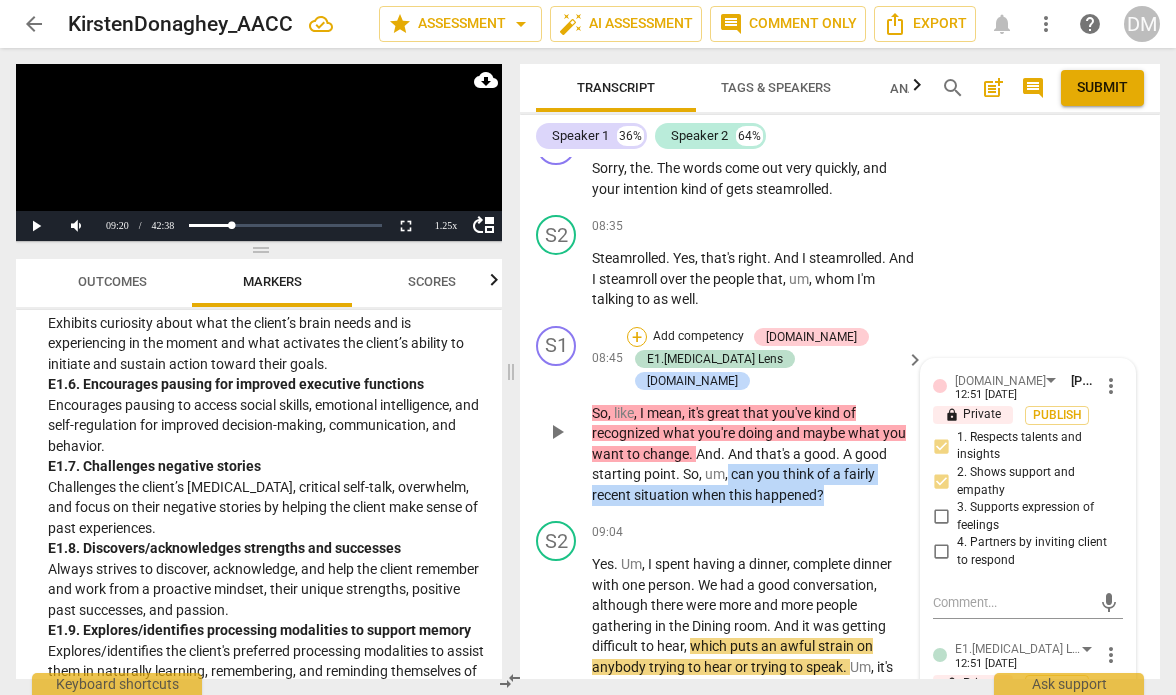 click on "+" at bounding box center (637, 337) 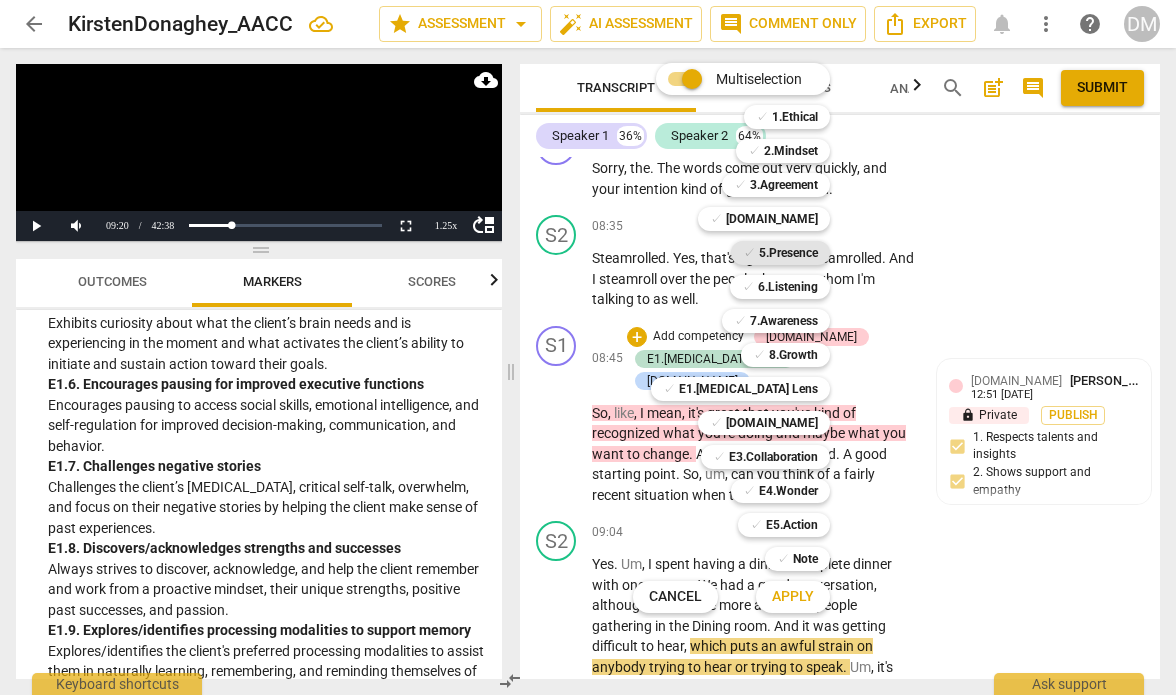click on "5.Presence" at bounding box center (788, 253) 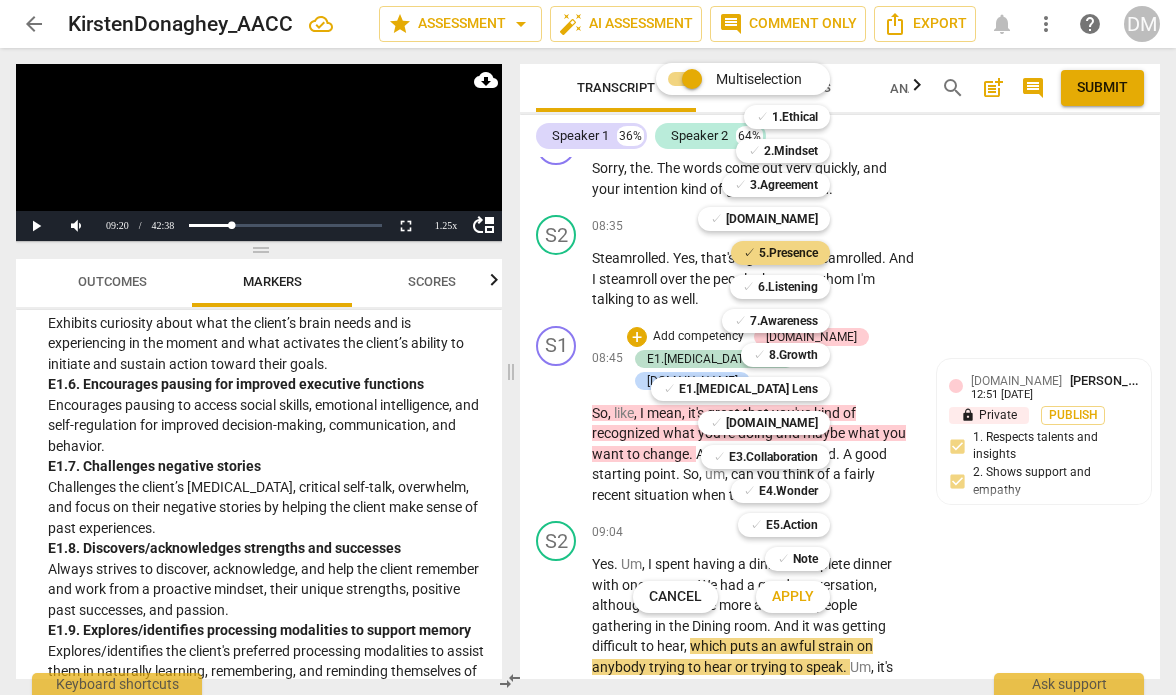click on "Apply" at bounding box center [793, 597] 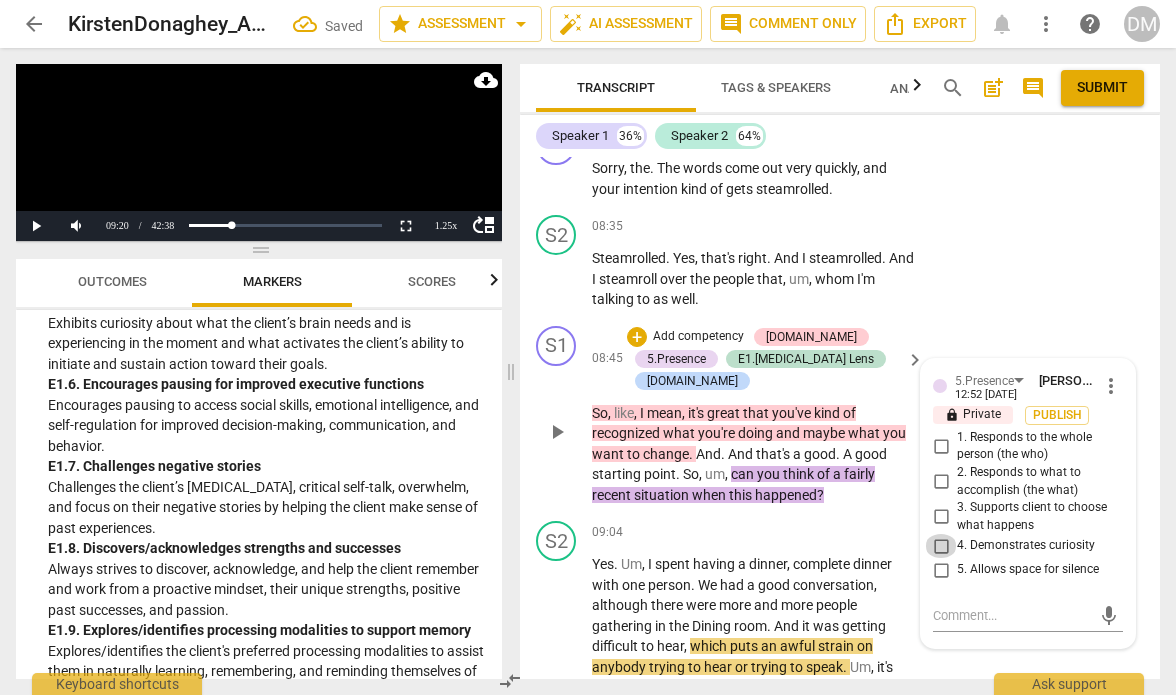 click on "4. Demonstrates curiosity" at bounding box center [941, 546] 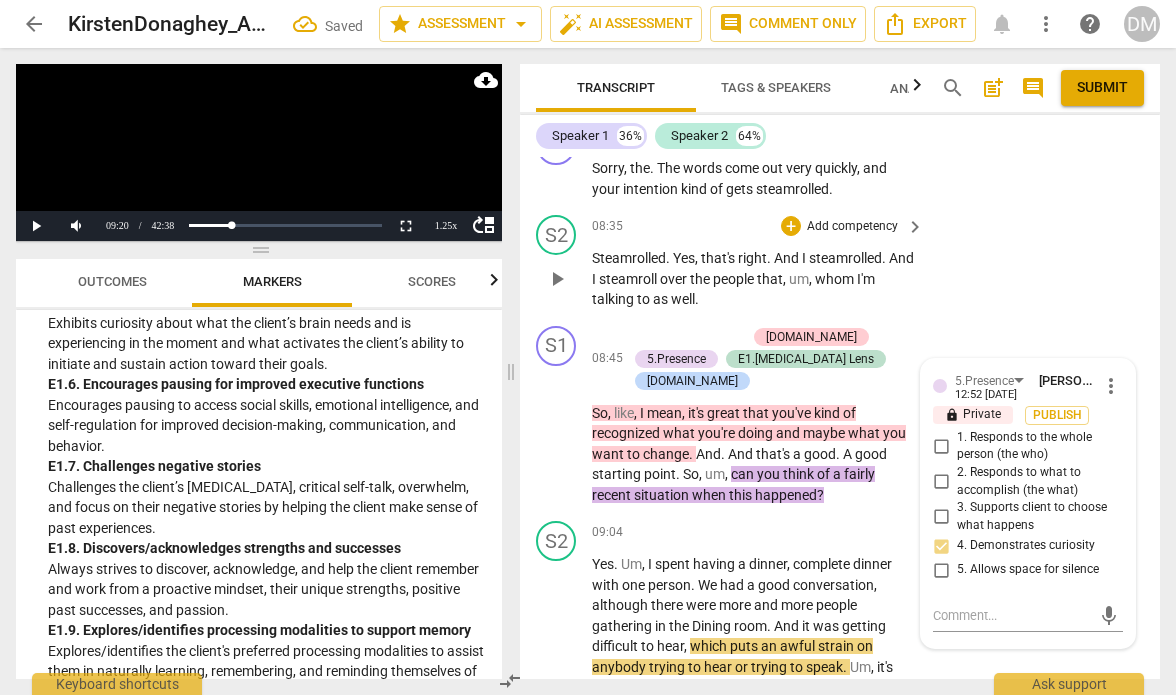 click on "S2 play_arrow pause 08:35 + Add competency keyboard_arrow_right Steamrolled .   Yes ,   that's   right .   And   I   steamrolled .   And   I   steamroll   over   the   people   that ,   um ,   whom   I'm   talking   to   as   well ." at bounding box center [840, 262] 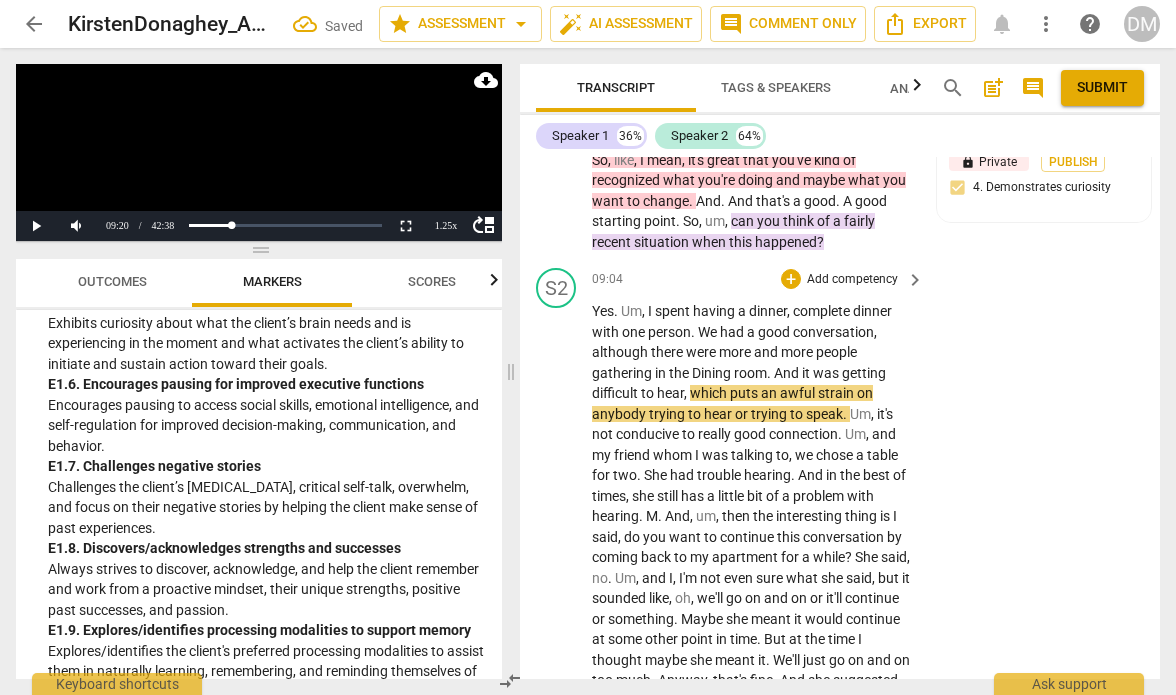 scroll, scrollTop: 6371, scrollLeft: 0, axis: vertical 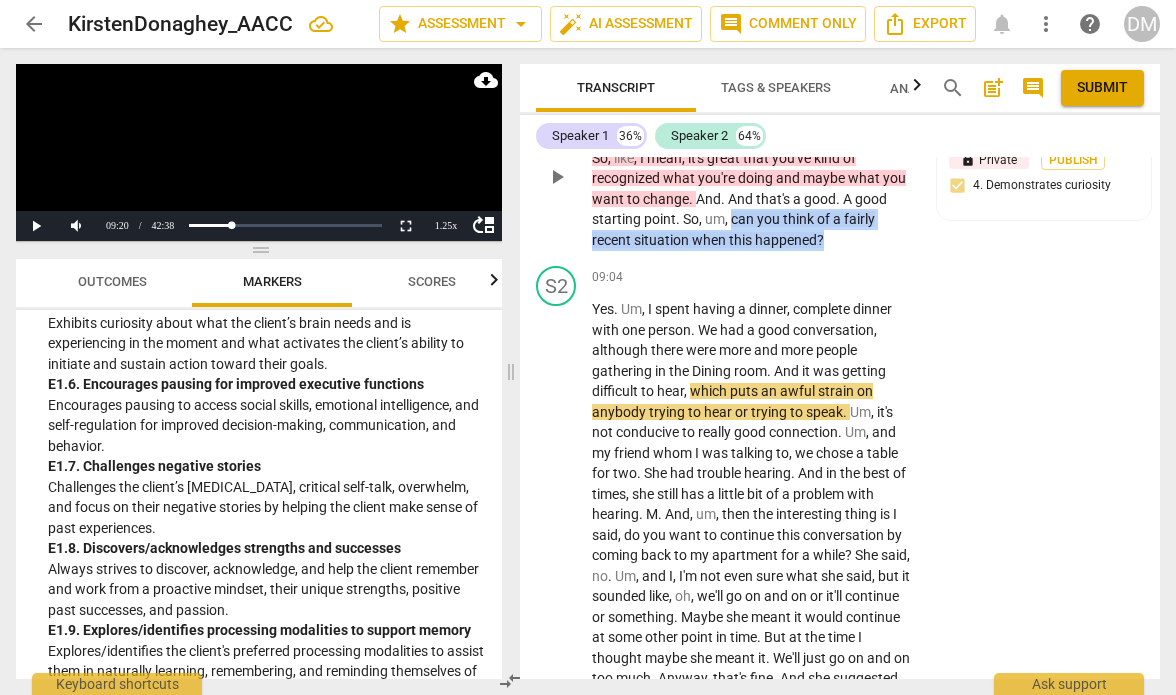 drag, startPoint x: 733, startPoint y: 223, endPoint x: 831, endPoint y: 248, distance: 101.13852 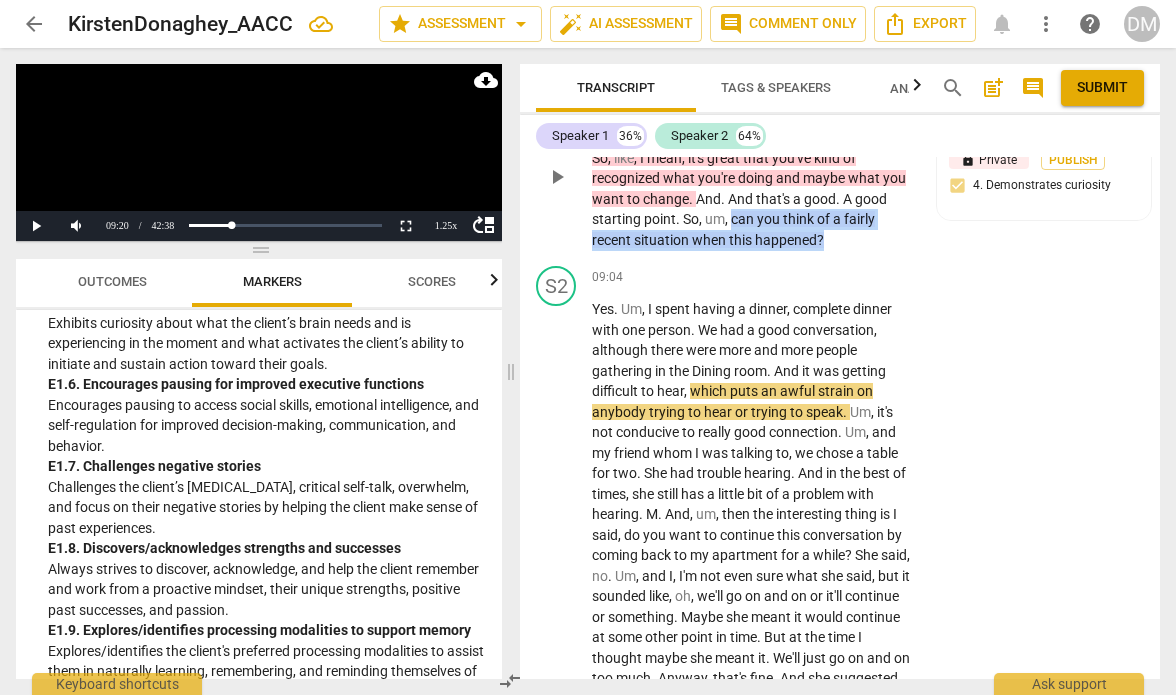 click on "So ,   like ,   I   mean ,   it's   great   that   you've   kind   of   recognized   what   you're   doing   and   maybe   what   you   want   to   change .   And .   And   that's   a   good .   A   good   starting   point .   So ,   um ,   can   you   think   of   a   fairly   recent   situation   when   this   happened ?" at bounding box center [753, 199] 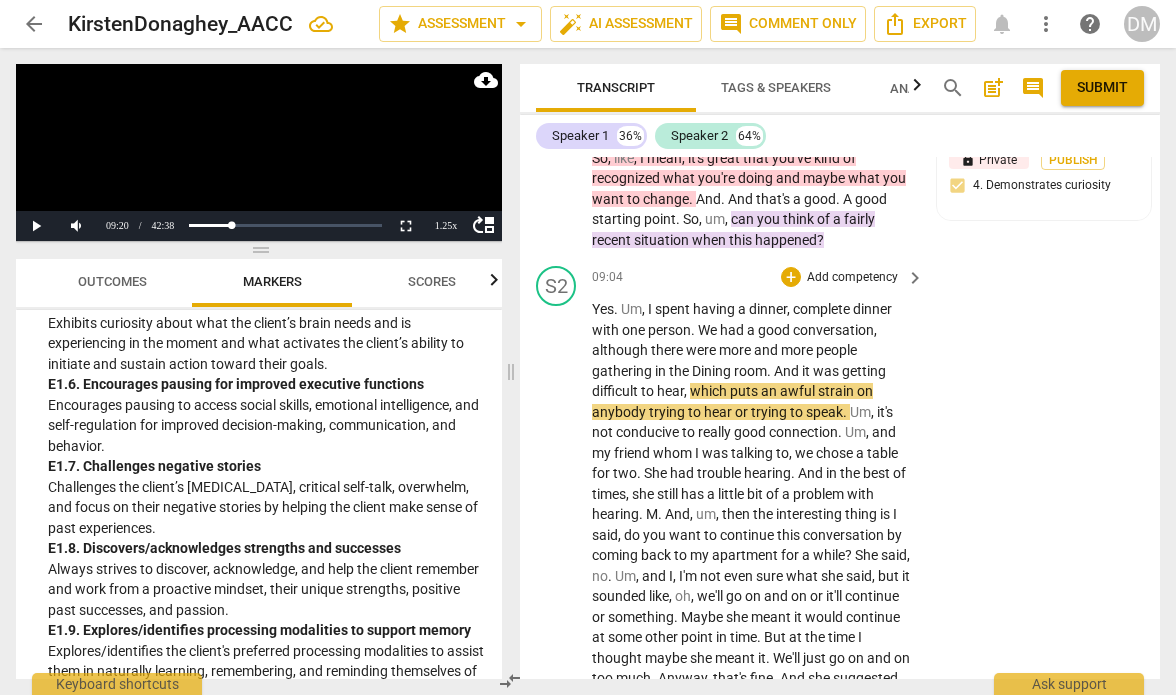 click on "S2 play_arrow pause 09:04 + Add competency keyboard_arrow_right Yes .   Um ,   I   spent   having   a   dinner ,   complete   dinner   with   one   person .   We   had   a   good   conversation ,   although   there   were   more   and   more   people   gathering   in   the   Dining   room .   And   it   was   getting   difficult   to   hear ,   which   puts   an   awful   strain   on   anybody   trying   to   hear   or   trying   to   speak .   Um ,   it's   not   conducive   to   really   good   connection .   Um ,   and   my   friend   whom   I   was   talking   to ,   we   chose   a   table   for   two .   She   had   trouble   hearing .   And   in   the   best   of   times ,   she   still   has   a   little   bit   of   a   problem   with   hearing .   M .   And ,   um ,   then   the   interesting   thing   is   I   said ,   do   you   want   to   continue   this   conversation   by   coming   back   to   my   apartment   for   a   while ?   She   said ,   no .   Um ,   and   I ,   I'm   not   even   sure" at bounding box center [840, 1195] 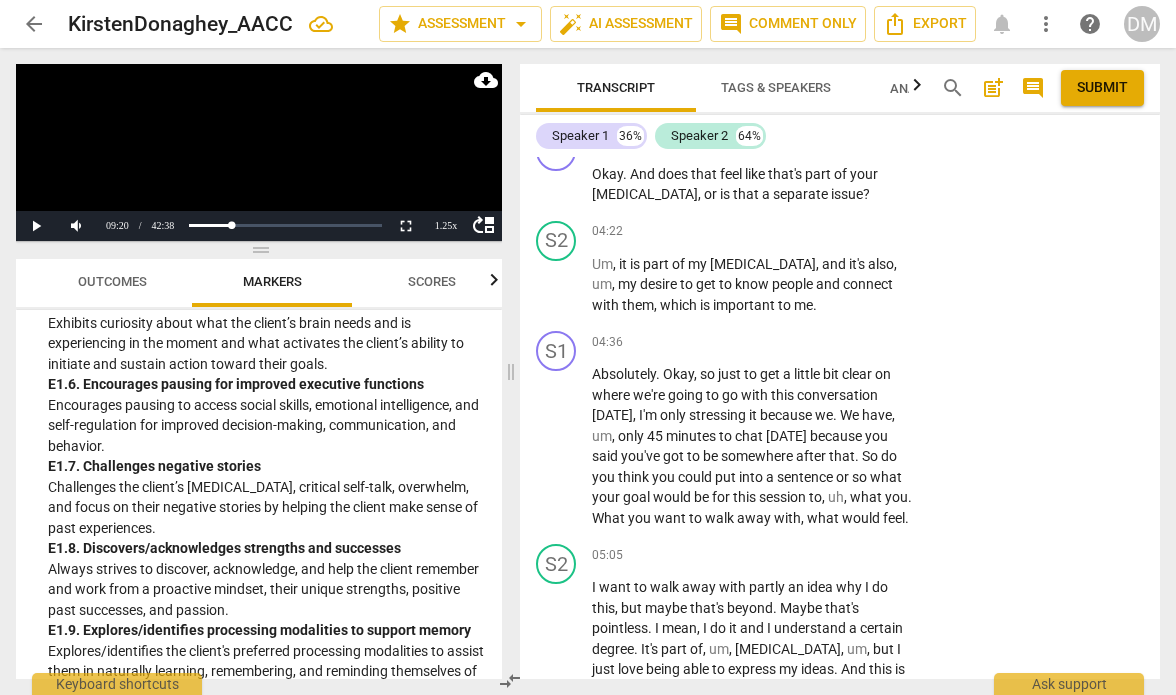 scroll, scrollTop: 4080, scrollLeft: 0, axis: vertical 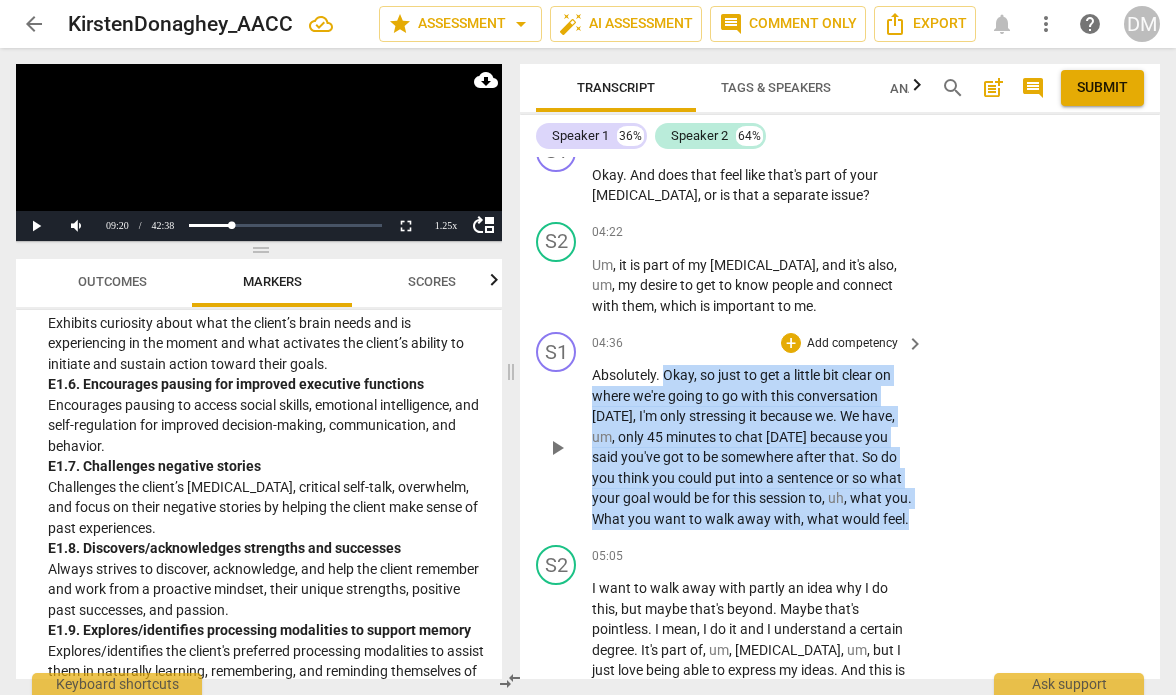 drag, startPoint x: 667, startPoint y: 378, endPoint x: 949, endPoint y: 550, distance: 330.315 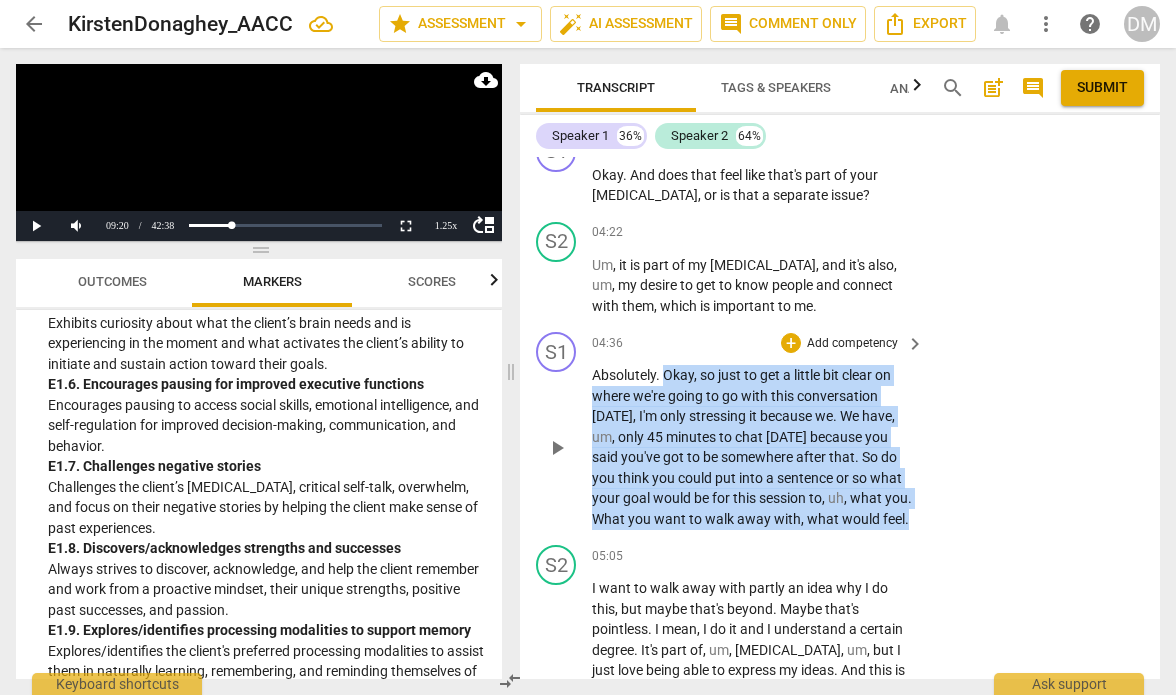 click on "S1 play_arrow pause 04:36 + Add competency keyboard_arrow_right Absolutely .   Okay ,   so   just   to   get   a   little   bit   clear   on   where   we're   going   to   go   with   this   conversation   [DATE] ,   I'm   only   stressing   it   because   we .   We   have ,   um ,   only   45   minutes   to   chat   [DATE]   because   you   said   you've   got   to   be   somewhere   after   that .   So   do   you   think   you   could   put   into   a   sentence   or   so   what   your   goal   would   be   for   this   session   to ,   uh ,   what   you .   What   you   want   to   walk   away   with ,   what   would   feel ." at bounding box center (840, 430) 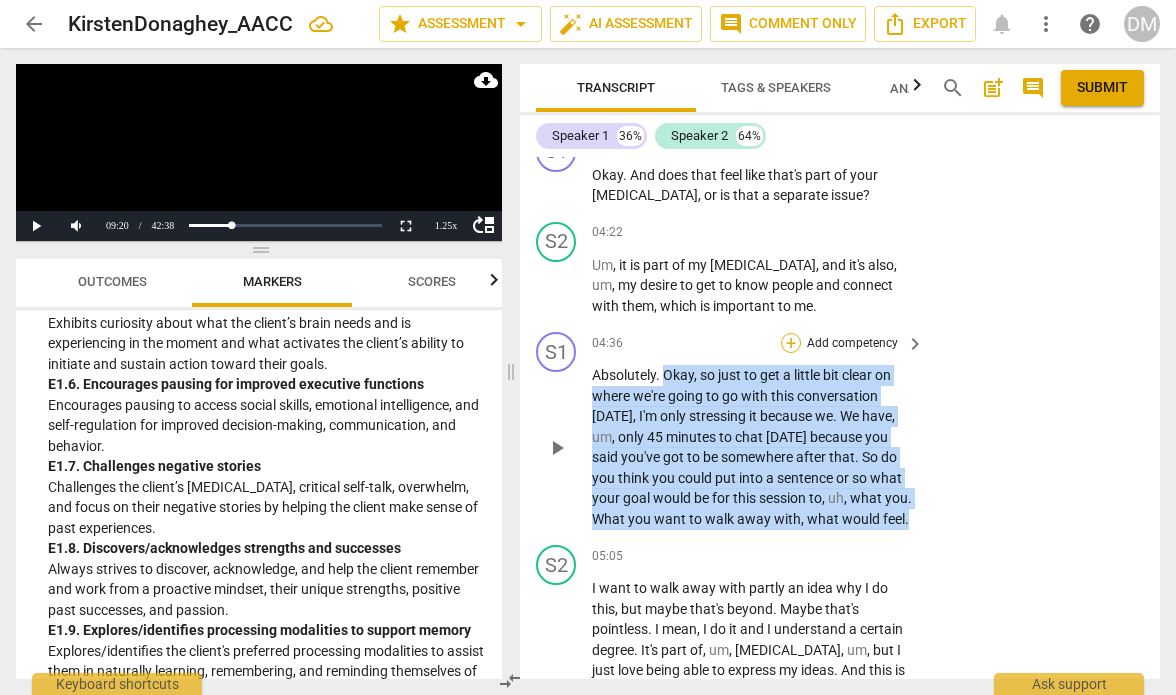 click on "+" at bounding box center (791, 343) 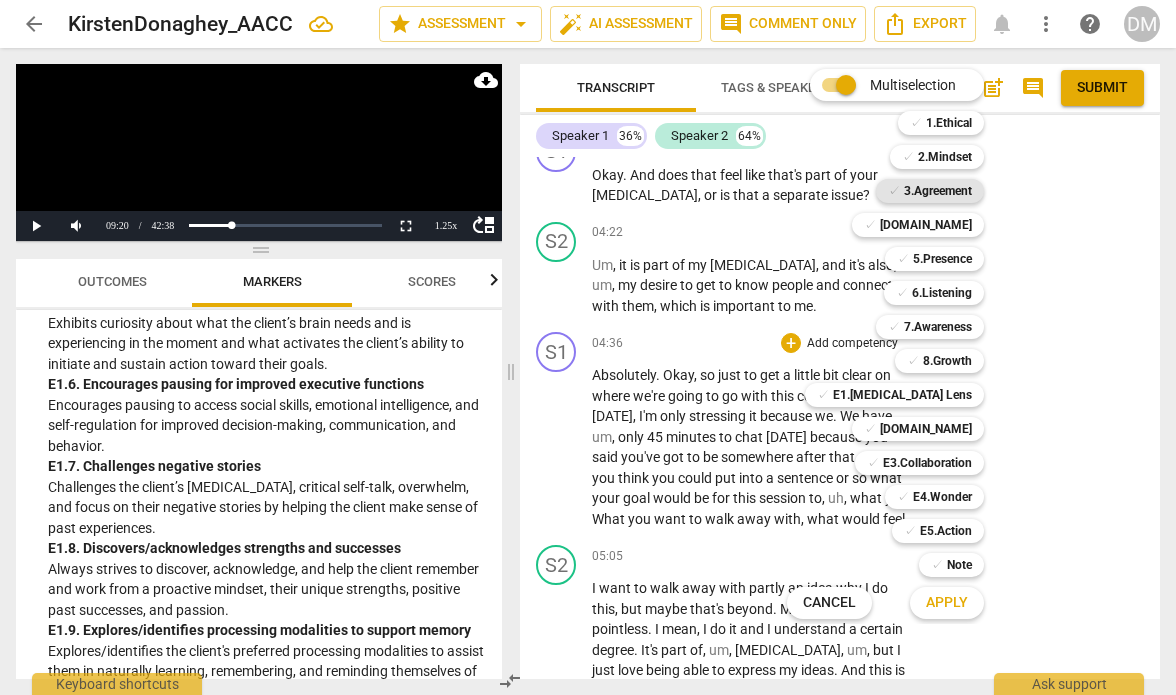 click on "3.Agreement" at bounding box center (938, 191) 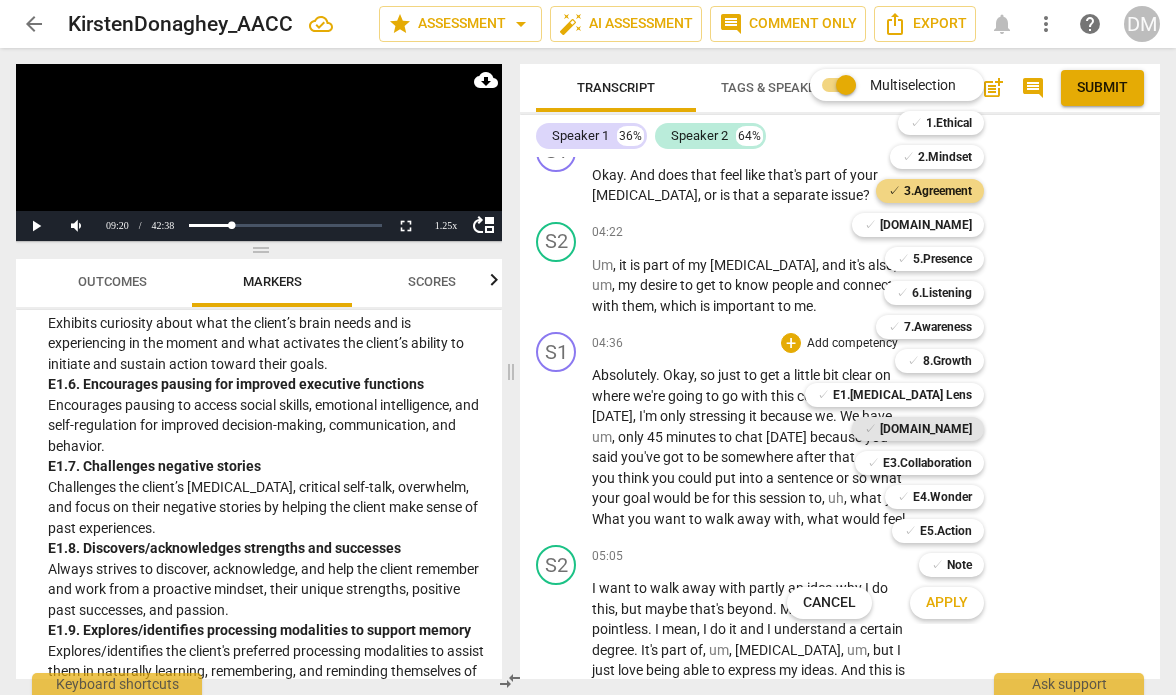 click on "[DOMAIN_NAME]" at bounding box center [926, 429] 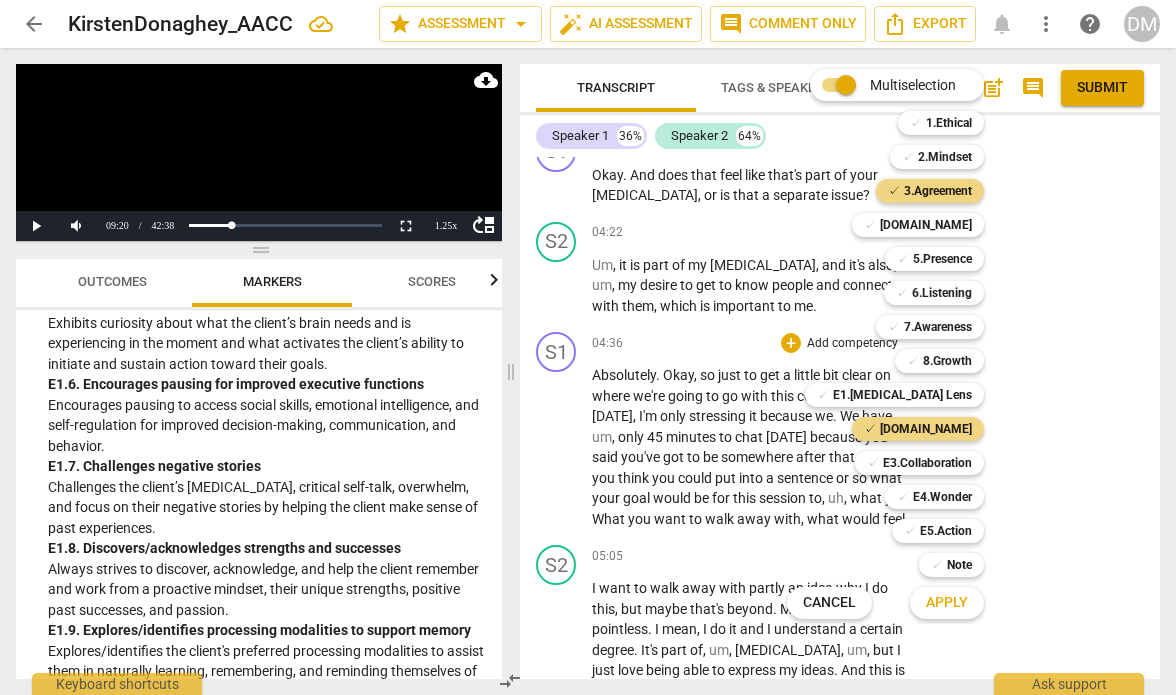click on "Apply" at bounding box center (947, 603) 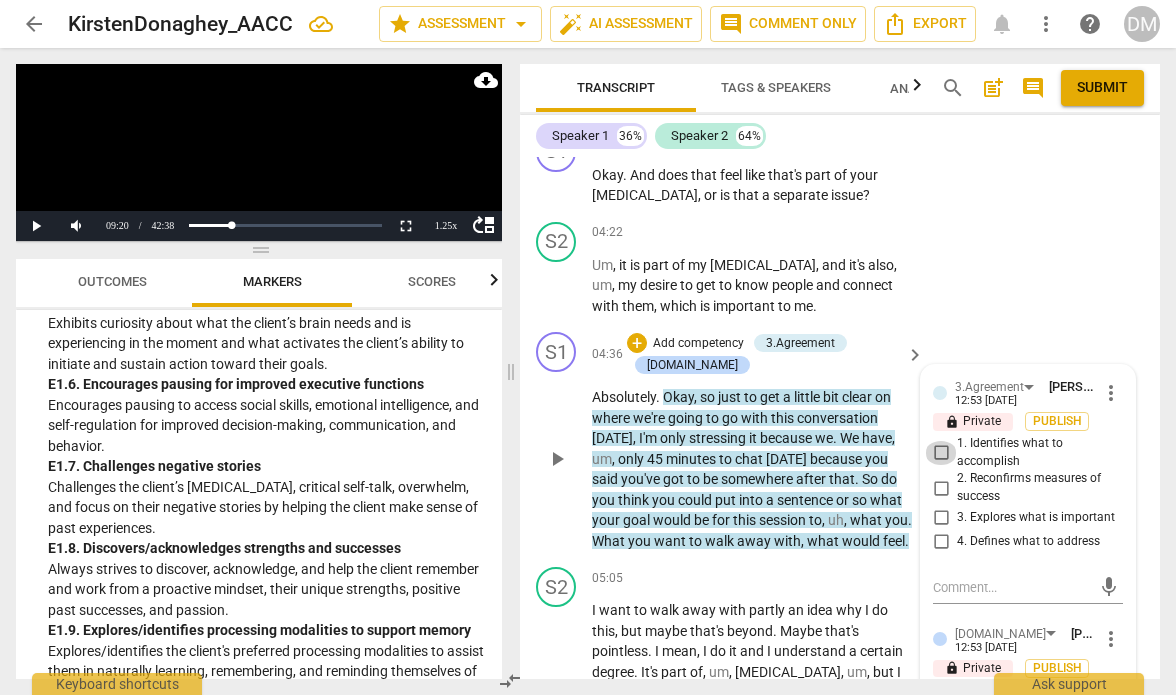 click on "1. Identifies what to accomplish" at bounding box center (941, 453) 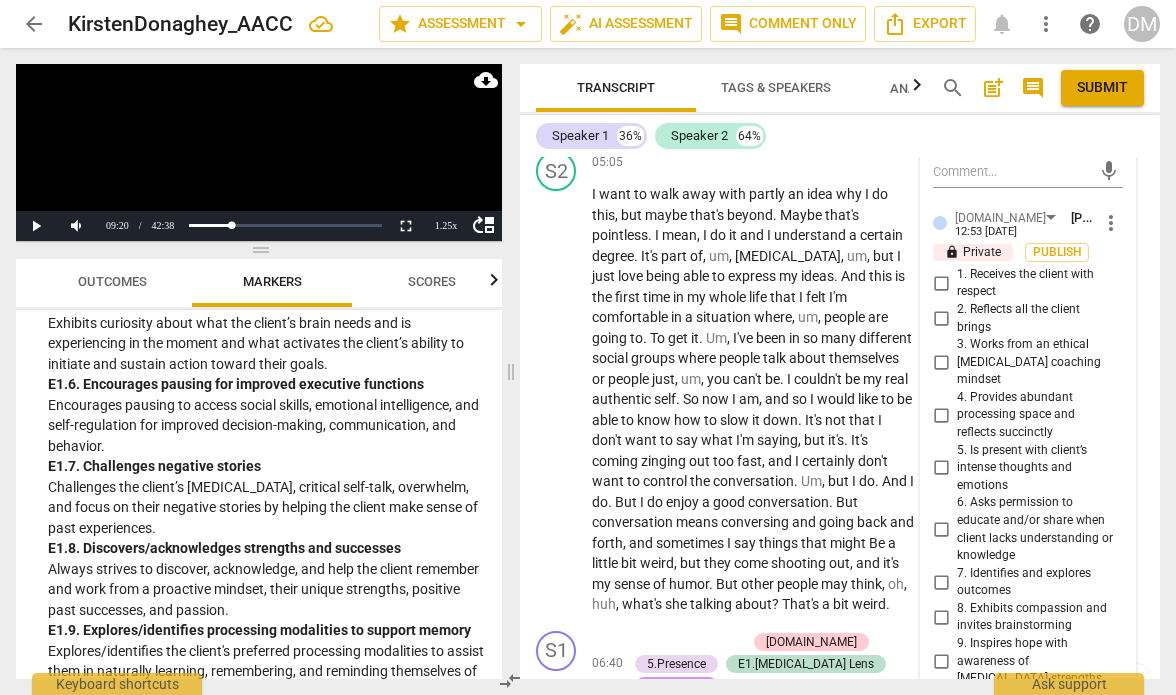 scroll, scrollTop: 4496, scrollLeft: 0, axis: vertical 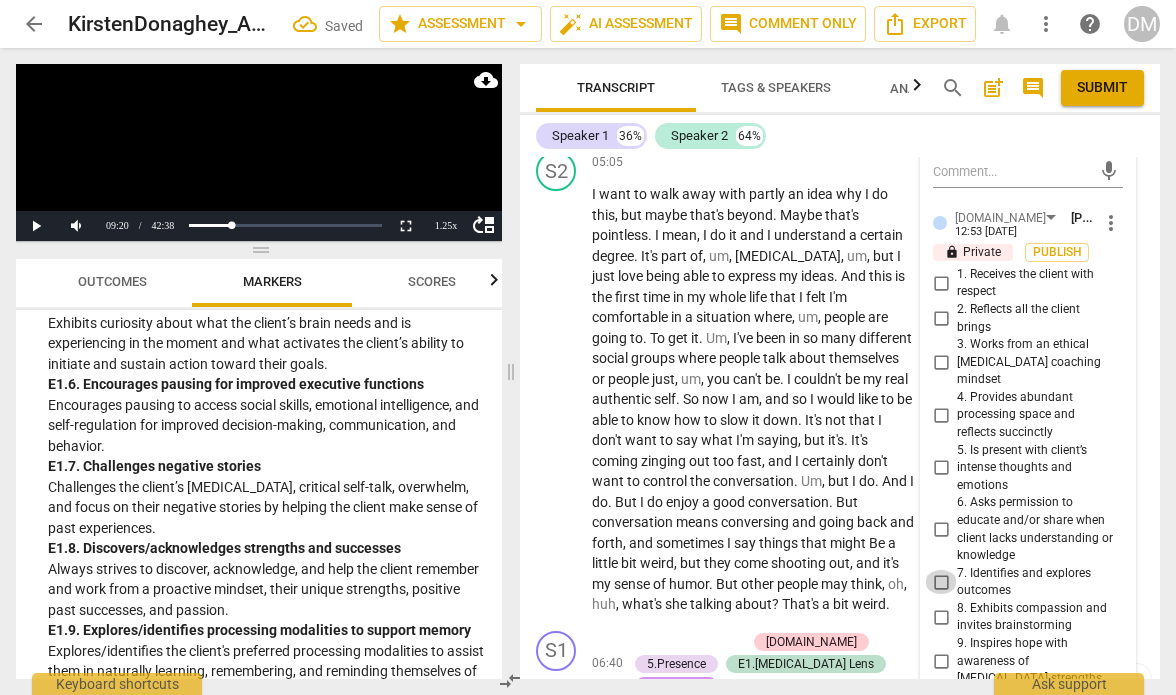 click on "7. Identifies and explores outcomes" at bounding box center [941, 582] 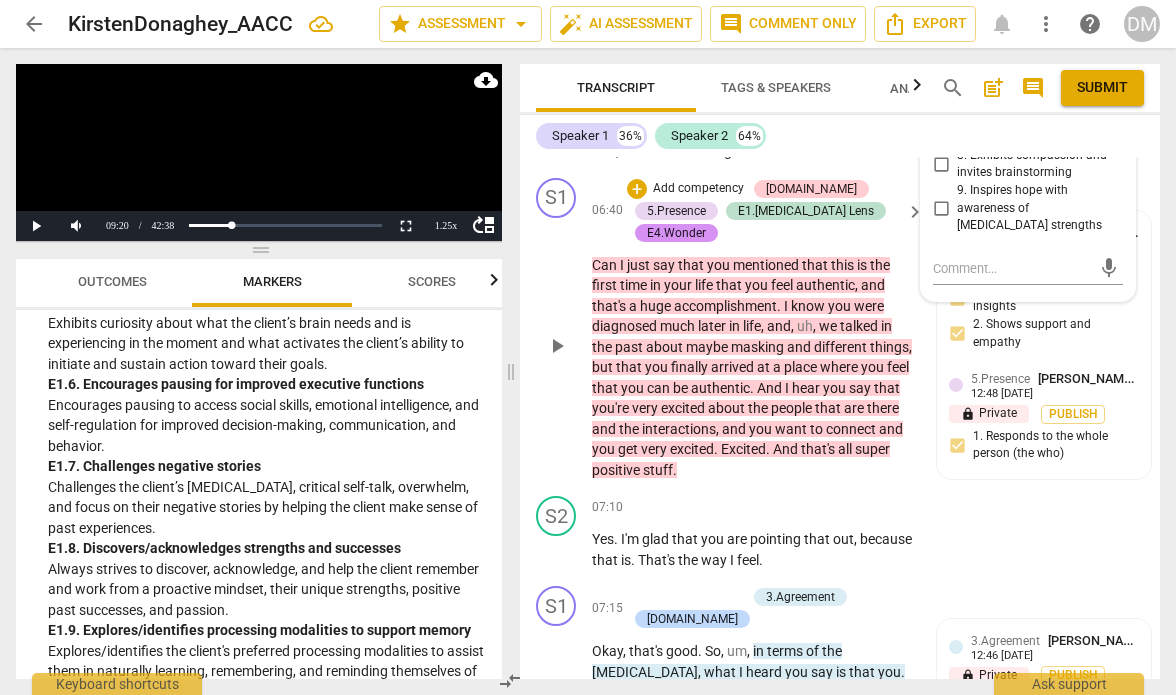 scroll, scrollTop: 4952, scrollLeft: 0, axis: vertical 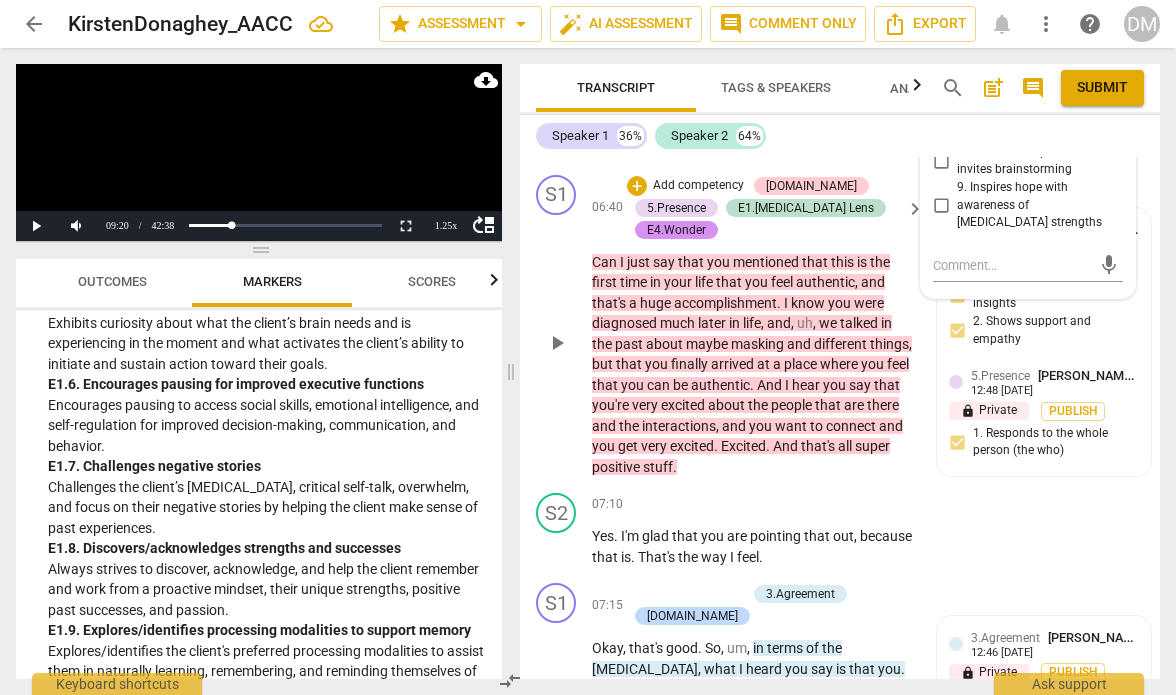 click on "play_arrow pause" at bounding box center (566, 343) 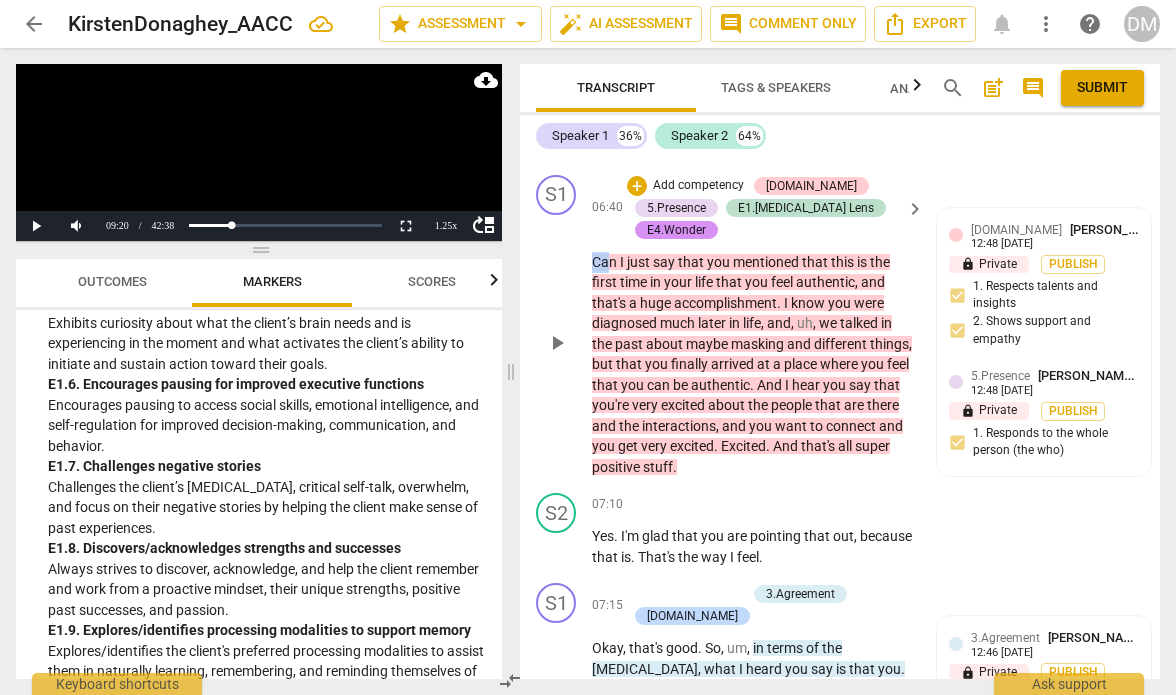 drag, startPoint x: 590, startPoint y: 283, endPoint x: 605, endPoint y: 290, distance: 16.552946 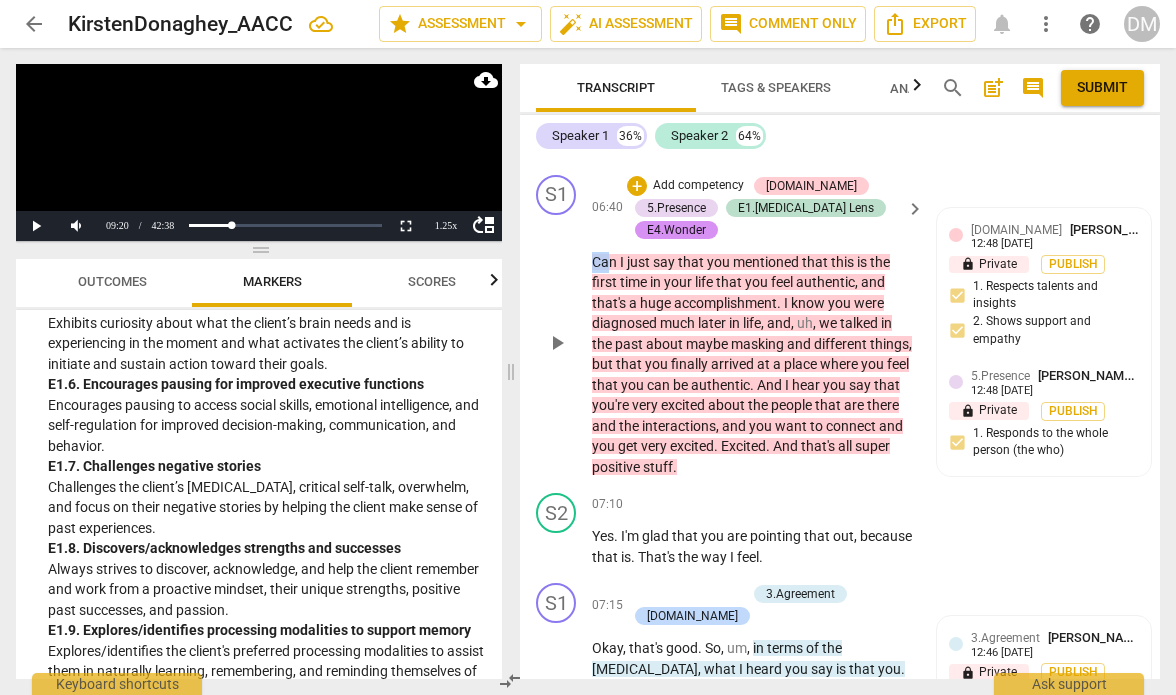 click on "S1 play_arrow pause 06:40 + Add competency [DOMAIN_NAME] 5.Presence E1.[MEDICAL_DATA] Lens E4.Wonder keyboard_arrow_right Can   I   just   say   that   you   mentioned   that   this   is   the   first   time   in   your   life   that   you   feel   authentic ,   and   that's   a   huge   accomplishment .   I   know   you   were   diagnosed   much   later   in   life ,   and ,   uh ,   we   talked   in   the   past   about   maybe   masking   and   different   things ,   but   that   you   finally   arrived   at   a   place   where   you   feel   that   you   can   be   authentic .   And   I   hear   you   say   that   you're   very   excited   about   the   people   that   are   there   and   the   interactions ,   and   you   want   to   connect   and   you   get   very   excited .   Excited .   And   that's   all   super   positive   stuff . [DOMAIN_NAME] [PERSON_NAME] 12:48 [DATE] lock Private Publish 1. Respects talents and insights 2. Shows support and empathy 5.Presence [PERSON_NAME] 12:48 [DATE] lock Private Publish" at bounding box center [840, 326] 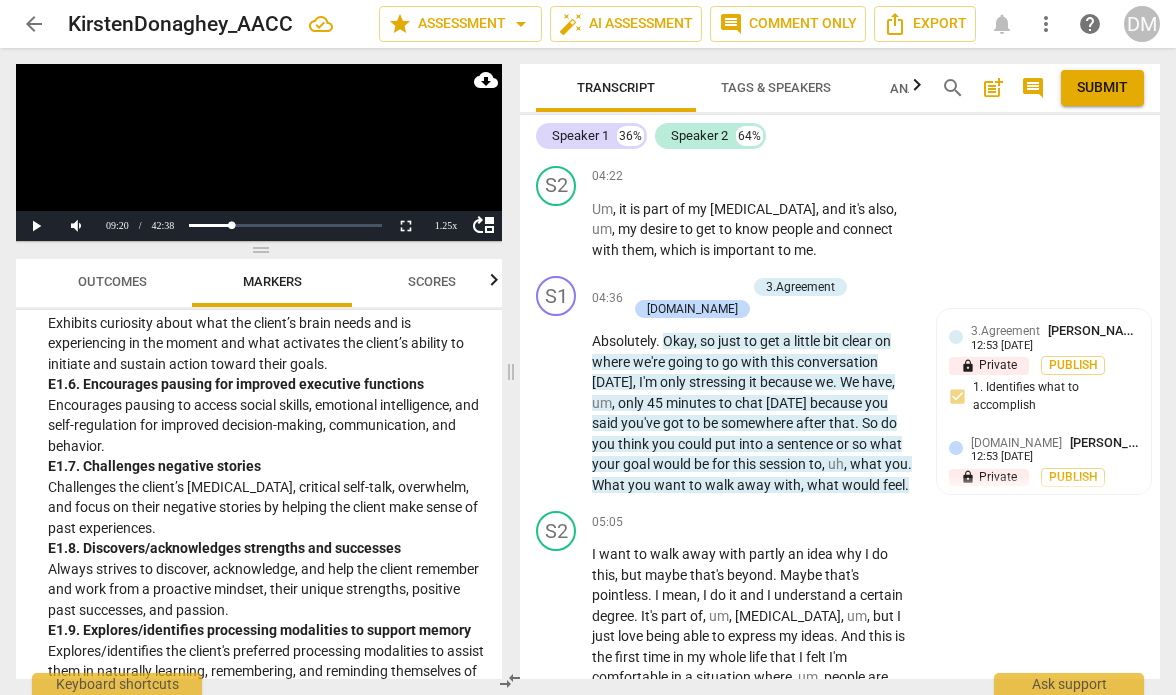 scroll, scrollTop: 4137, scrollLeft: 0, axis: vertical 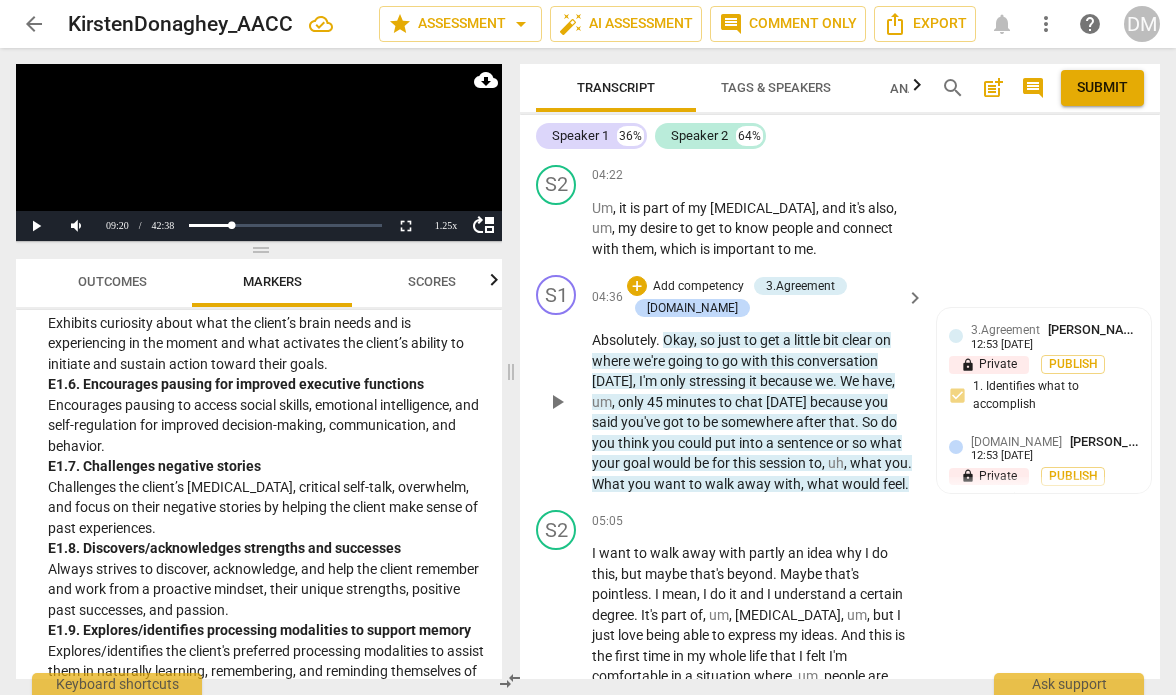 click on "S1 play_arrow pause 04:36 + Add competency 3.Agreement [DOMAIN_NAME] keyboard_arrow_right Absolutely .   Okay ,   so   just   to   get   a   little   bit   clear   on   where   we're   going   to   go   with   this   conversation   [DATE] ,   I'm   only   stressing   it   because   we .   We   have ,   um ,   only   45   minutes   to   chat   [DATE]   because   you   said   you've   got   to   be   somewhere   after   that .   So   do   you   think   you   could   put   into   a   sentence   or   so   what   your   goal   would   be   for   this   session   to ,   uh ,   what   you .   What   you   want   to   walk   away   with ,   what   would   feel . 3.Agreement [PERSON_NAME] 12:53 [DATE] lock Private Publish 1. Identifies what to accomplish [DOMAIN_NAME] [PERSON_NAME] 12:53 [DATE] lock Private Publish 7. Identifies and explores outcomes" at bounding box center [840, 384] 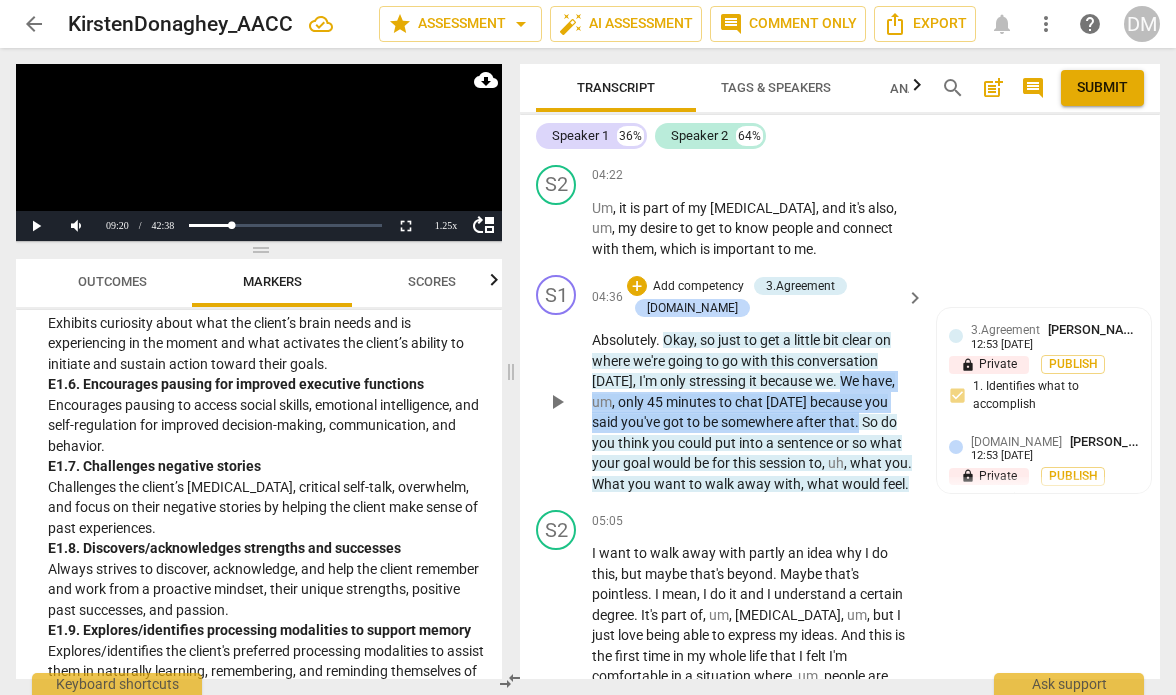 drag, startPoint x: 836, startPoint y: 378, endPoint x: 859, endPoint y: 431, distance: 57.77543 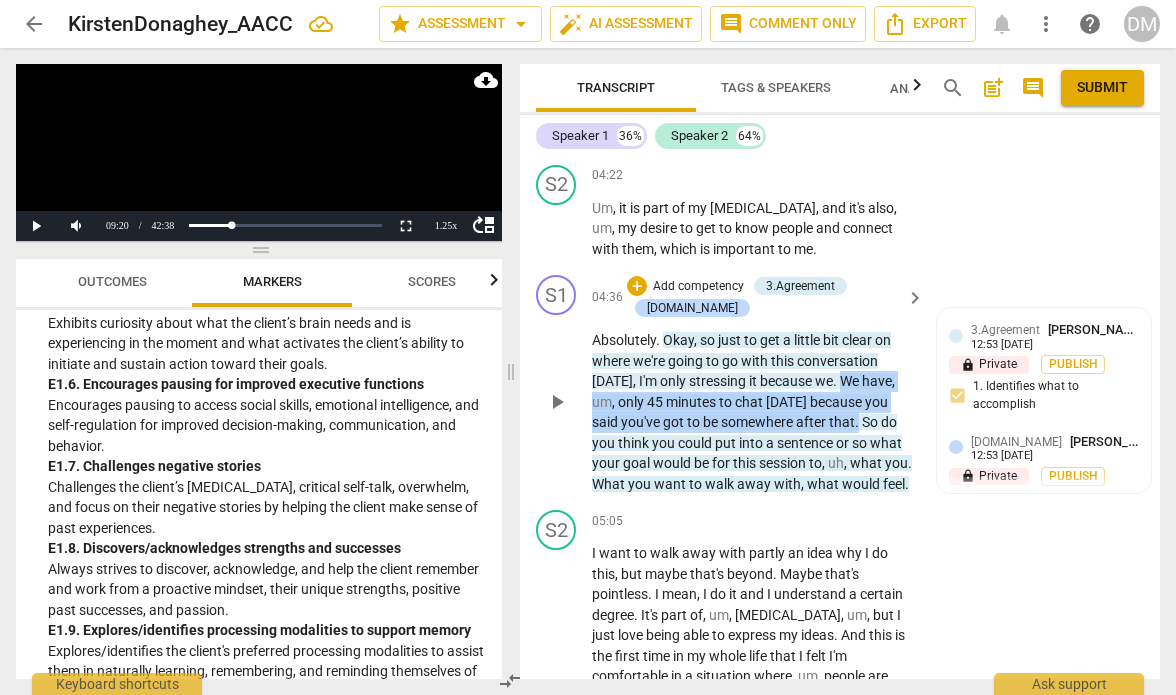 click on "Absolutely .   Okay ,   so   just   to   get   a   little   bit   clear   on   where   we're   going   to   go   with   this   conversation   [DATE] ,   I'm   only   stressing   it   because   we .   We   have ,   um ,   only   45   minutes   to   chat   [DATE]   because   you   said   you've   got   to   be   somewhere   after   that .   So   do   you   think   you   could   put   into   a   sentence   or   so   what   your   goal   would   be   for   this   session   to ,   uh ,   what   you .   What   you   want   to   walk   away   with ,   what   would   feel ." at bounding box center (753, 412) 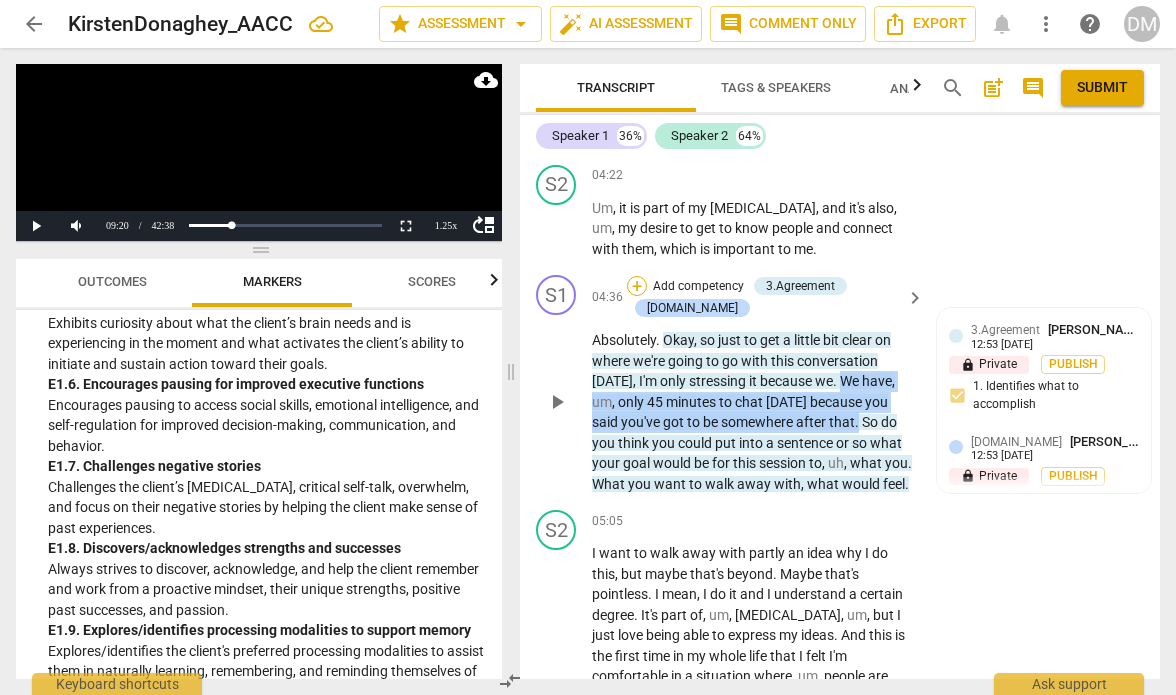click on "+" at bounding box center [637, 286] 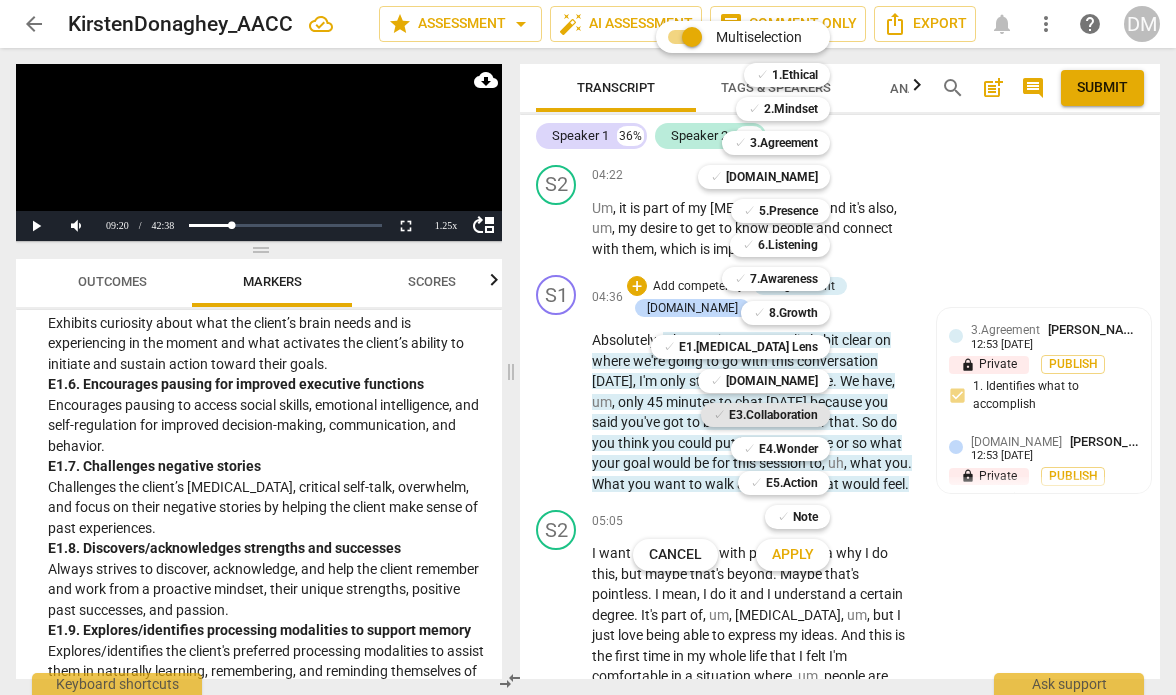 click on "E3.Collaboration" at bounding box center [773, 415] 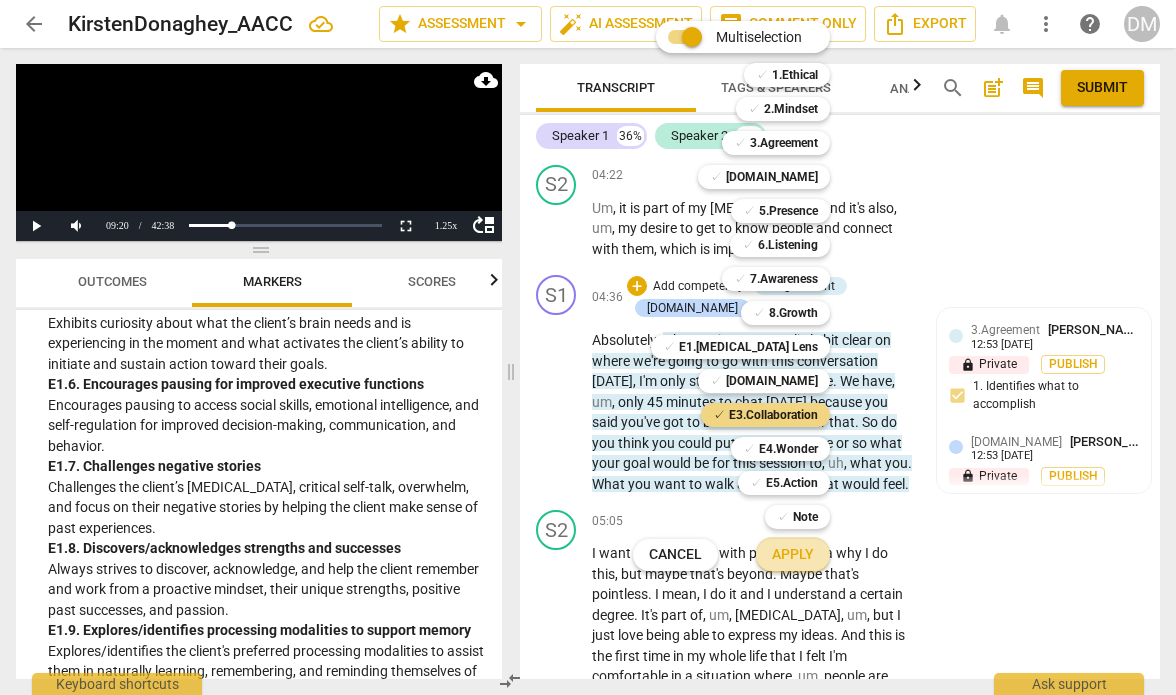 click on "Apply" at bounding box center (793, 555) 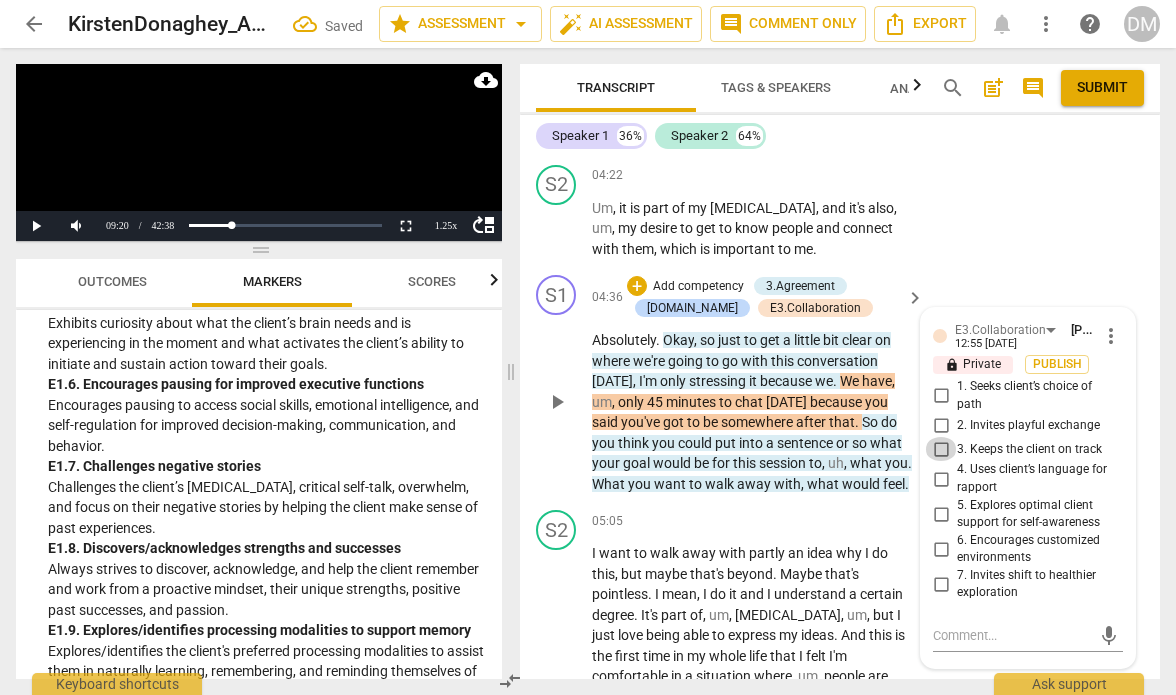 click on "3. Keeps the client on track" at bounding box center (941, 449) 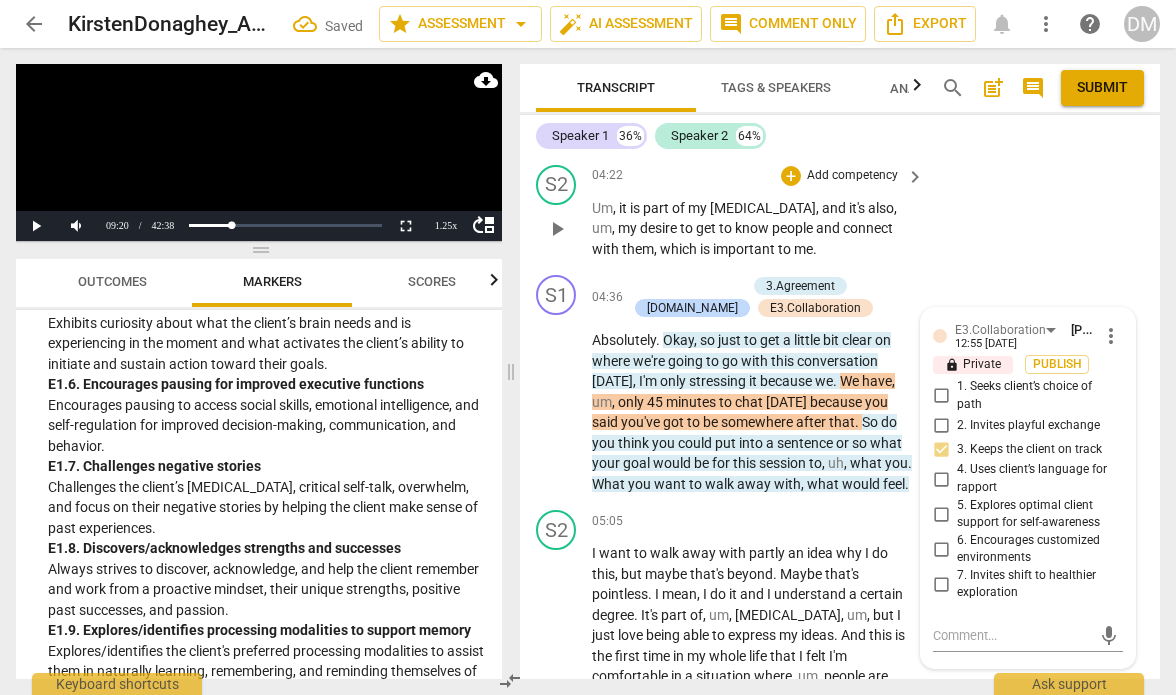 click on "S2 play_arrow pause 04:22 + Add competency keyboard_arrow_right Um ,   it   is   part   of   my   [MEDICAL_DATA] ,   and   it's   also ,   um ,   my   desire   to   get   to   know   people   and   connect   with   them ,   which   is   important   to   me ." at bounding box center (840, 212) 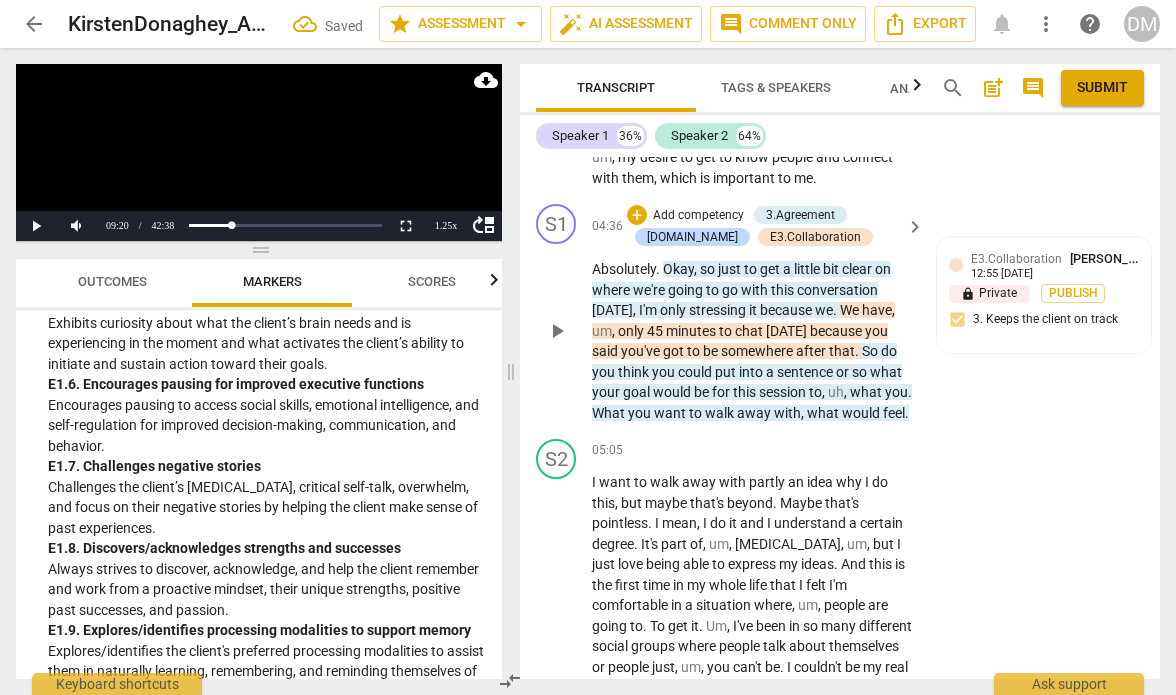 scroll, scrollTop: 4208, scrollLeft: 0, axis: vertical 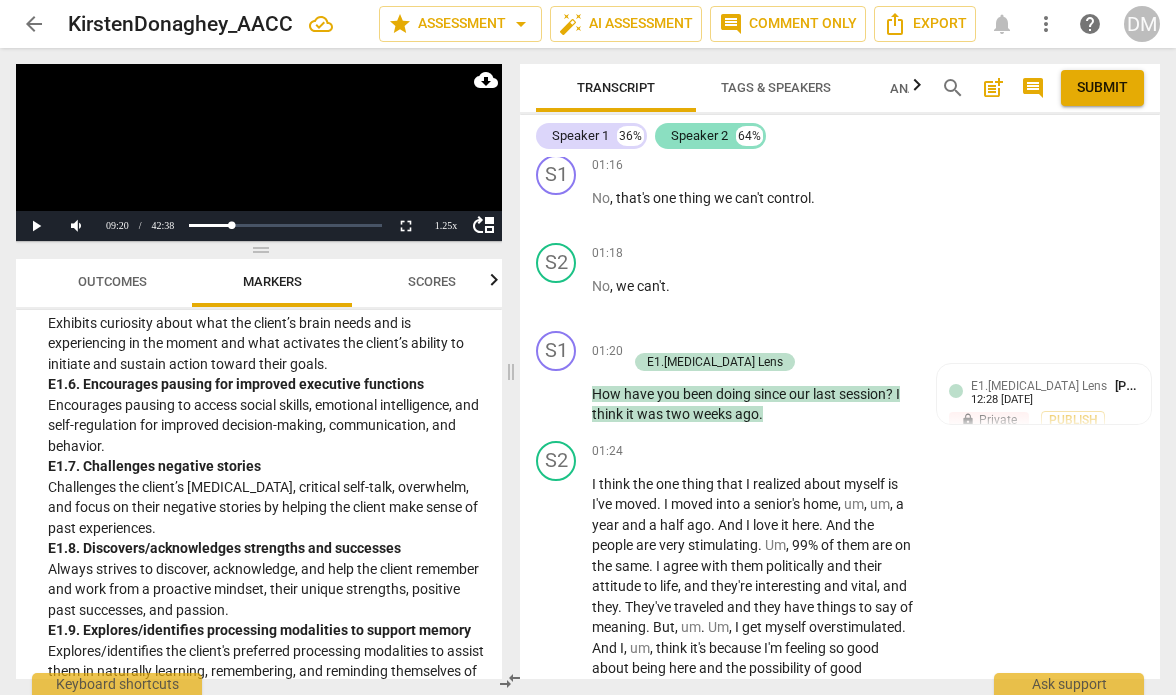 click on "Speaker 2" at bounding box center (699, 136) 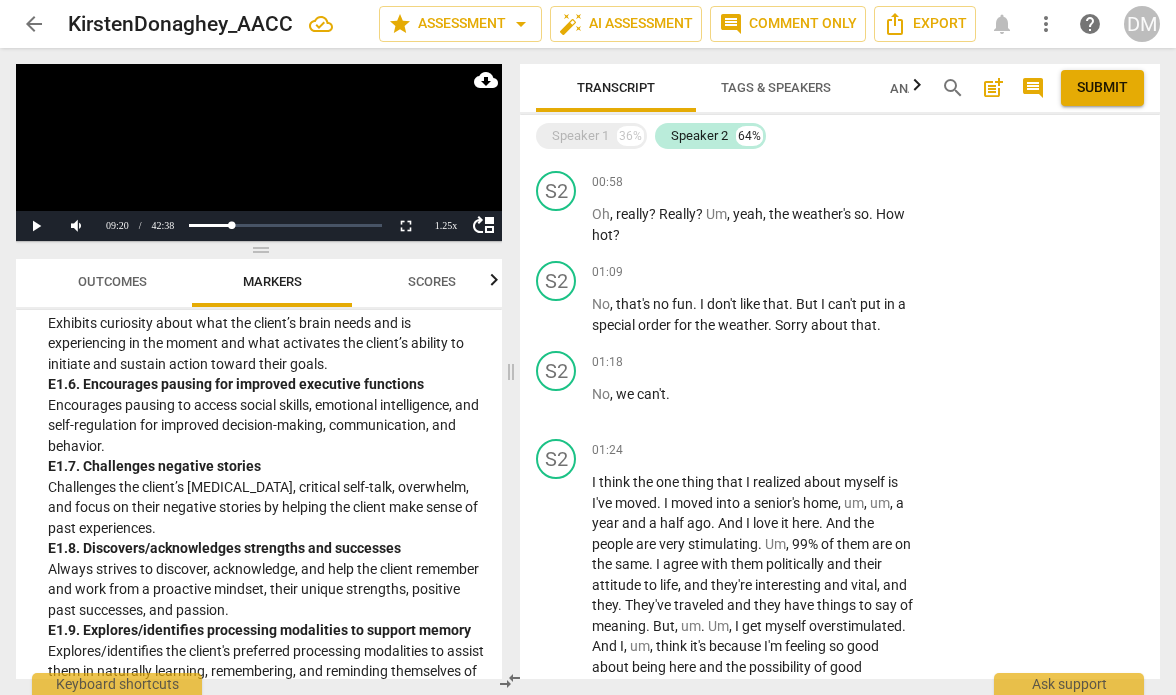 scroll, scrollTop: 0, scrollLeft: 0, axis: both 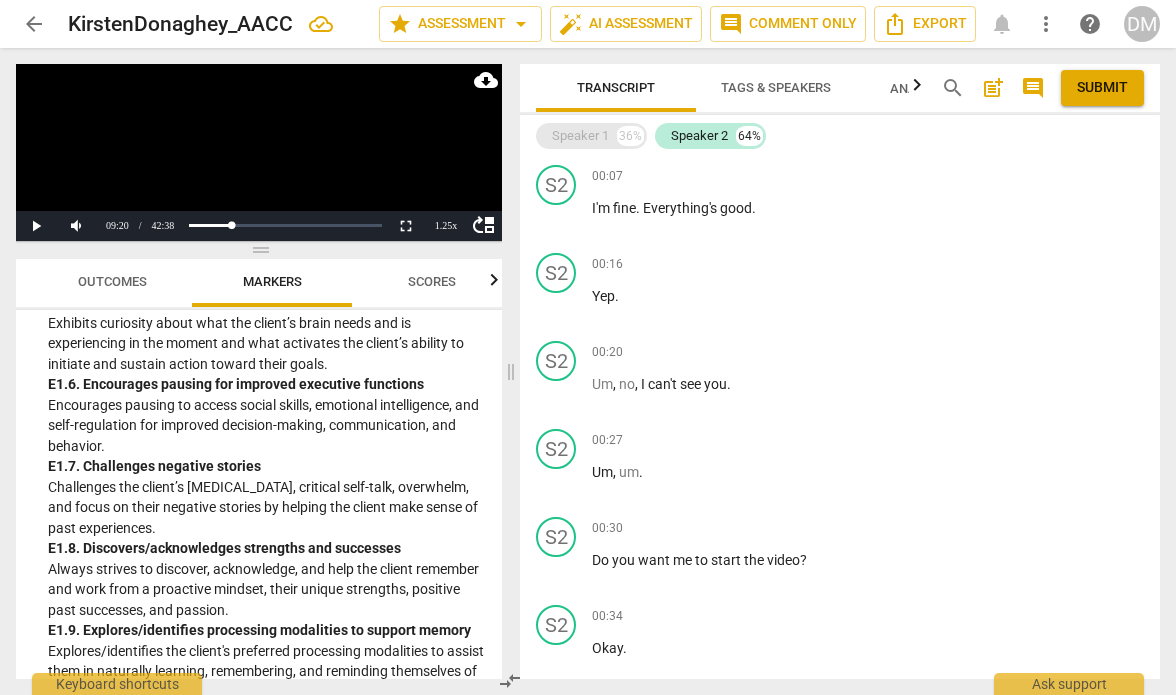 click on "Speaker 1" at bounding box center (580, 136) 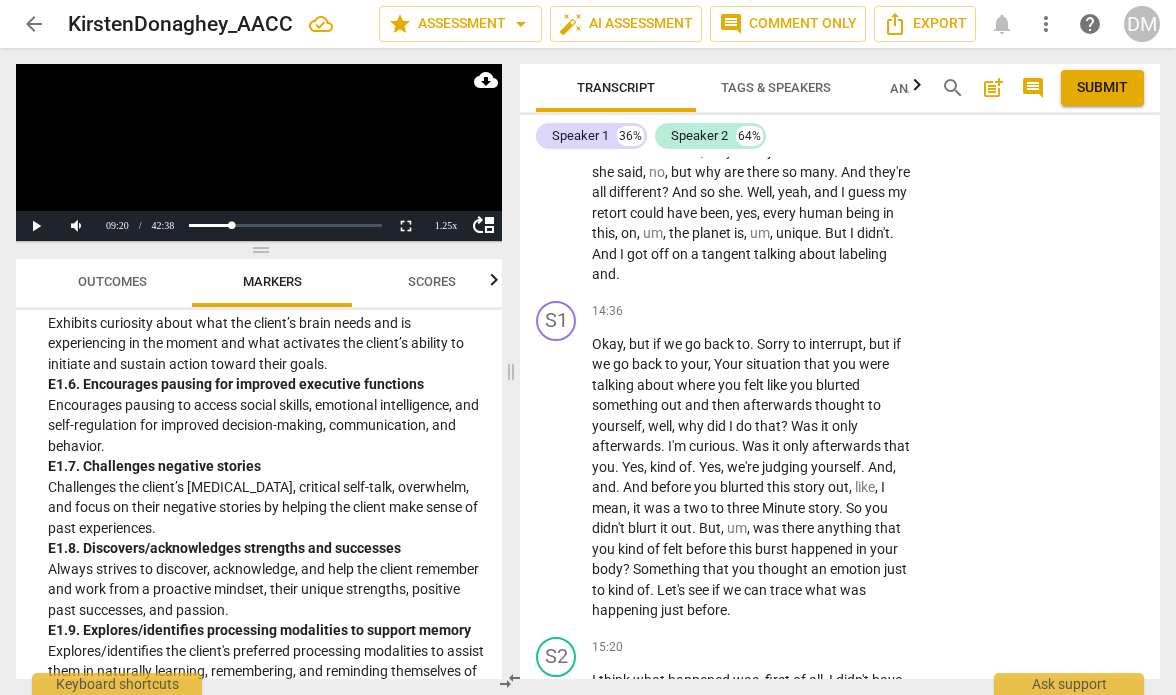 scroll, scrollTop: 8238, scrollLeft: 0, axis: vertical 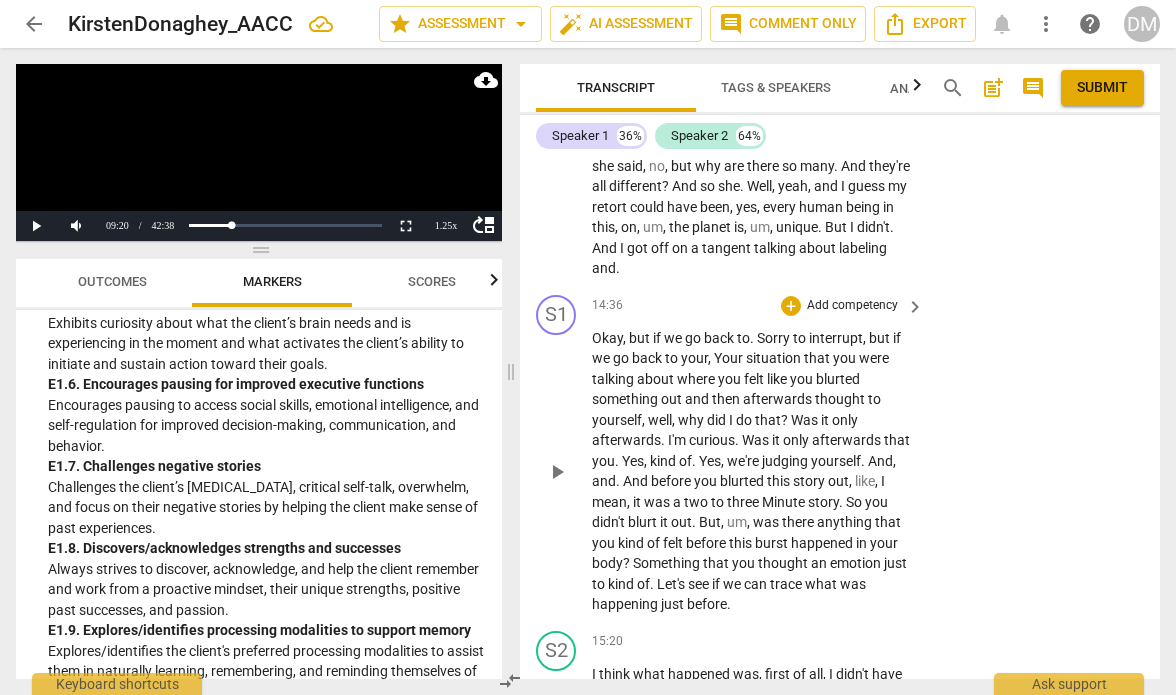 click on "play_arrow pause" at bounding box center (566, 472) 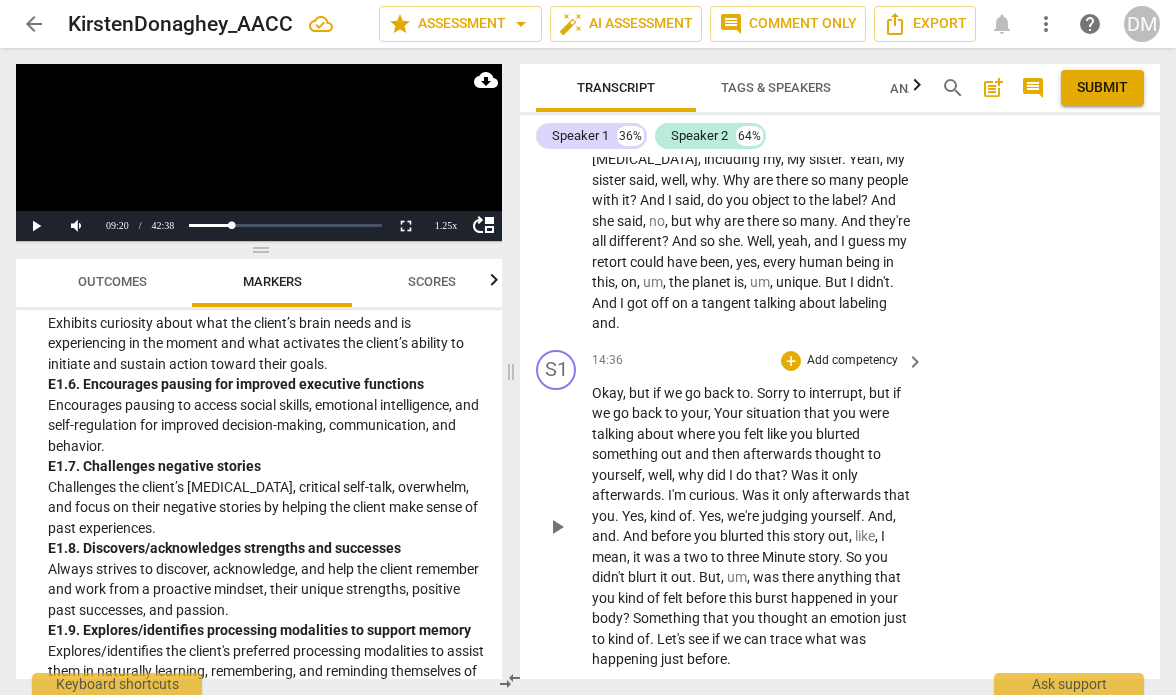 scroll, scrollTop: 8182, scrollLeft: 0, axis: vertical 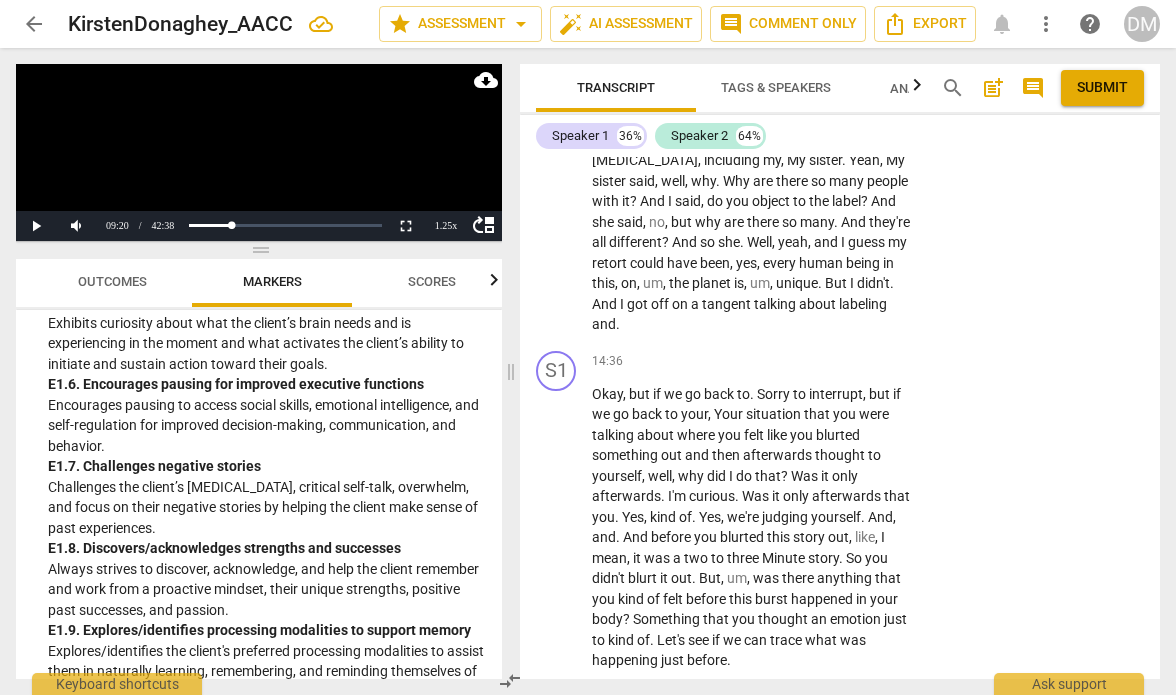 click on "KirstenDonaghey_AACC" at bounding box center (180, 24) 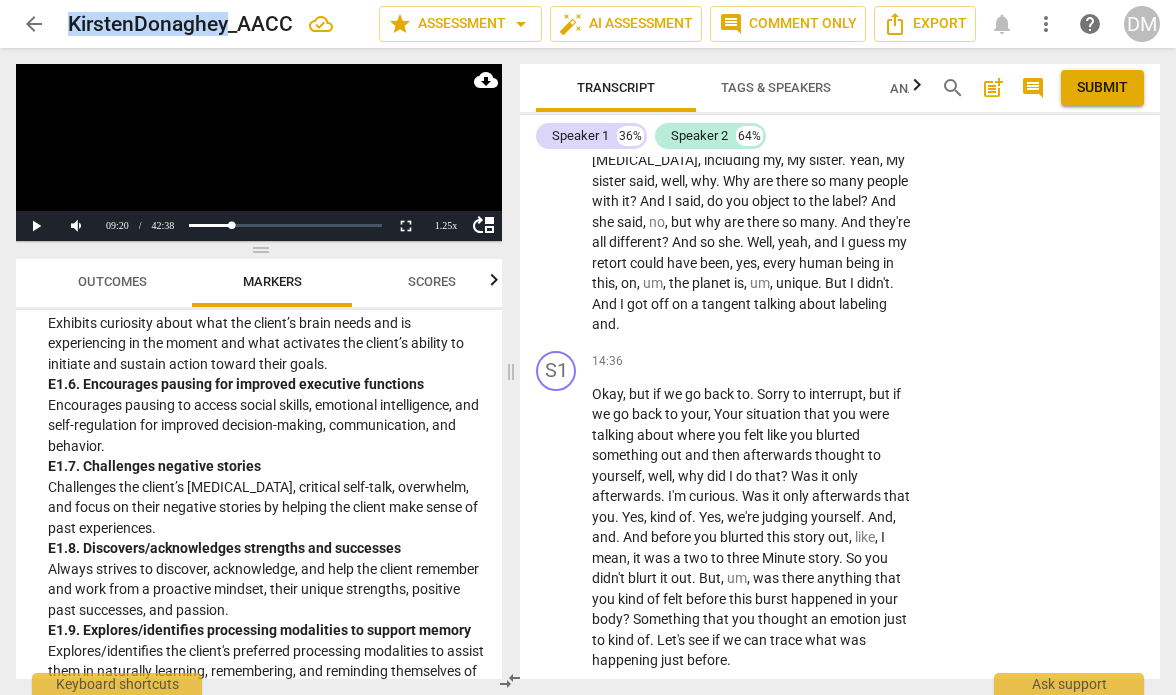 drag, startPoint x: 228, startPoint y: 22, endPoint x: 58, endPoint y: 28, distance: 170.10585 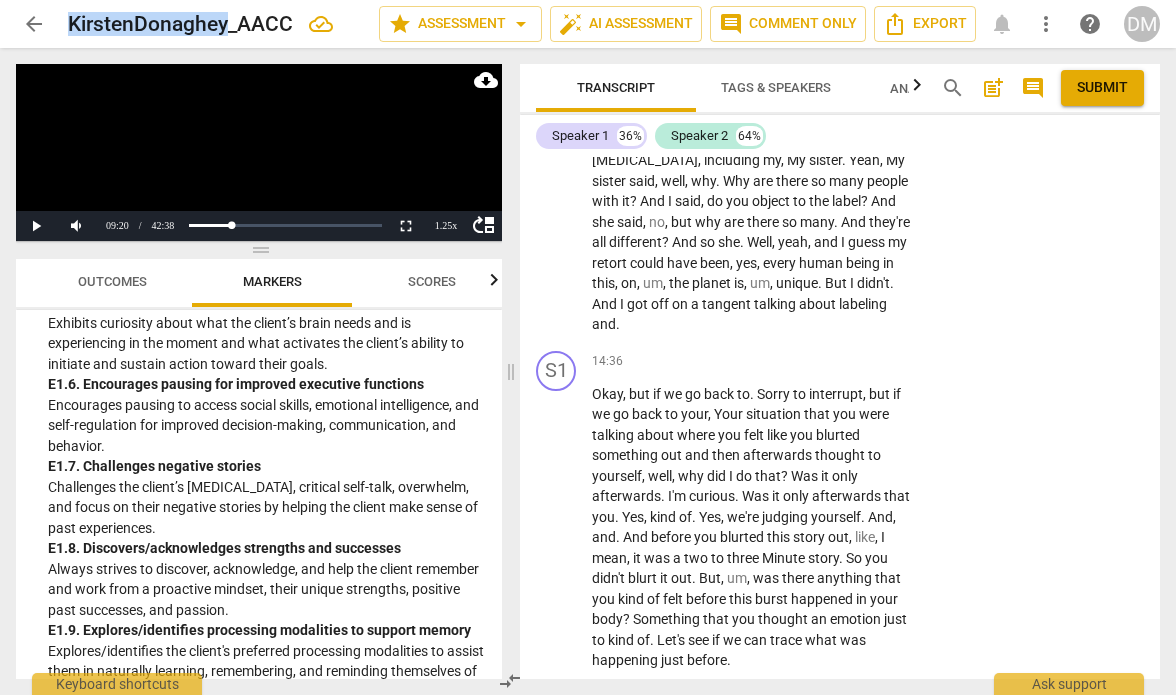 copy on "KirstenDonaghey" 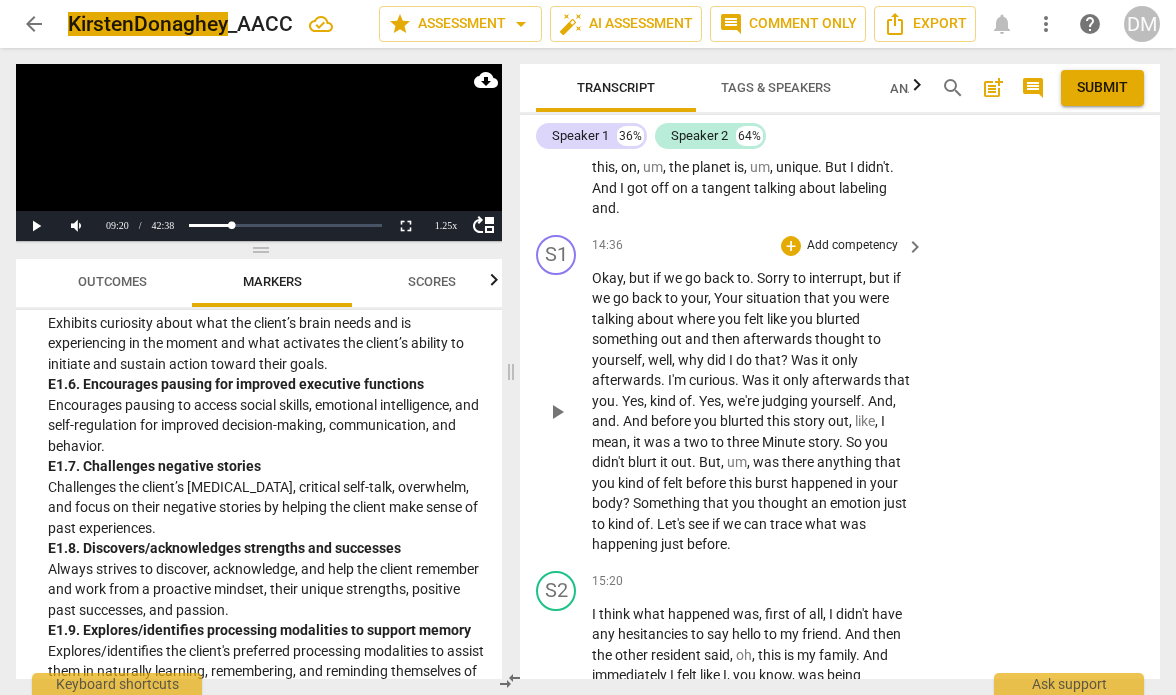 scroll, scrollTop: 8296, scrollLeft: 0, axis: vertical 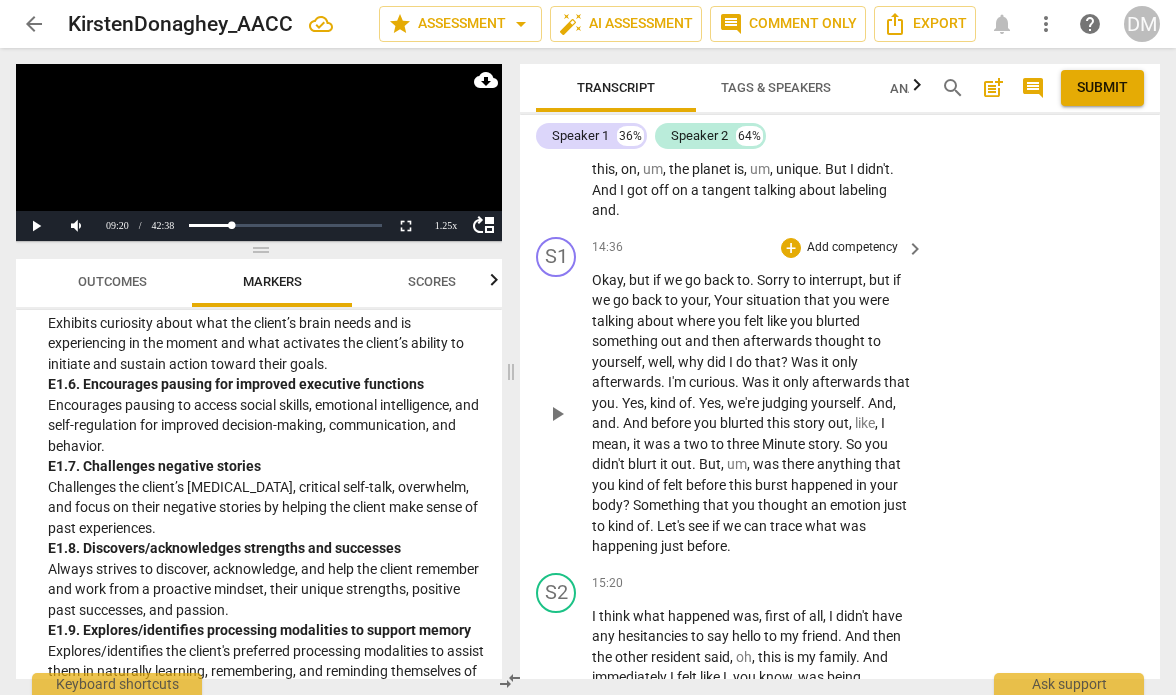 drag, startPoint x: 758, startPoint y: 283, endPoint x: 742, endPoint y: 282, distance: 16.03122 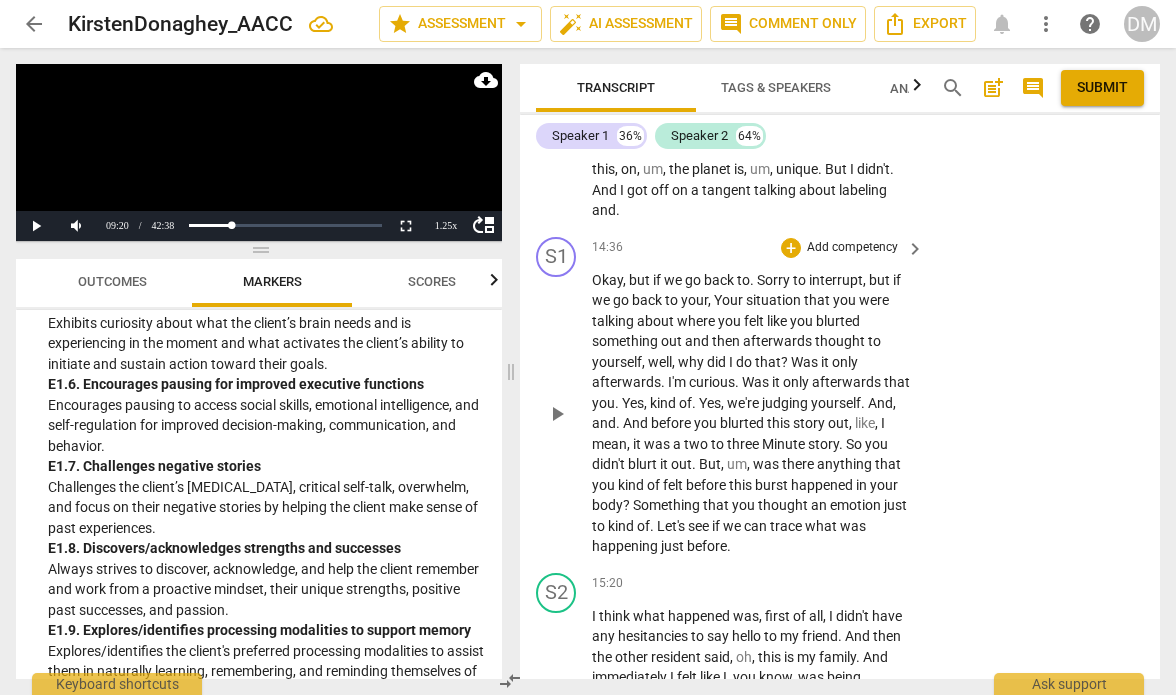 click on "Sorry" at bounding box center (775, 280) 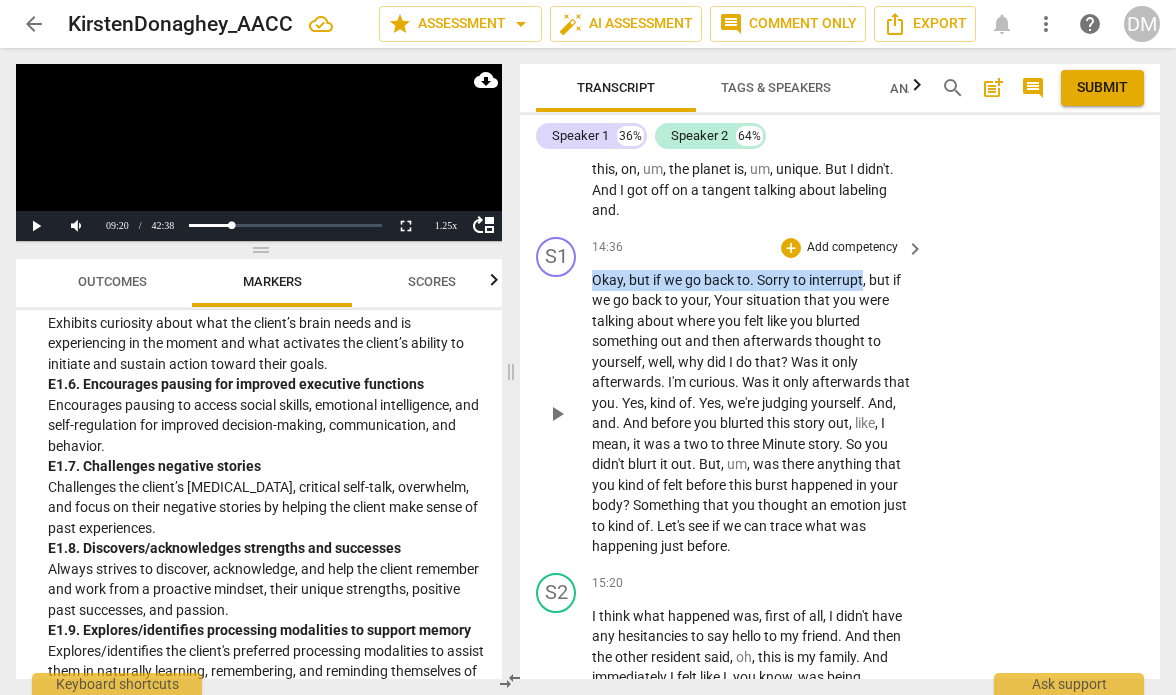 drag, startPoint x: 587, startPoint y: 279, endPoint x: 860, endPoint y: 286, distance: 273.08972 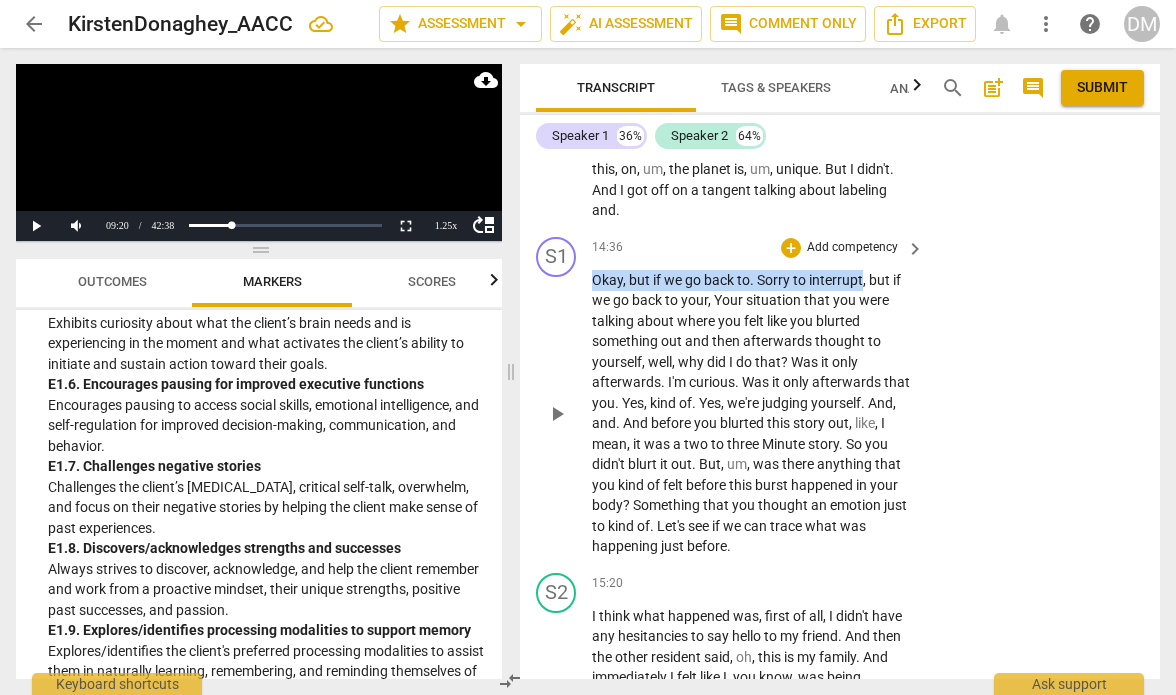 click on "S1 play_arrow pause 14:36 + Add competency keyboard_arrow_right Okay ,   but   if   we   go   back   to .   Sorry   to   interrupt ,   but   if   we   go   back   to   your ,   Your   situation   that   you   were   talking   about   where   you   felt   like   you   blurted   something   out   and   then   afterwards   thought   to   yourself ,   well ,   why   did   I   do   that ?   Was   it   only   afterwards .   I'm   curious .   Was   it   only   afterwards   that   you .   Yes ,   kind   of .   Yes ,   we're   judging   yourself .   And ,   and .   And   before   you   blurted   this   story   out ,   like ,   I   mean ,   it   was   a   two   to   three   Minute   story .   So   you   didn't   blurt   it   out .   But ,   um ,   was   there   anything   that   you   kind   of   felt   before   this   burst   happened   in   your   body ?   Something   that   you   thought   an   emotion   just   to   kind   of .   Let's   see   if   we   can   trace   what   was   happening   just   before ." at bounding box center [840, 397] 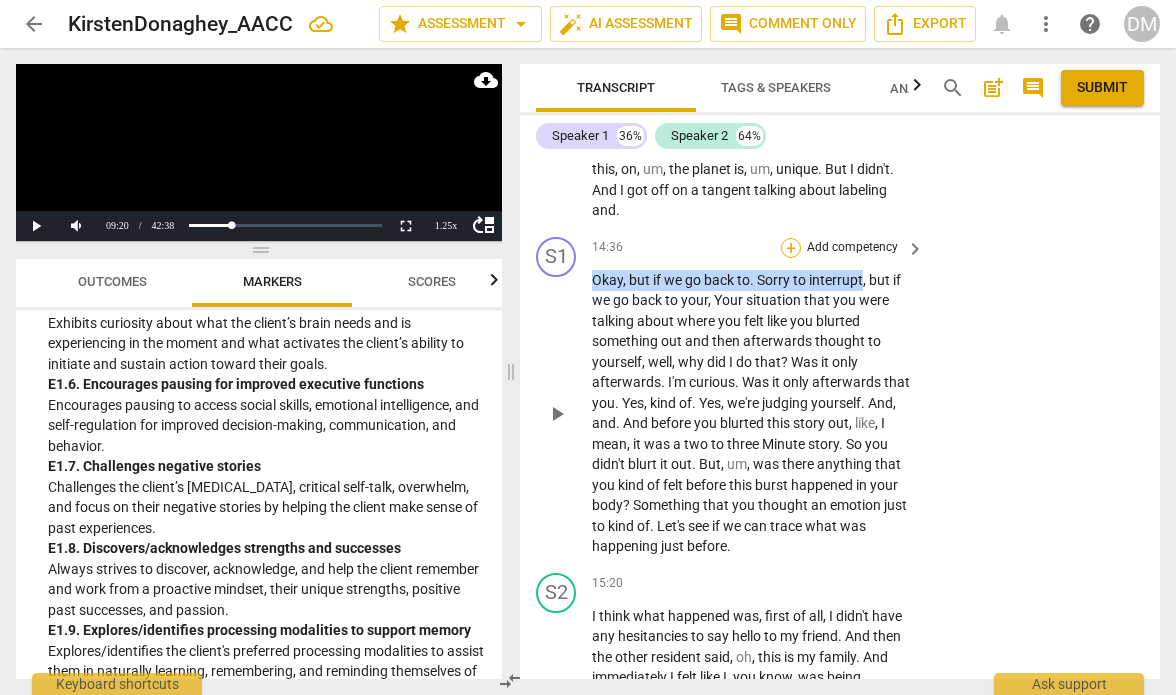 click on "+" at bounding box center (791, 248) 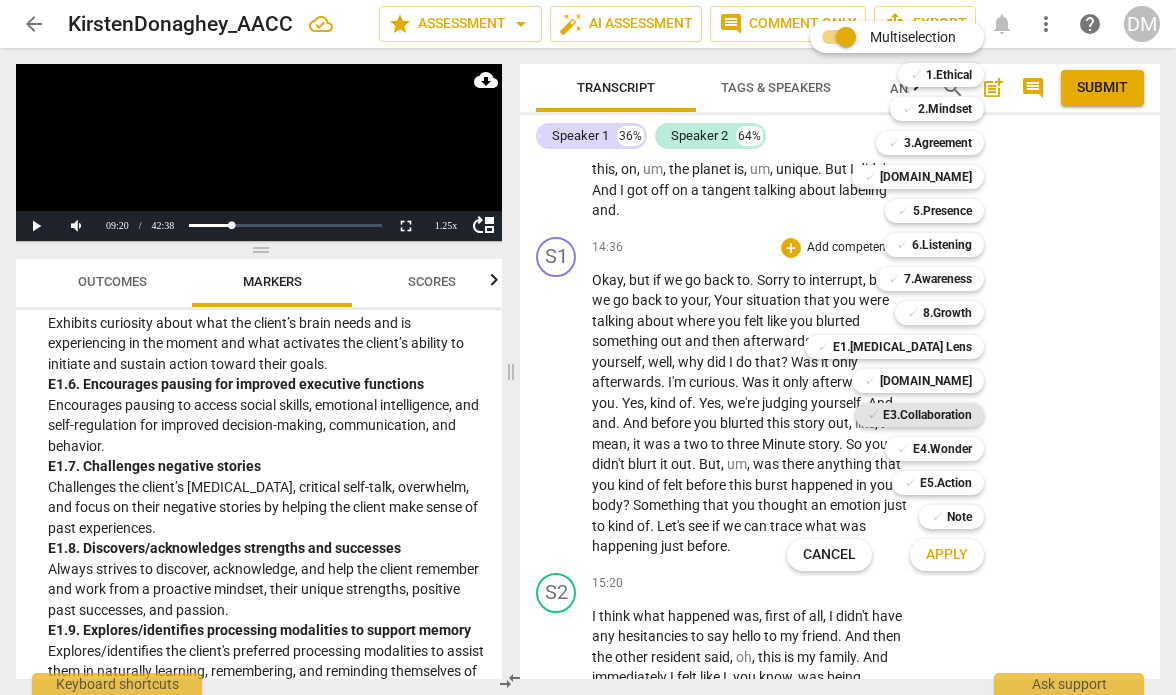 click on "E3.Collaboration" at bounding box center (927, 415) 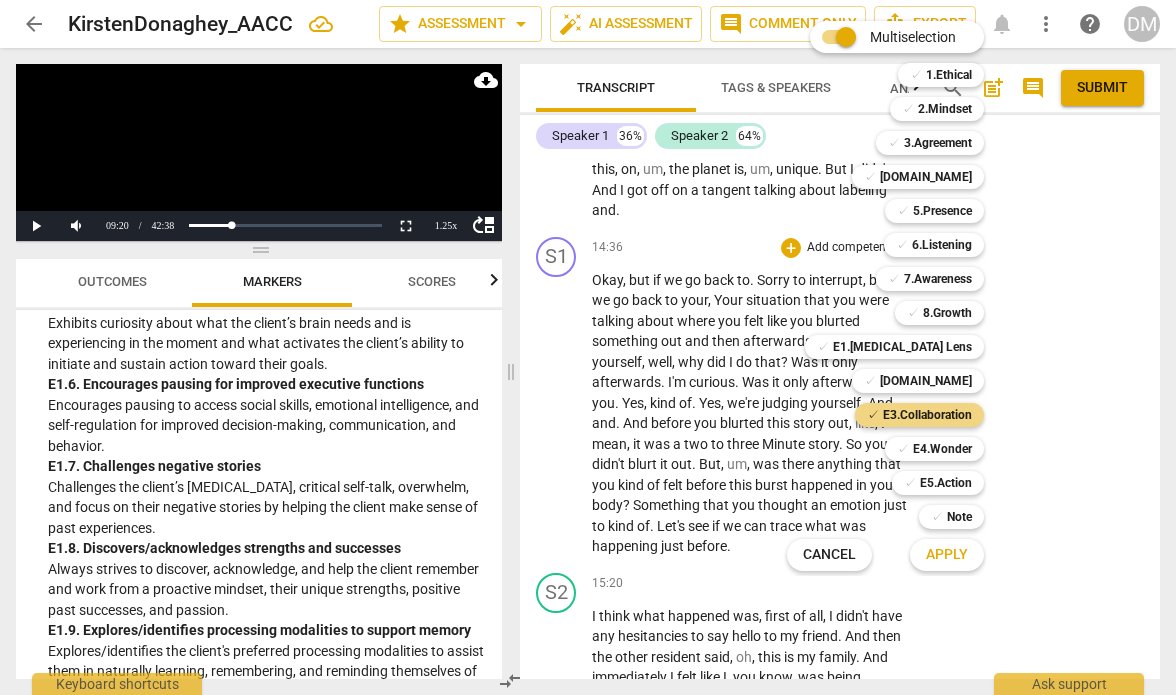 click on "Apply" at bounding box center (947, 555) 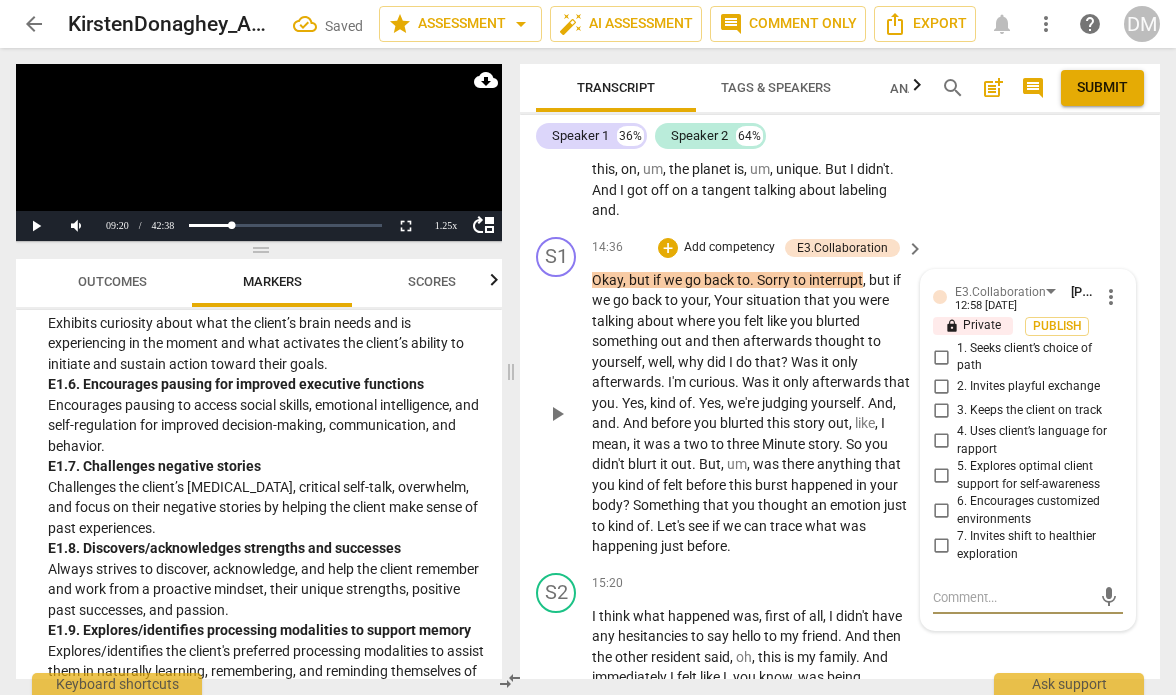 click on "3. Keeps the client on track" at bounding box center [941, 411] 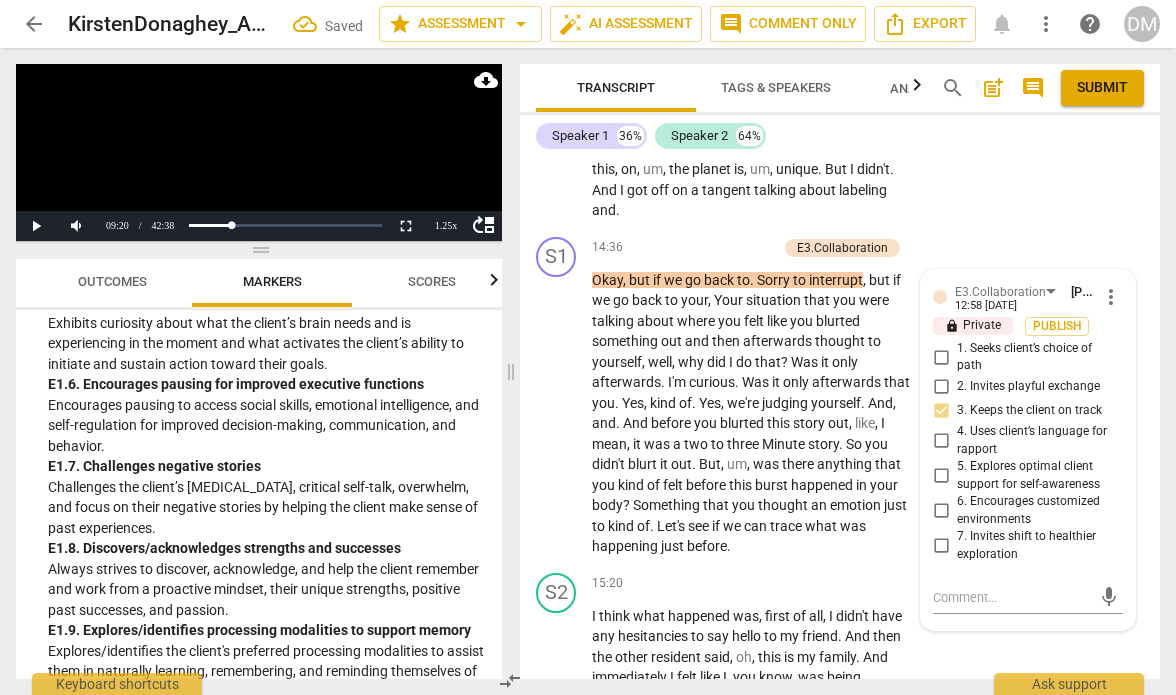 click on "S2 play_arrow pause 09:04 + Add competency keyboard_arrow_right Yes .   Um ,   I   spent   having   a   dinner ,   complete   dinner   with   one   person .   We   had   a   good   conversation ,   although   there   were   more   and   more   people   gathering   in   the   Dining   room .   And   it   was   getting   difficult   to   hear ,   which   puts   an   awful   strain   on   anybody   trying   to   hear   or   trying   to   speak .   Um ,   it's   not   conducive   to   really   good   connection .   Um ,   and   my   friend   whom   I   was   talking   to ,   we   chose   a   table   for   two .   She   had   trouble   hearing .   And   in   the   best   of   times ,   she   still   has   a   little   bit   of   a   problem   with   hearing .   M .   And ,   um ,   then   the   interesting   thing   is   I   said ,   do   you   want   to   continue   this   conversation   by   coming   back   to   my   apartment   for   a   while ?   She   said ,   no .   Um ,   and   I ,   I'm   not   even   sure" at bounding box center (840, -708) 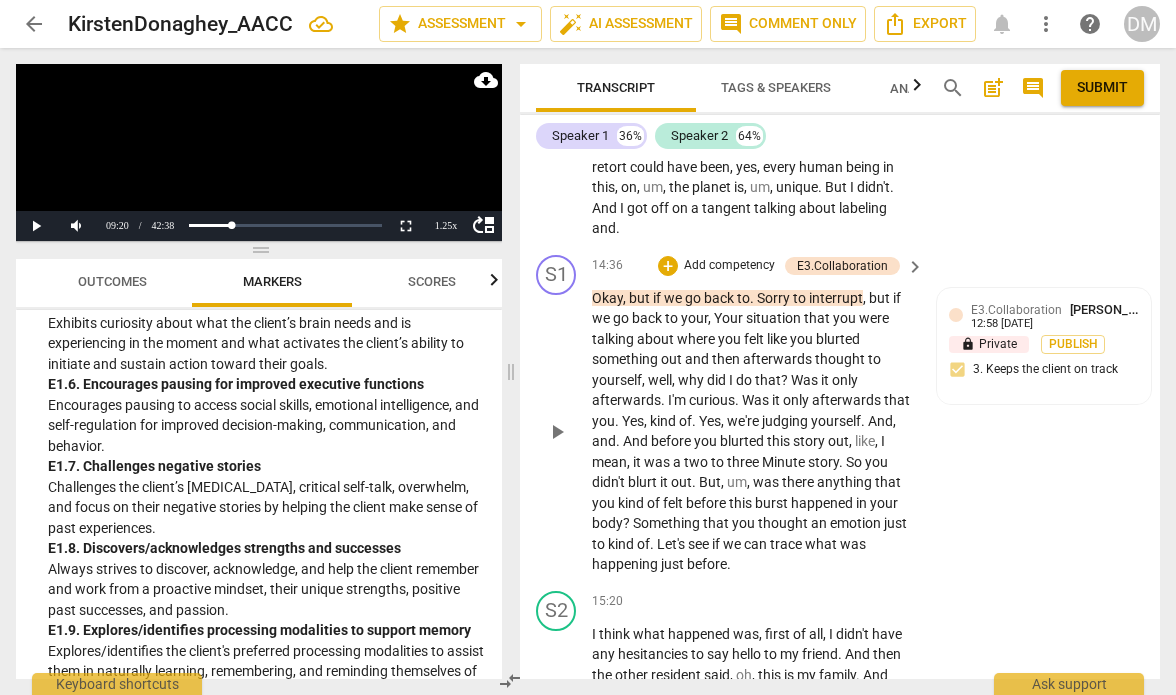 scroll, scrollTop: 8276, scrollLeft: 0, axis: vertical 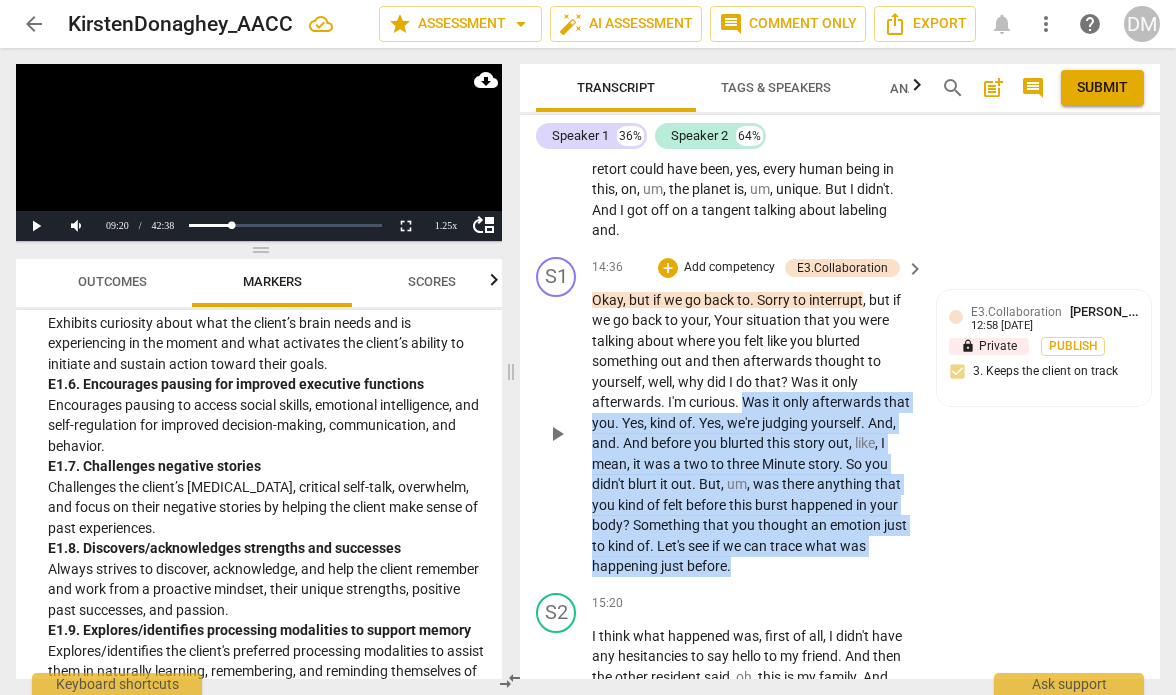 drag, startPoint x: 744, startPoint y: 403, endPoint x: 884, endPoint y: 574, distance: 221 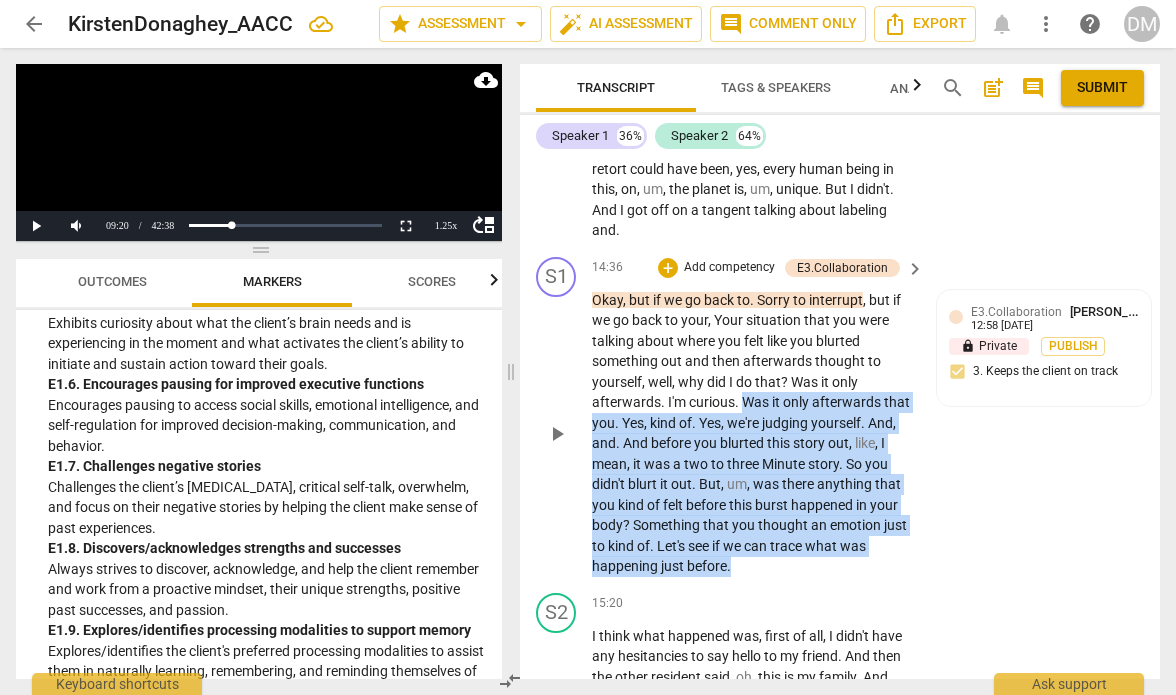 click on "Okay ,   but   if   we   go   back   to .   Sorry   to   interrupt ,   but   if   we   go   back   to   your ,   Your   situation   that   you   were   talking   about   where   you   felt   like   you   blurted   something   out   and   then   afterwards   thought   to   yourself ,   well ,   why   did   I   do   that ?   Was   it   only   afterwards .   I'm   curious .   Was   it   only   afterwards   that   you .   Yes ,   kind   of .   Yes ,   we're   judging   yourself .   And ,   and .   And   before   you   blurted   this   story   out ,   like ,   I   mean ,   it   was   a   two   to   three   Minute   story .   So   you   didn't   blurt   it   out .   But ,   um ,   was   there   anything   that   you   kind   of   felt   before   this   burst   happened   in   your   body ?   Something   that   you   thought   an   emotion   just   to   kind   of .   Let's   see   if   we   can   trace   what   was   happening   just   before ." at bounding box center (753, 433) 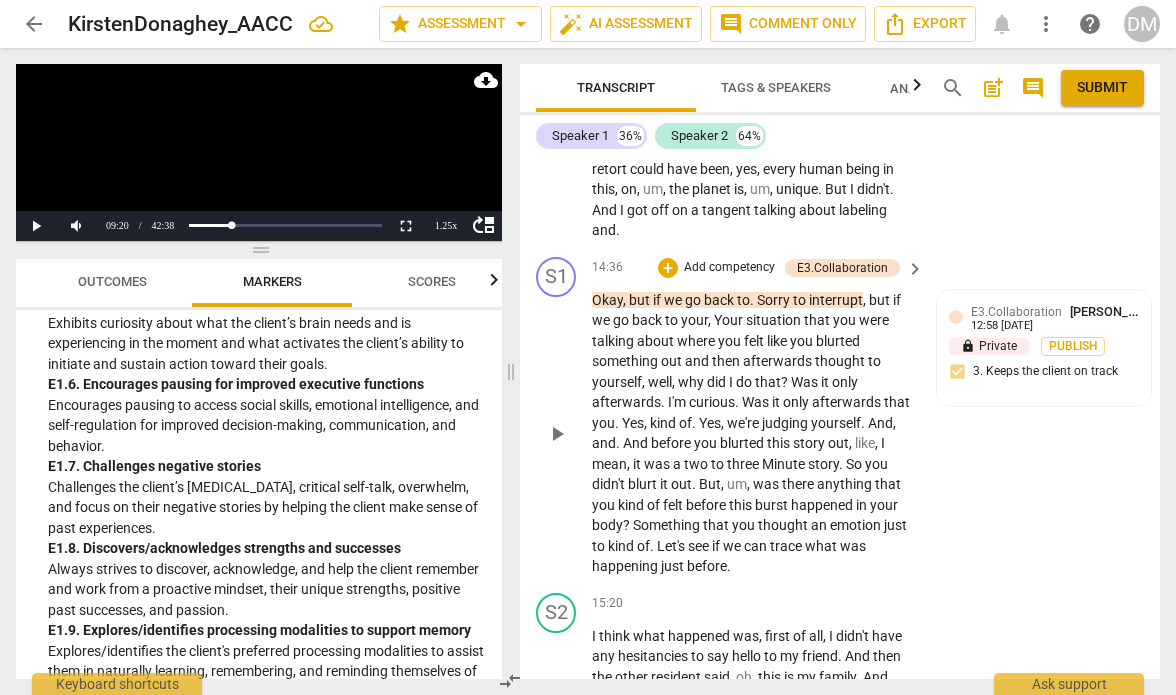 click on "Okay" at bounding box center [607, 300] 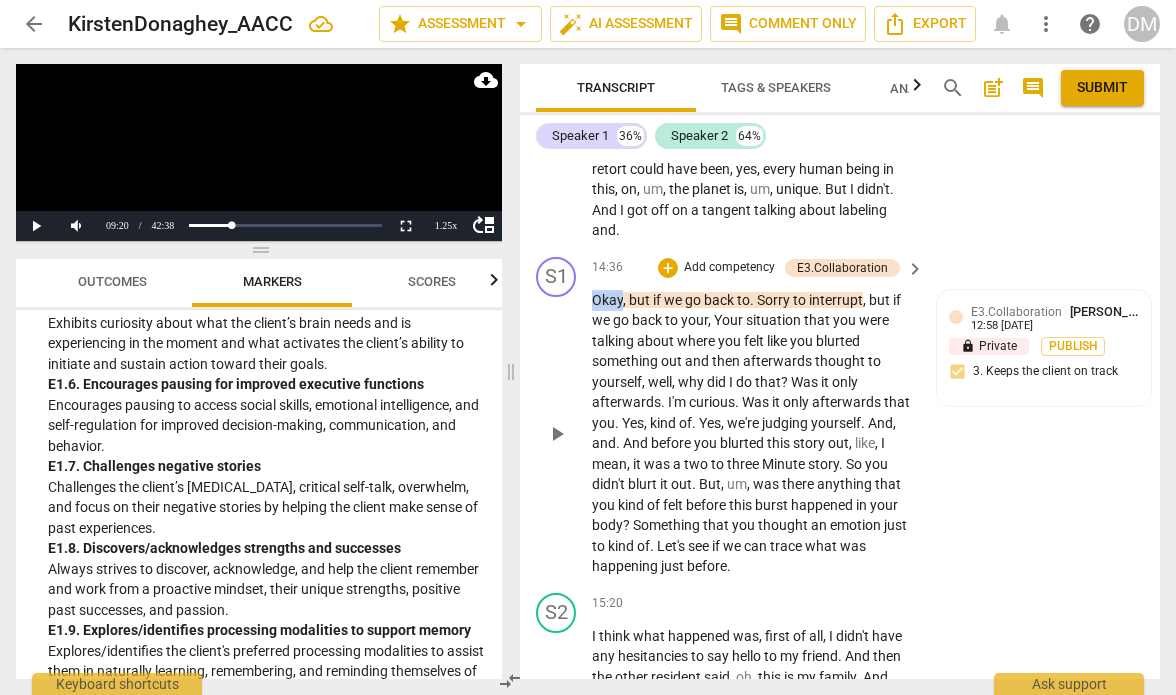 click on "Okay" at bounding box center [607, 300] 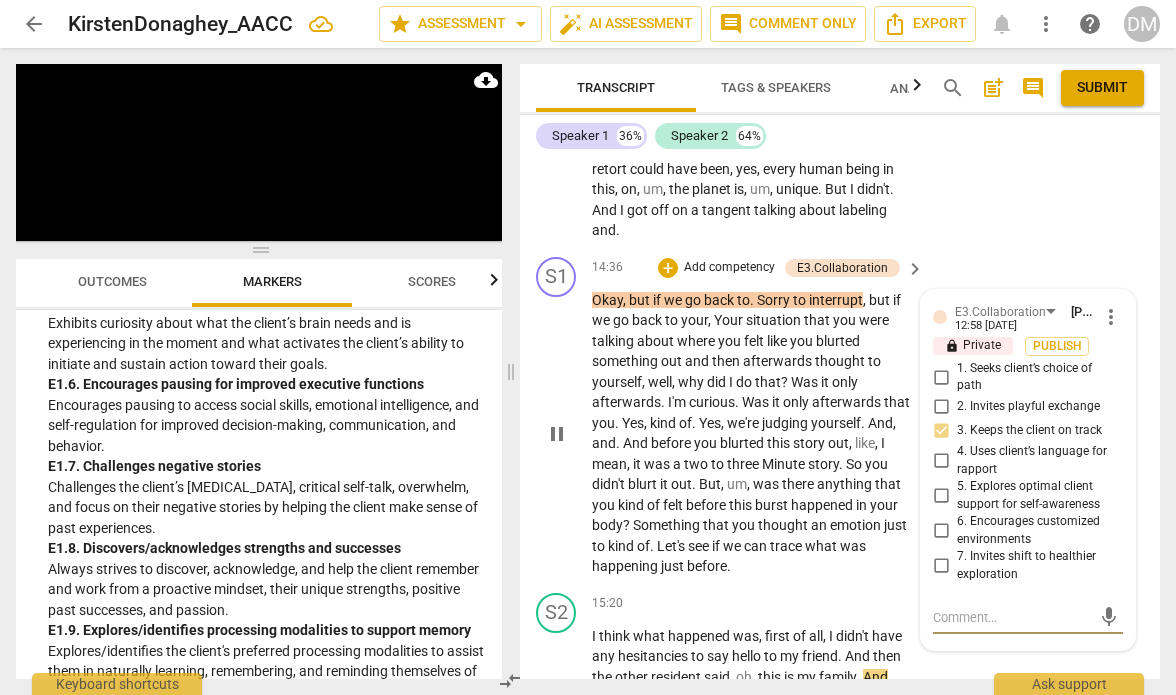 type 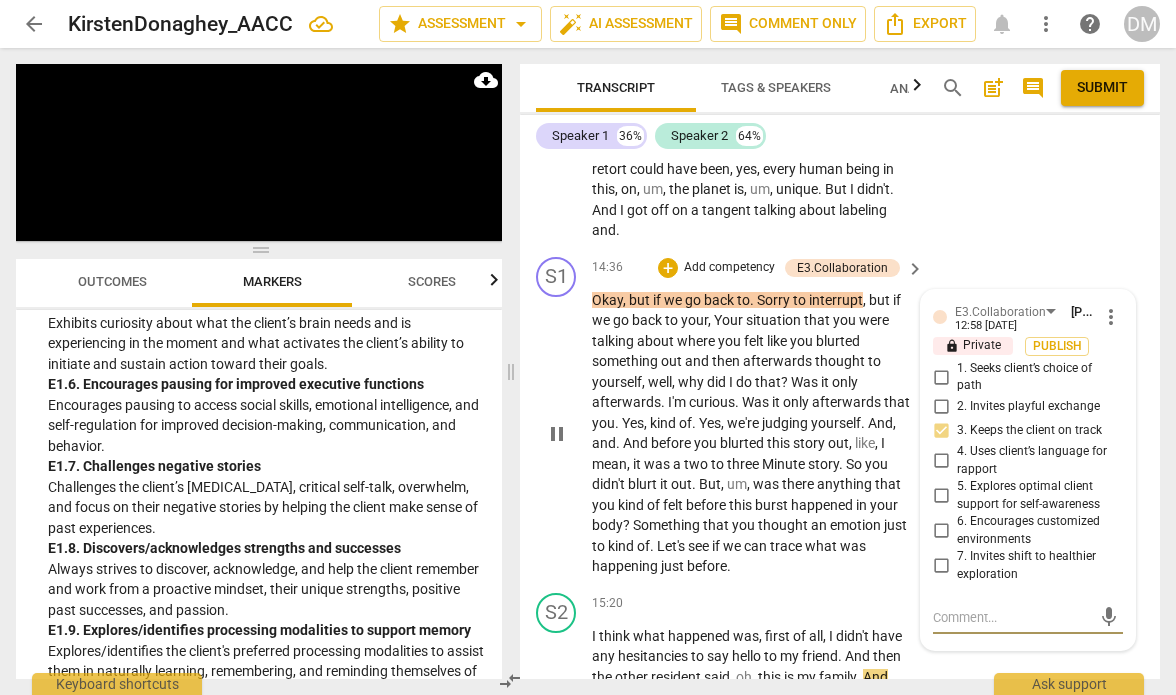 type 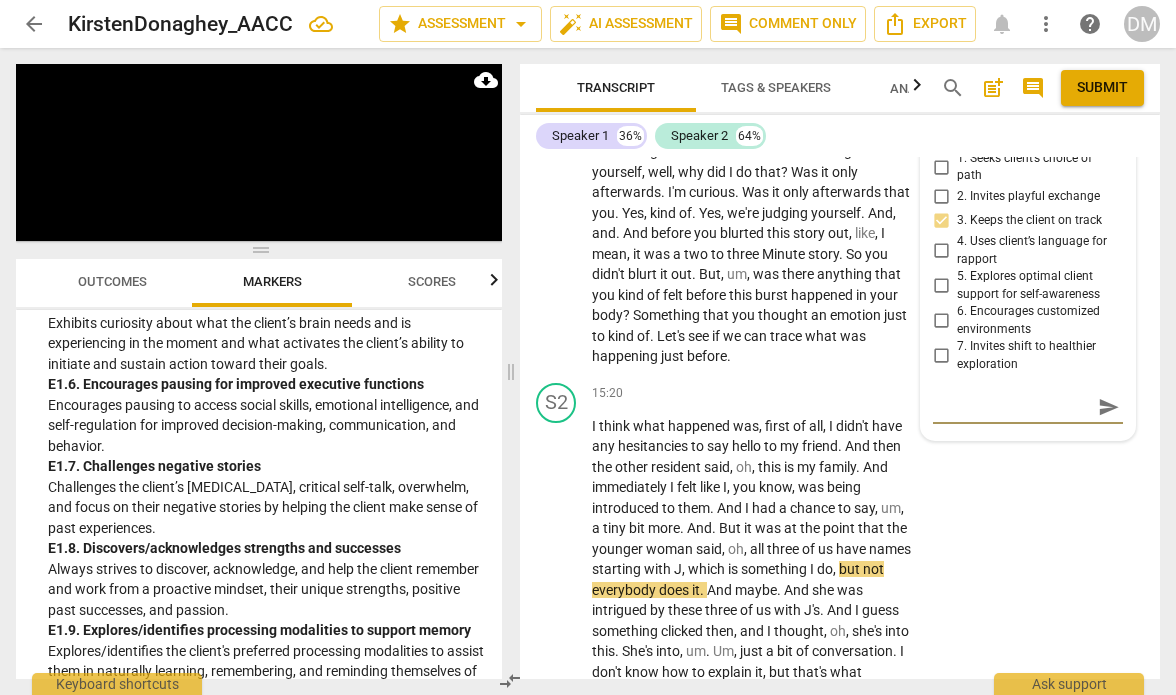 scroll, scrollTop: 8476, scrollLeft: 0, axis: vertical 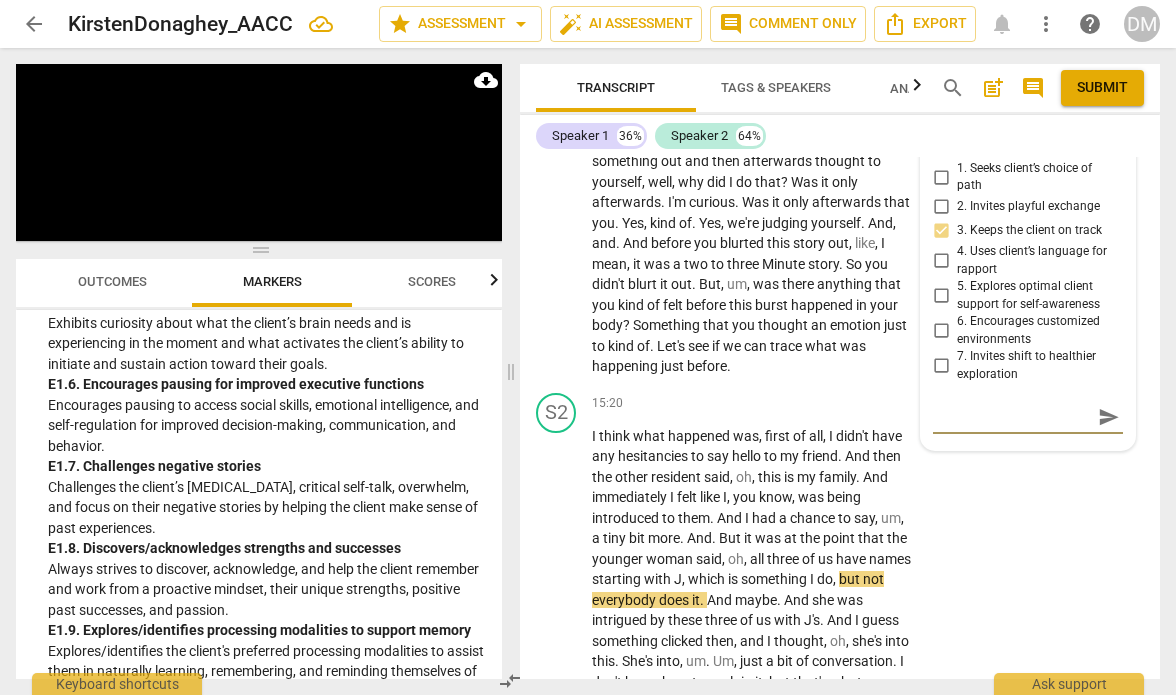 type 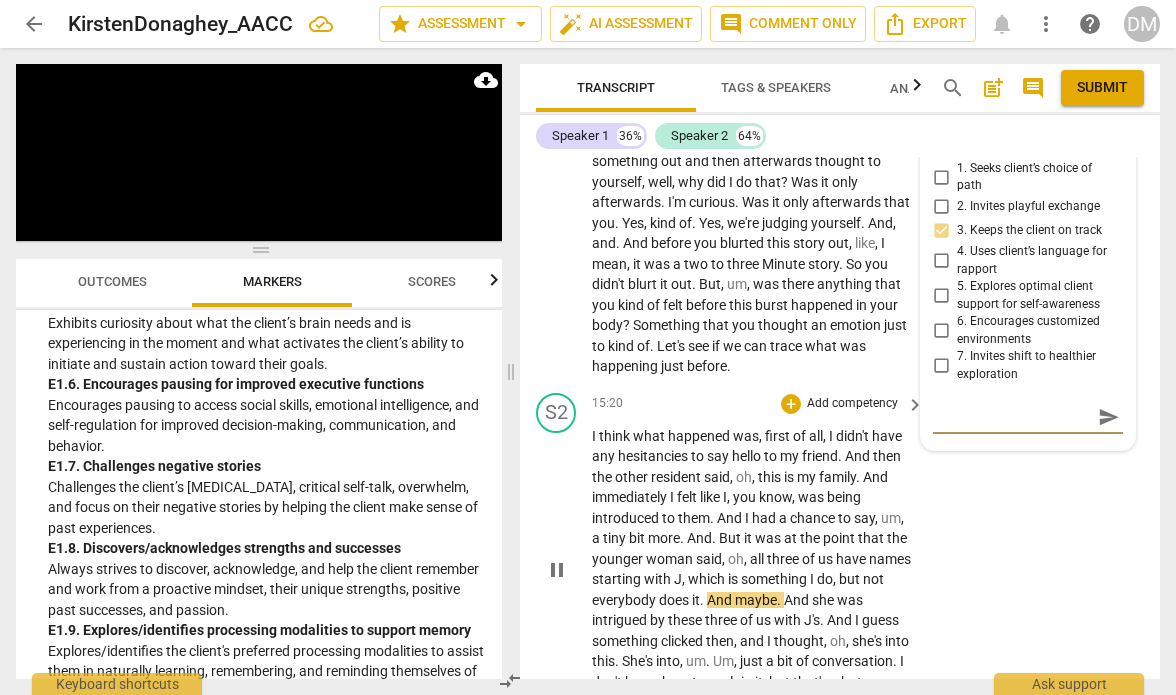 type 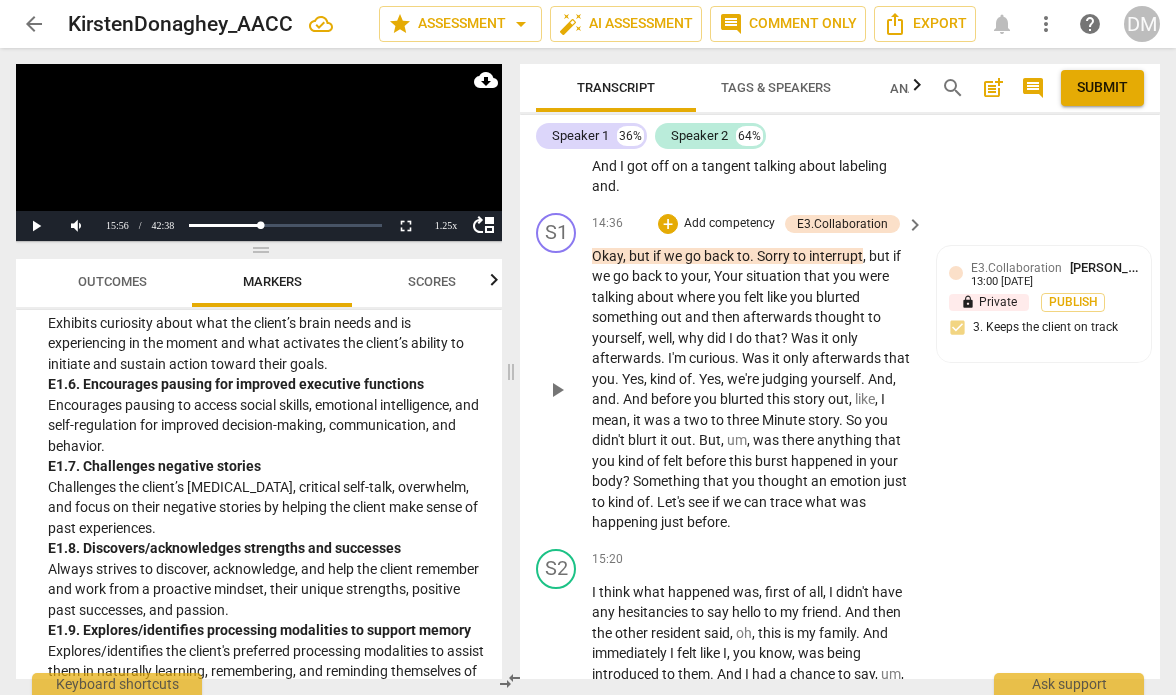 scroll, scrollTop: 8322, scrollLeft: 0, axis: vertical 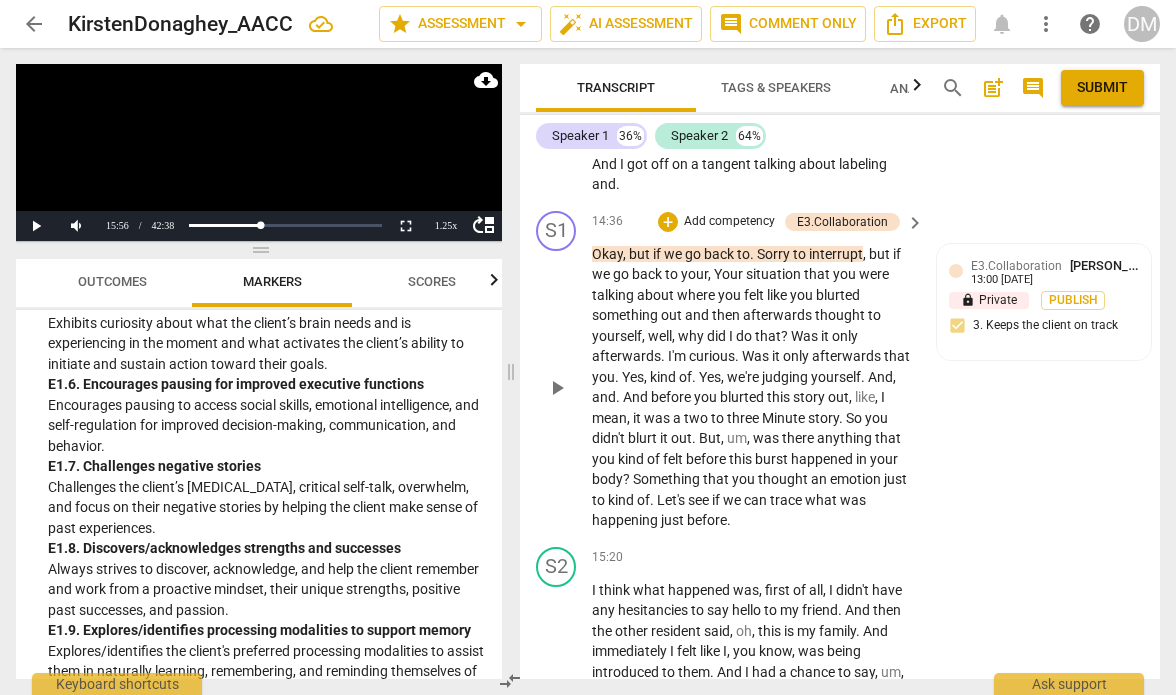 click on "Was" at bounding box center (806, 336) 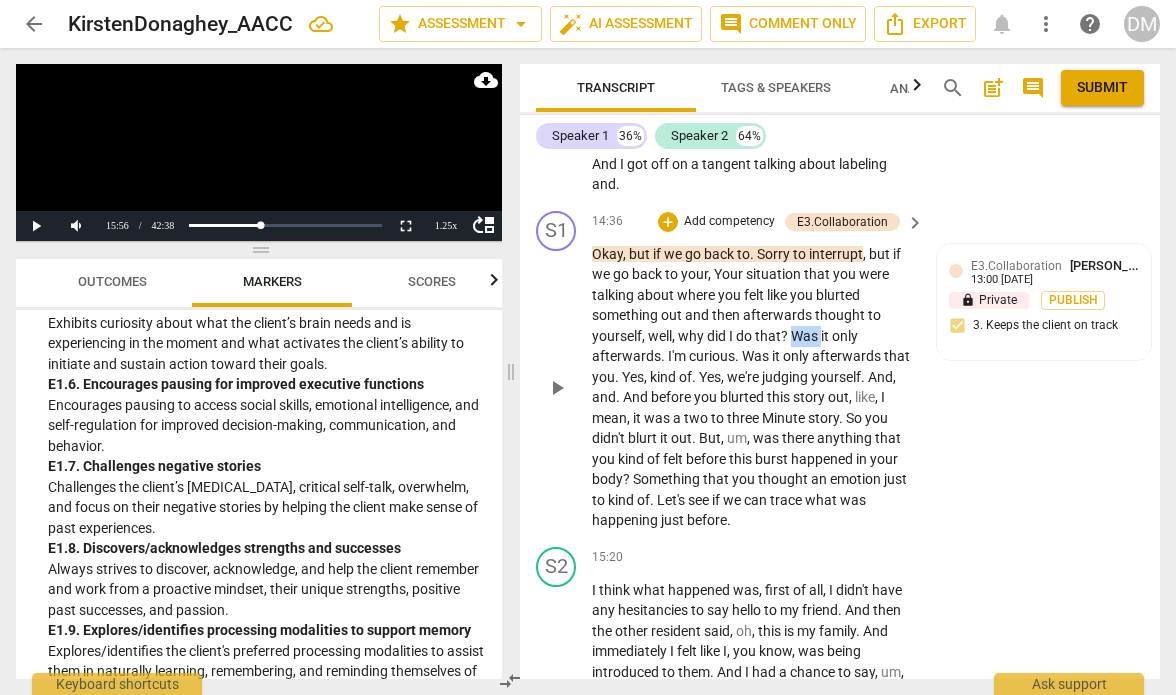 click on "Was" at bounding box center (806, 336) 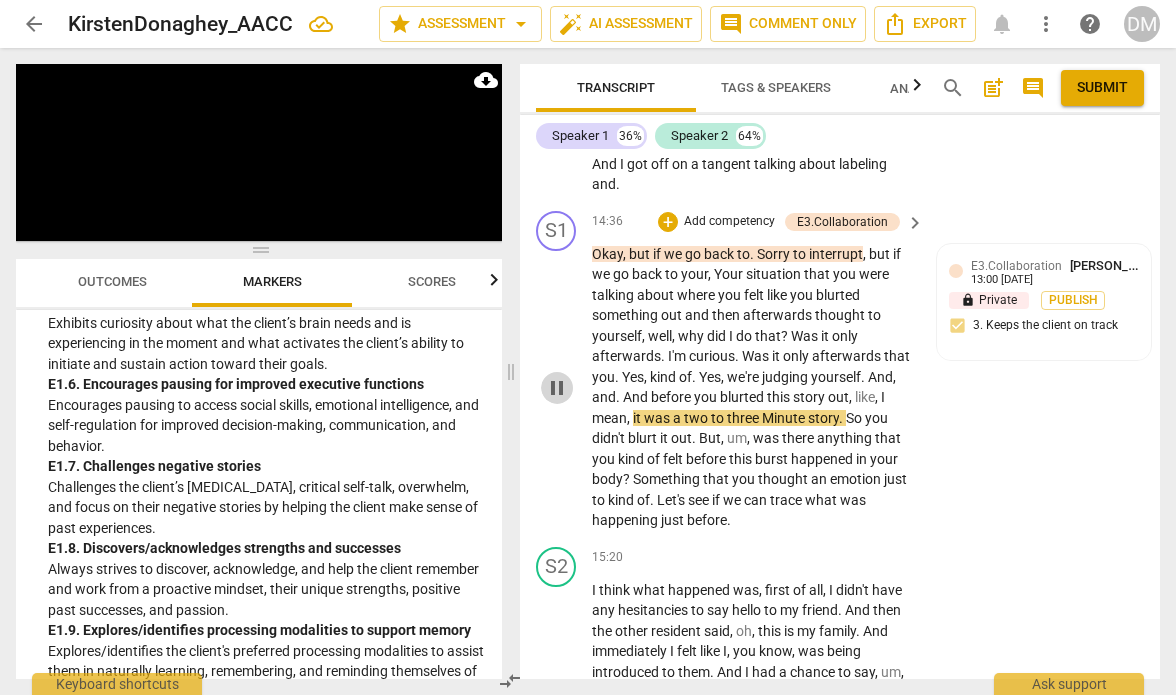 click on "pause" at bounding box center [557, 388] 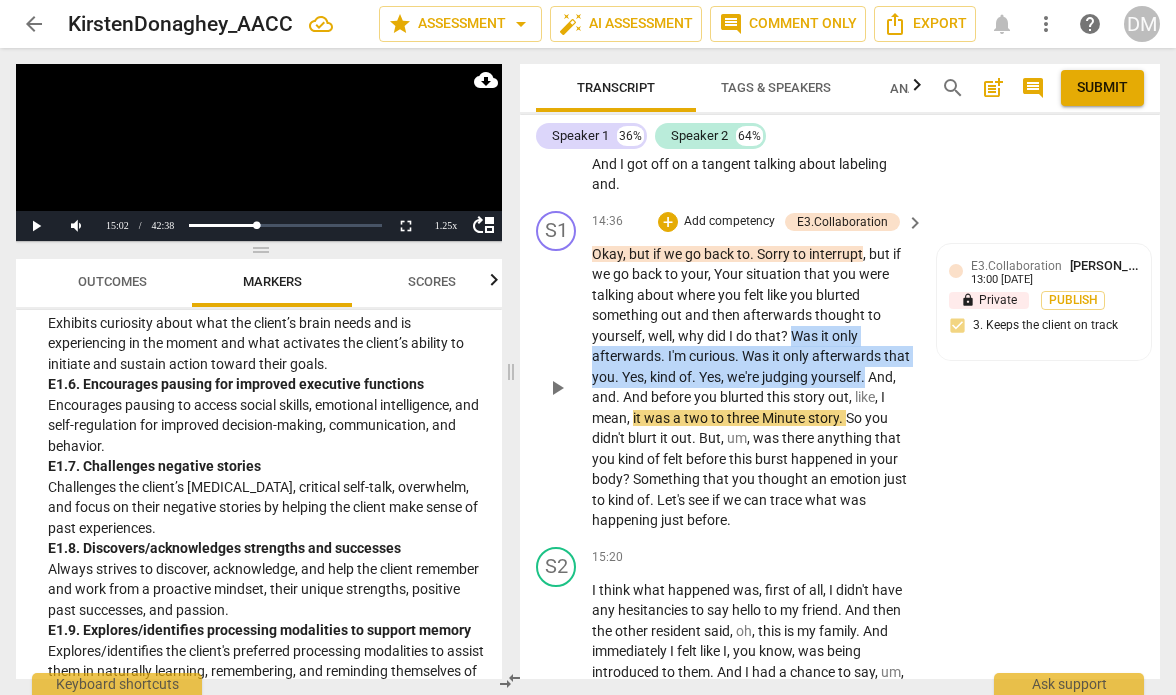 drag, startPoint x: 792, startPoint y: 335, endPoint x: 866, endPoint y: 380, distance: 86.608315 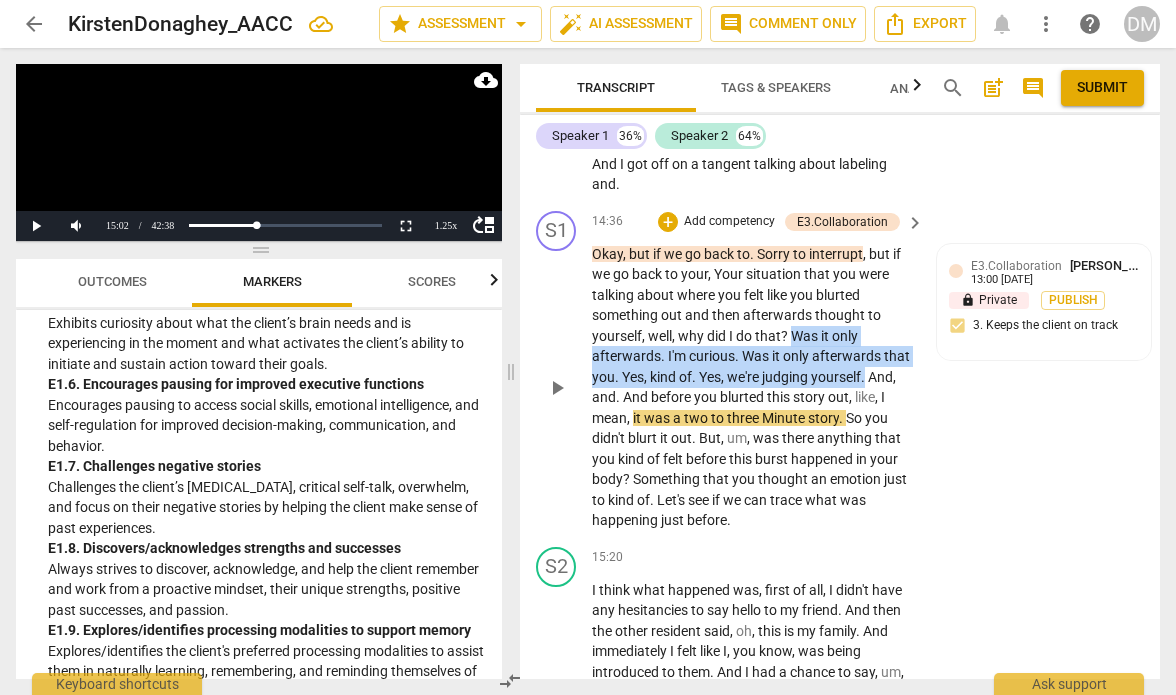 click on "Okay ,   but   if   we   go   back   to .   Sorry   to   interrupt ,   but   if   we   go   back   to   your ,   Your   situation   that   you   were   talking   about   where   you   felt   like   you   blurted   something   out   and   then   afterwards   thought   to   yourself ,   well ,   why   did   I   do   that ?   Was   it   only   afterwards .   I'm   curious .   Was   it   only   afterwards   that   you .   Yes ,   kind   of .   Yes ,   we're   judging   yourself .   And ,   and .   And   before   you   blurted   this   story   out ,   like ,   I   mean ,   it   was   a   two   to   three   Minute   story .   So   you   didn't   blurt   it   out .   But ,   um ,   was   there   anything   that   you   kind   of   felt   before   this   burst   happened   in   your   body ?   Something   that   you   thought   an   emotion   just   to   kind   of .   Let's   see   if   we   can   trace   what   was   happening   just   before ." at bounding box center (753, 387) 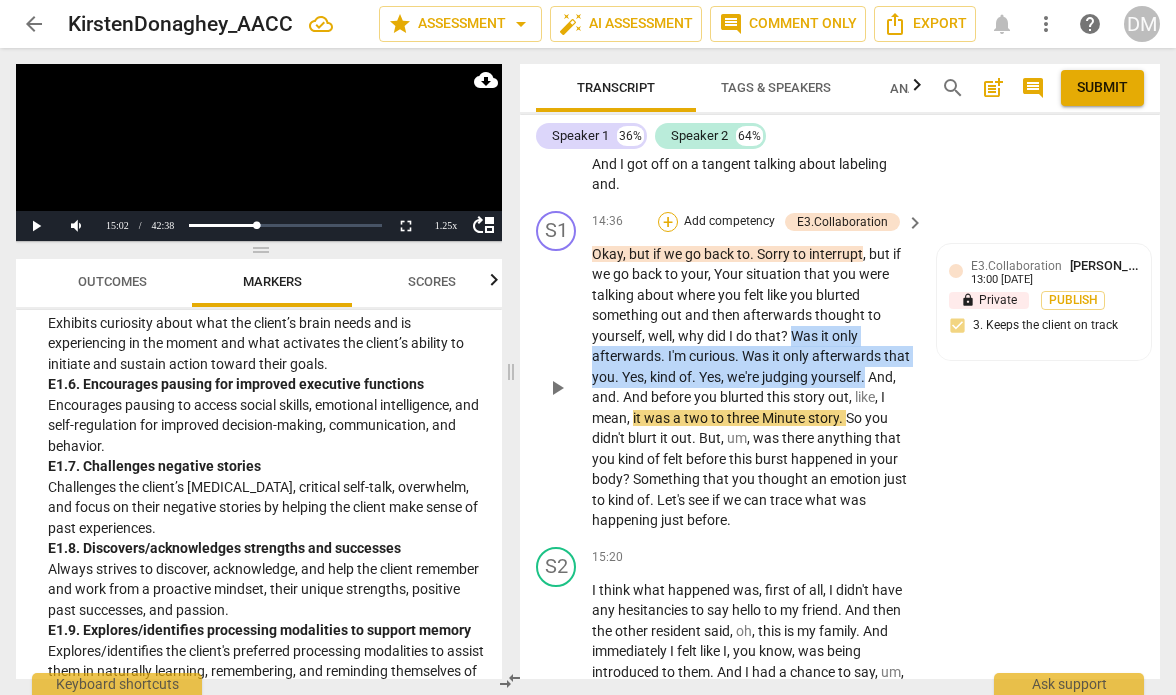 click on "+" at bounding box center (668, 222) 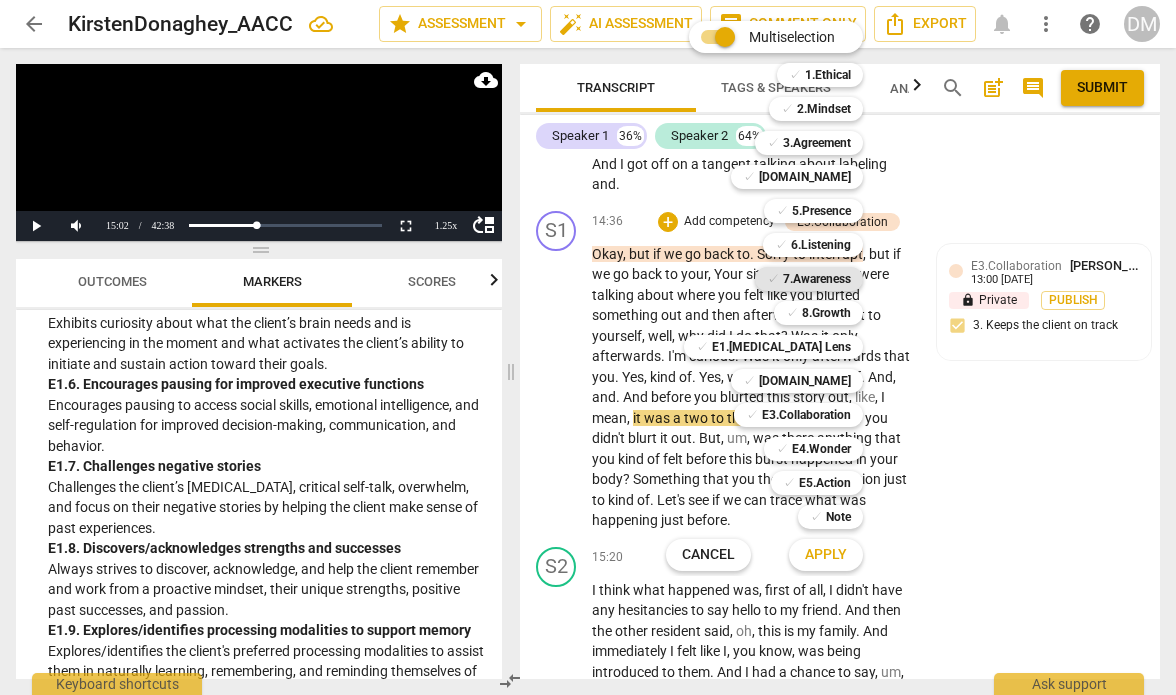 click on "7.Awareness" at bounding box center (817, 279) 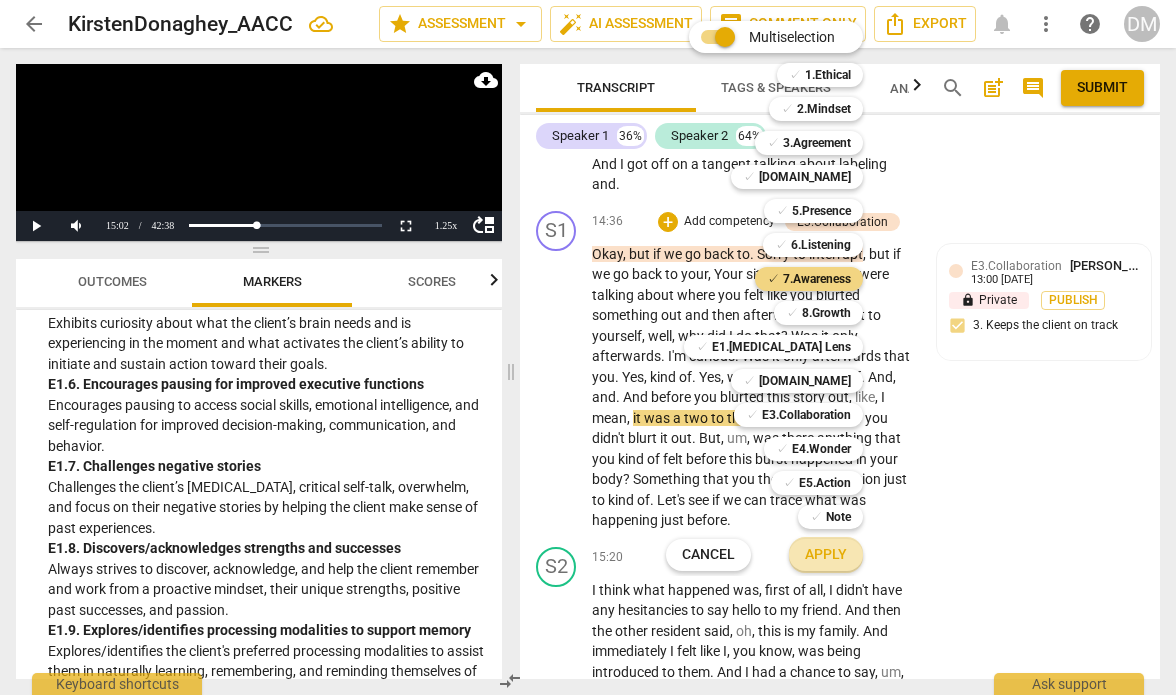 click on "Apply" at bounding box center (826, 555) 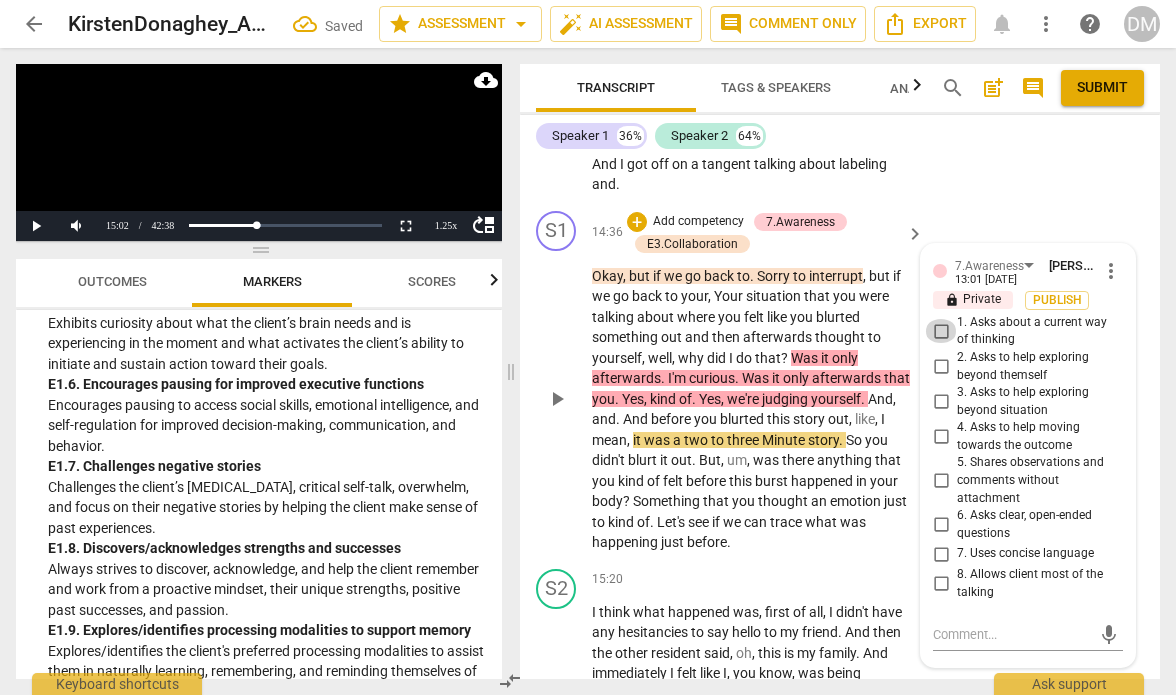 click on "1. Asks about a current way of thinking" at bounding box center (941, 331) 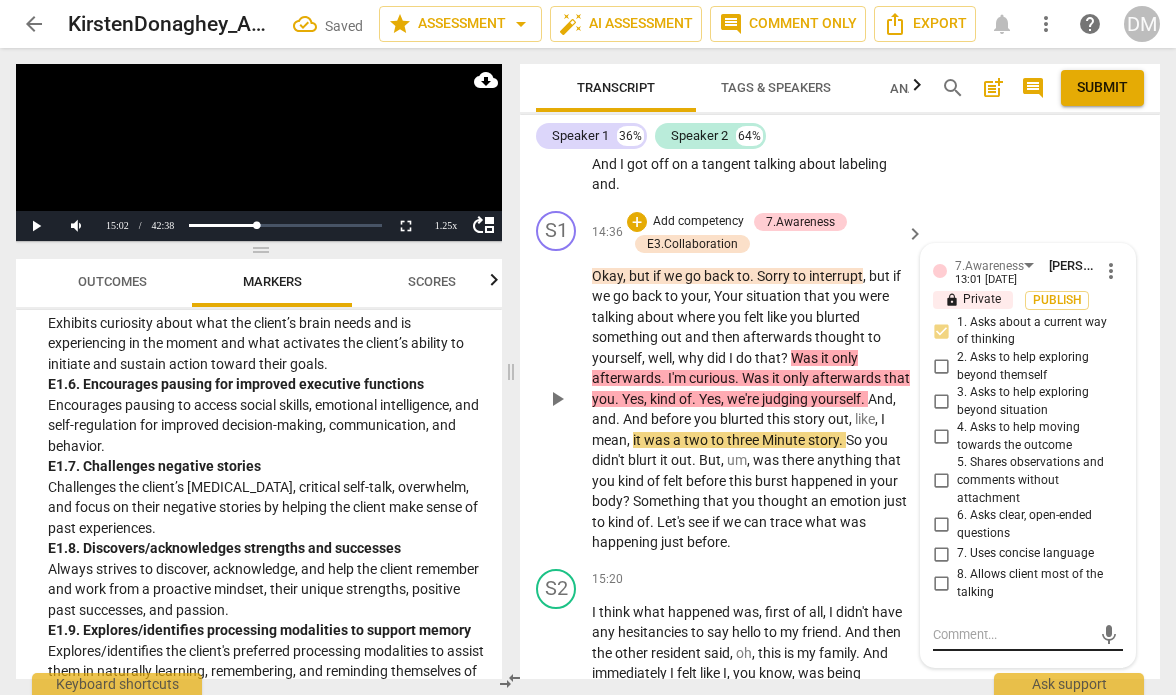 click at bounding box center [1012, 634] 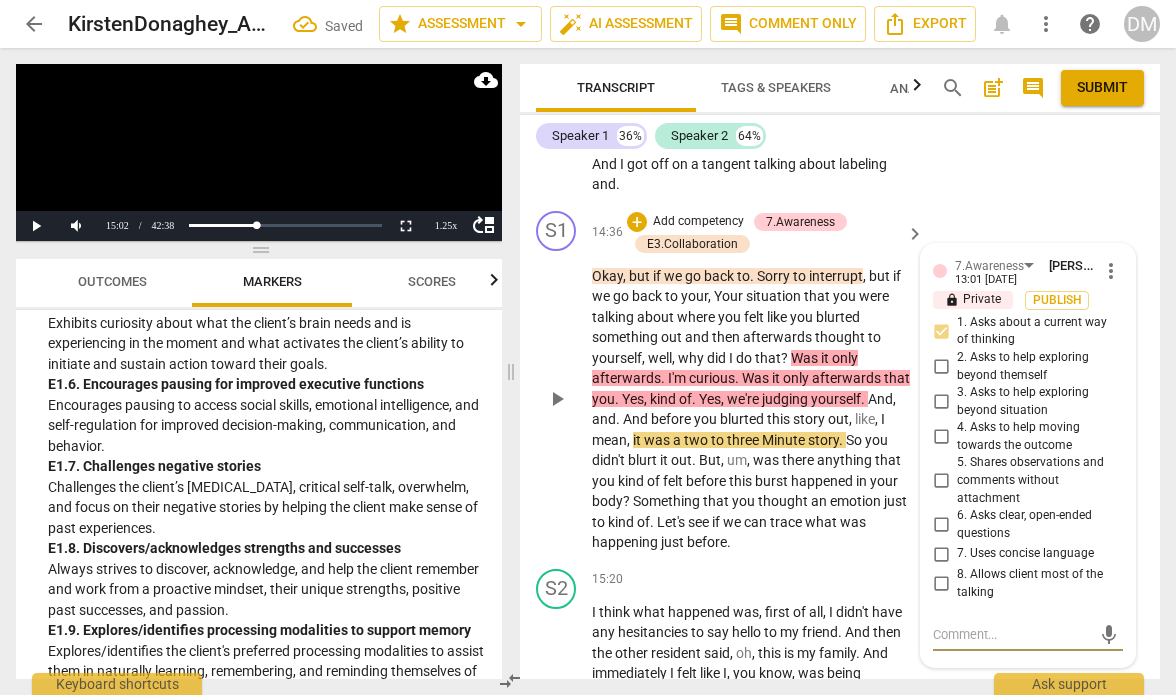 type on "P" 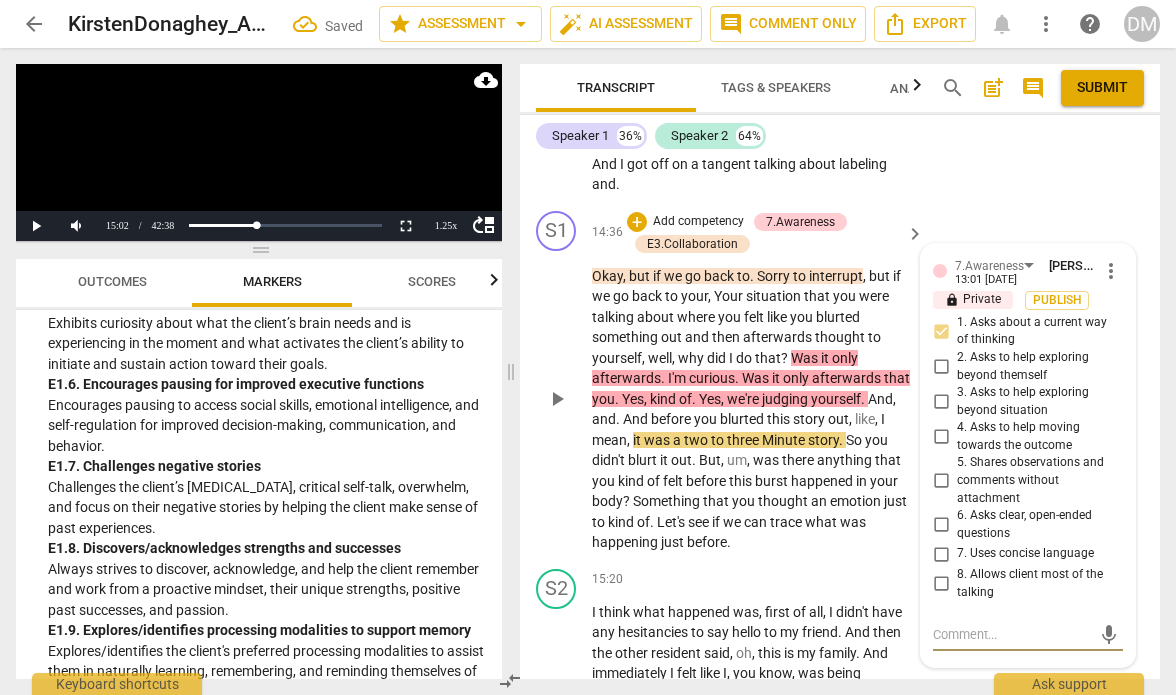 type on "P" 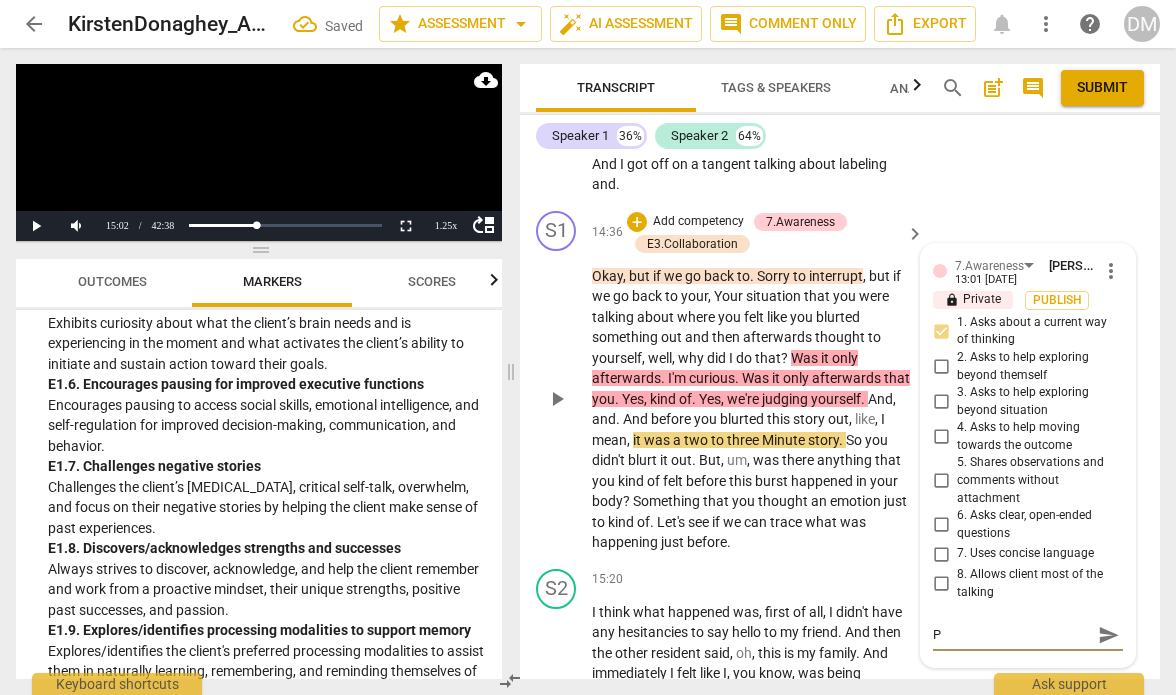 type on "Pa" 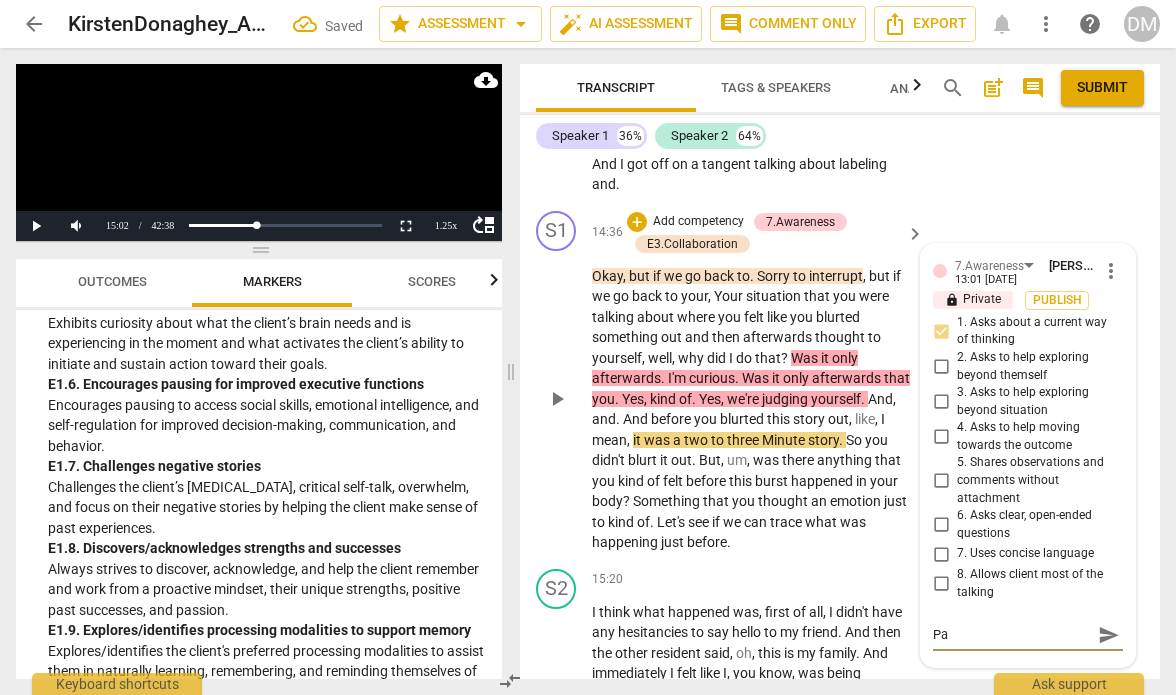 type on "Pau" 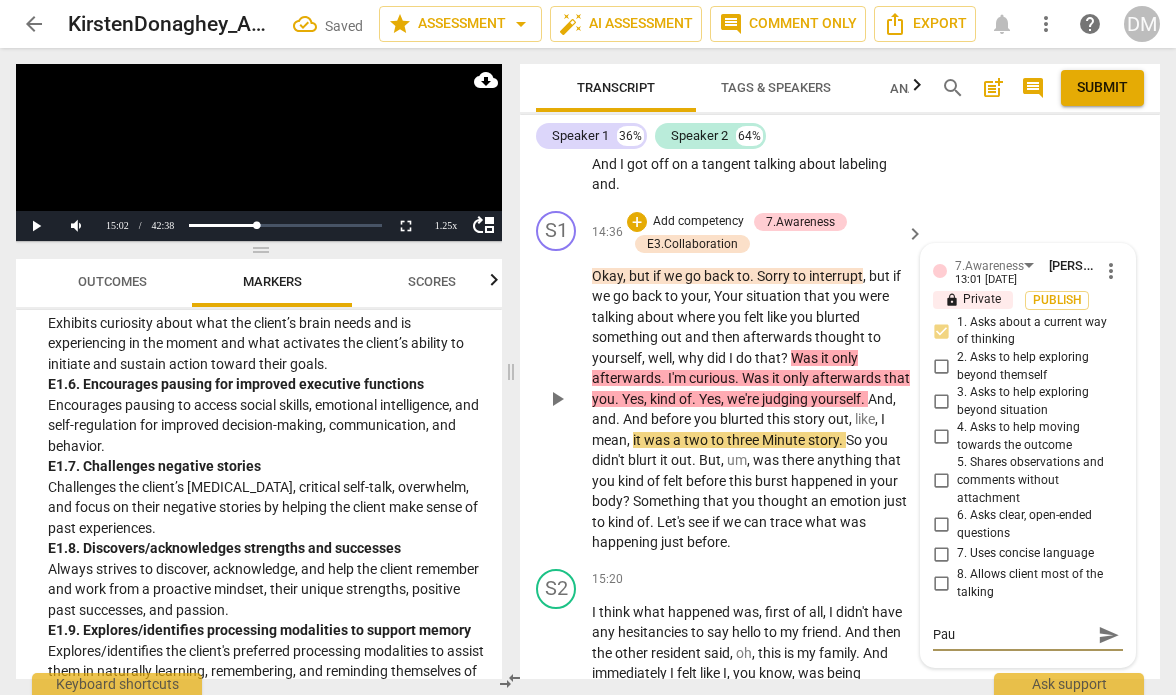 type on "Paus" 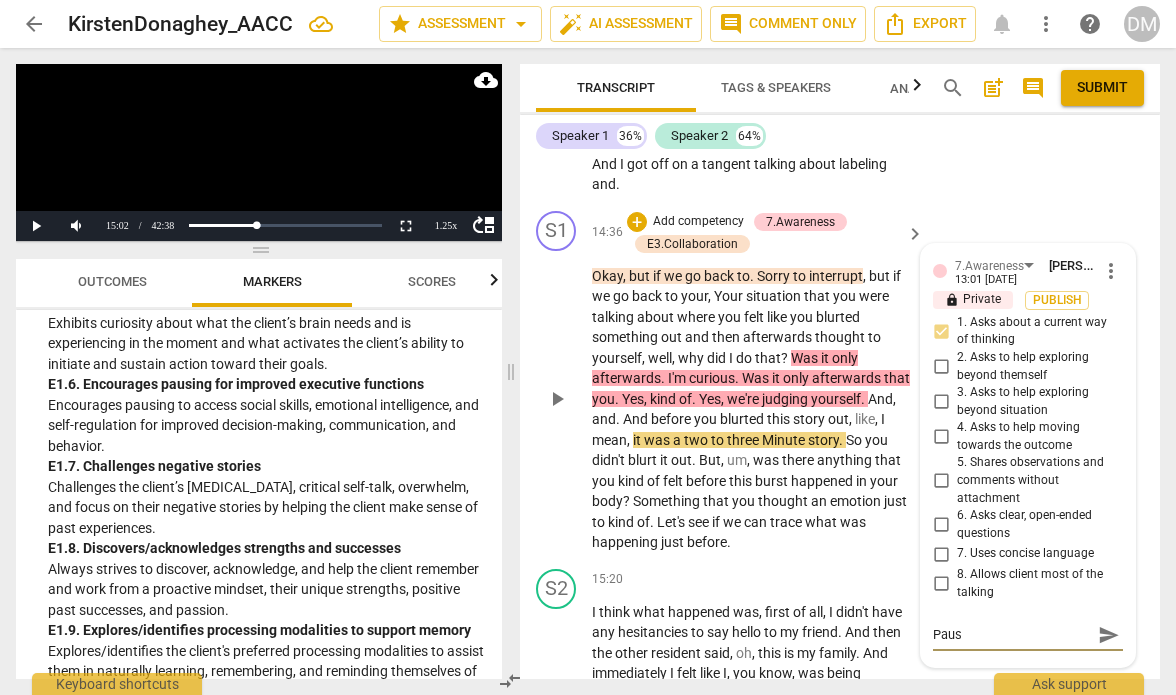 type on "Pause" 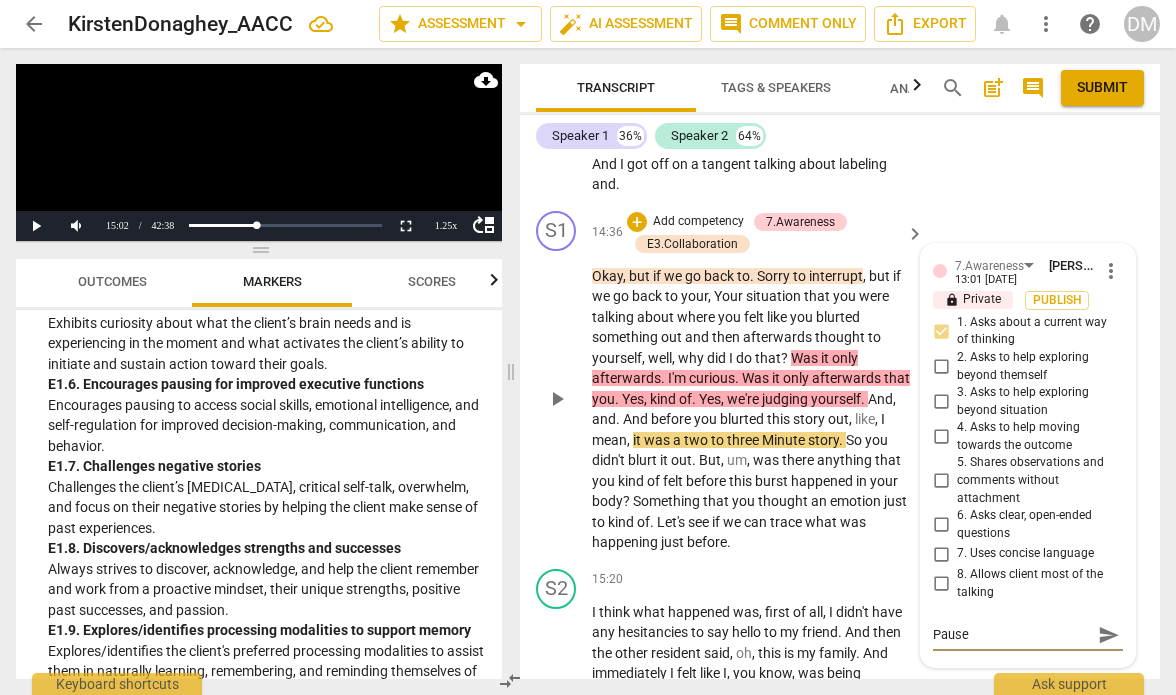 type on "Pause" 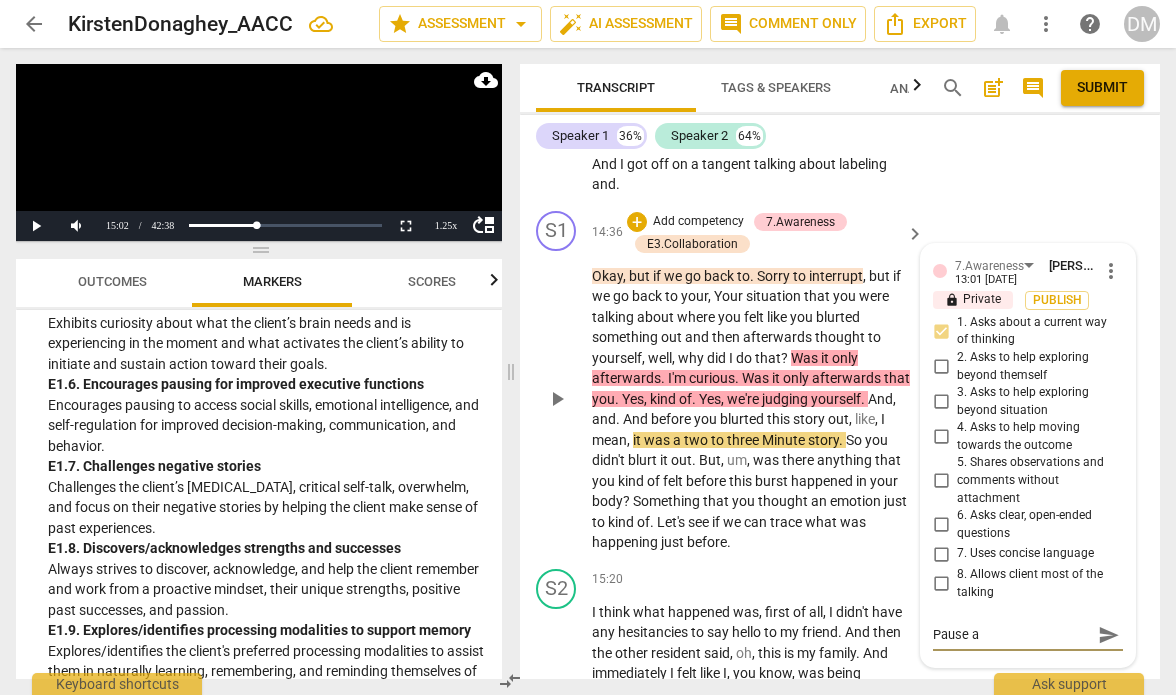 type on "Pause af" 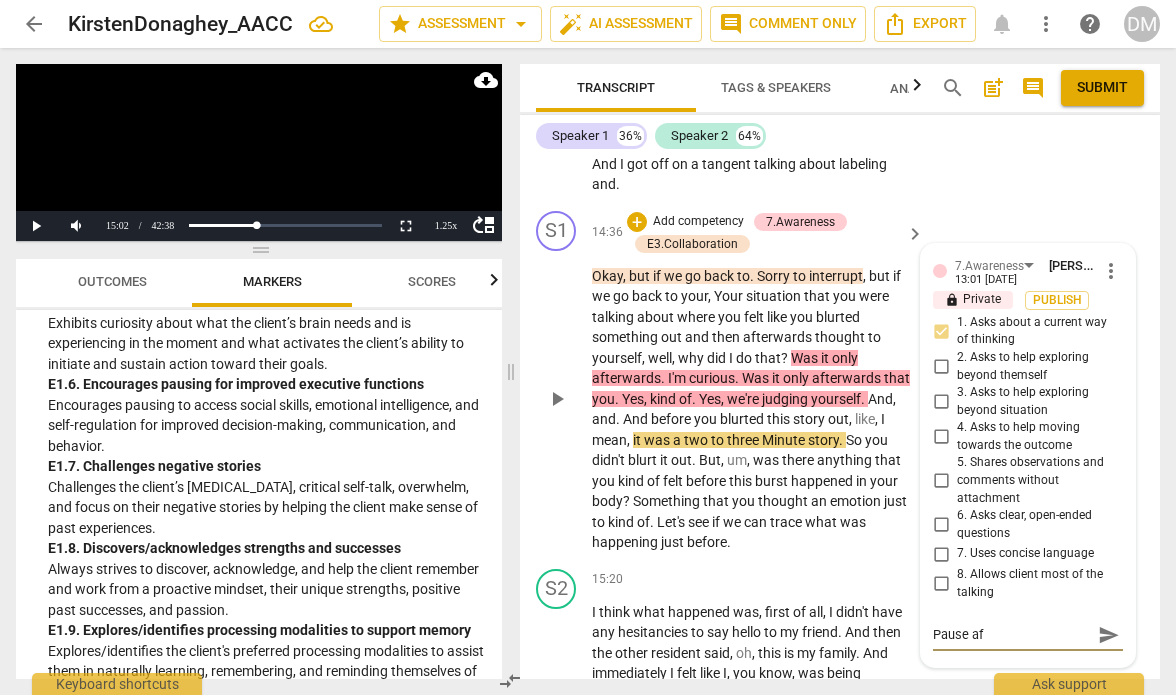 type on "Pause aft" 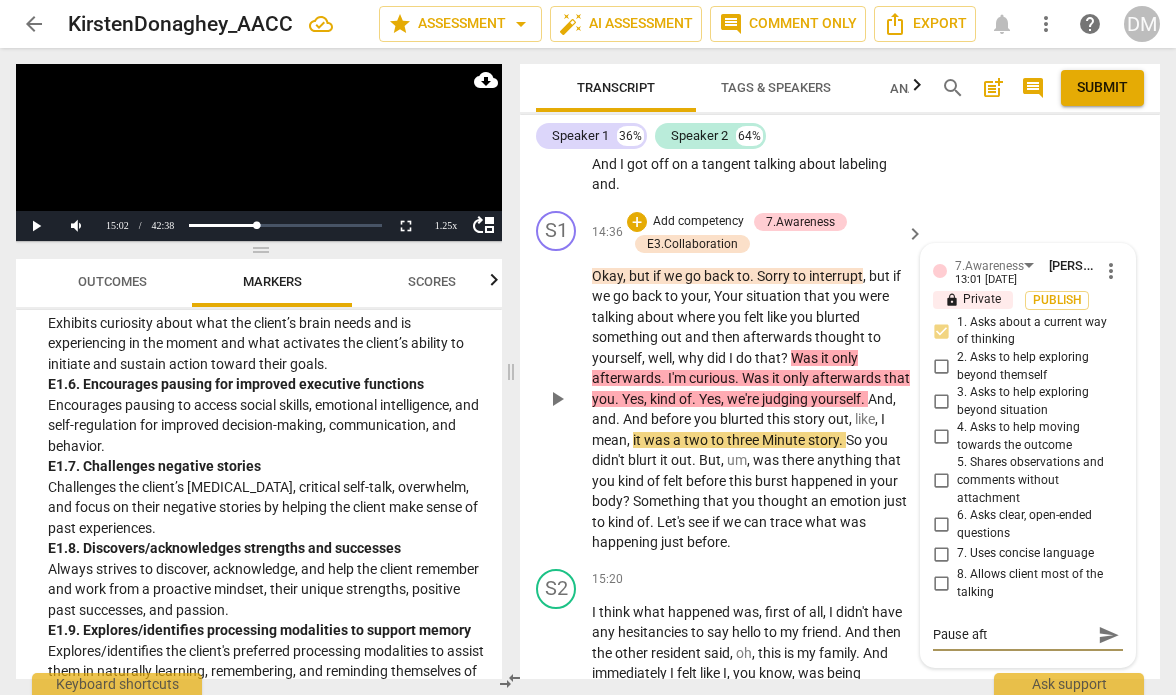 type on "Pause afte" 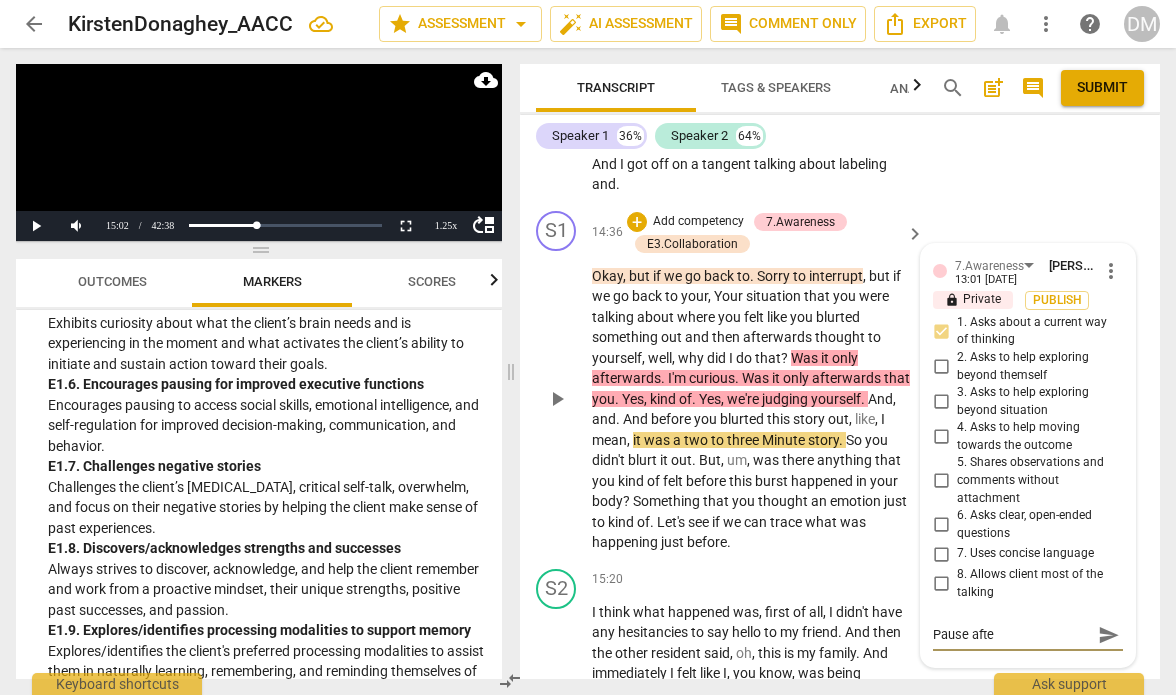 type on "Pause after" 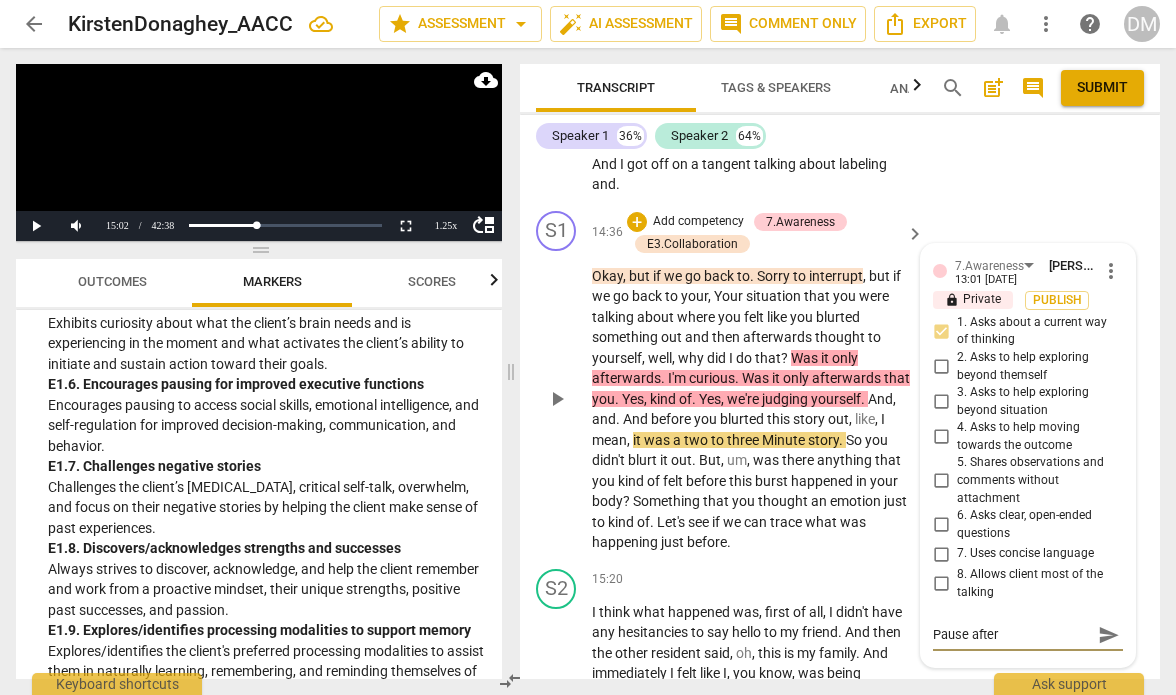 type on "Pause after" 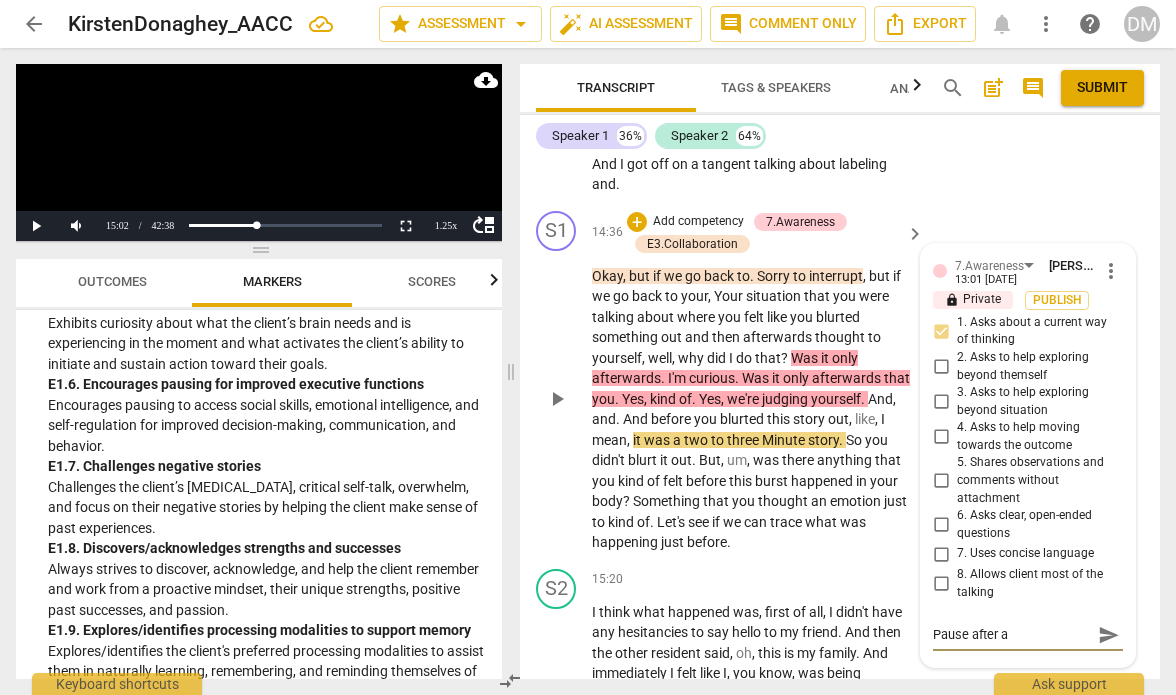 type on "Pause after as" 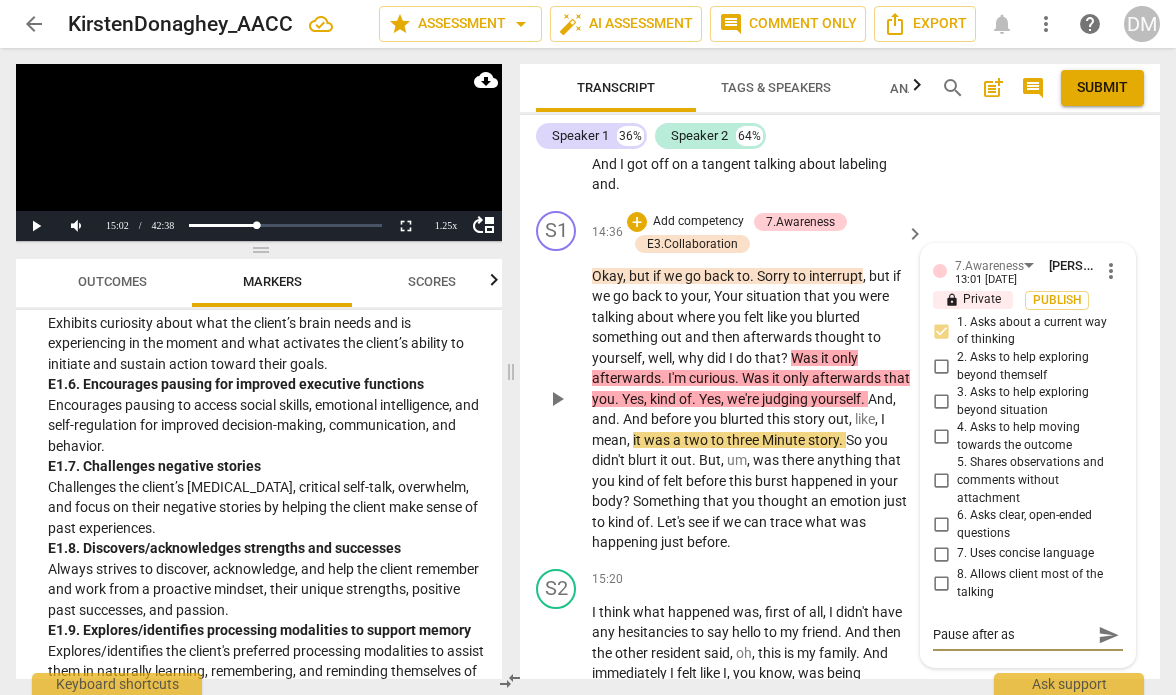 type on "Pause after ask" 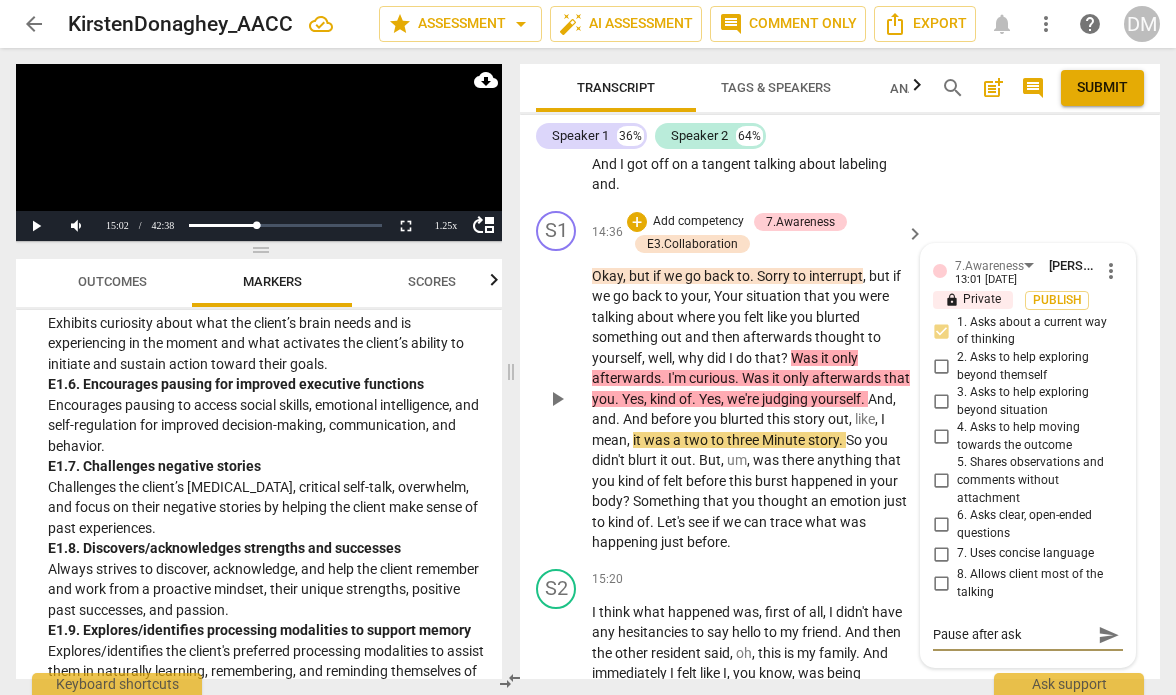 type on "Pause after aski" 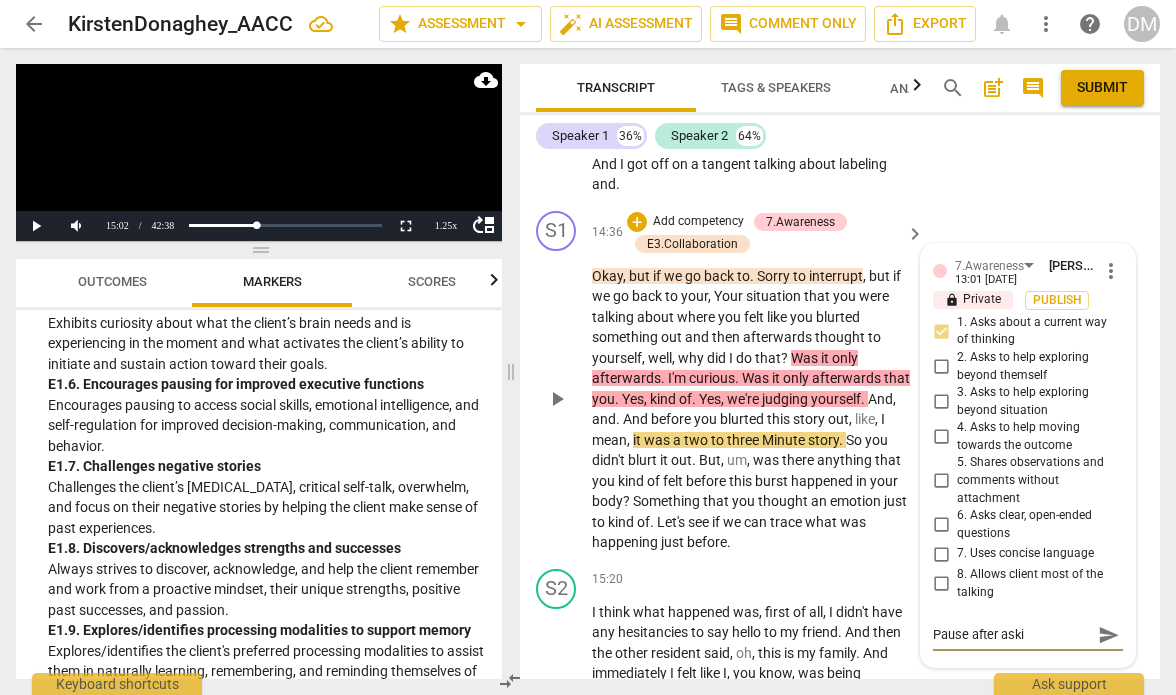 type on "Pause after askin" 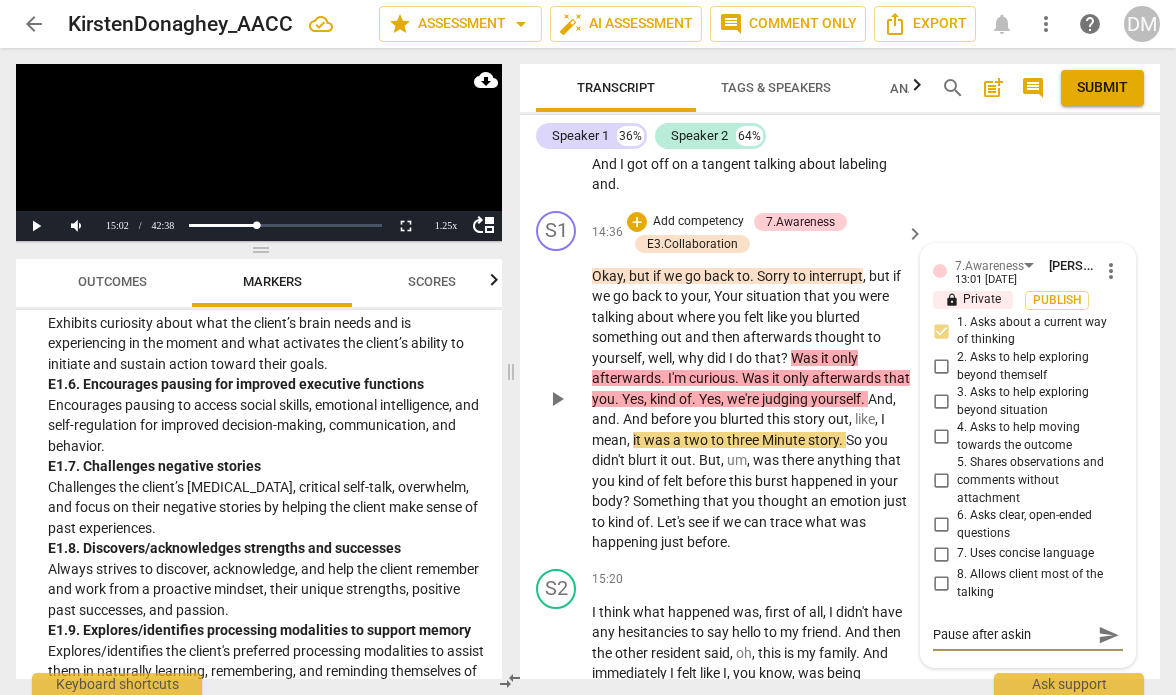 type on "Pause after asking" 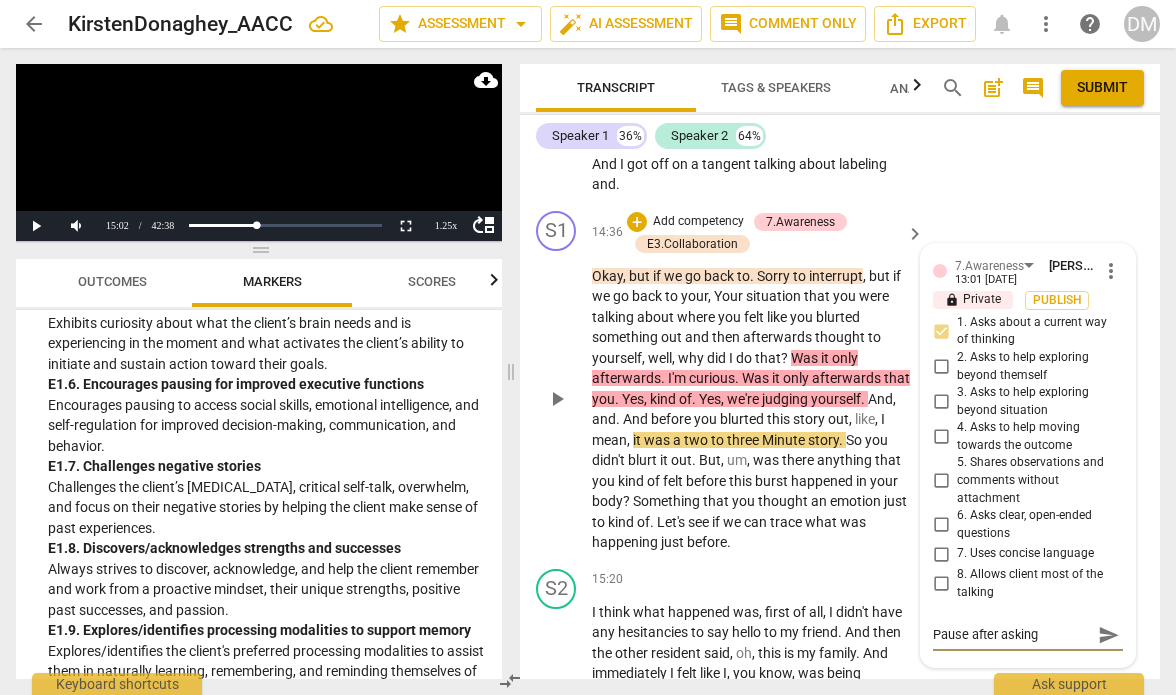 type on "Pause after asking" 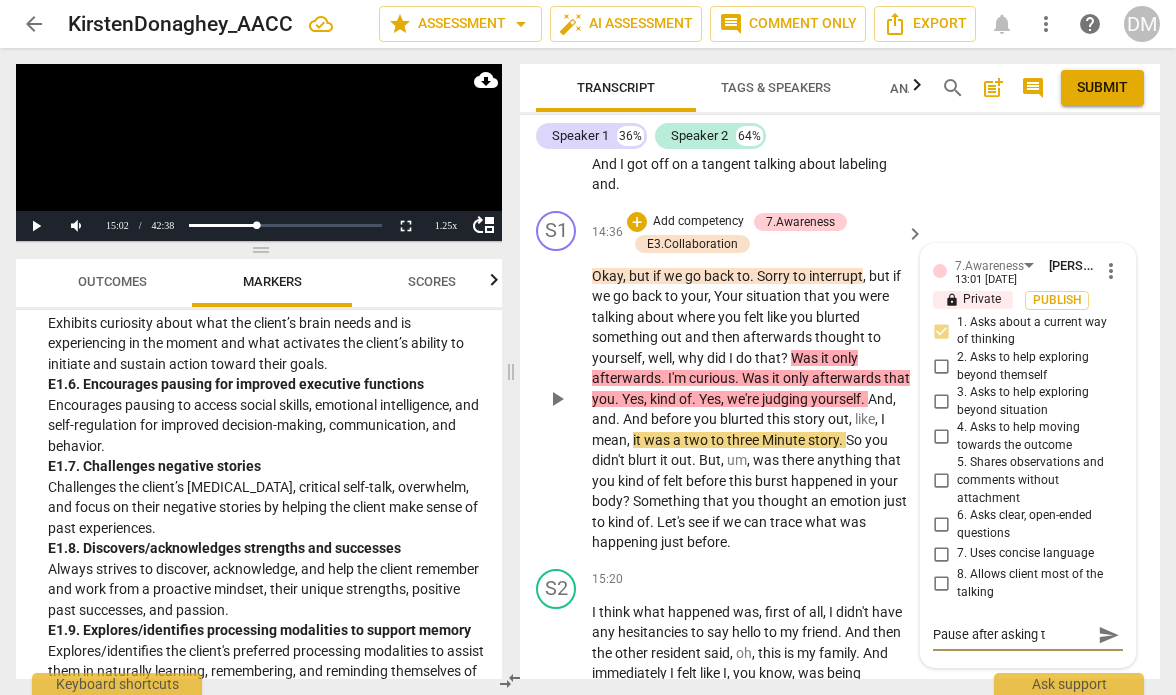 type on "Pause after asking th" 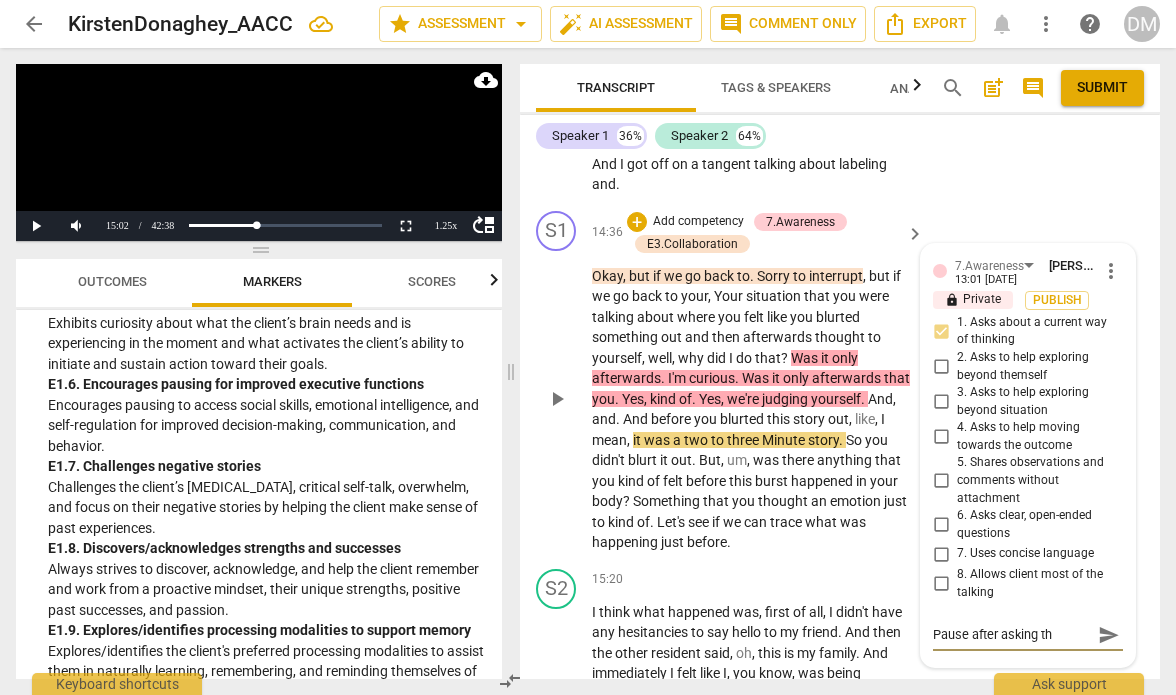 type on "Pause after asking thi" 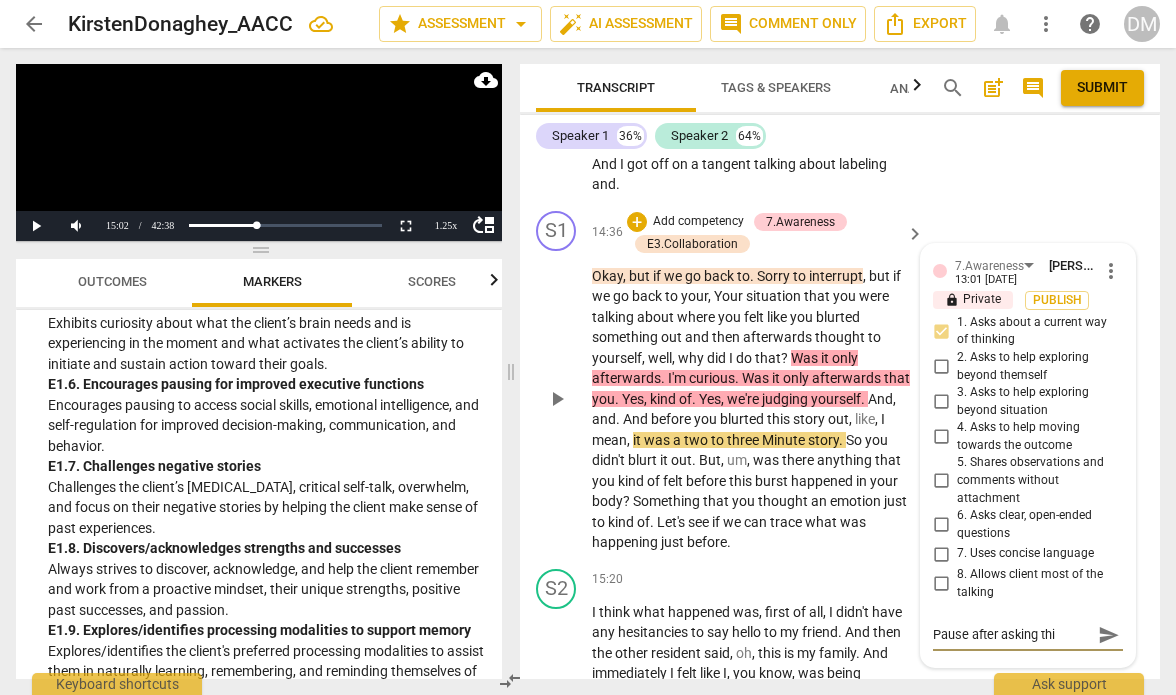 type on "Pause after asking this" 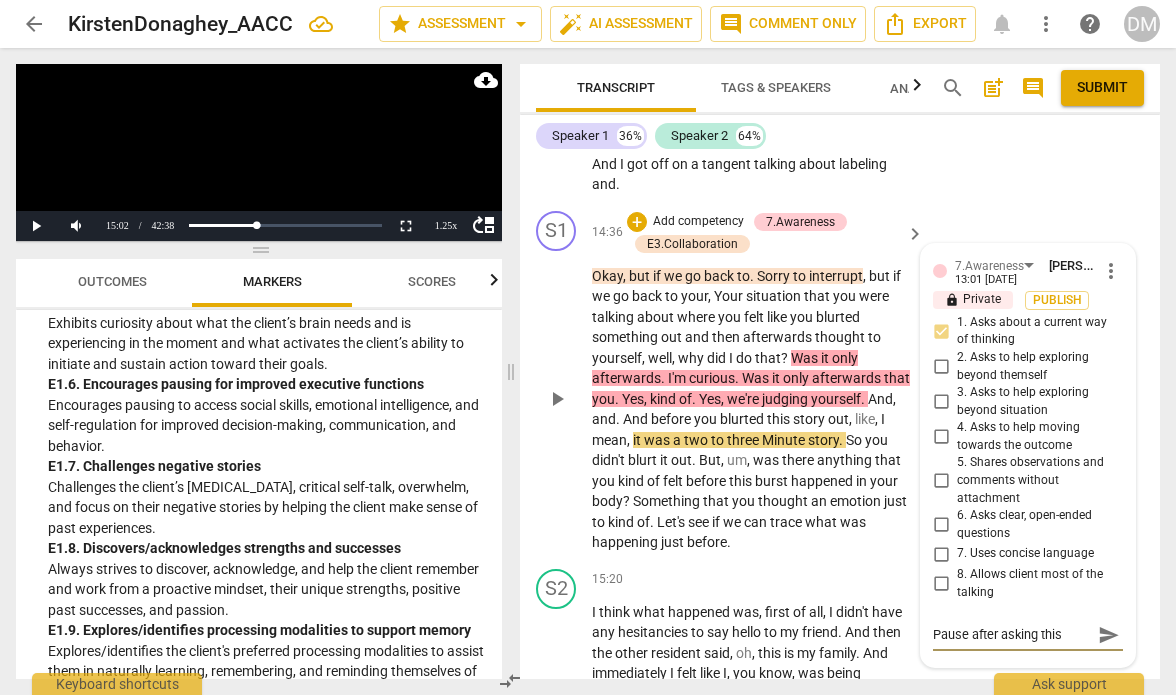 type on "Pause after asking this" 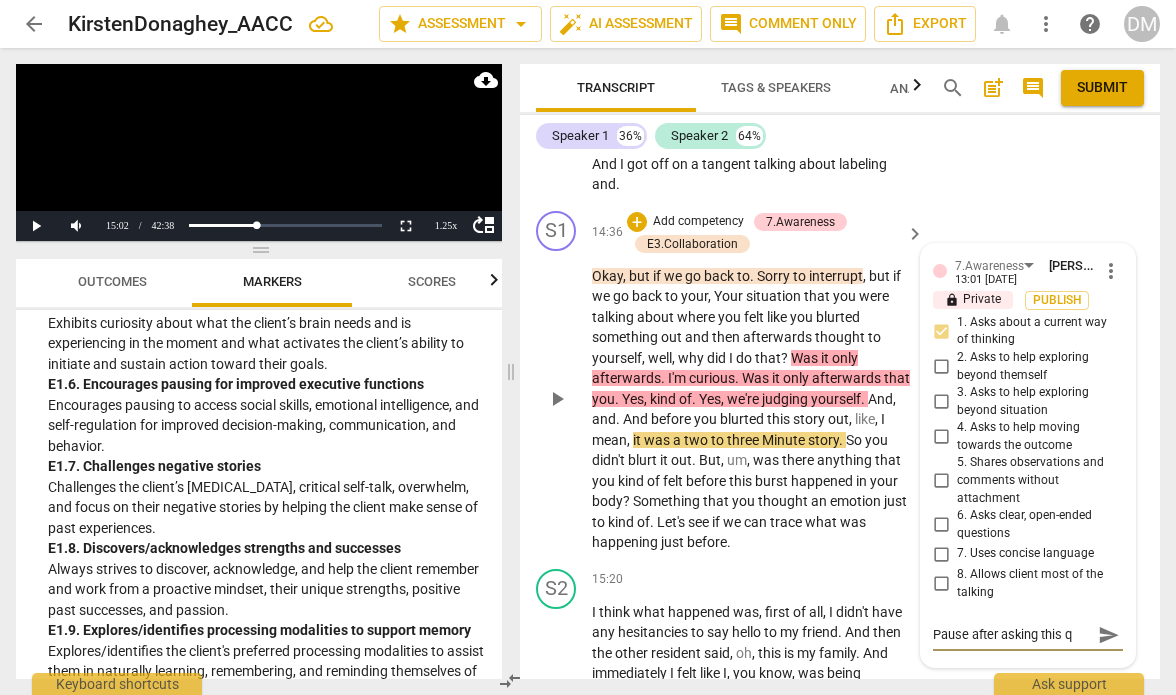 type on "Pause after asking this qu" 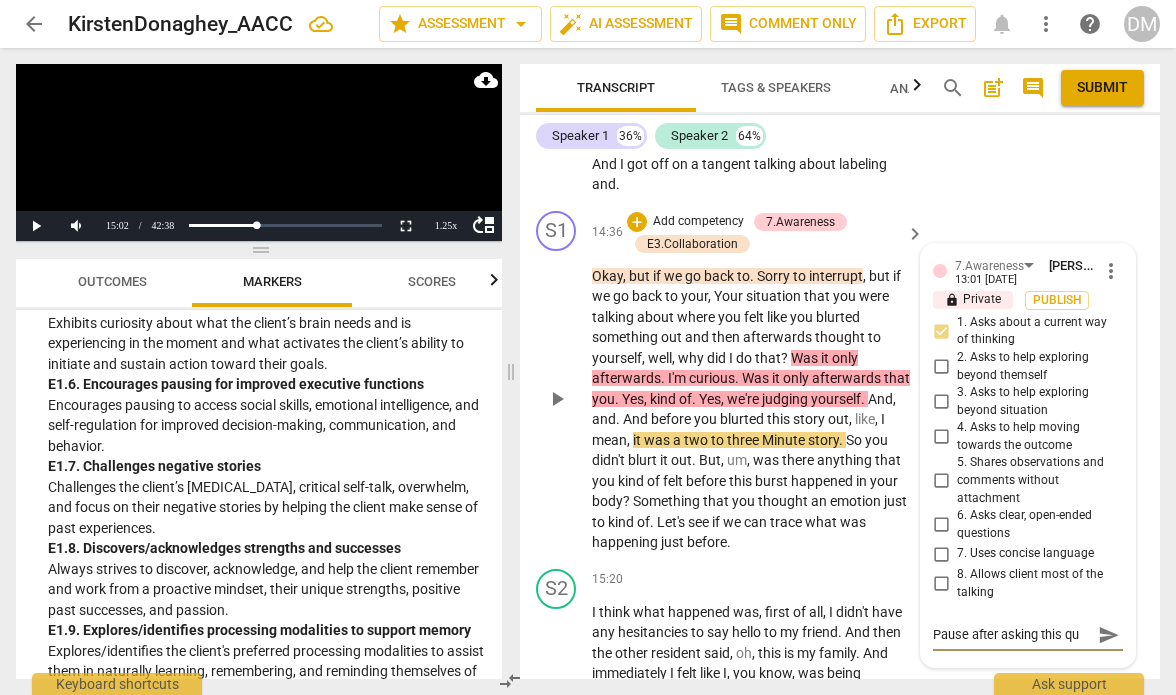 type on "Pause after asking this que" 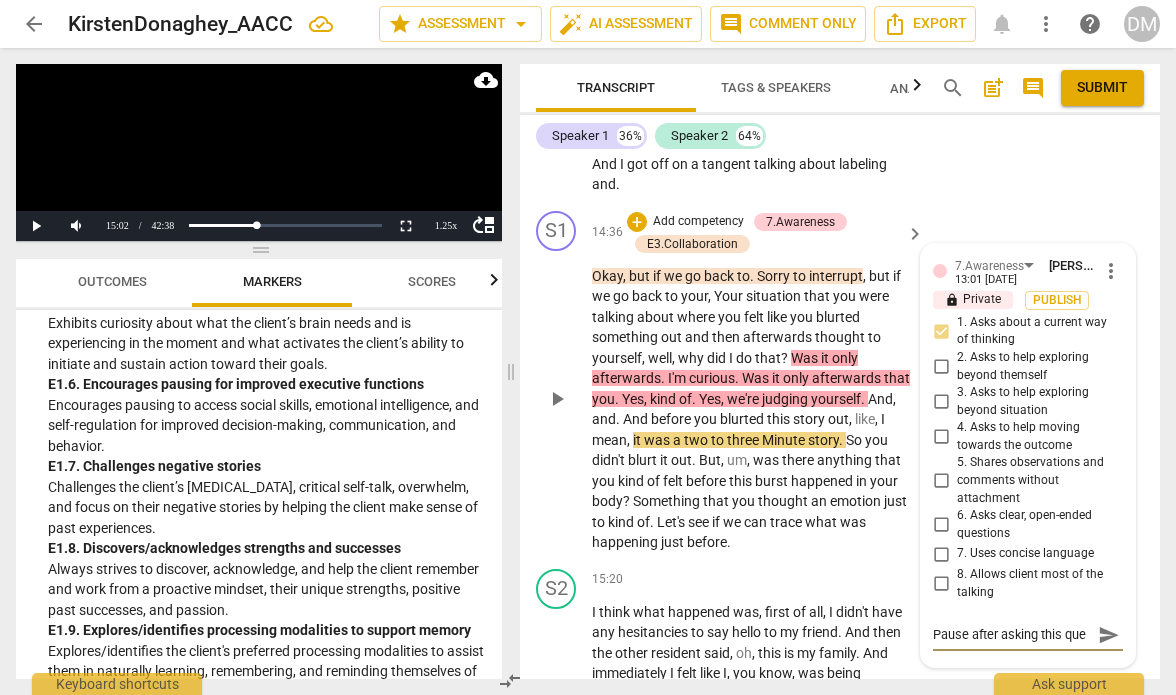 type on "Pause after asking this ques" 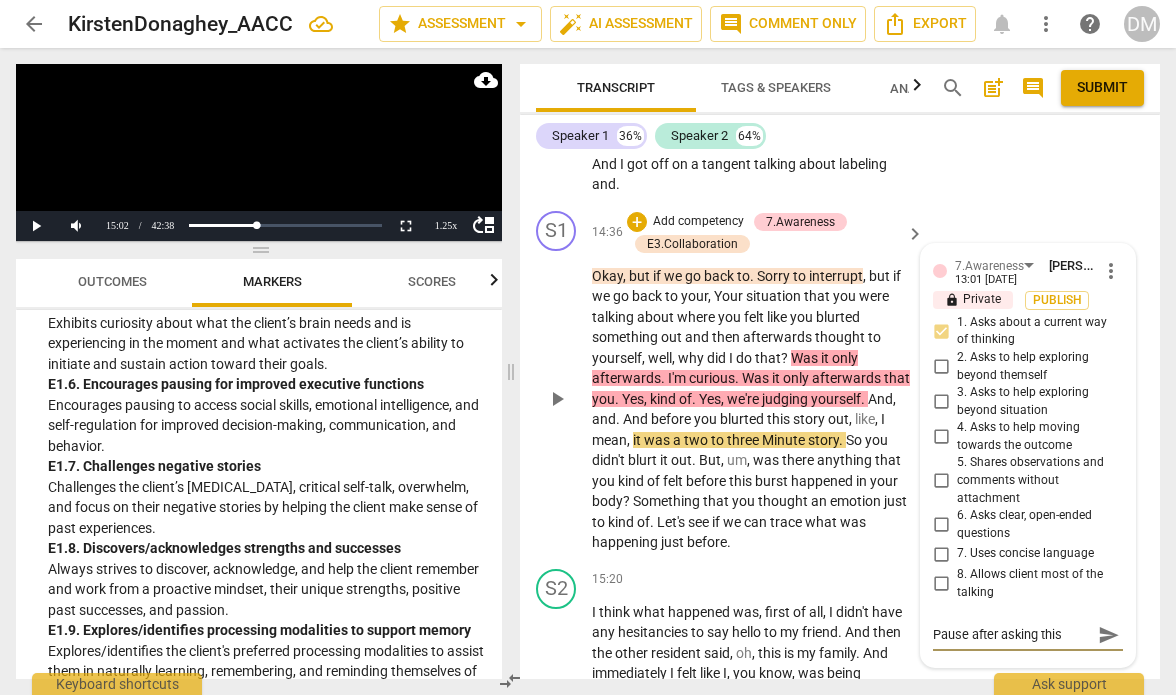 scroll, scrollTop: 16, scrollLeft: 0, axis: vertical 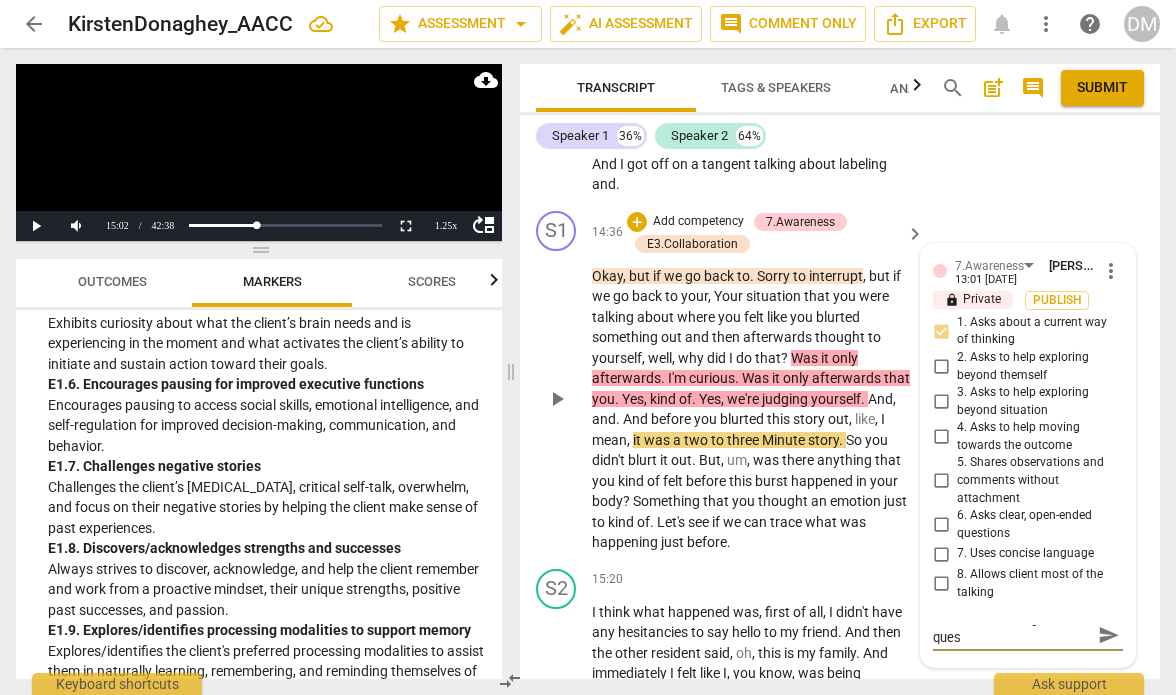 type on "Pause after asking this quest" 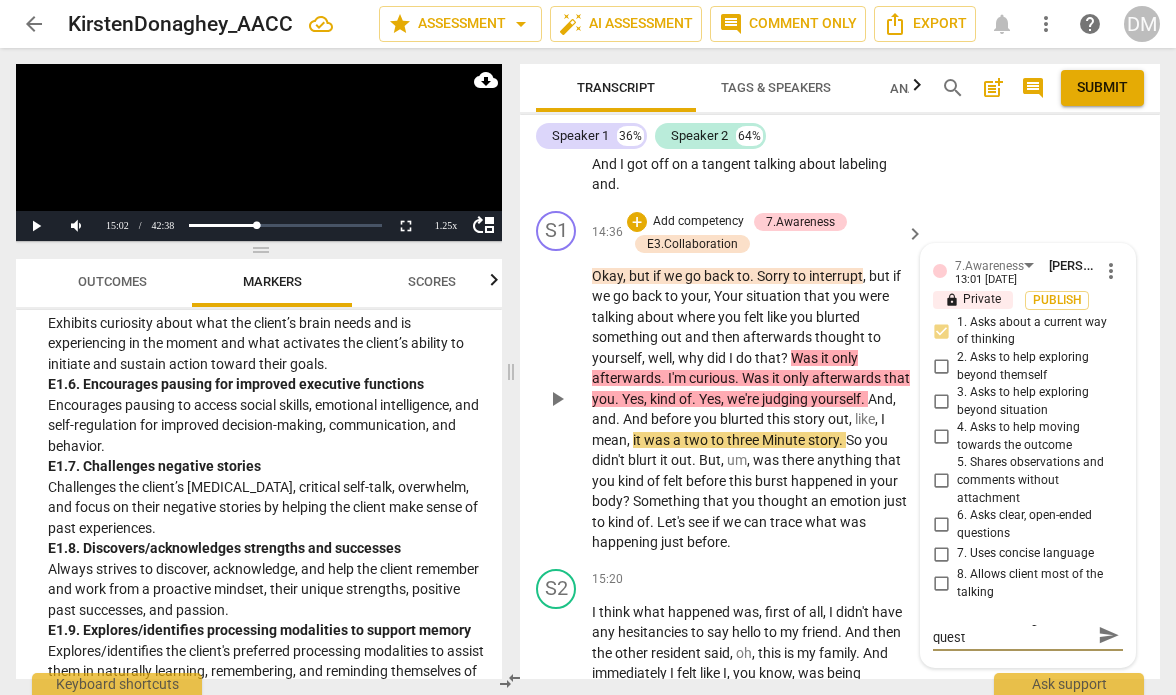 type on "Pause after asking this questi" 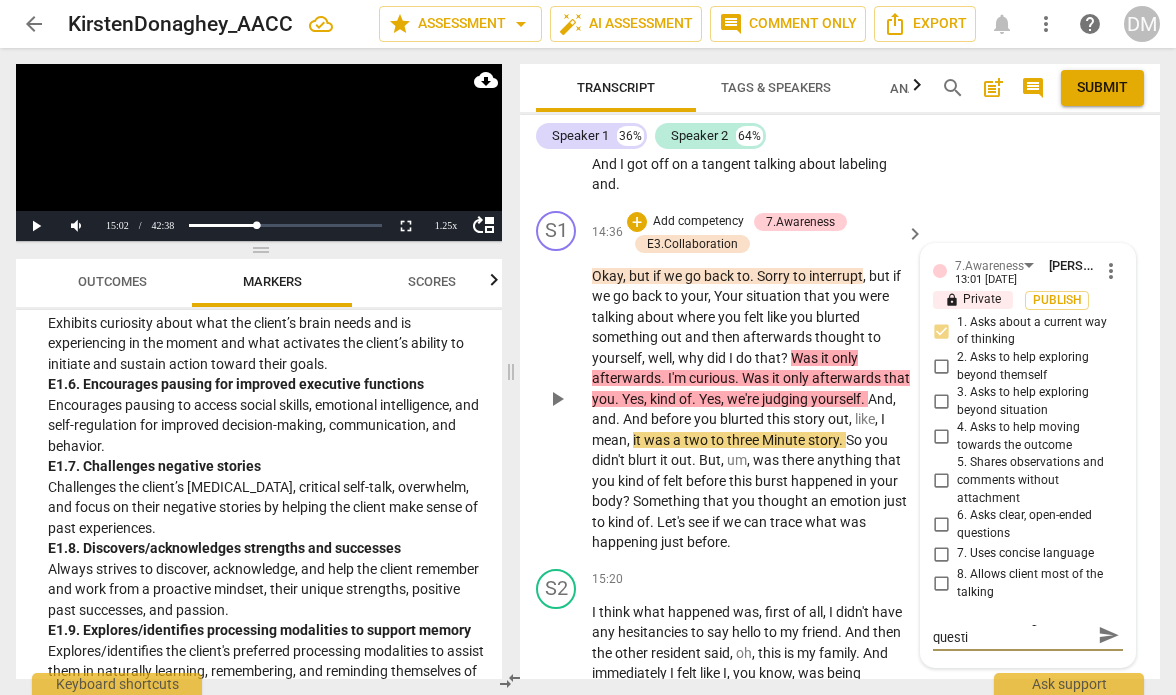 type on "Pause after asking this questio" 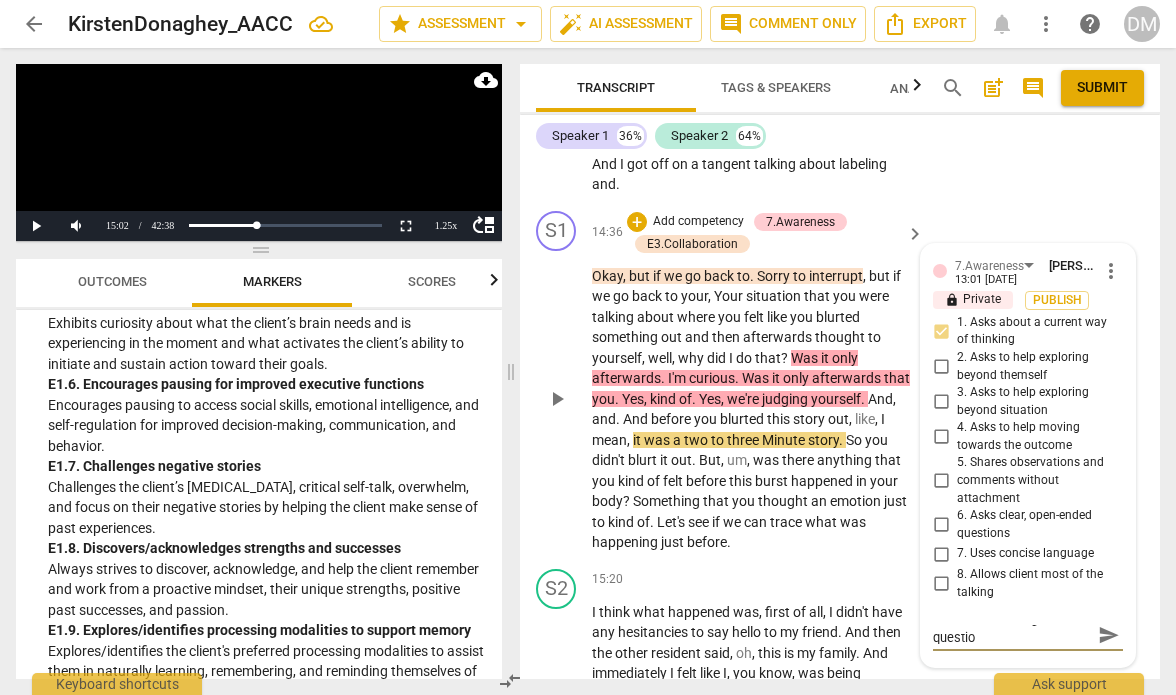 type on "Pause after asking this question" 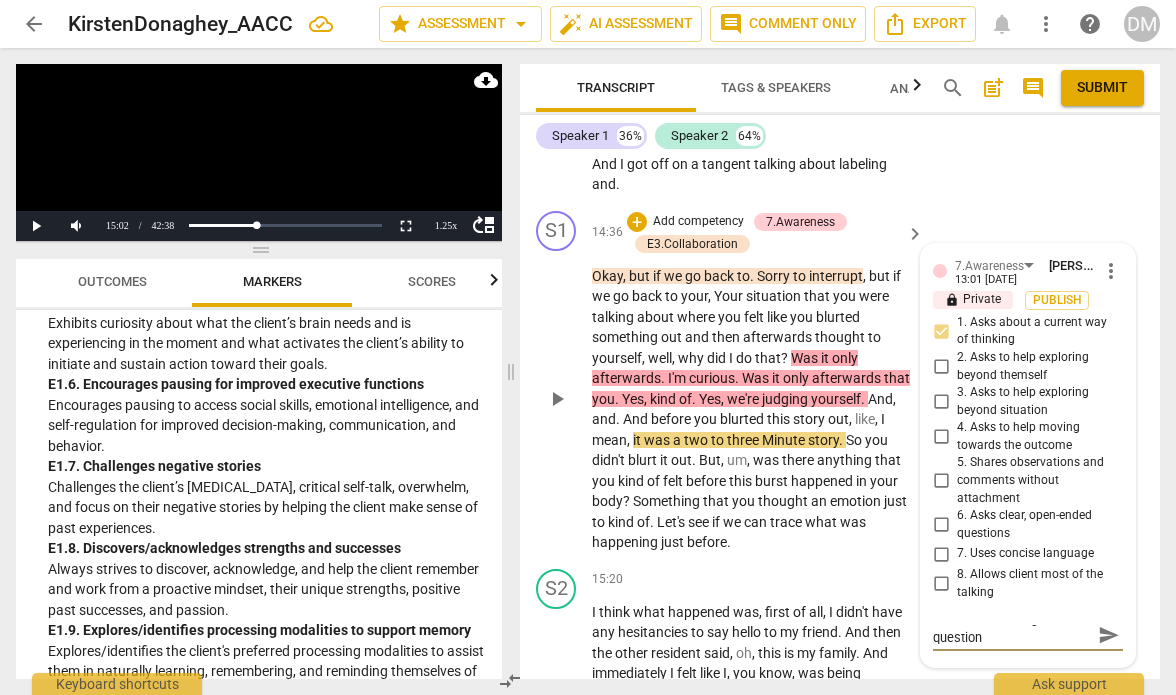 type on "Pause after asking this question." 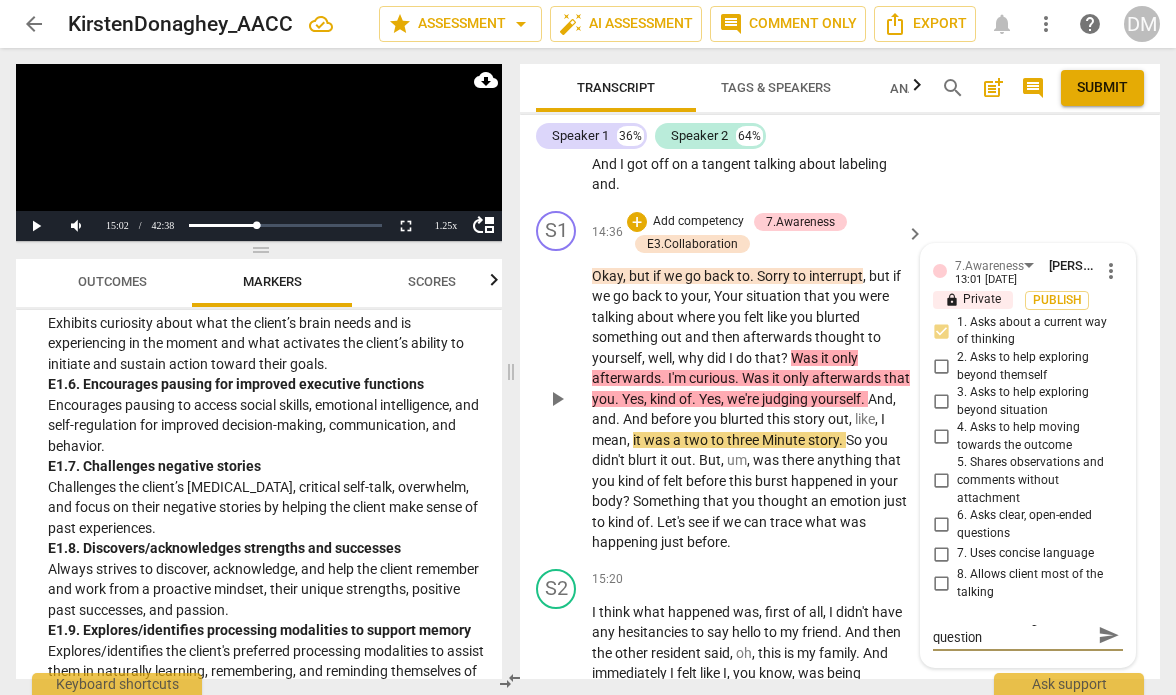 type on "Pause after asking this question." 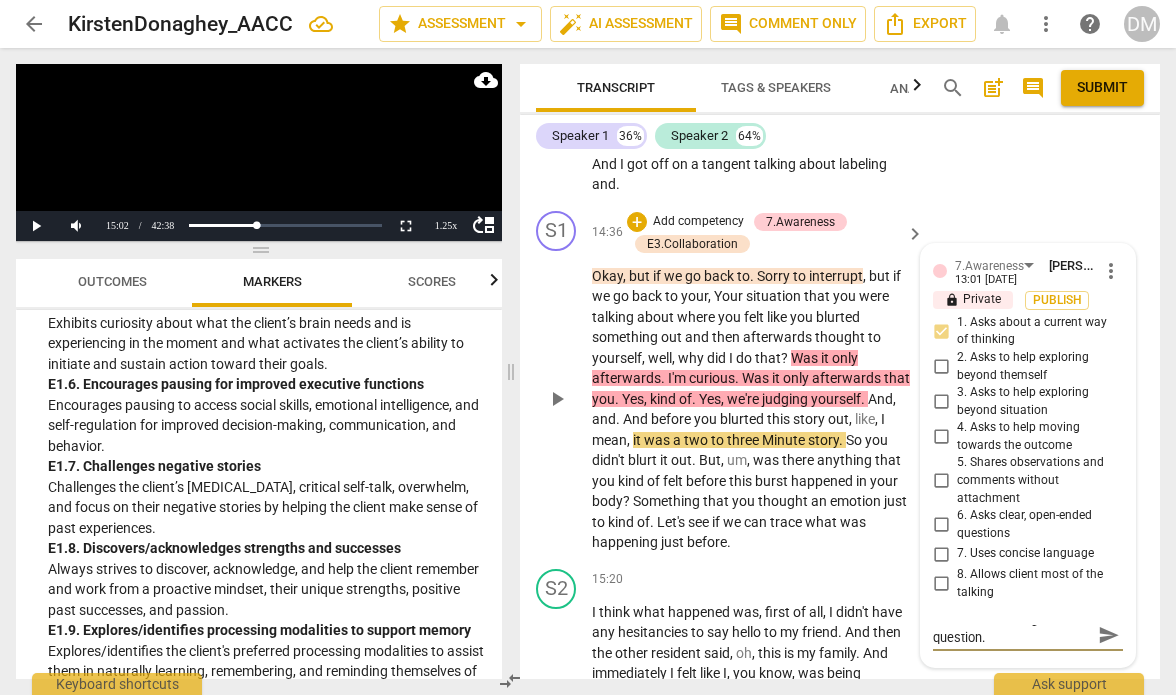 type on "Pause after asking this question." 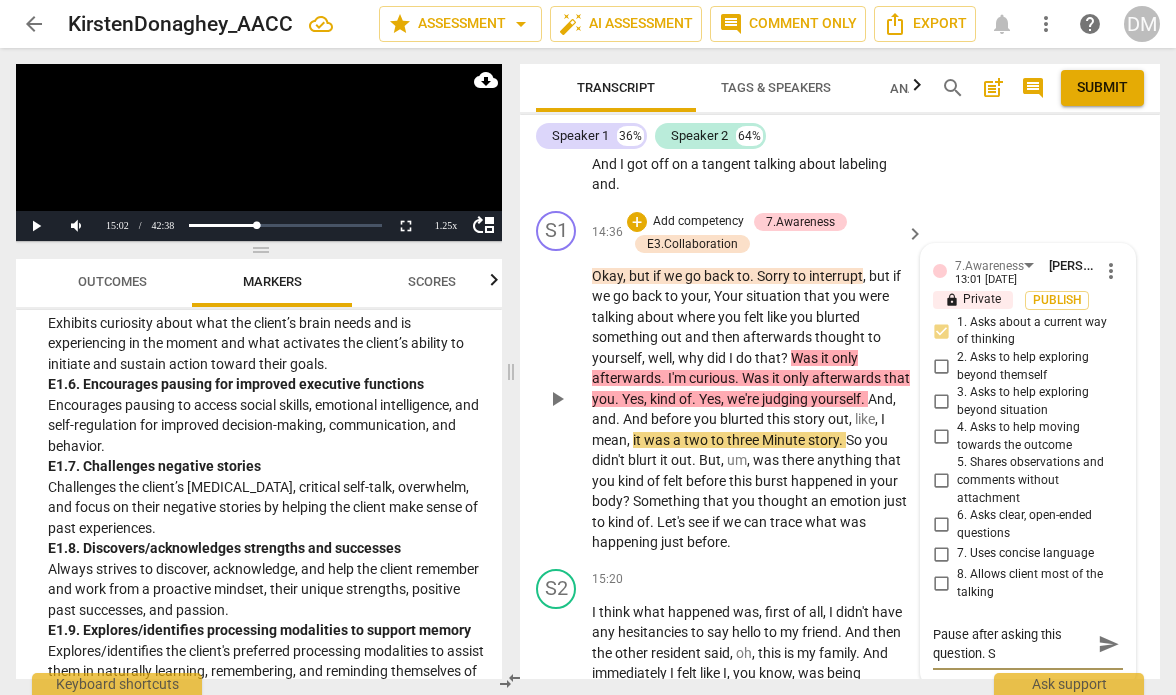 scroll, scrollTop: 0, scrollLeft: 0, axis: both 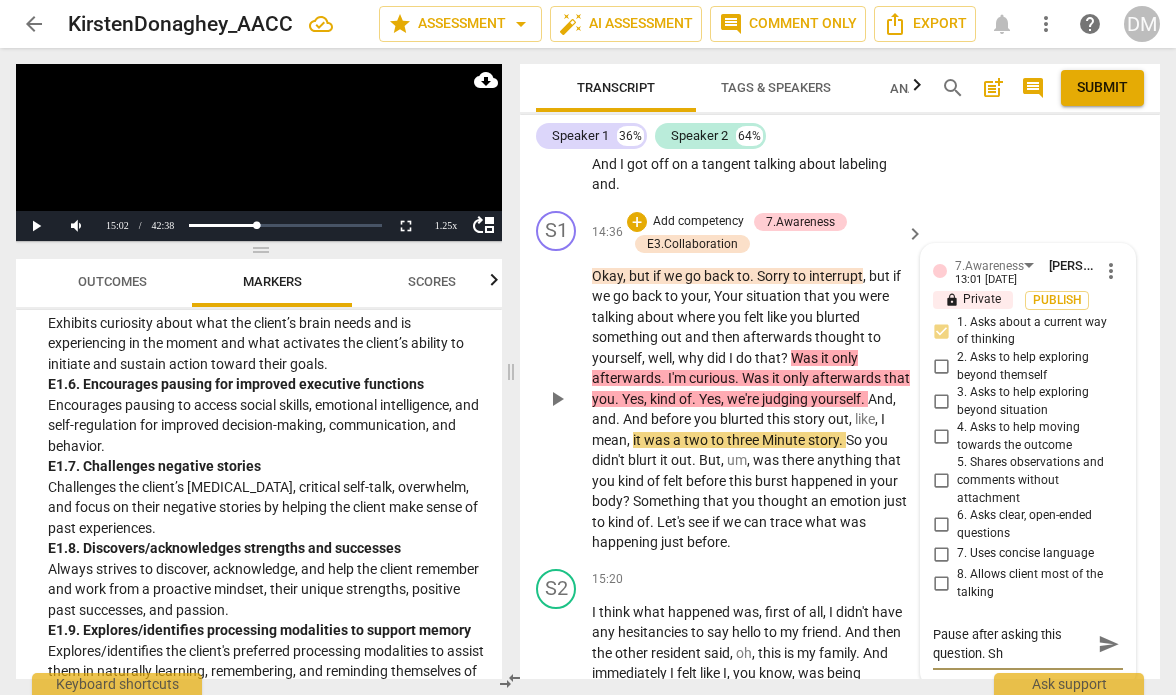 type on "Pause after asking this question. S" 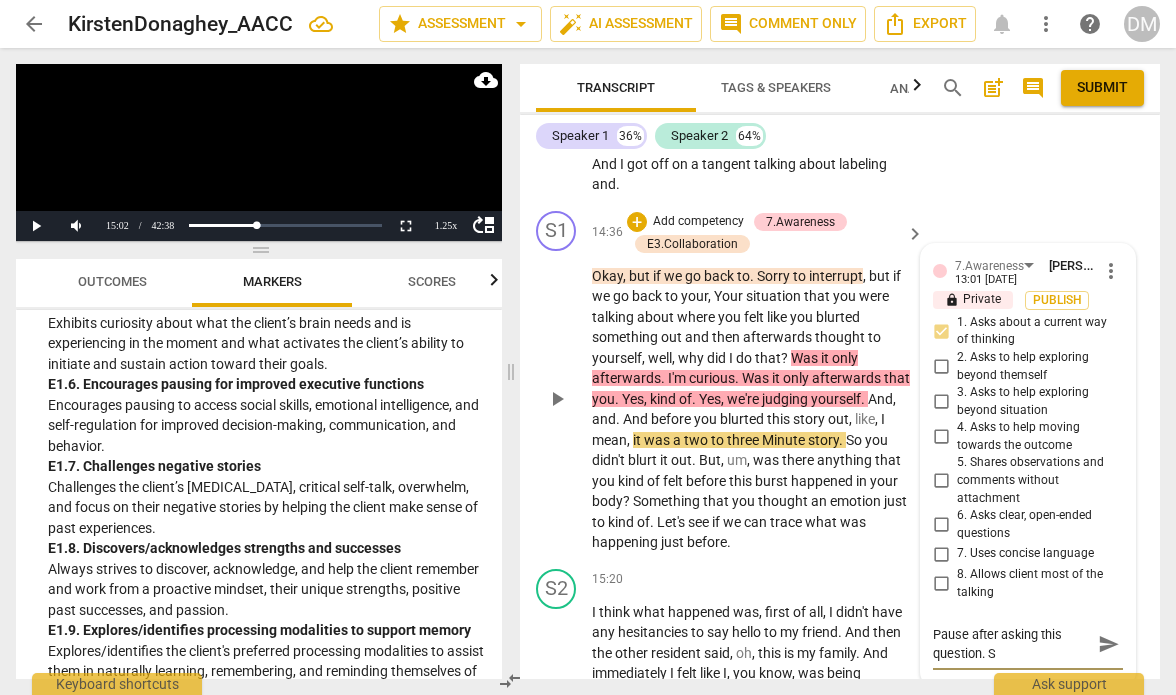 type on "Pause after asking this question." 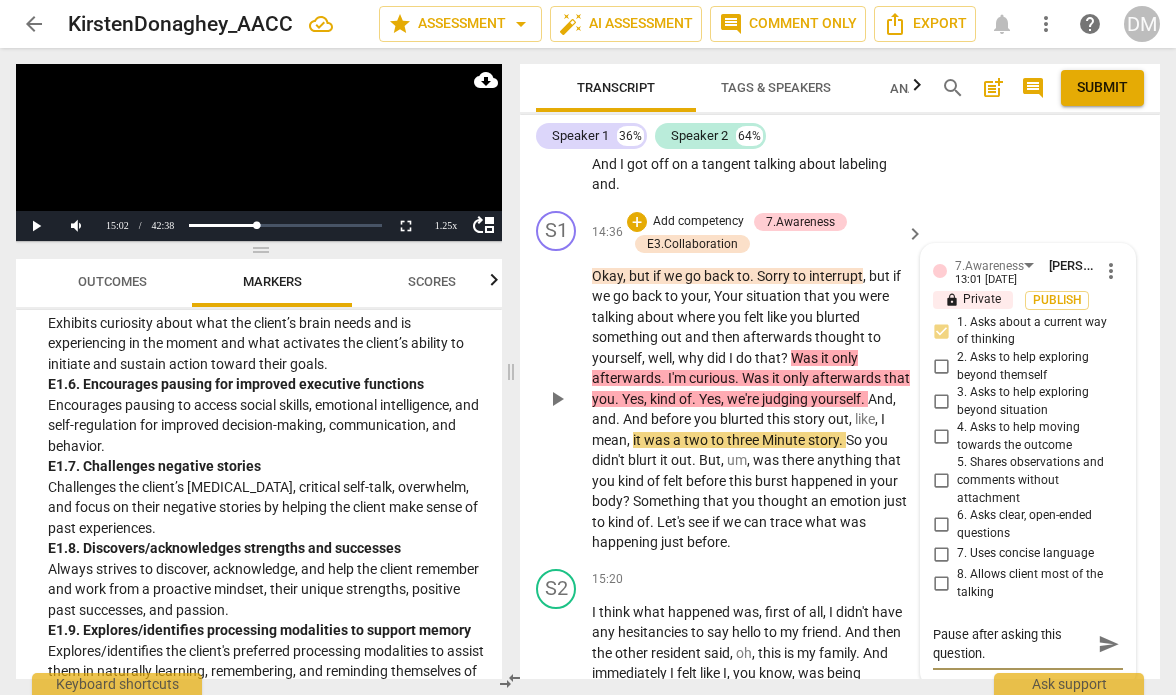 scroll, scrollTop: 16, scrollLeft: 0, axis: vertical 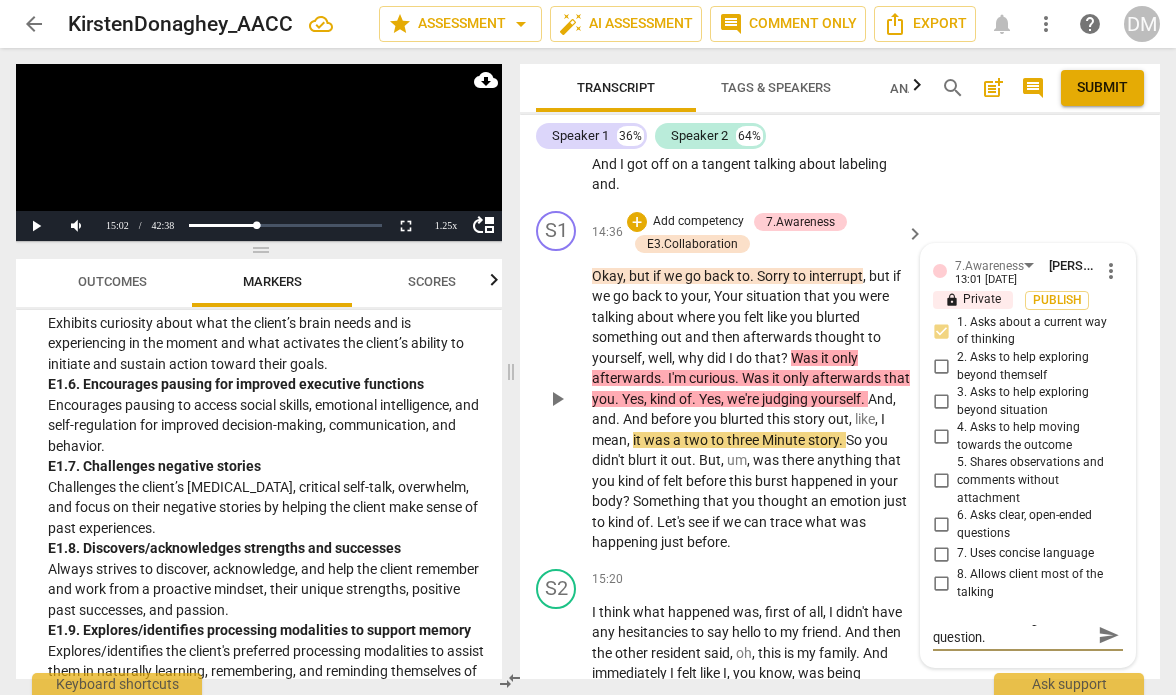 type on "Pause after asking this question." 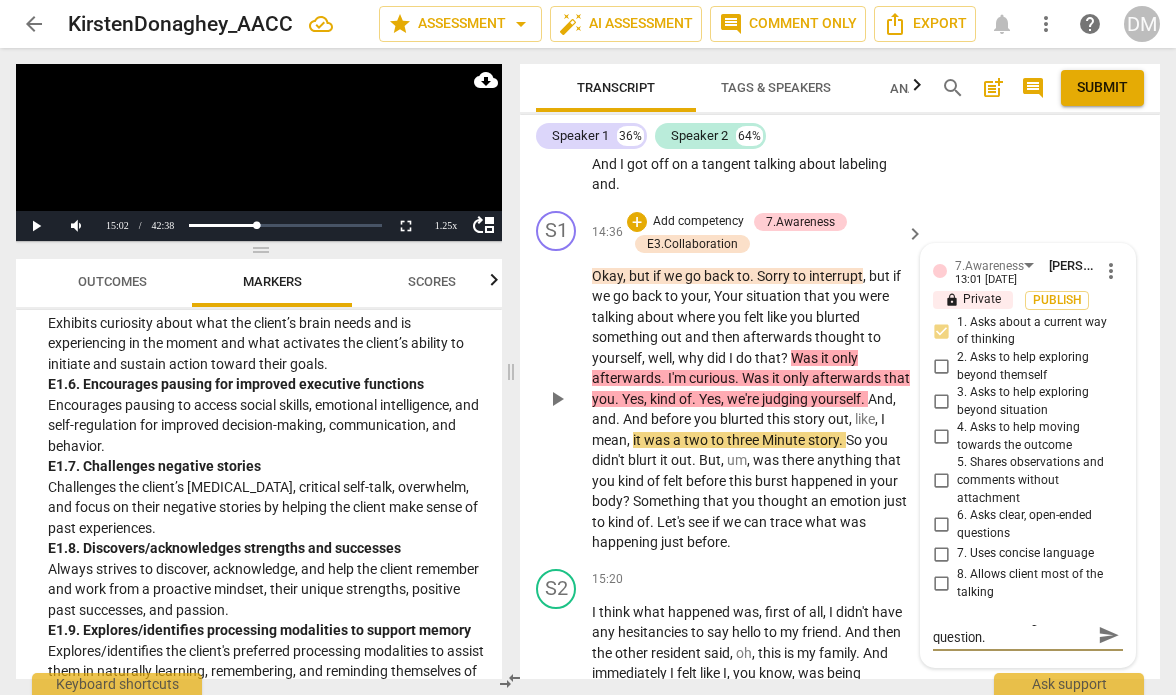 type on "Pause after asking this question." 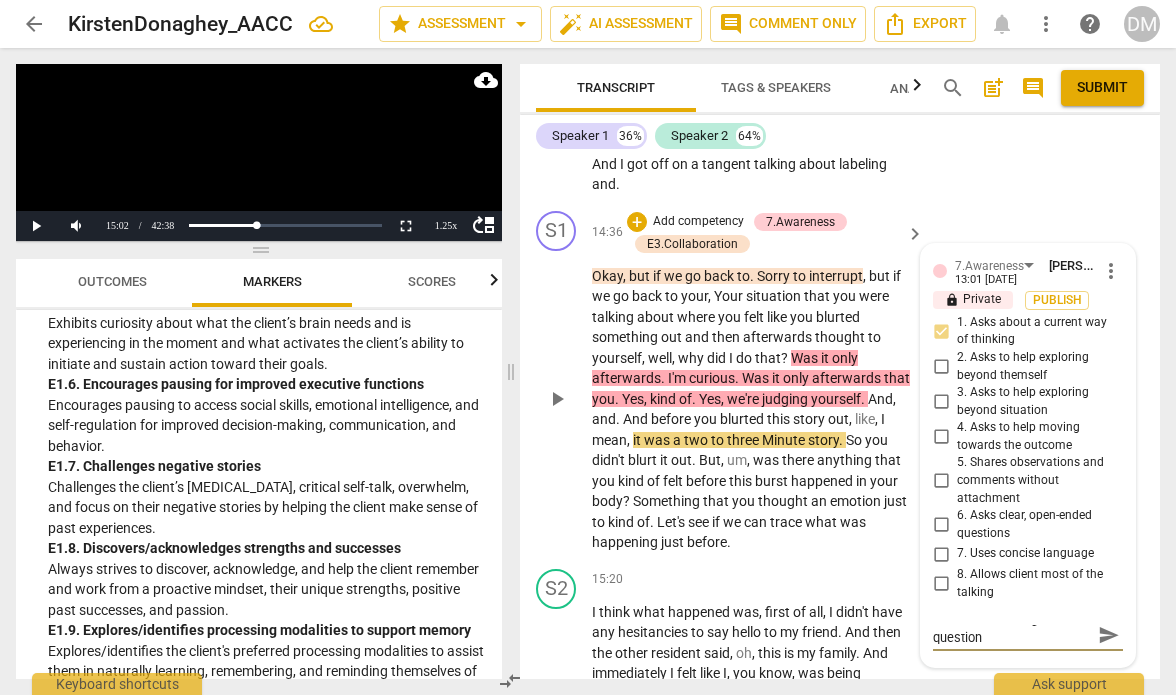type on "Pause after asking this question" 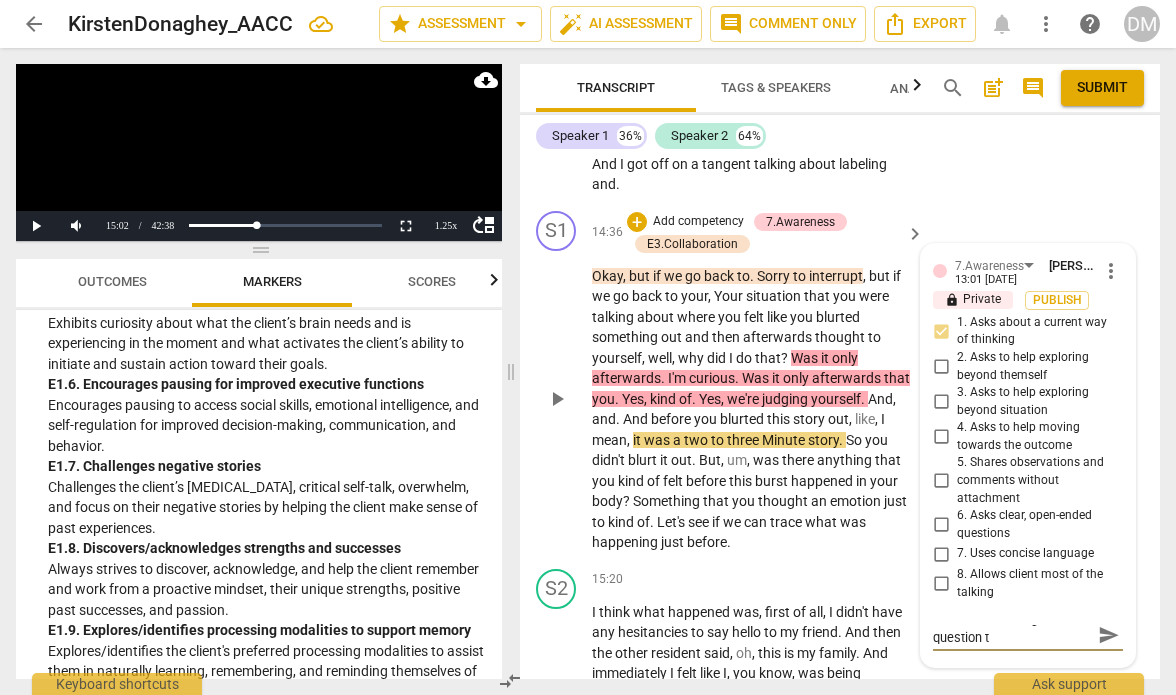 scroll, scrollTop: 0, scrollLeft: 0, axis: both 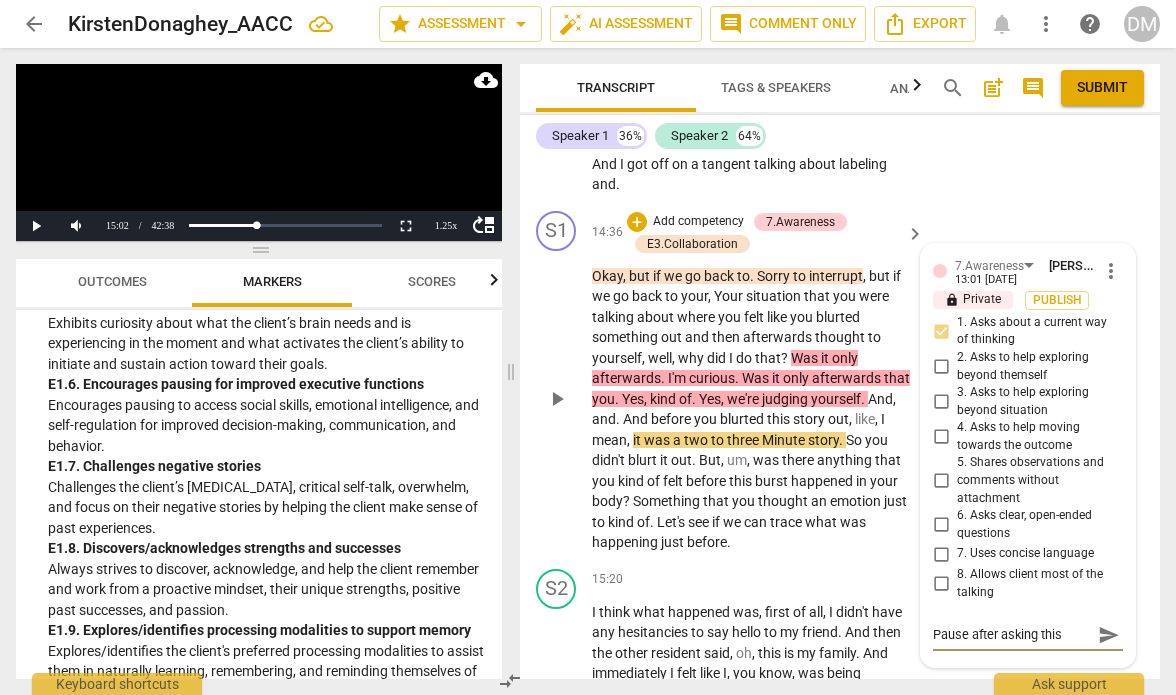 type on "Pause after asking this question to" 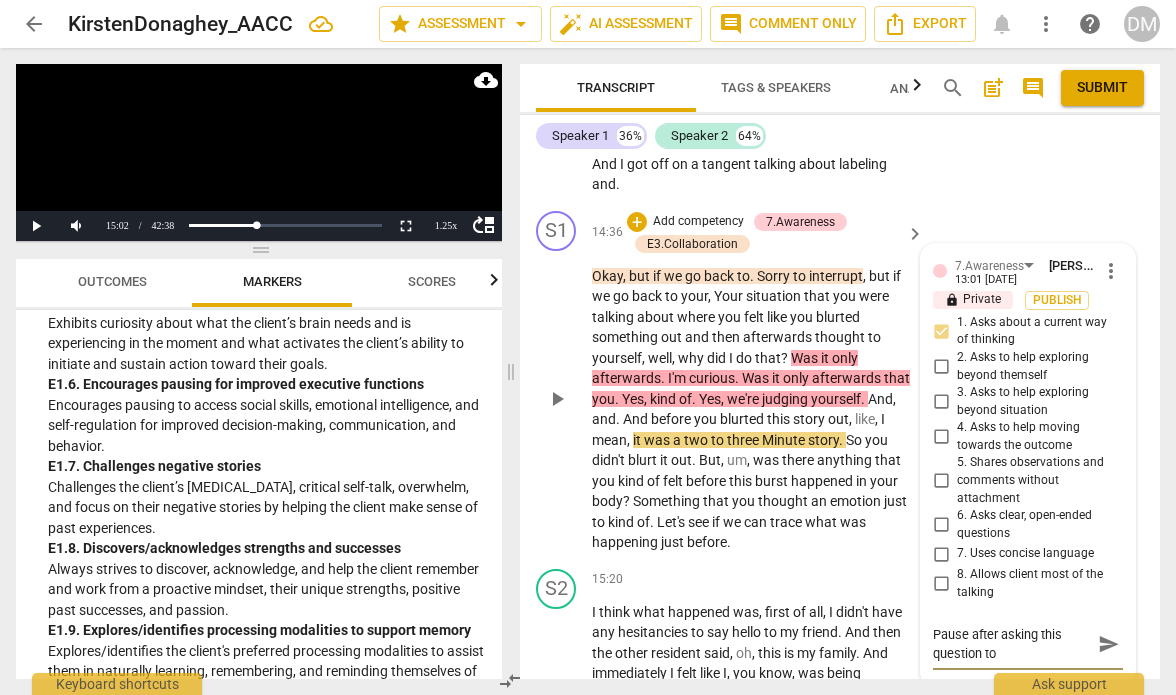 type on "Pause after asking this question to" 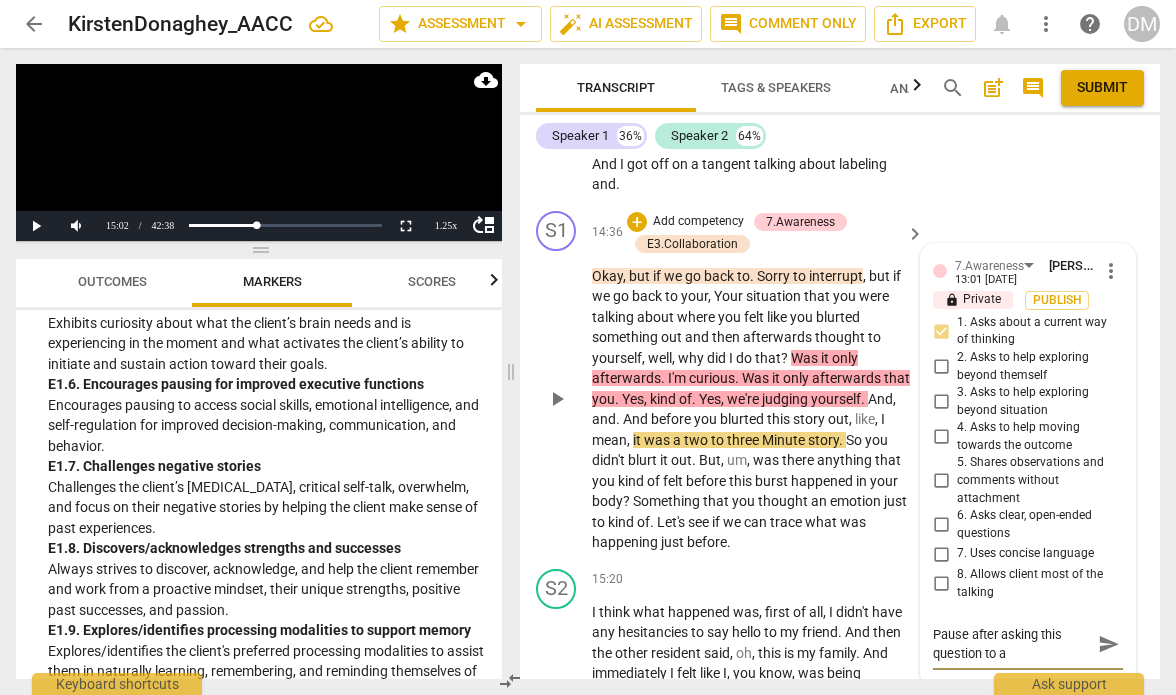 type on "Pause after asking this question to al" 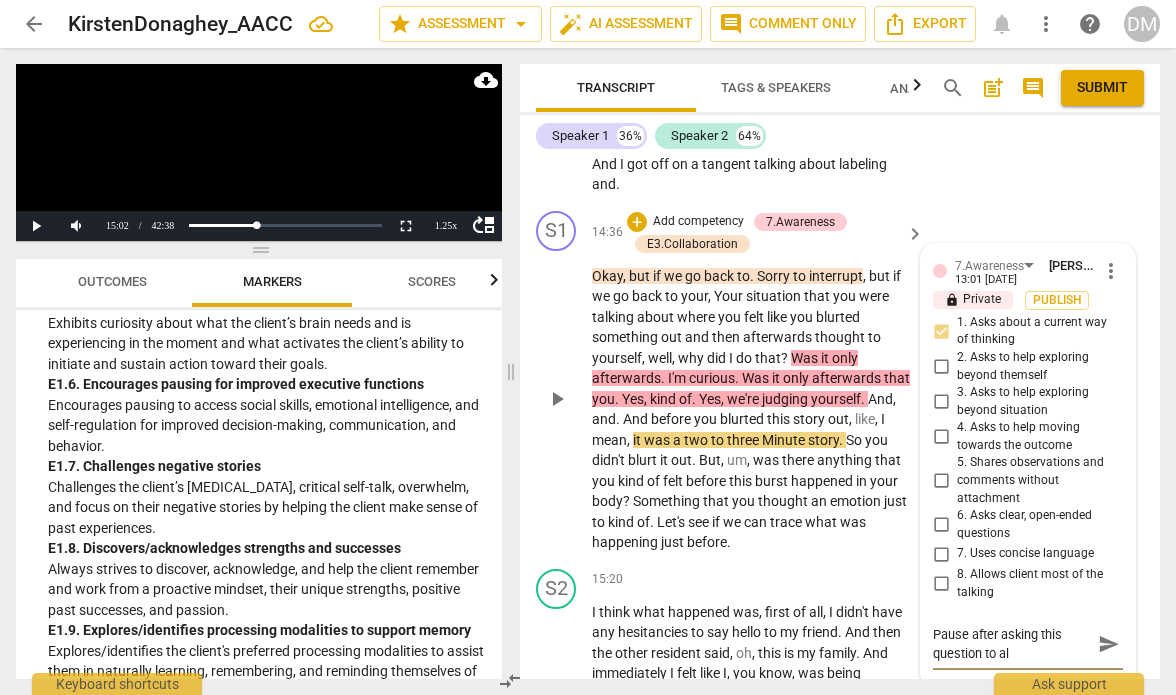 type on "Pause after asking this question to all" 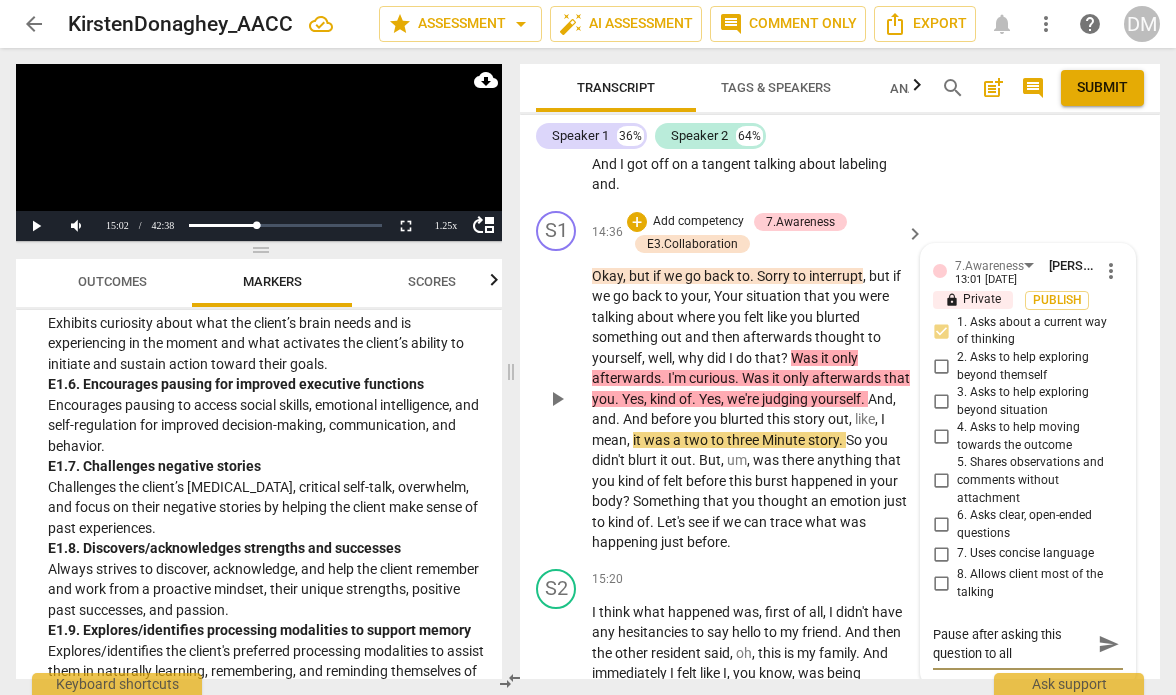 type on "Pause after asking this question to allo" 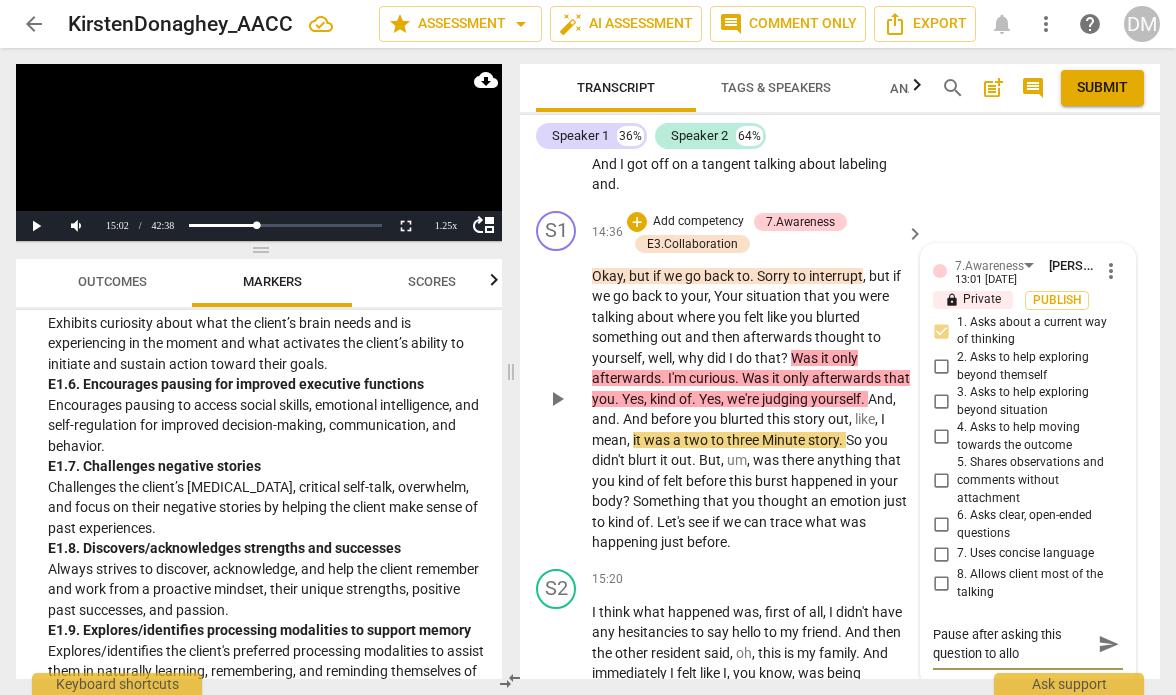 type on "Pause after asking this question to allow" 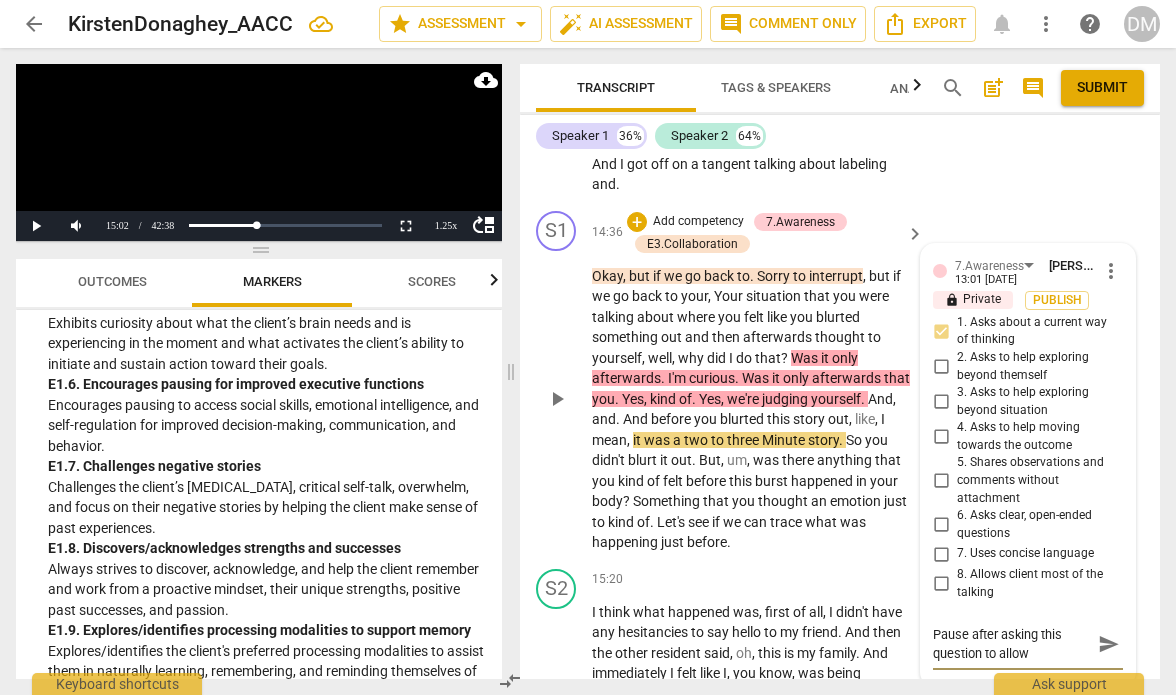 type on "Pause after asking this question to allow" 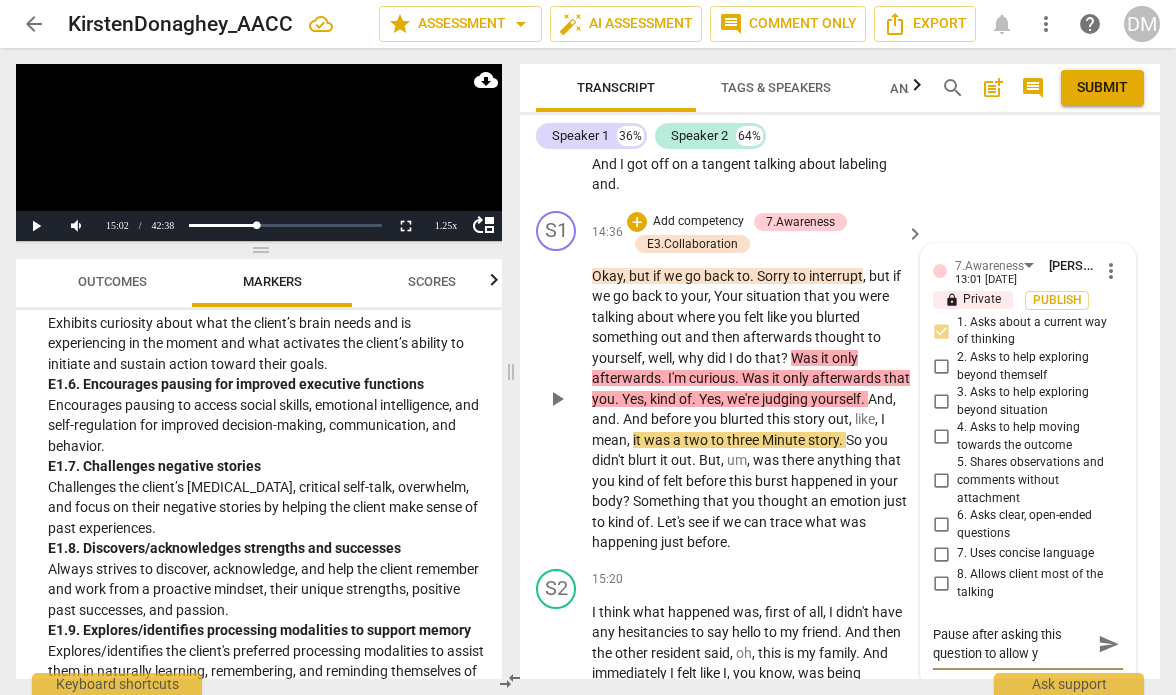 type on "Pause after asking this question to allow yo" 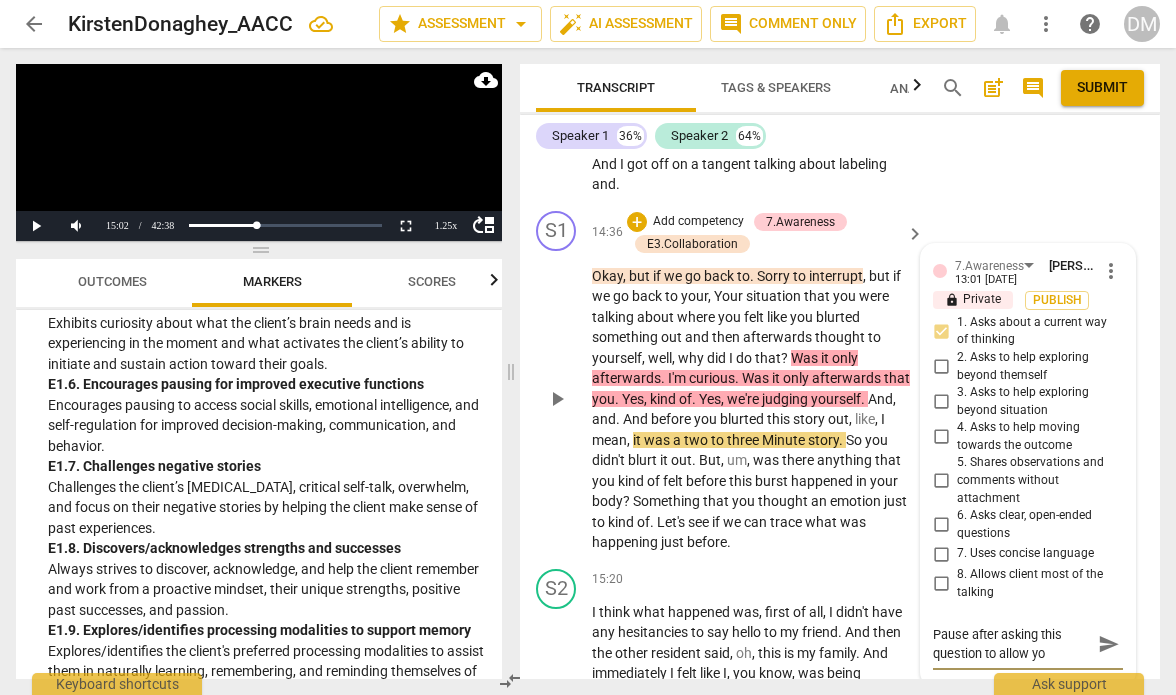 type on "Pause after asking this question to allow you" 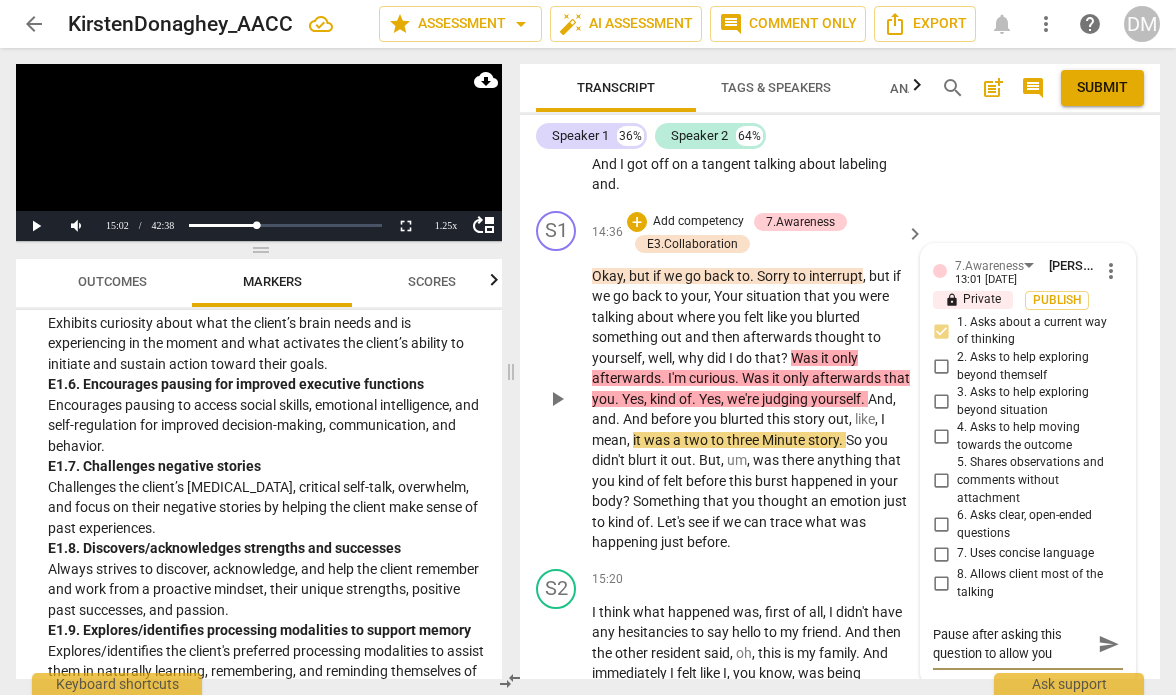 type on "Pause after asking this question to allow your" 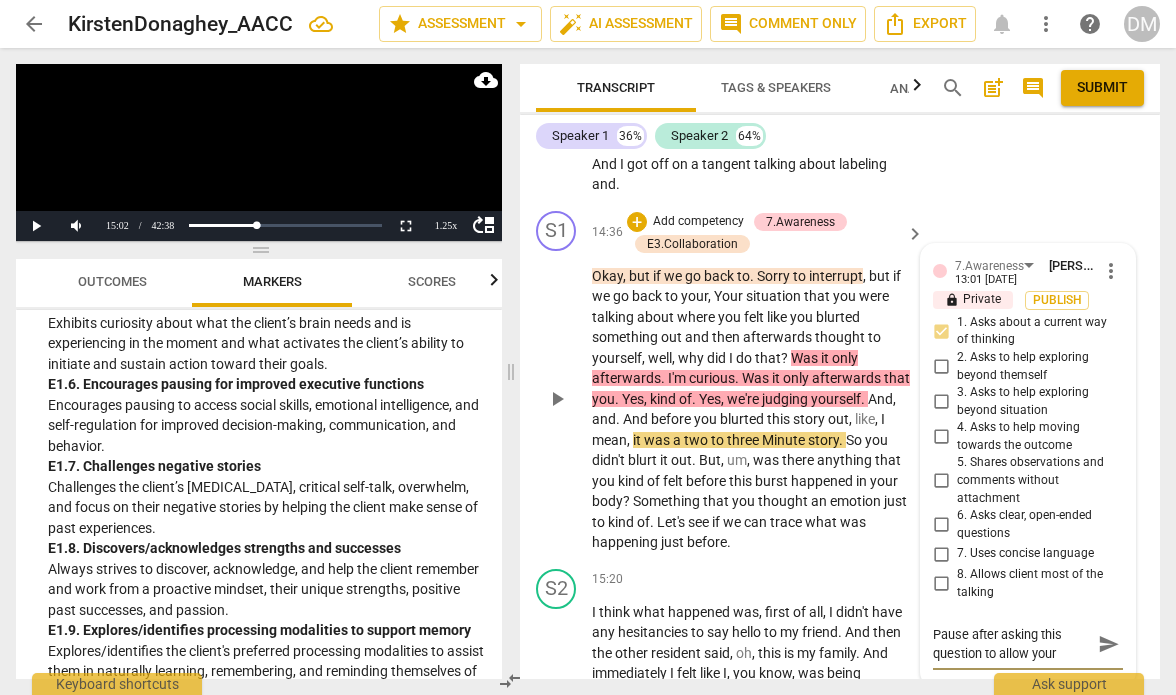 type on "Pause after asking this question to allow your" 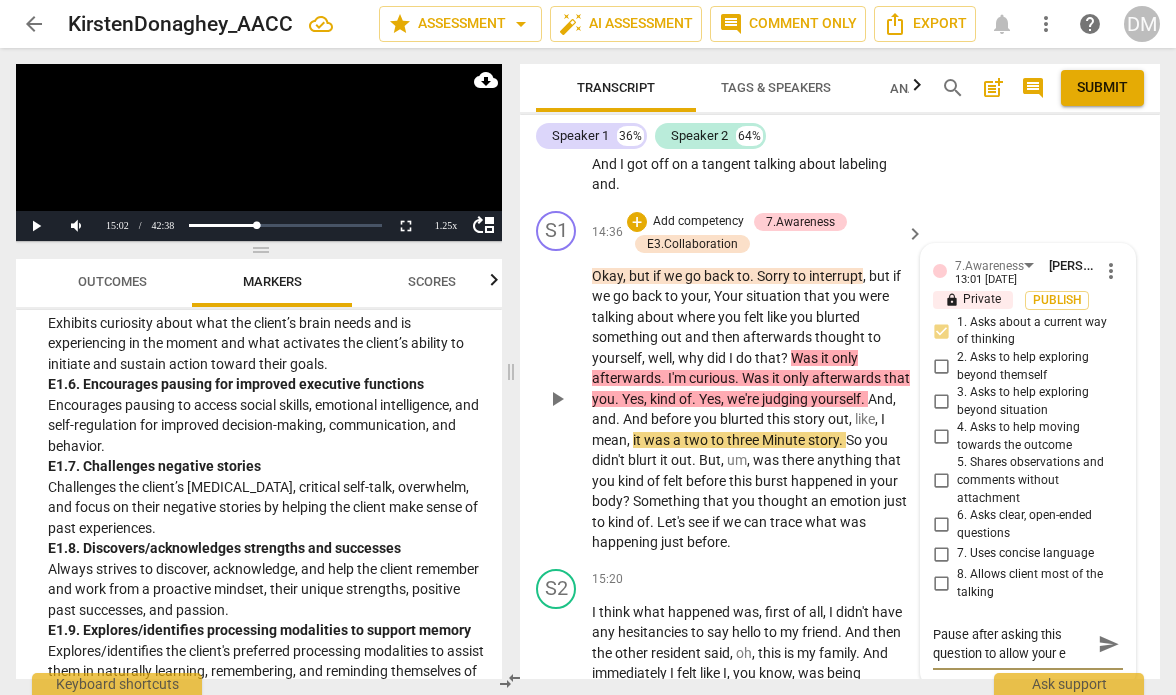 type on "Pause after asking this question to allow your" 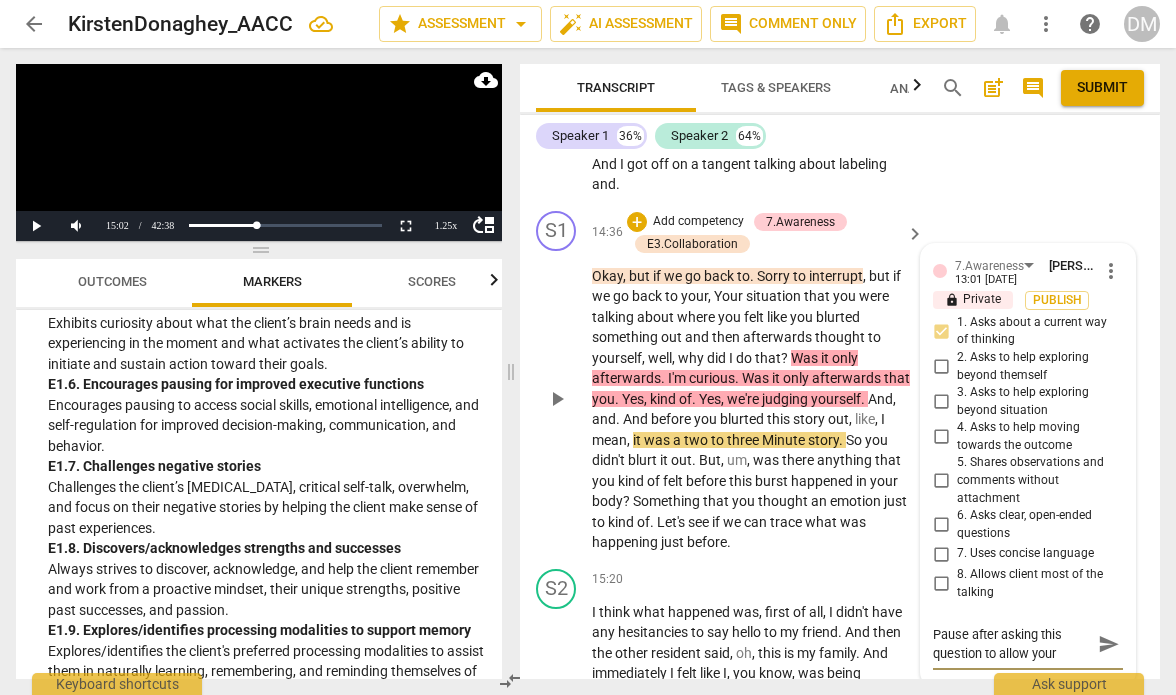 type on "Pause after asking this question to allow your" 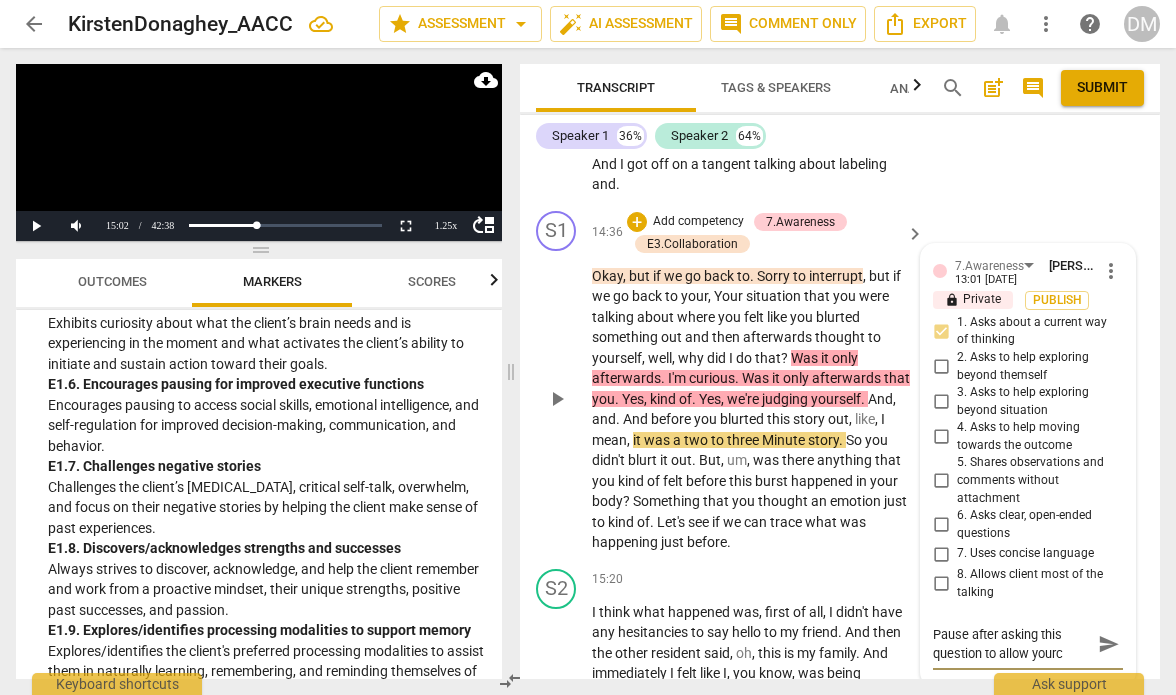 type on "Pause after asking this question to allow yourcl" 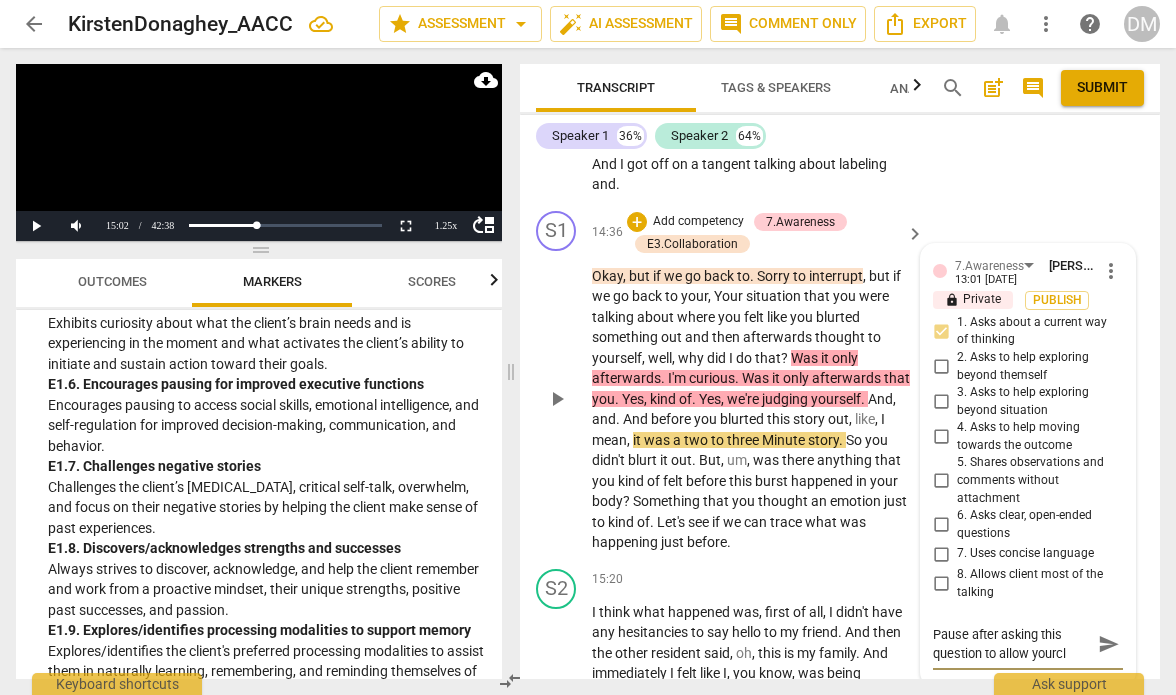 type on "Pause after asking this question to allow yourcli" 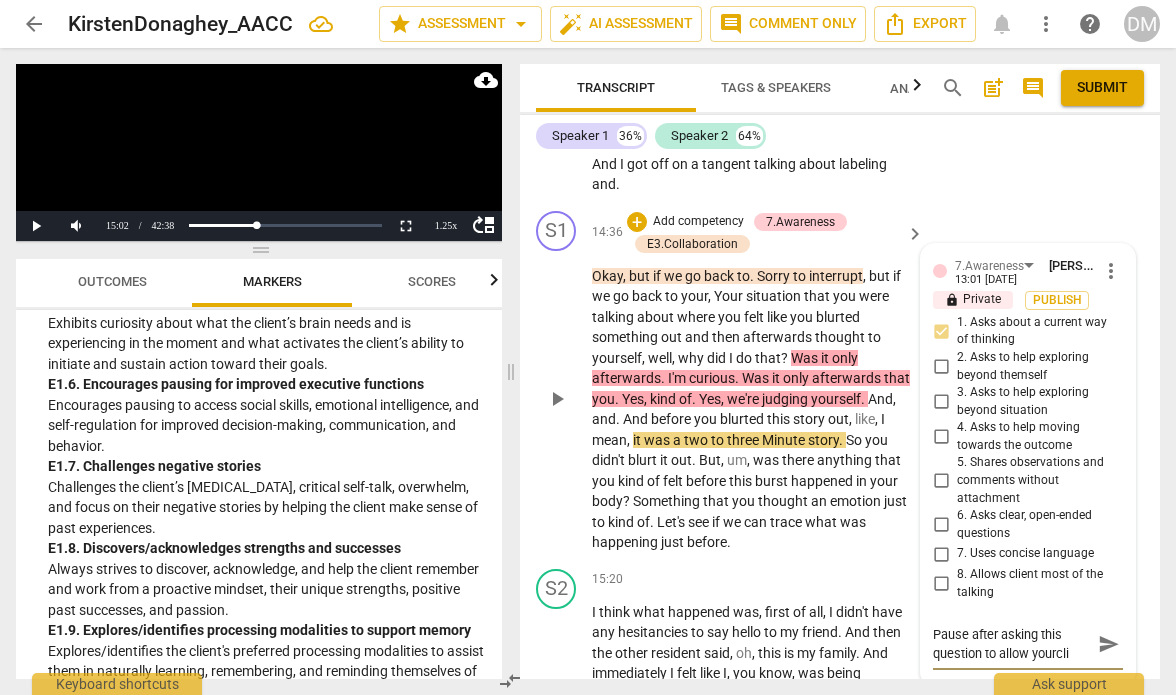 type on "Pause after asking this question to allow yourcl" 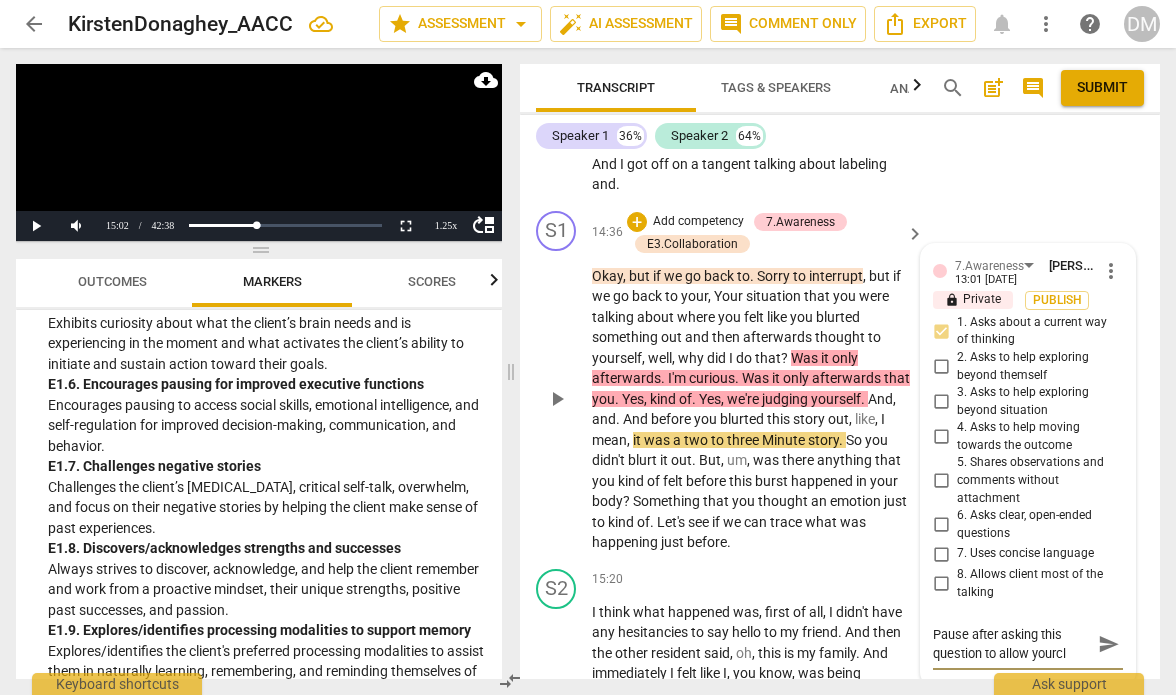 type on "Pause after asking this question to allow yourc" 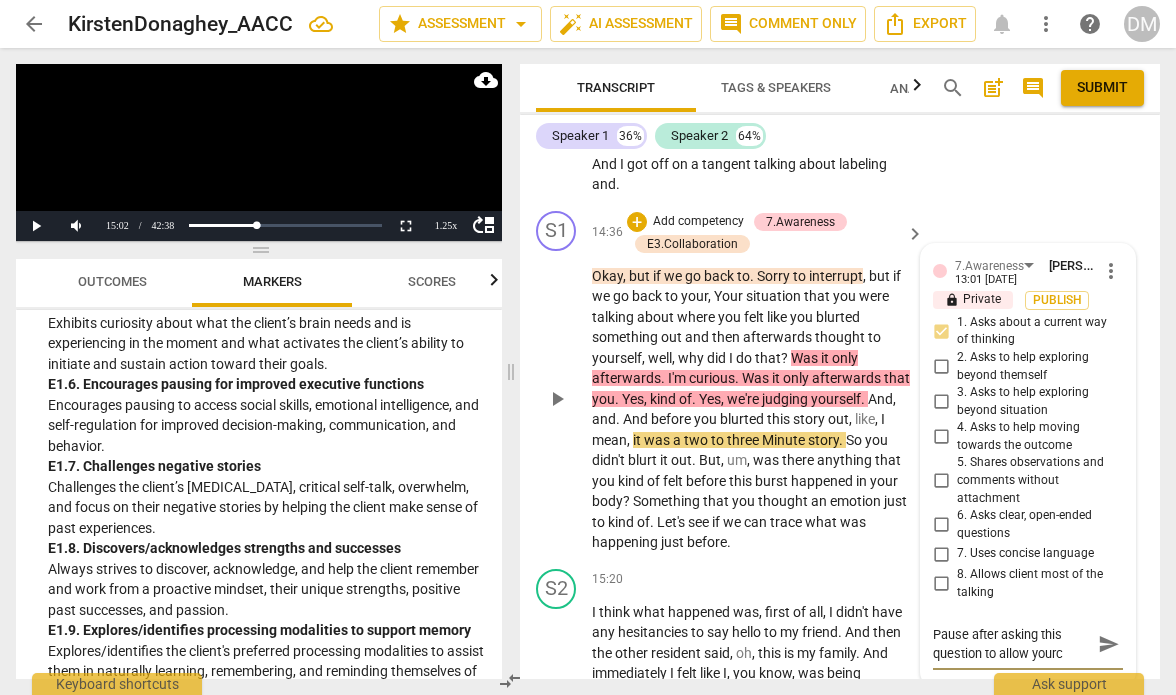 type on "Pause after asking this question to allow your" 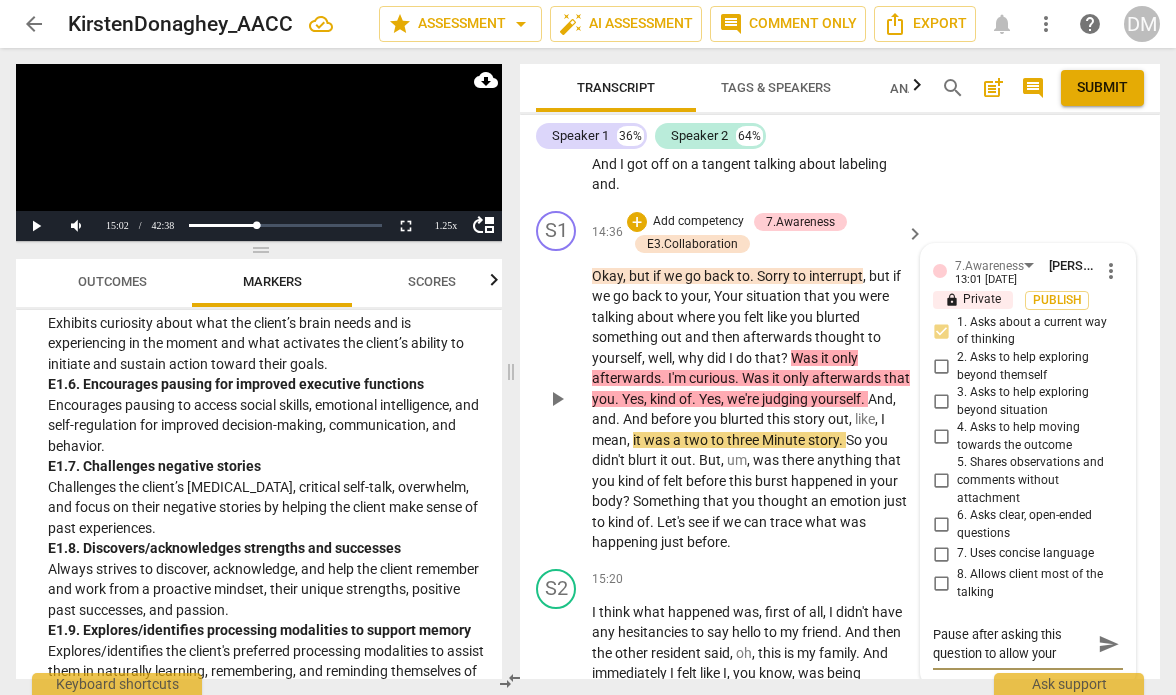 type on "Pause after asking this question to allow your" 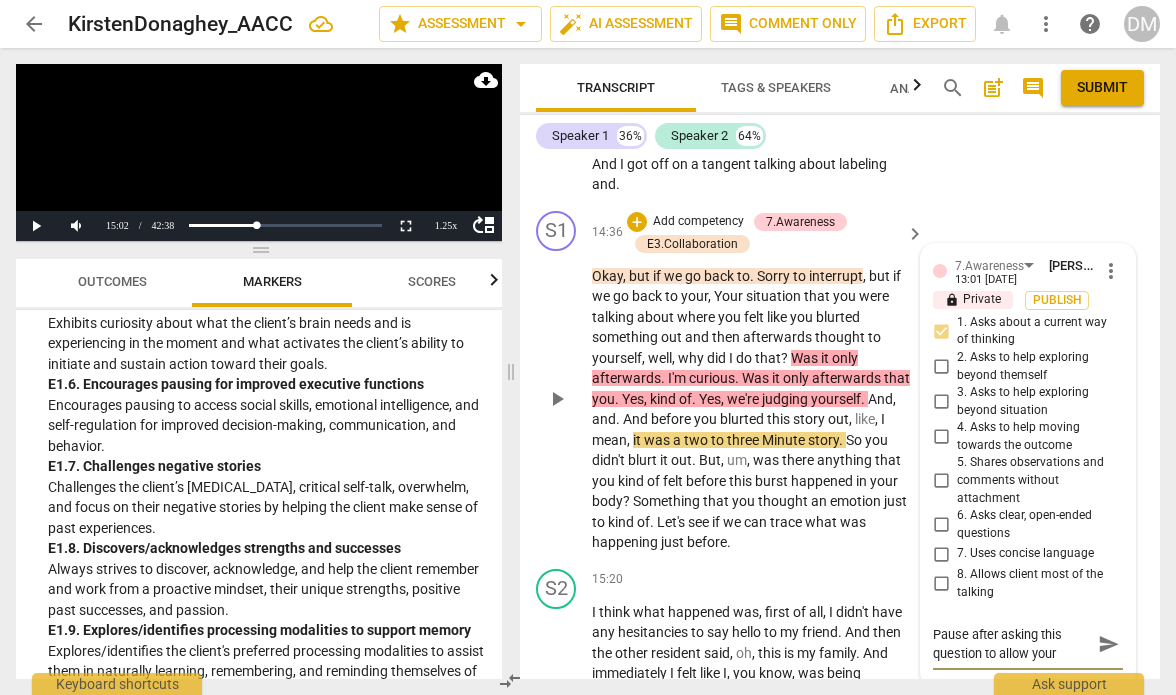 type on "Pause after asking this question to allow your" 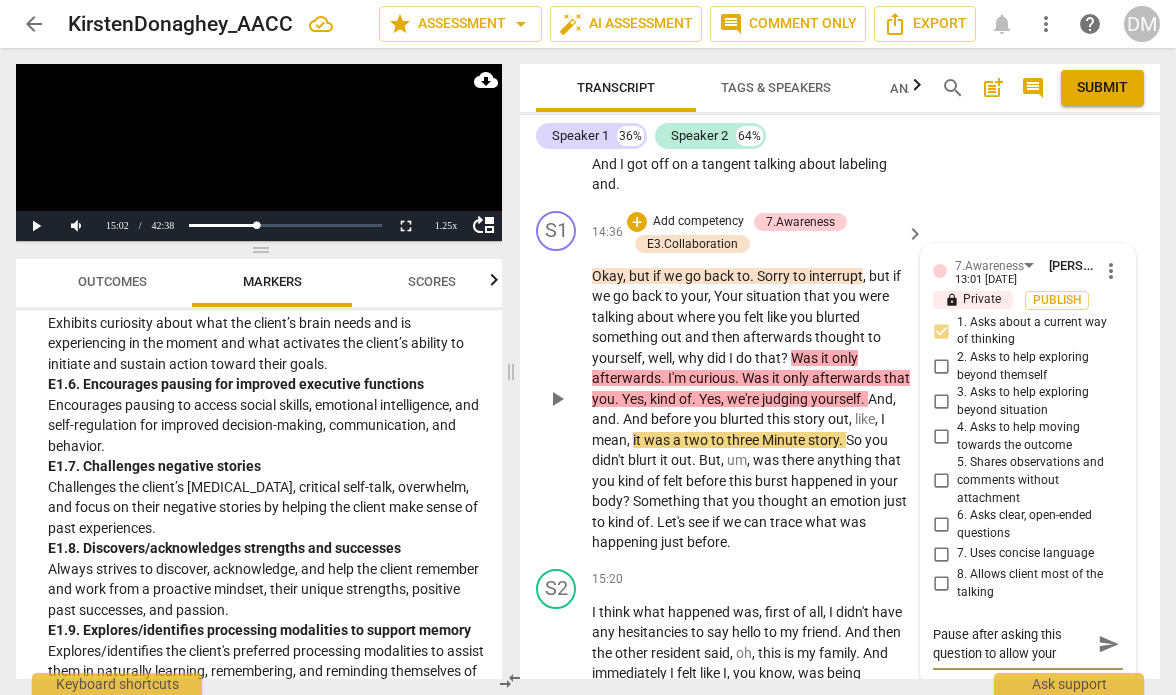 type on "Pause after asking this question to allow your c" 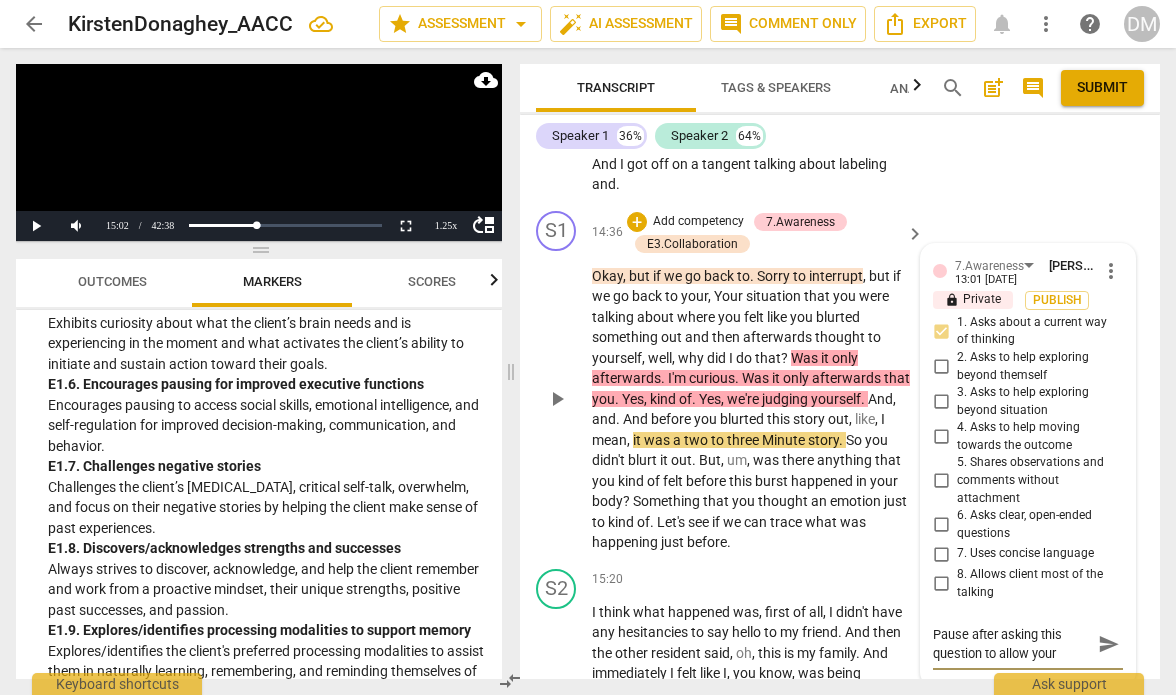 type on "Pause after asking this question to allow your c" 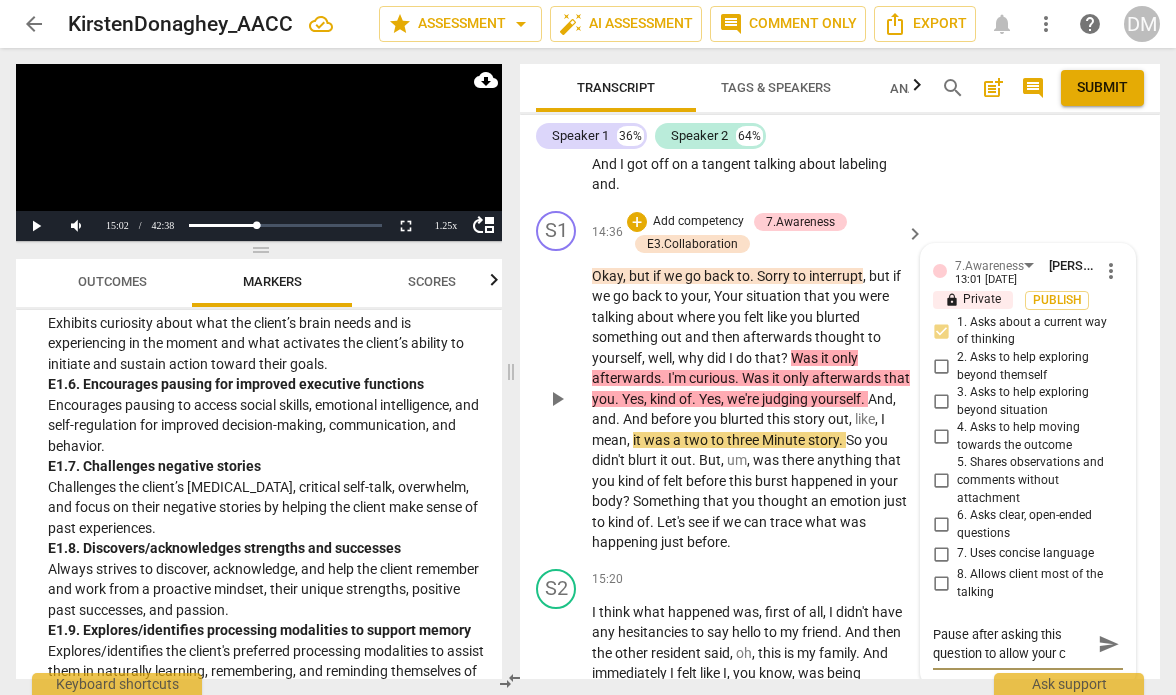 type on "Pause after asking this question to allow your cl" 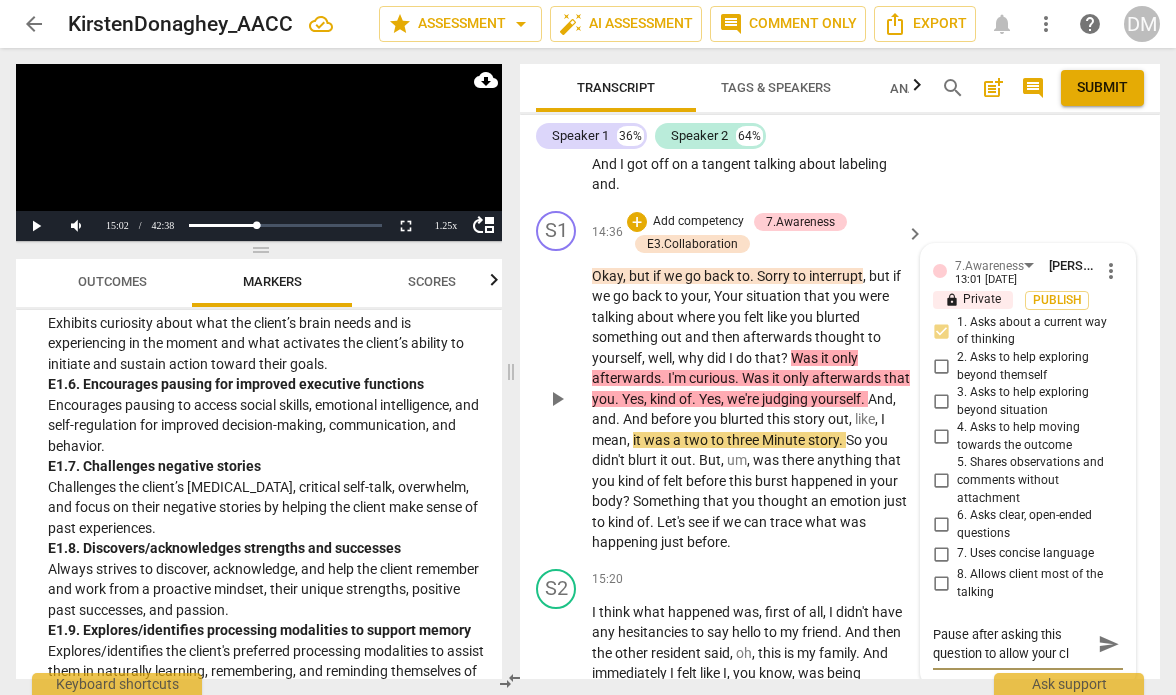 type on "Pause after asking this question to allow your cli" 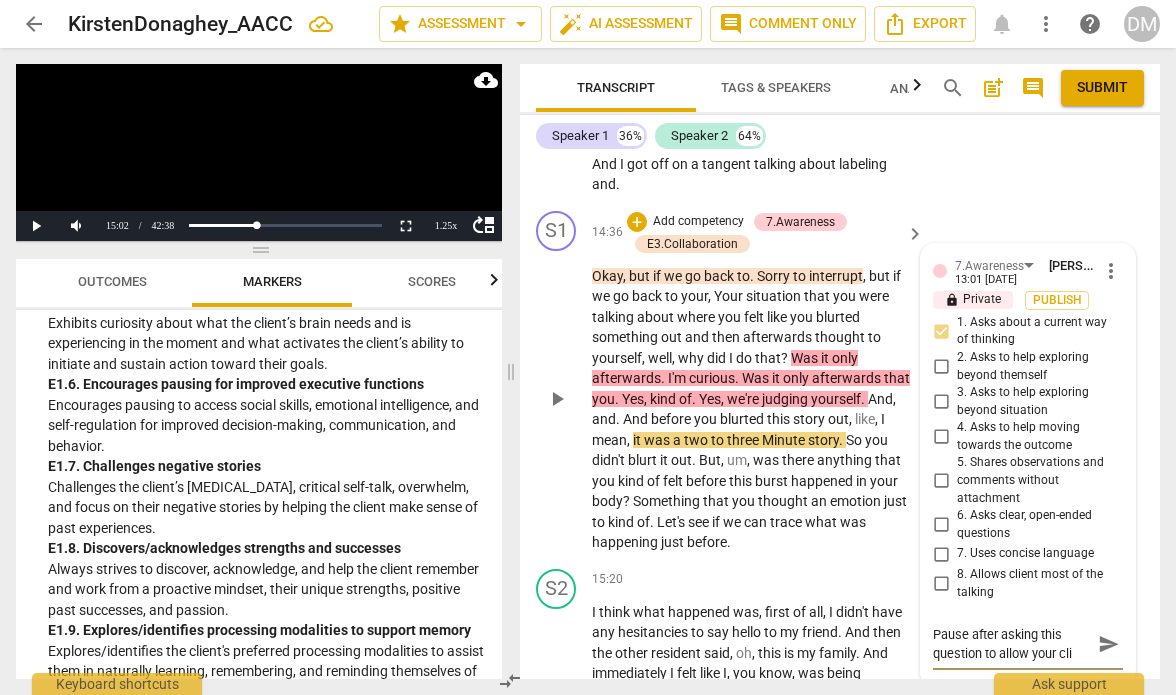 type on "Pause after asking this question to allow your clie" 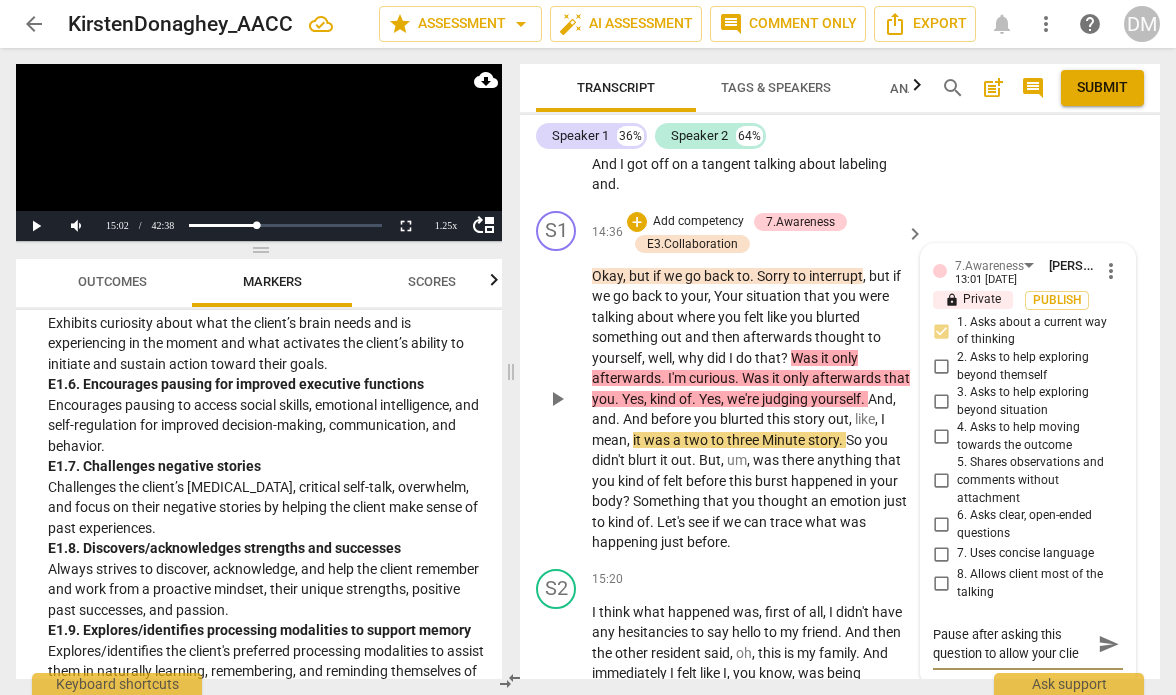 type on "Pause after asking this question to allow your clien" 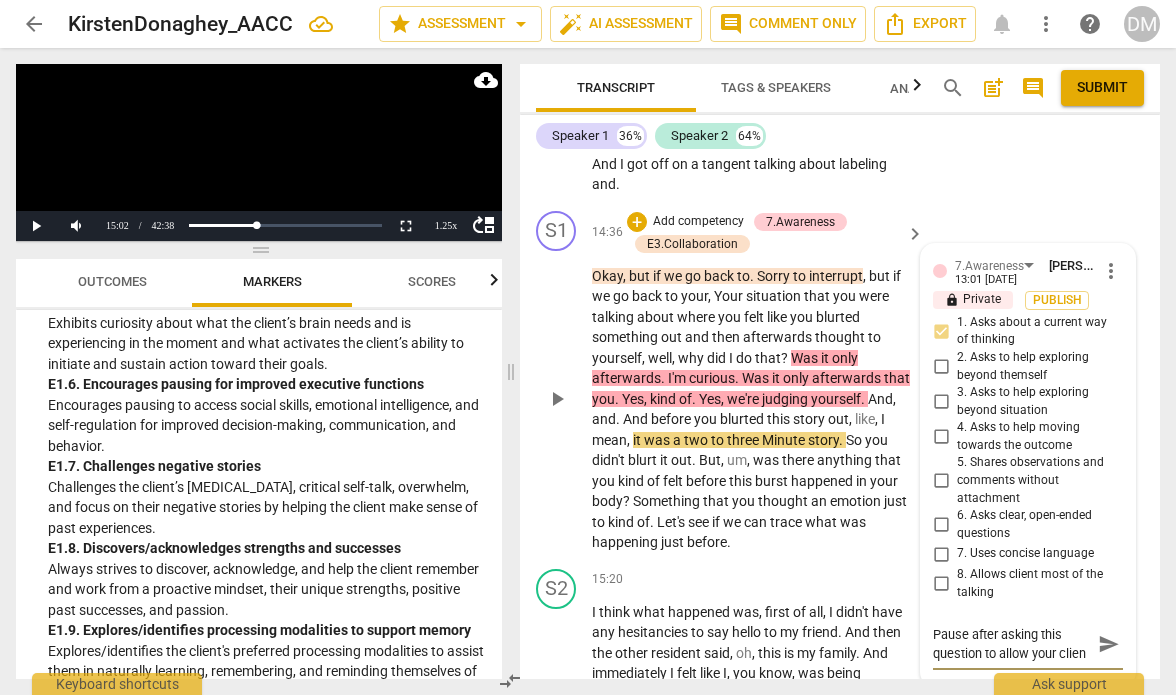 type on "Pause after asking this question to allow your client" 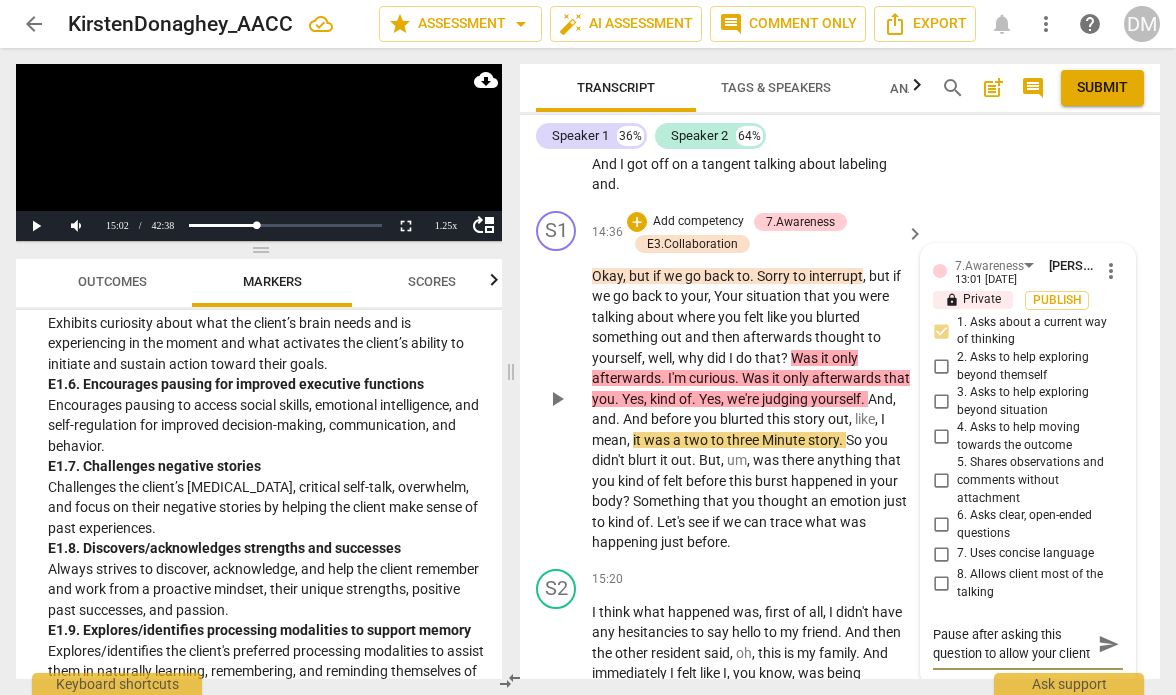 scroll, scrollTop: 16, scrollLeft: 0, axis: vertical 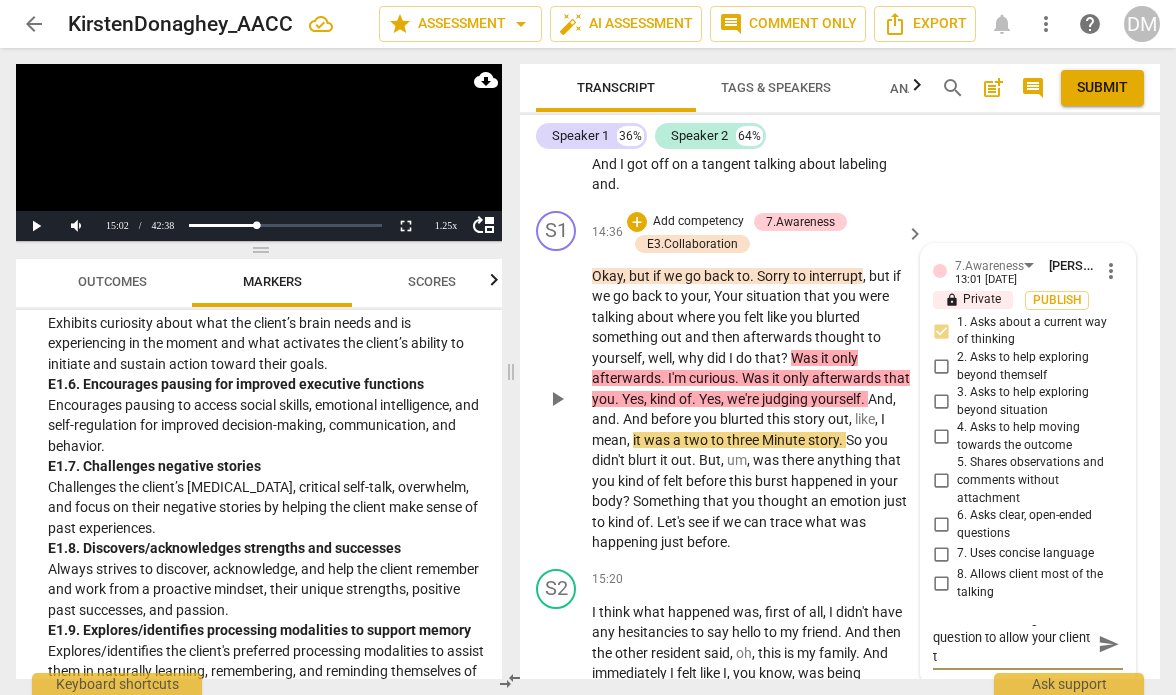 type on "Pause after asking this question to allow your client to" 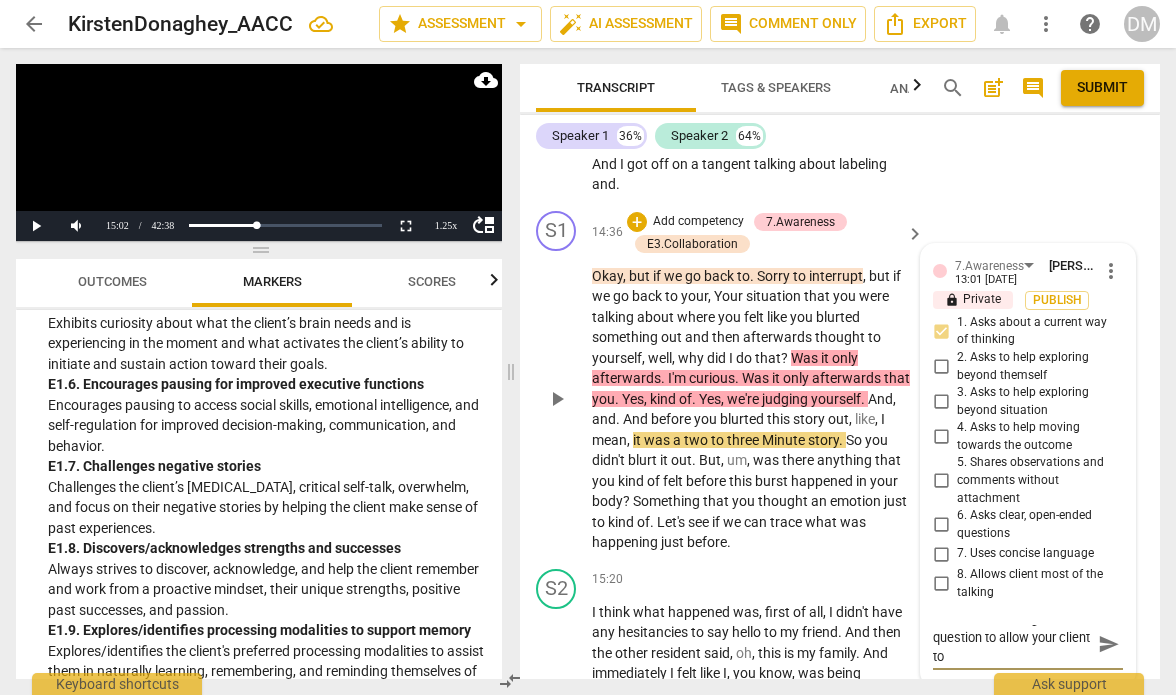 type on "Pause after asking this question to allow your client to" 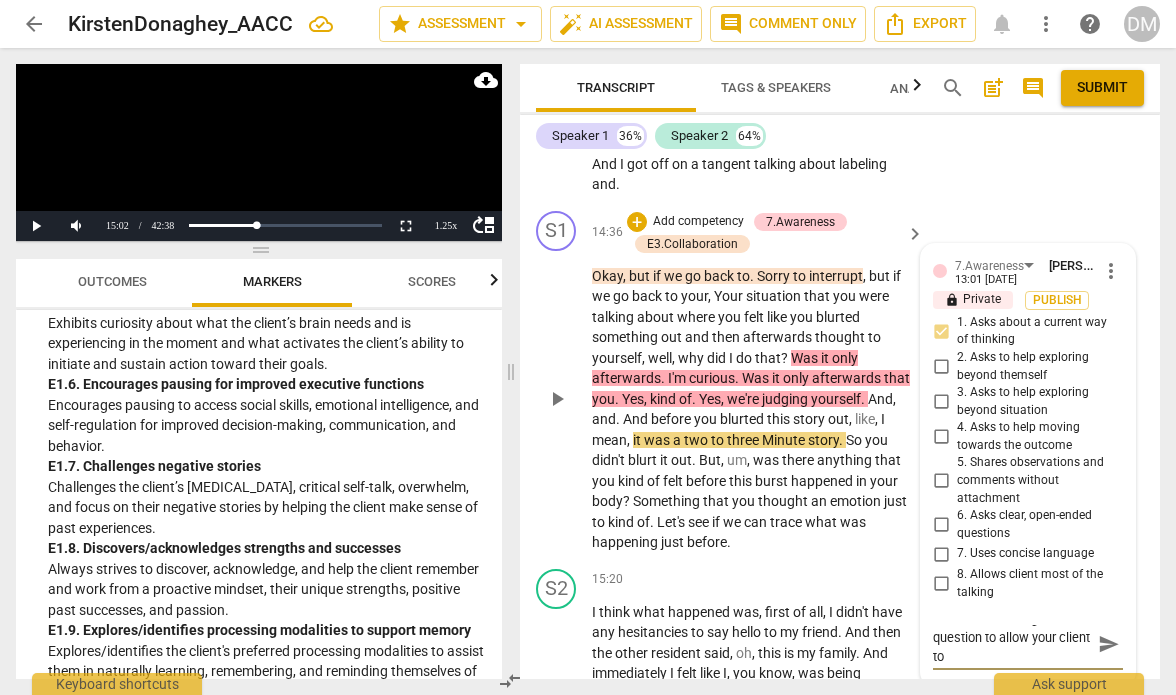 type on "Pause after asking this question to allow your client to p" 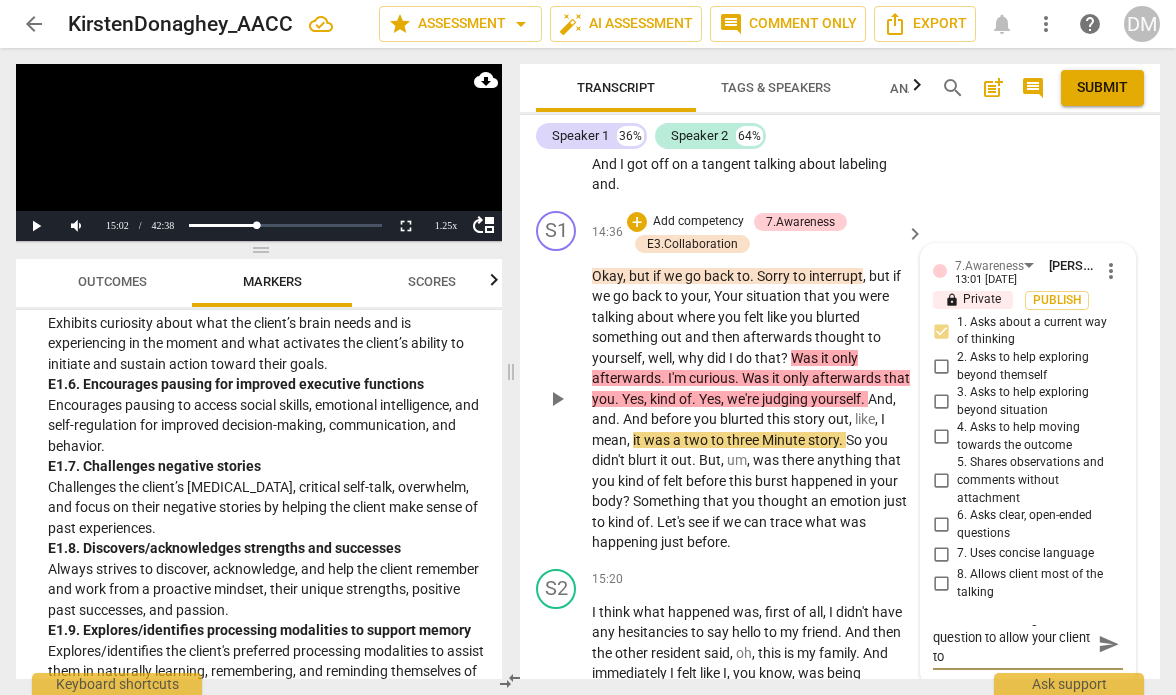 type on "Pause after asking this question to allow your client to p" 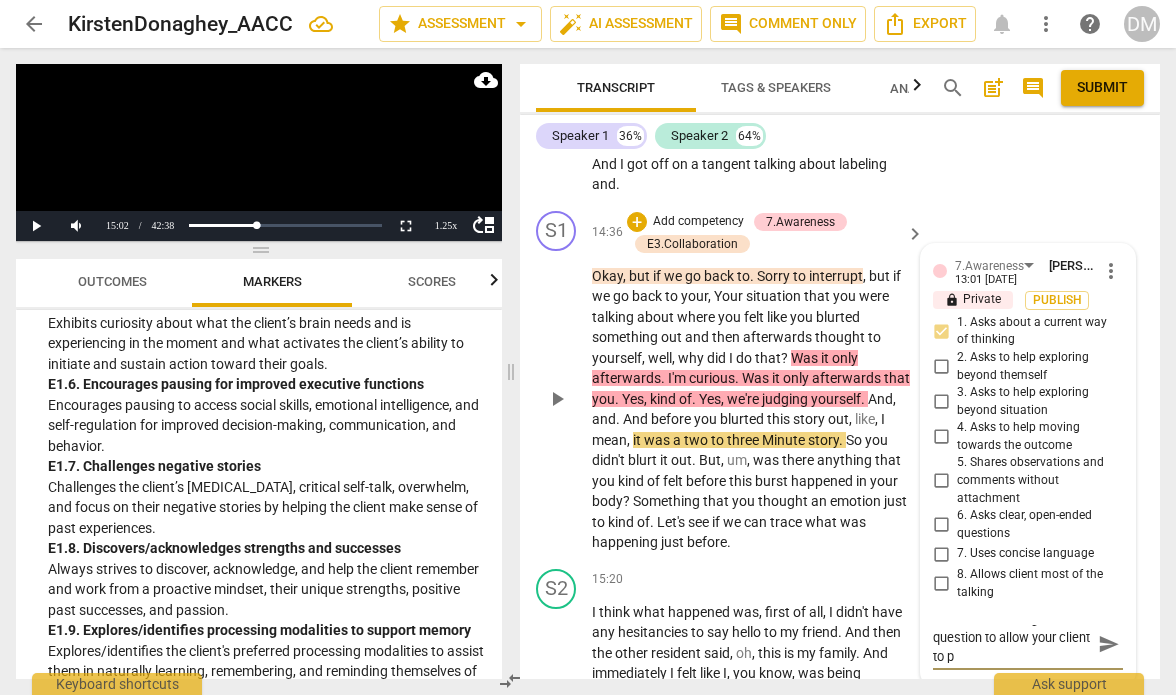 type on "Pause after asking this question to allow your client to" 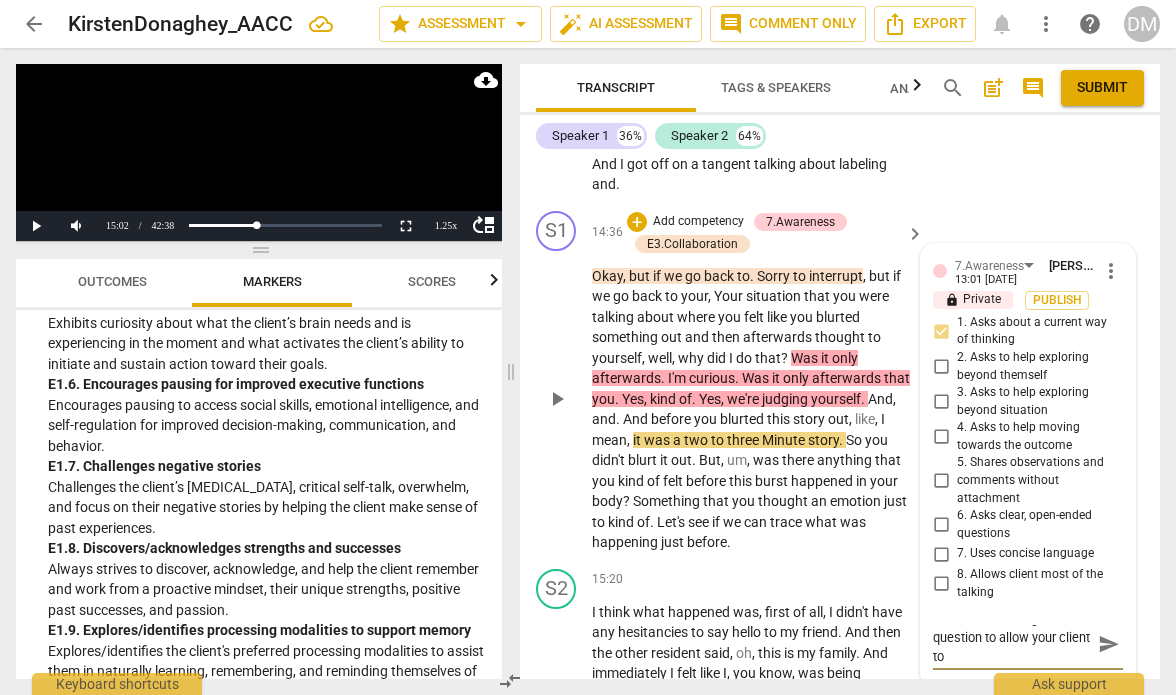 type on "Pause after asking this question to allow your client to" 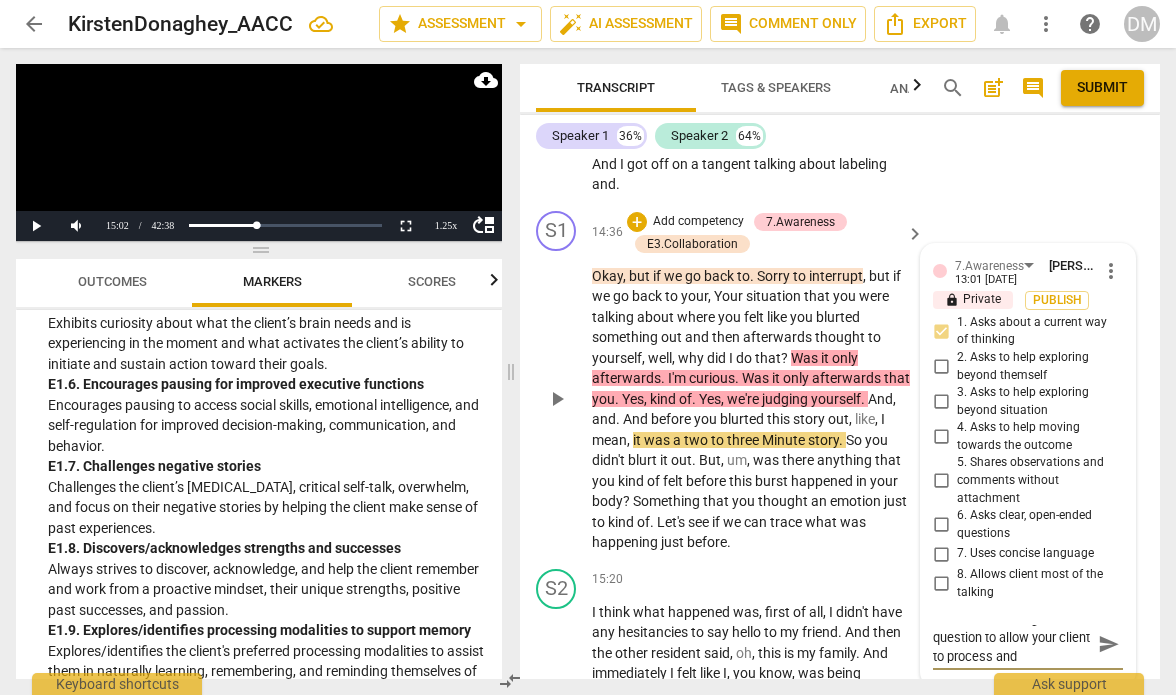 scroll, scrollTop: 8324, scrollLeft: 0, axis: vertical 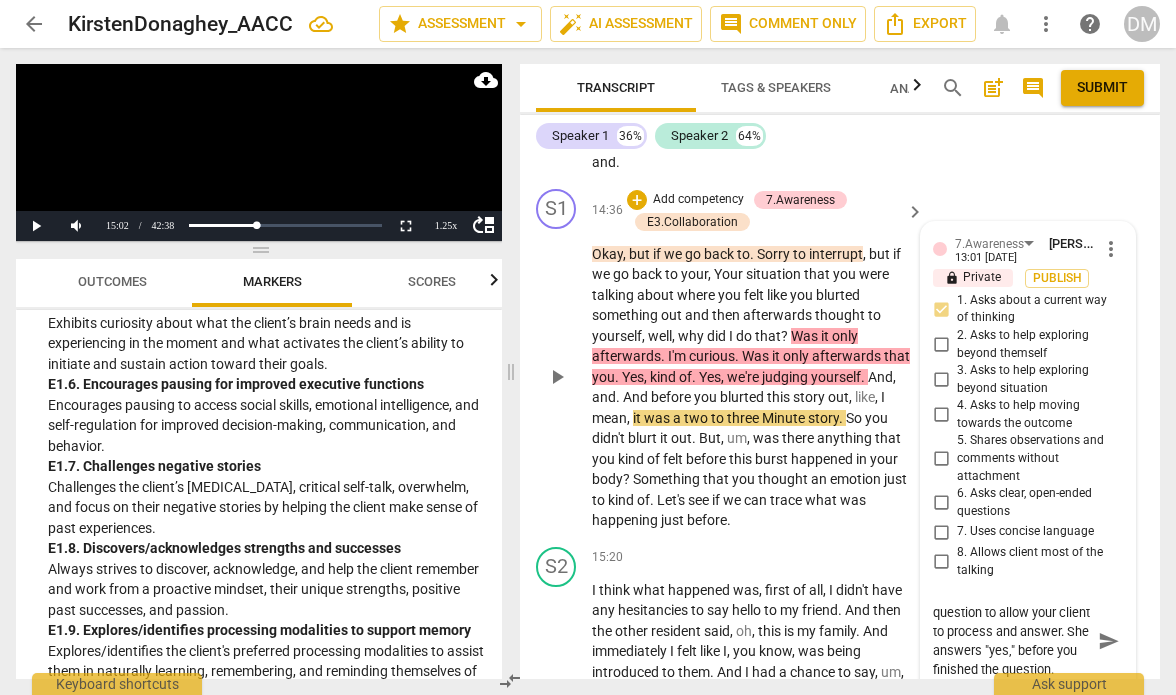 click on "Pause after asking this question to allow your client to process and answer. She answers "yes," before you finished the question." at bounding box center [1012, 641] 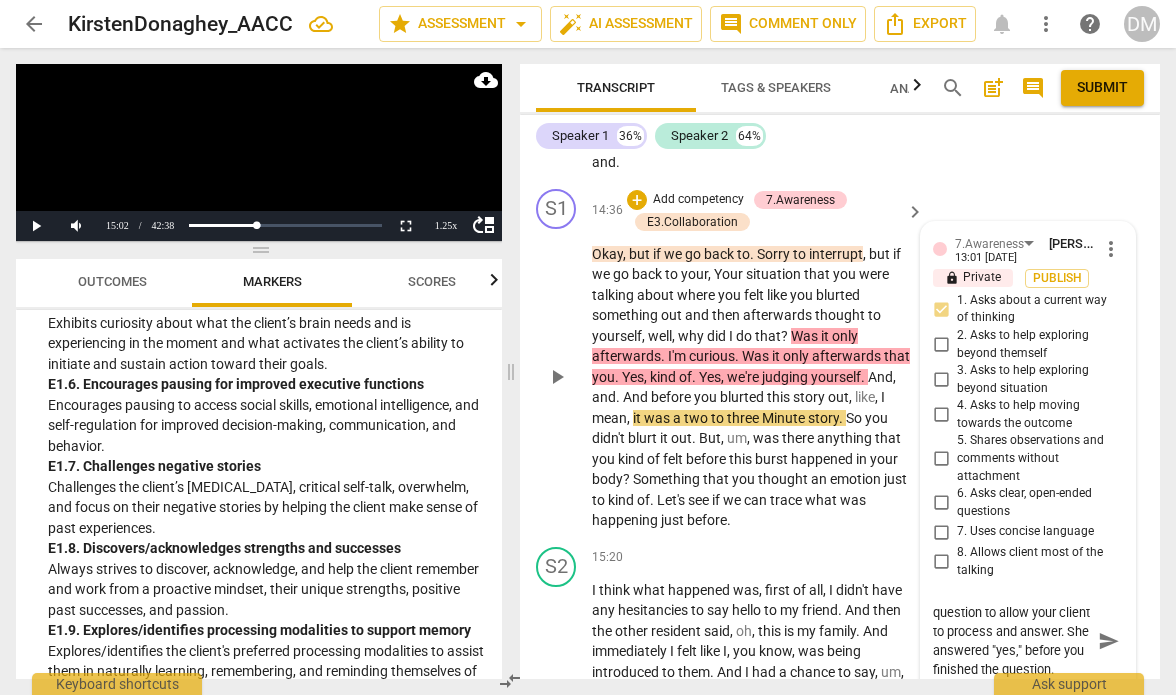 scroll, scrollTop: 38, scrollLeft: 0, axis: vertical 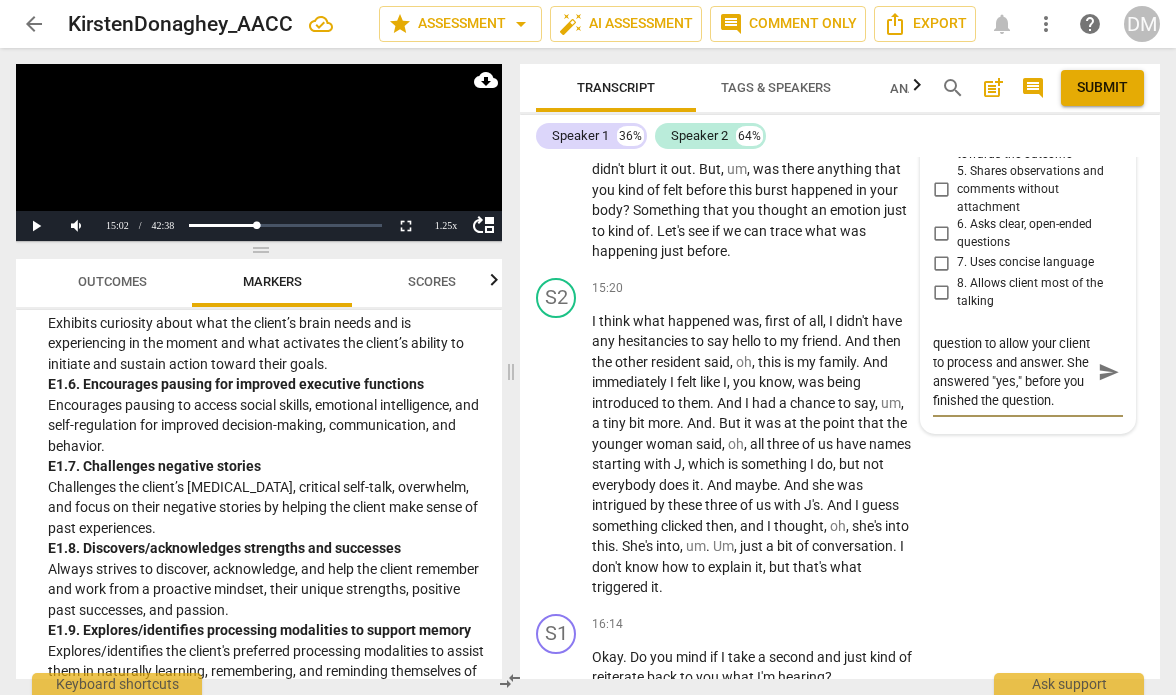 click on "Pause after asking this question to allow your client to process and answer. She answered "yes," before you finished the question." at bounding box center (1012, 372) 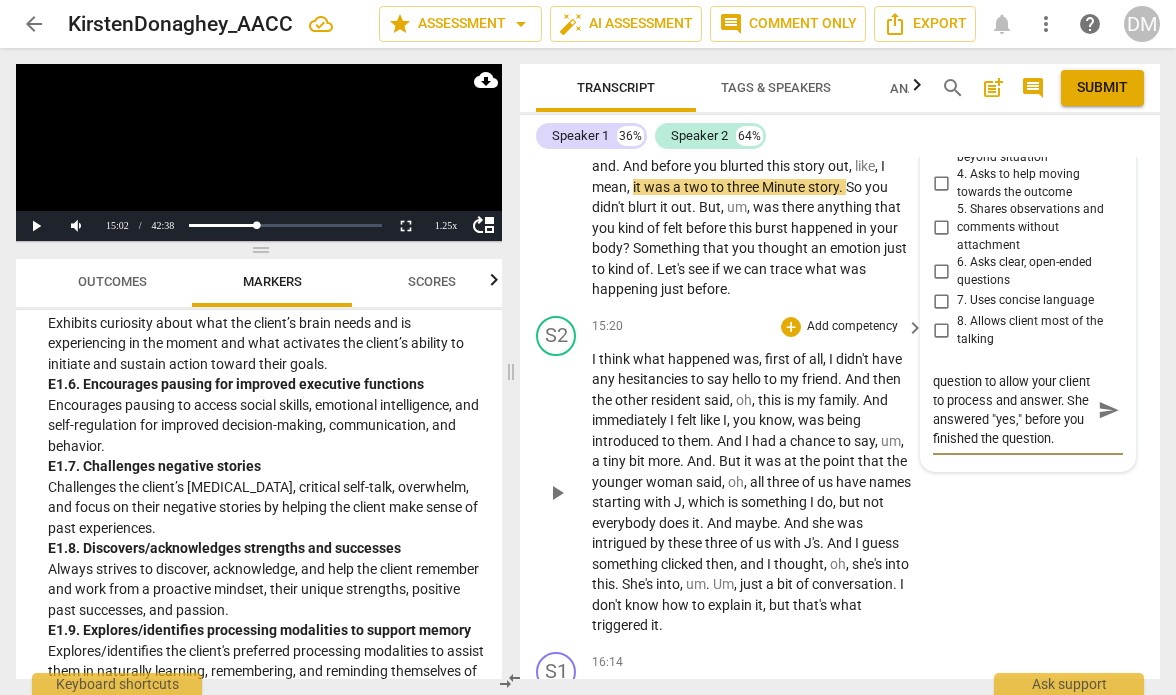 scroll, scrollTop: 8575, scrollLeft: 0, axis: vertical 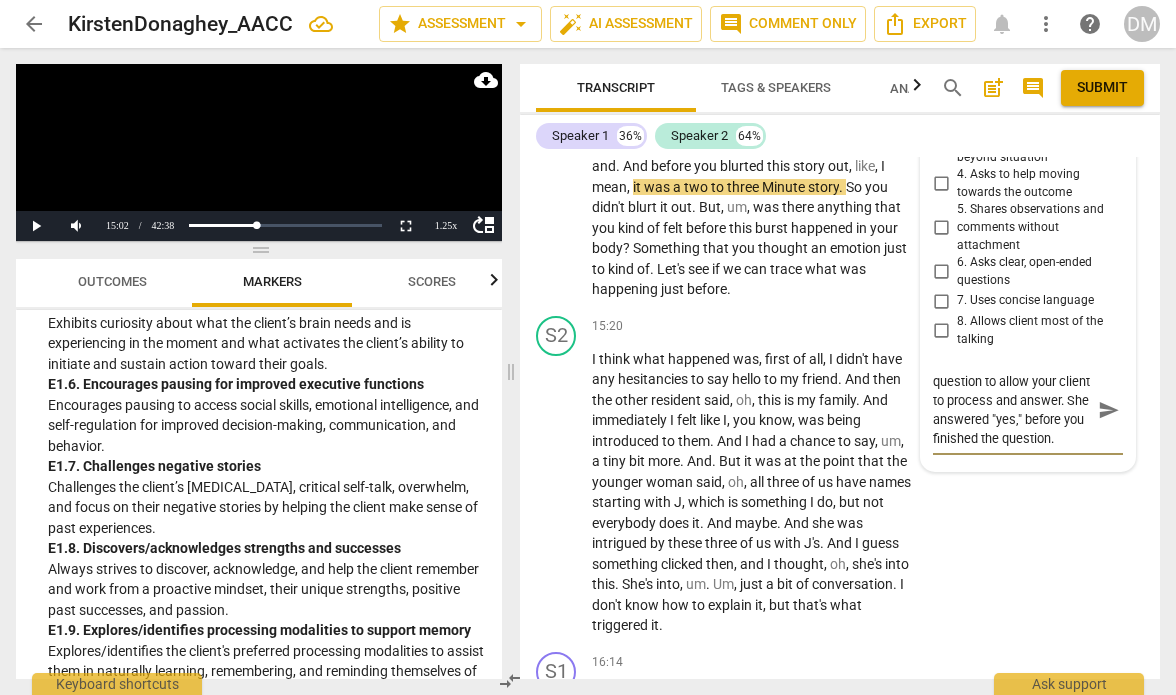 click on "Pause after asking this question to allow your client to process and answer. She answered "yes," before you finished the question." at bounding box center [1012, 410] 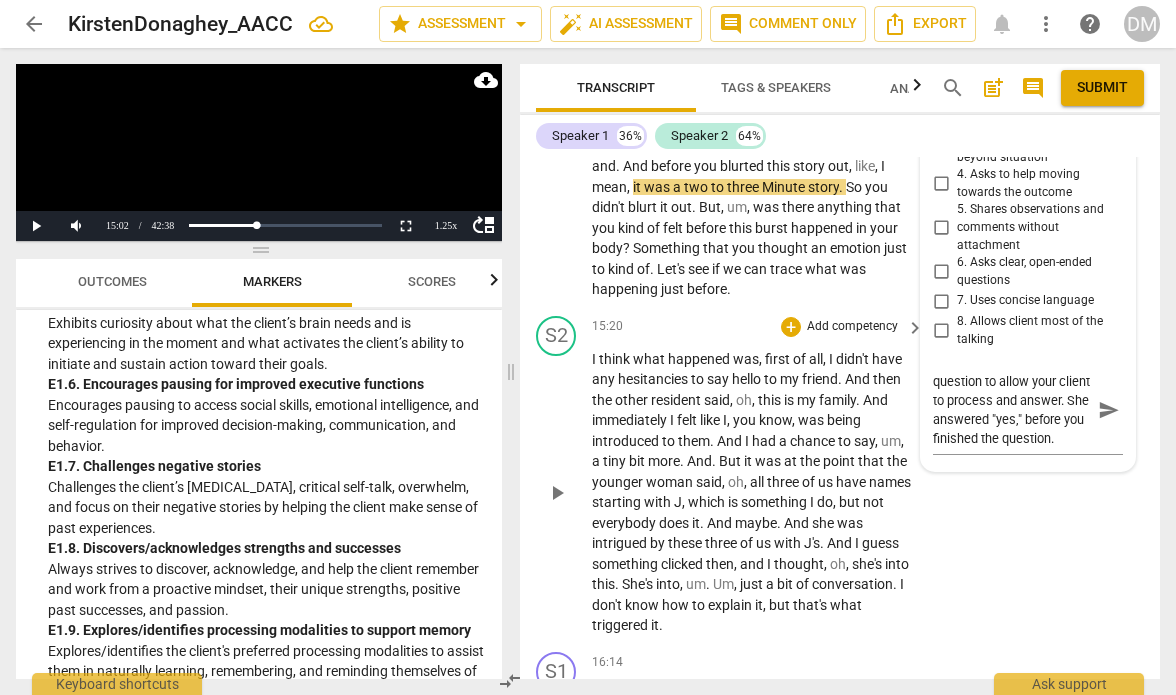 click on "S2 play_arrow pause 15:20 + Add competency keyboard_arrow_right I   think   what   happened   was ,   first   of   all ,   I   didn't   have   any   hesitancies   to   say   hello   to   my   friend .   And   then   the   other   resident   said ,   oh ,   this   is   my   family .   And   immediately   I   felt   like   I ,   you   know ,   was   being   introduced   to   them .   And   I   had   a   chance   to   say ,   um ,   a   tiny   bit   more .   And .   But   it   was   at   the   point   that   the   younger   woman   said ,   oh ,   all   three   of   us   have   names   starting   with   J ,   which   is   something   I   do ,   but   not   everybody   does   it .   And   maybe .   And   she   was   intrigued   by   these   three   of   us   with   J's .   And   I   guess   something   clicked   then ,   and   I   thought ,   oh ,   she's   into   this .   She's   into ,   um .   Um ,   just   a   bit   of   conversation .   I   don't   know   how   to   explain   it ,   but   that's   what     ." at bounding box center [840, 476] 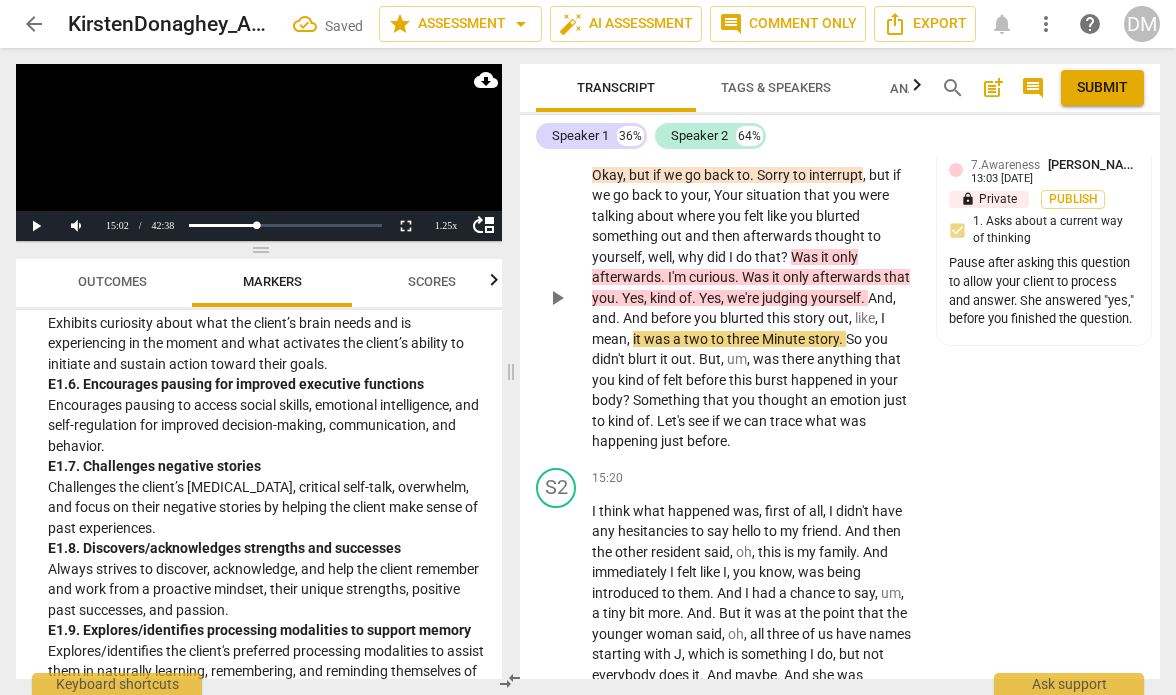 scroll, scrollTop: 8422, scrollLeft: 0, axis: vertical 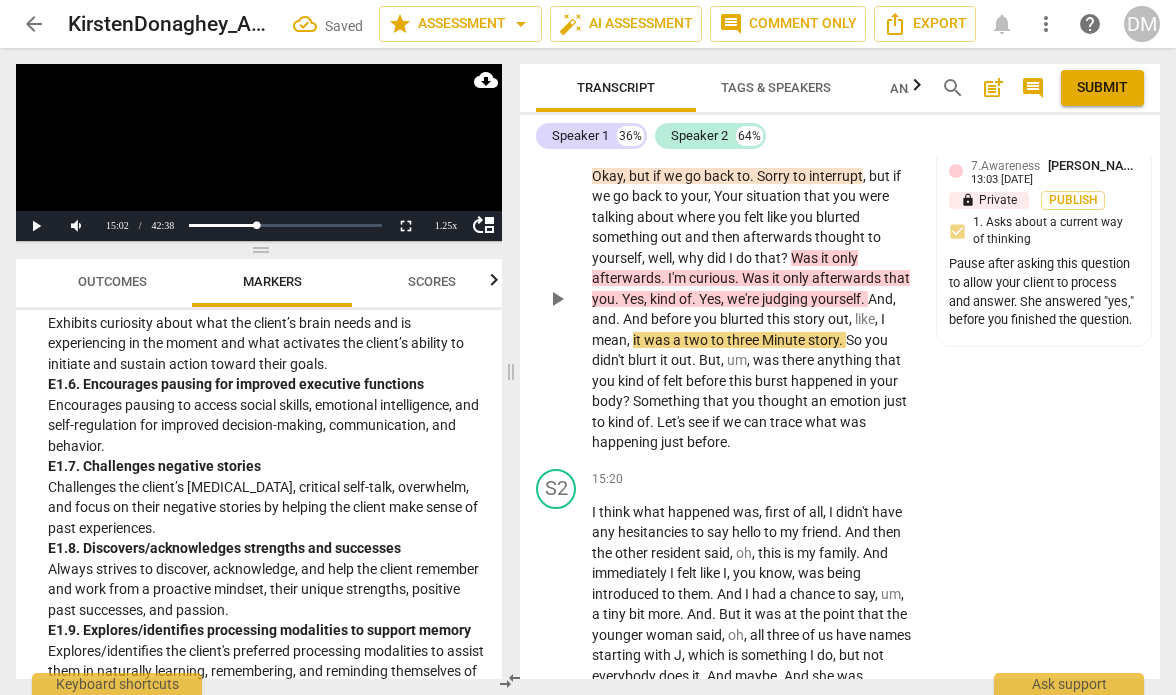 click on "was" at bounding box center (767, 360) 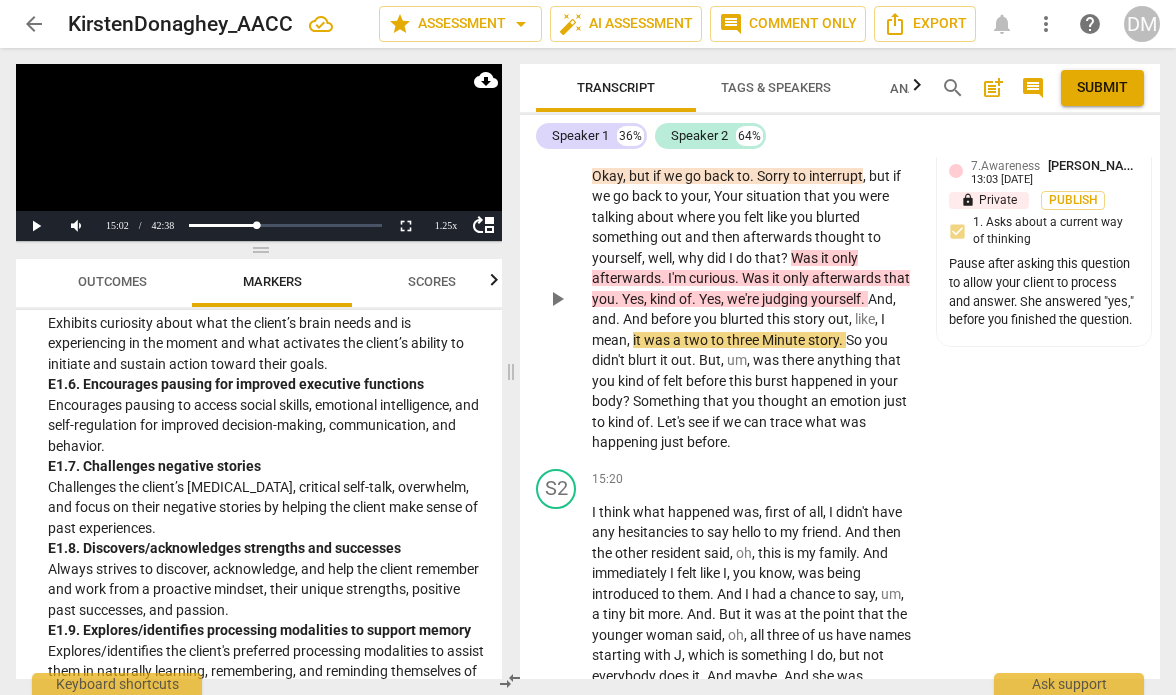 click on "happened" at bounding box center (823, 381) 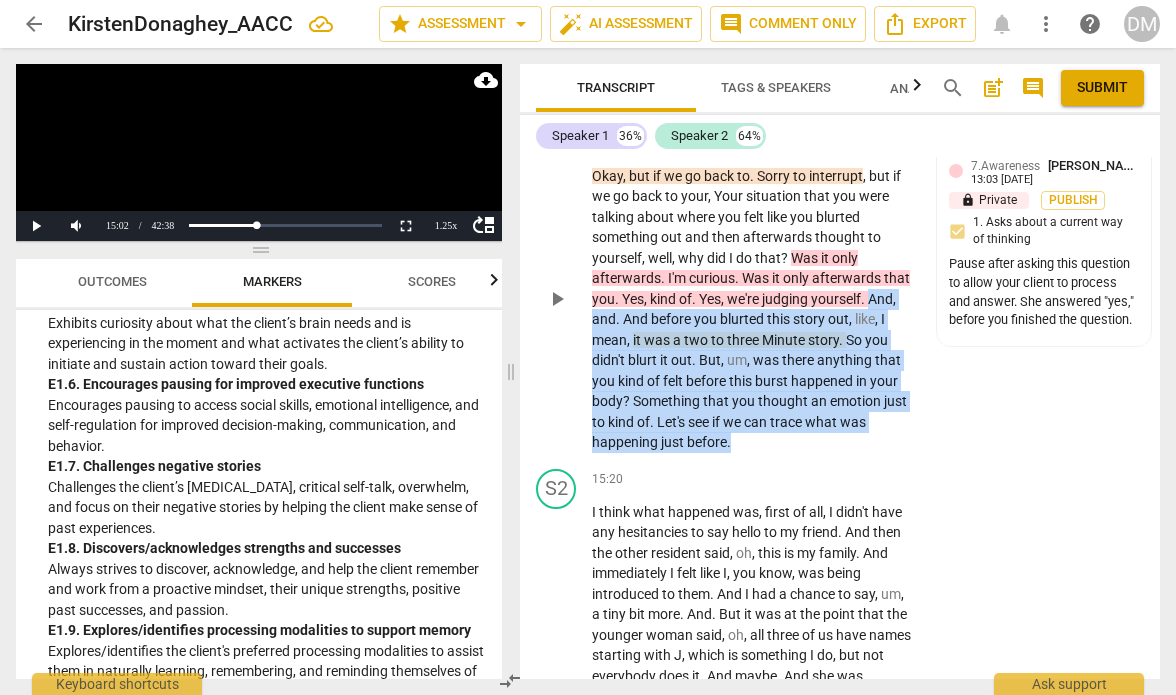 drag, startPoint x: 873, startPoint y: 302, endPoint x: 735, endPoint y: 444, distance: 198.0101 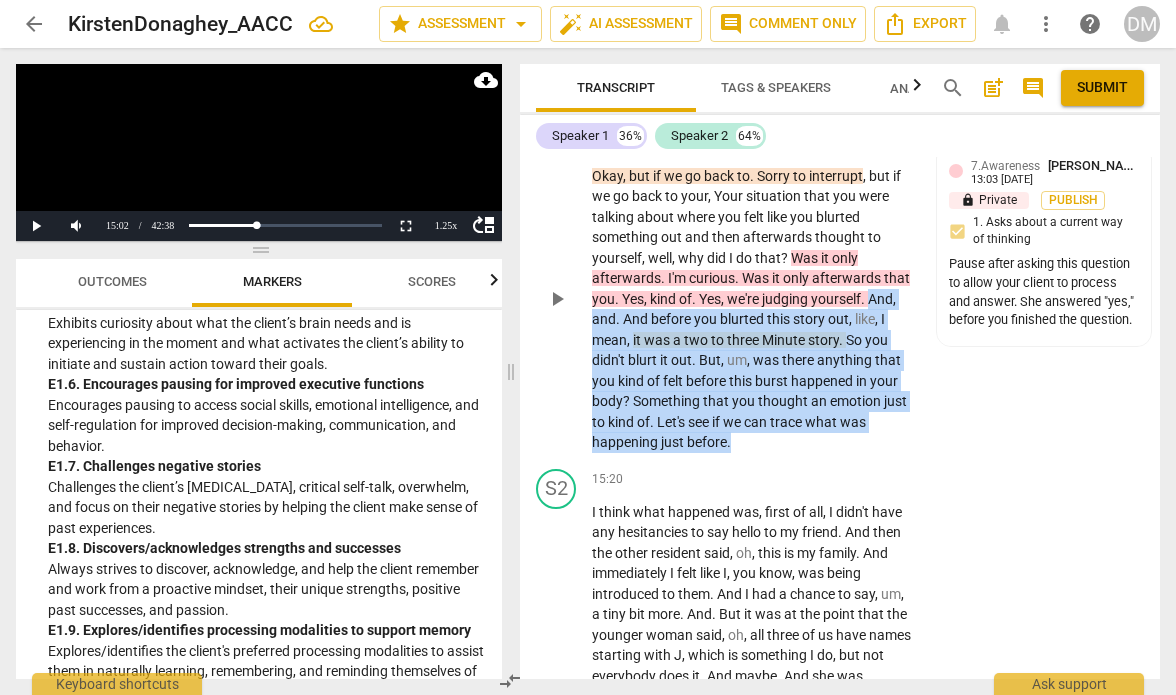 click on "Okay ,   but   if   we   go   back   to .   Sorry   to   interrupt ,   but   if   we   go   back   to   your ,   Your   situation   that   you   were   talking   about   where   you   felt   like   you   blurted   something   out   and   then   afterwards   thought   to   yourself ,   well ,   why   did   I   do   that ?   Was   it   only   afterwards .   I'm   curious .   Was   it   only   afterwards   that   you .   Yes ,   kind   of .   Yes ,   we're   judging   yourself .   And ,   and .   And   before   you   blurted   this   story   out ,   like ,   I   mean ,   it   was   a   two   to   three   Minute   story .   So   you   didn't   blurt   it   out .   But ,   um ,   was   there   anything   that   you   kind   of   felt   before   this   burst   happened   in   your   body ?   Something   that   you   thought   an   emotion   just   to   kind   of .   Let's   see   if   we   can   trace   what   was   happening   just   before ." at bounding box center [753, 309] 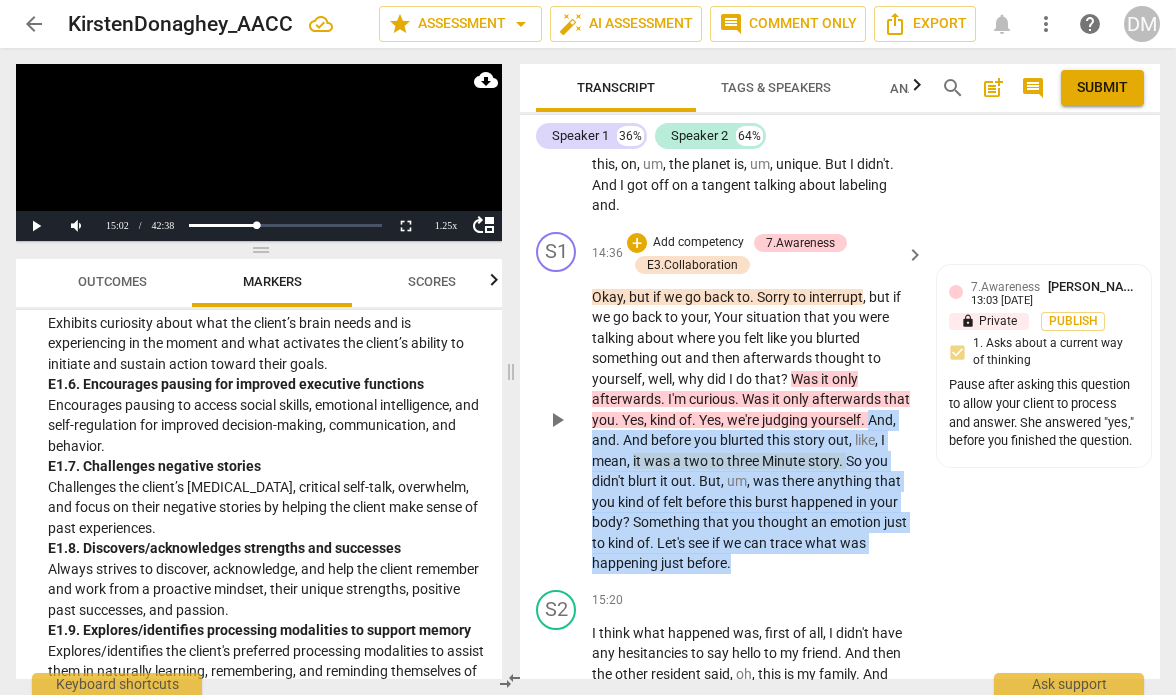scroll, scrollTop: 8301, scrollLeft: 0, axis: vertical 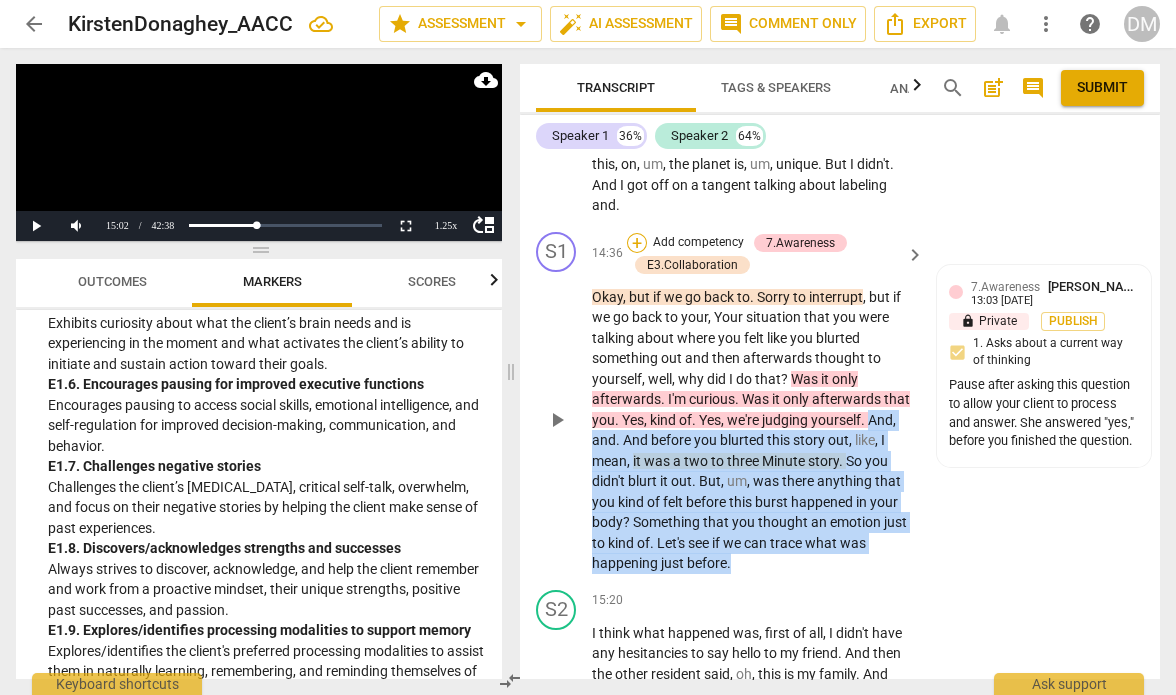 click on "+" at bounding box center [637, 243] 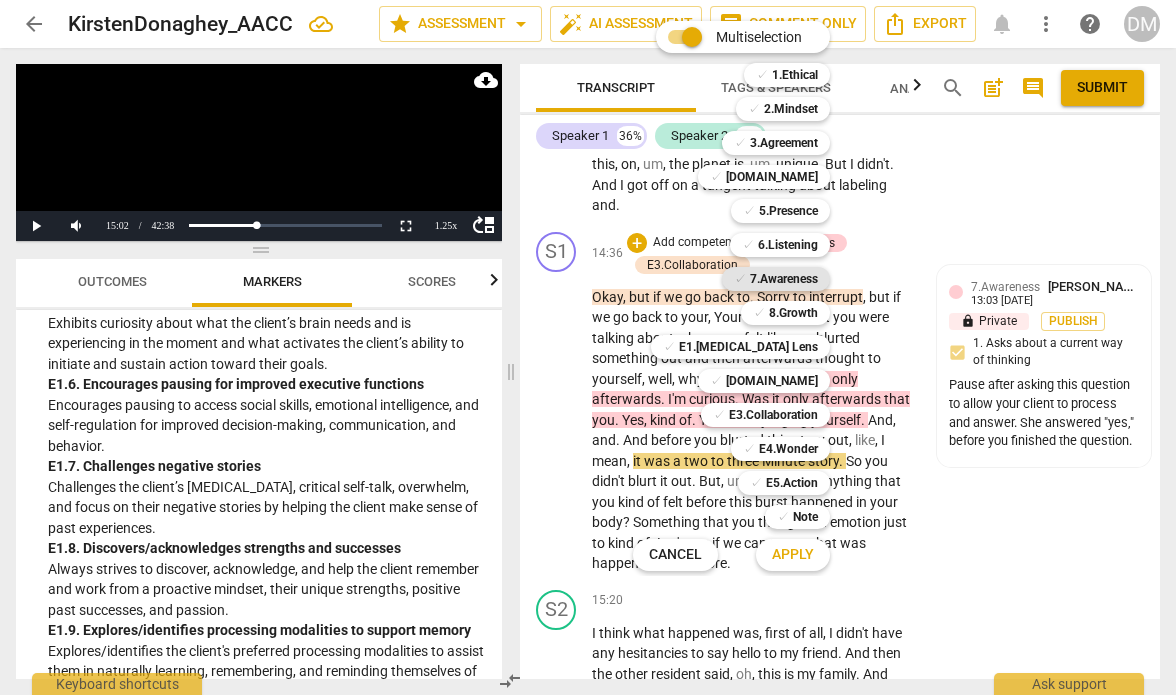 click on "7.Awareness" at bounding box center (784, 279) 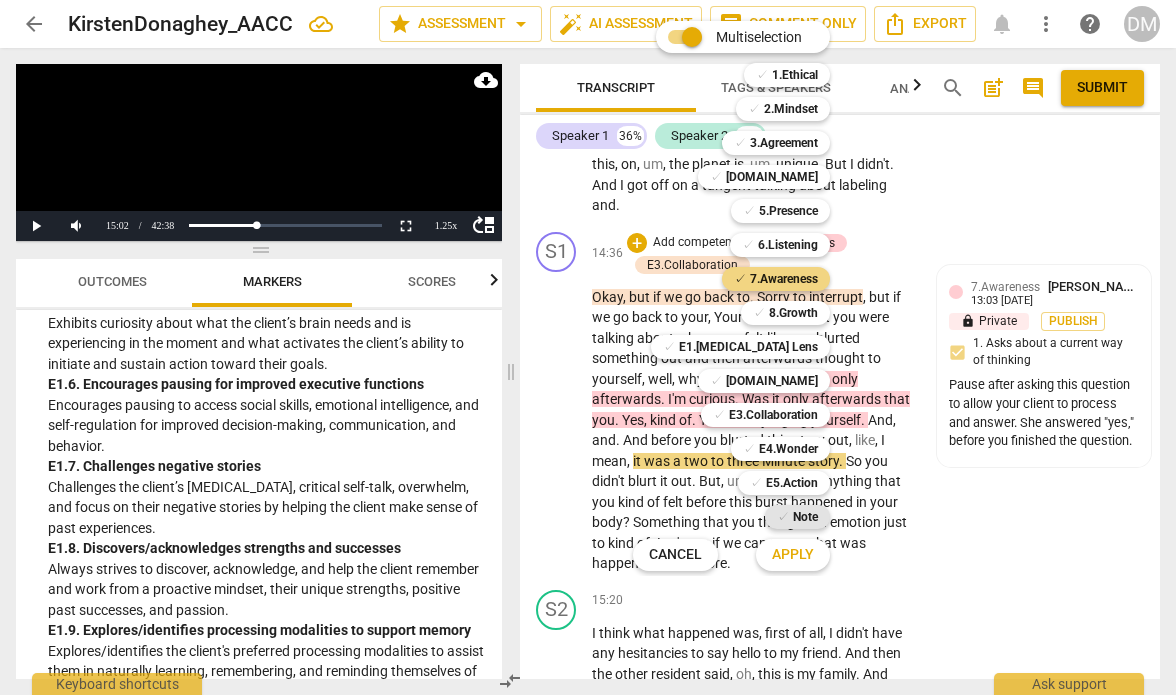 click on "Note" at bounding box center [805, 517] 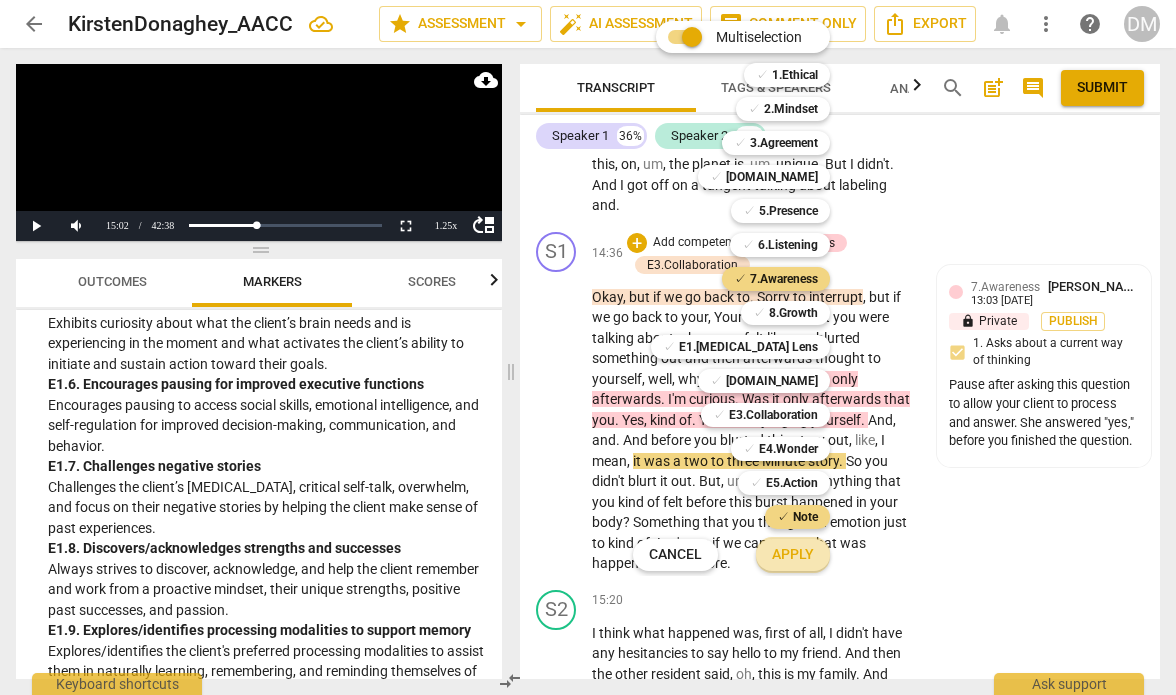 click on "Apply" at bounding box center [793, 555] 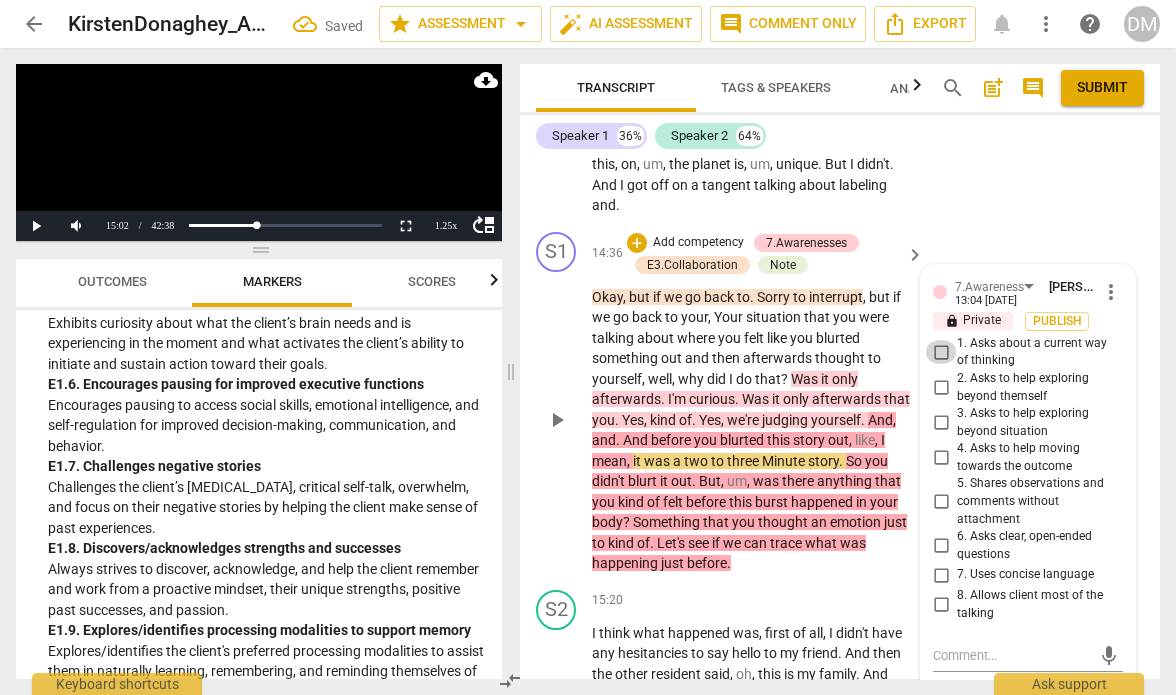 click on "1. Asks about a current way of thinking" at bounding box center [941, 352] 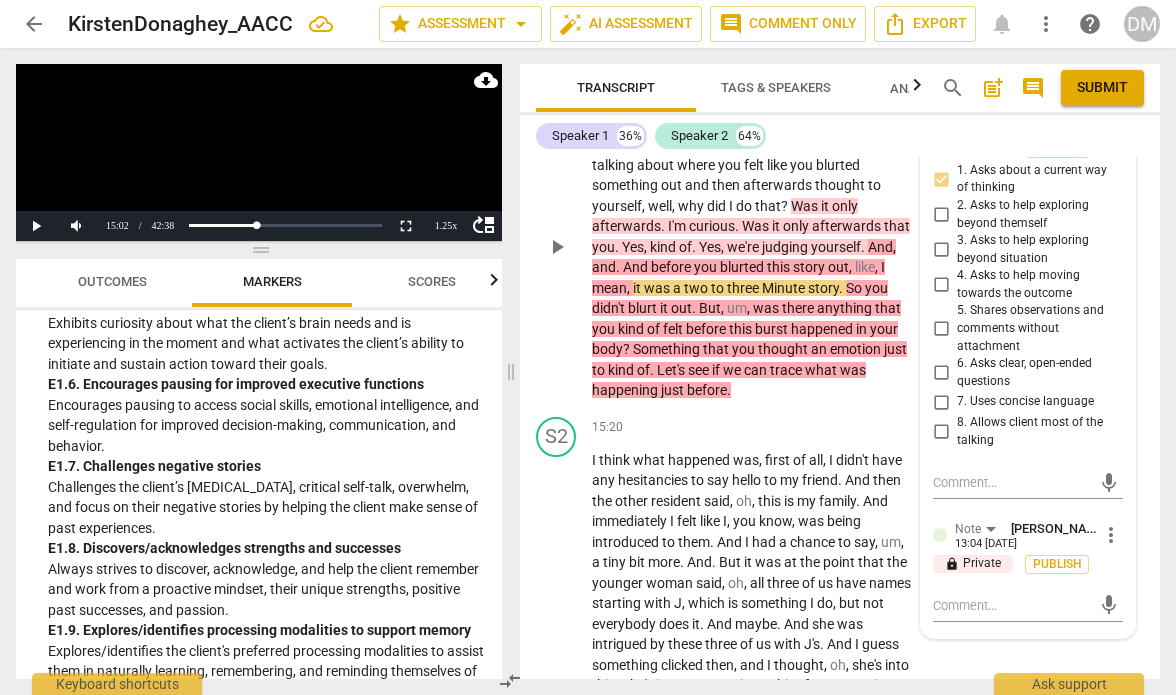 scroll, scrollTop: 8473, scrollLeft: 0, axis: vertical 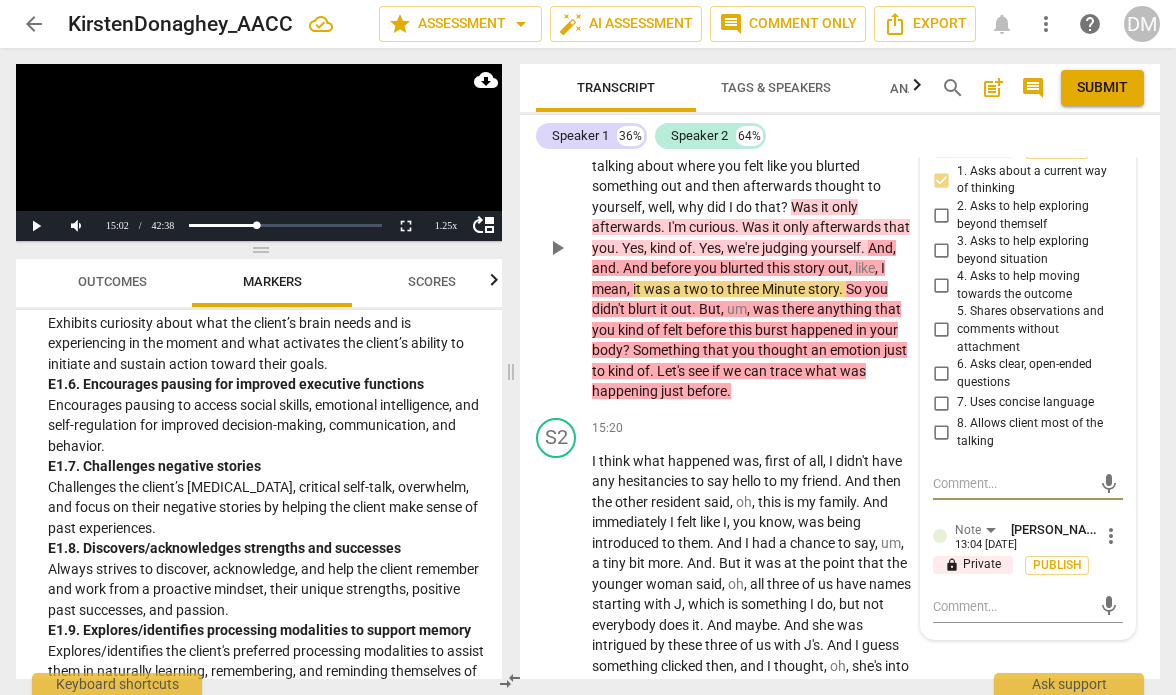 click at bounding box center (1012, 483) 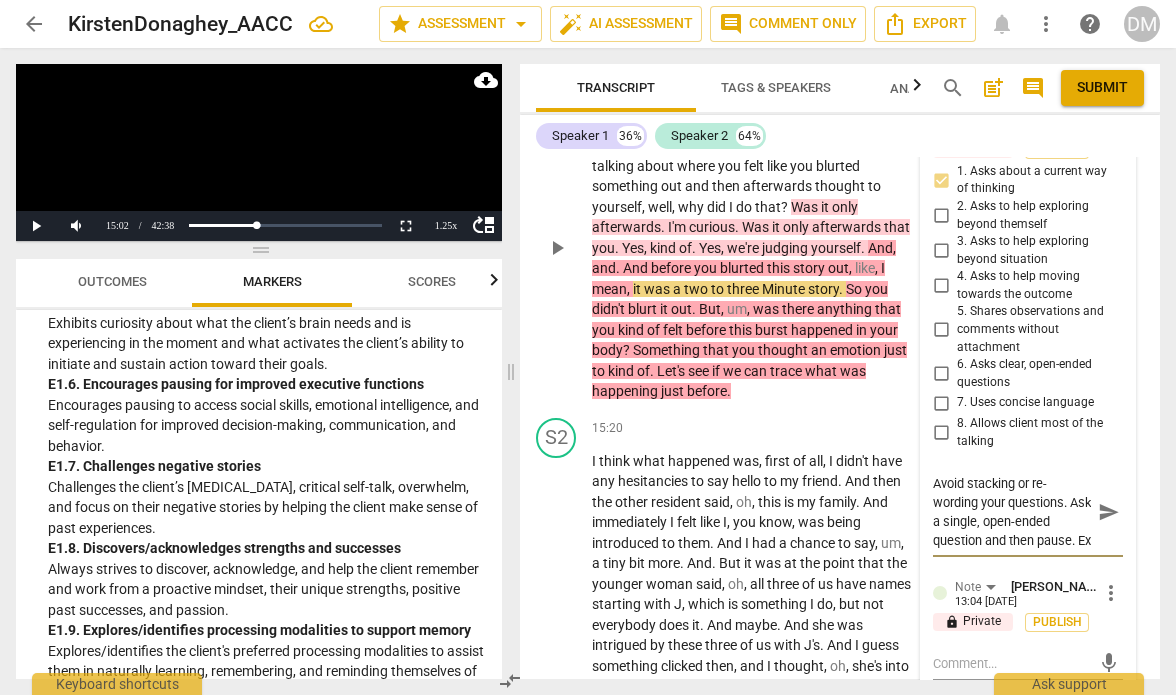 scroll, scrollTop: 17, scrollLeft: 0, axis: vertical 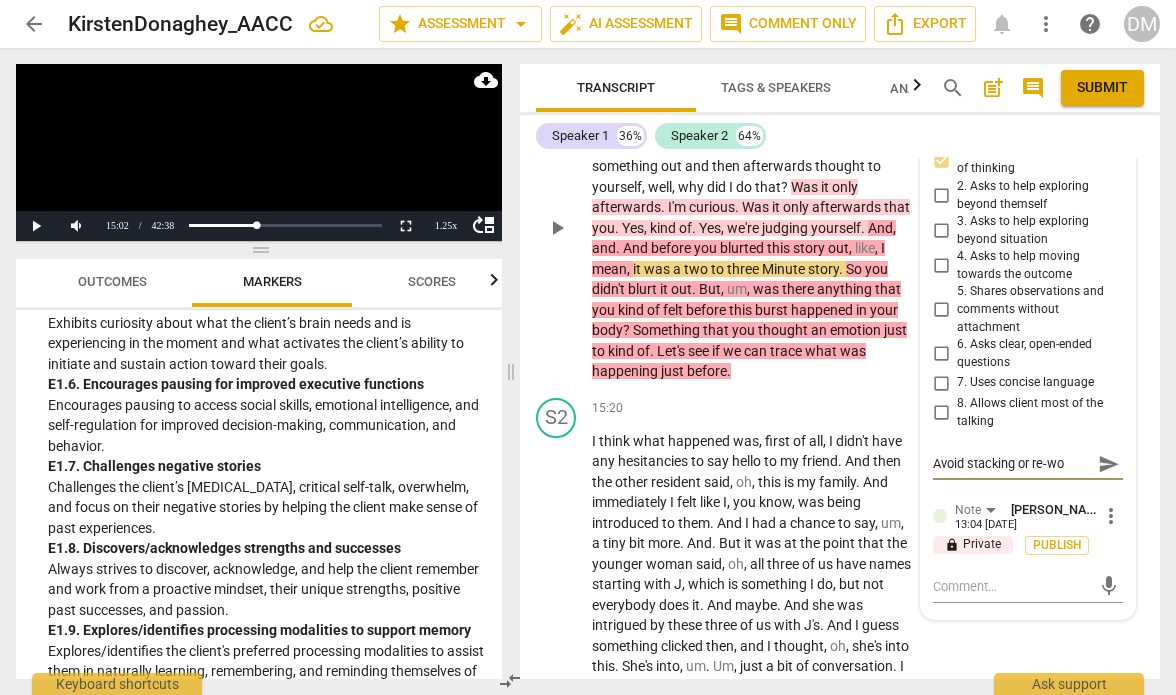 click on "Avoid stacking or re-wo" at bounding box center (1012, 463) 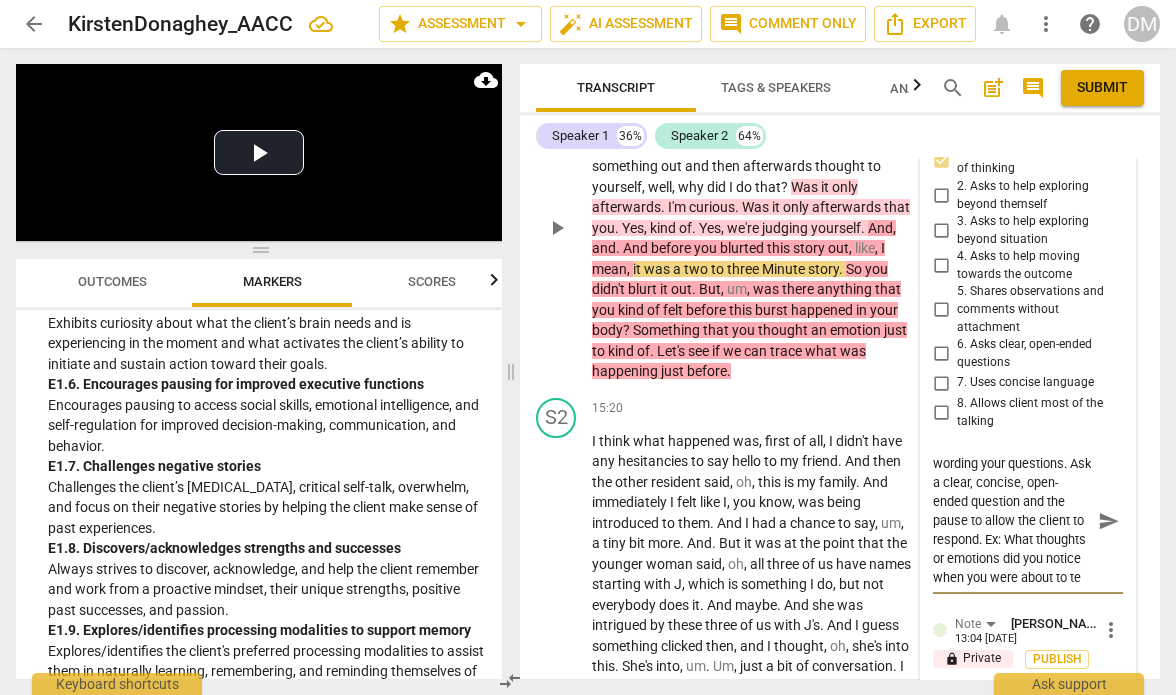 scroll, scrollTop: 55, scrollLeft: 0, axis: vertical 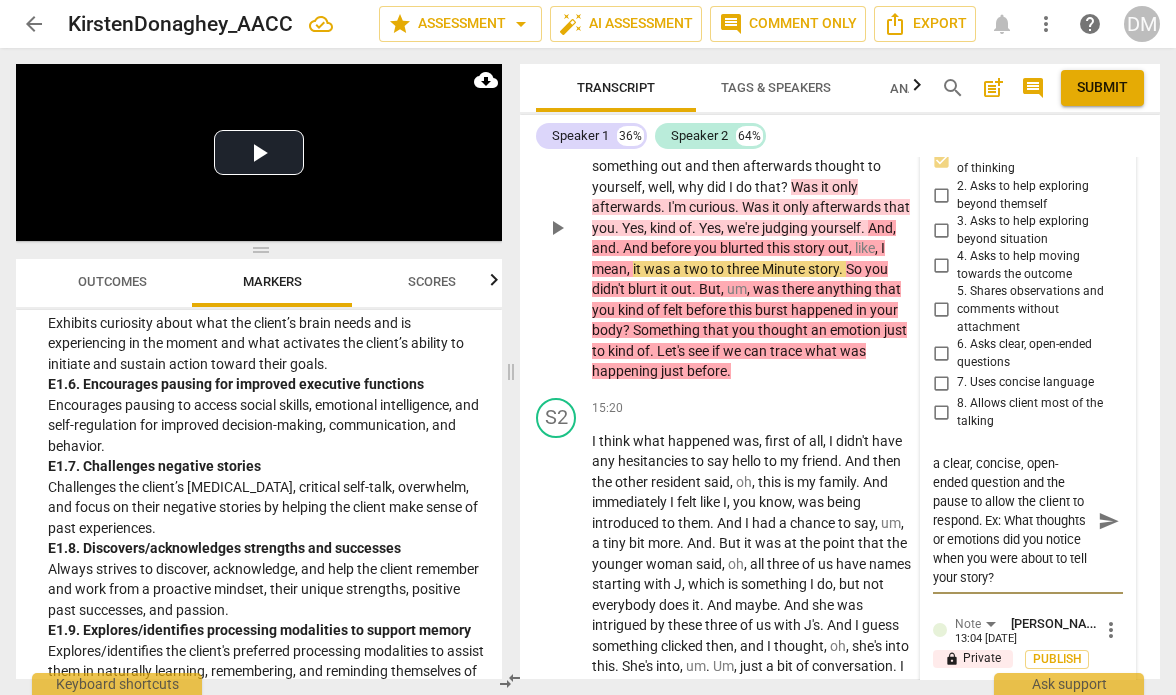 click on "send" at bounding box center (1109, 521) 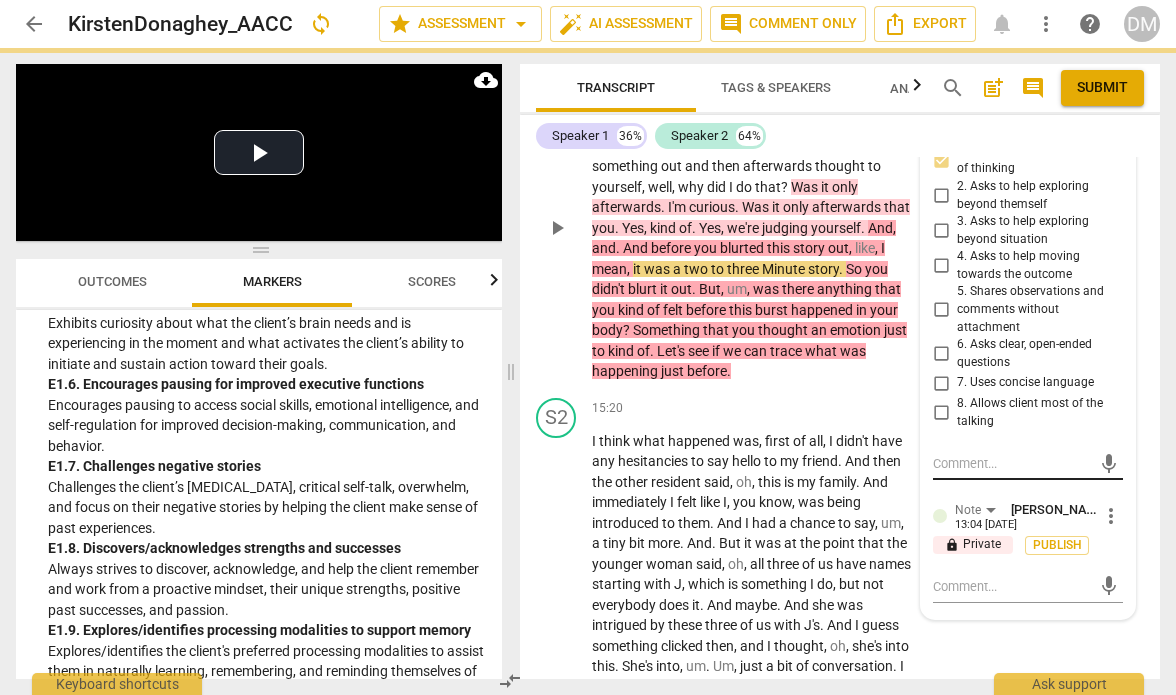 scroll, scrollTop: 0, scrollLeft: 0, axis: both 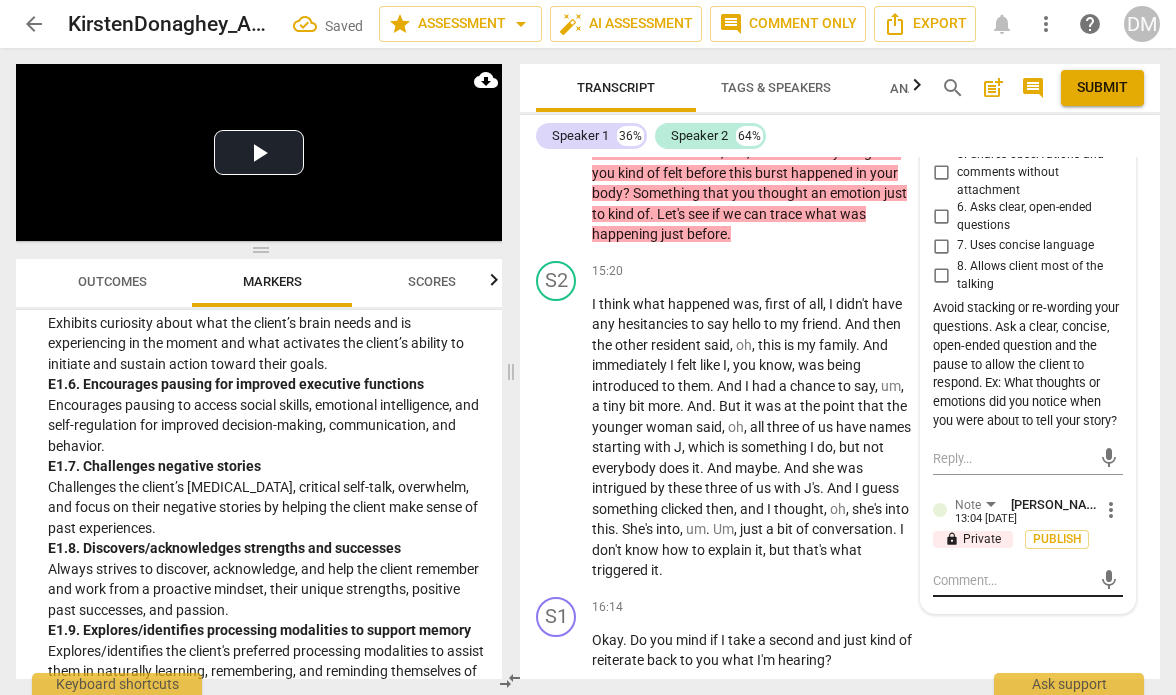 click at bounding box center (1012, 580) 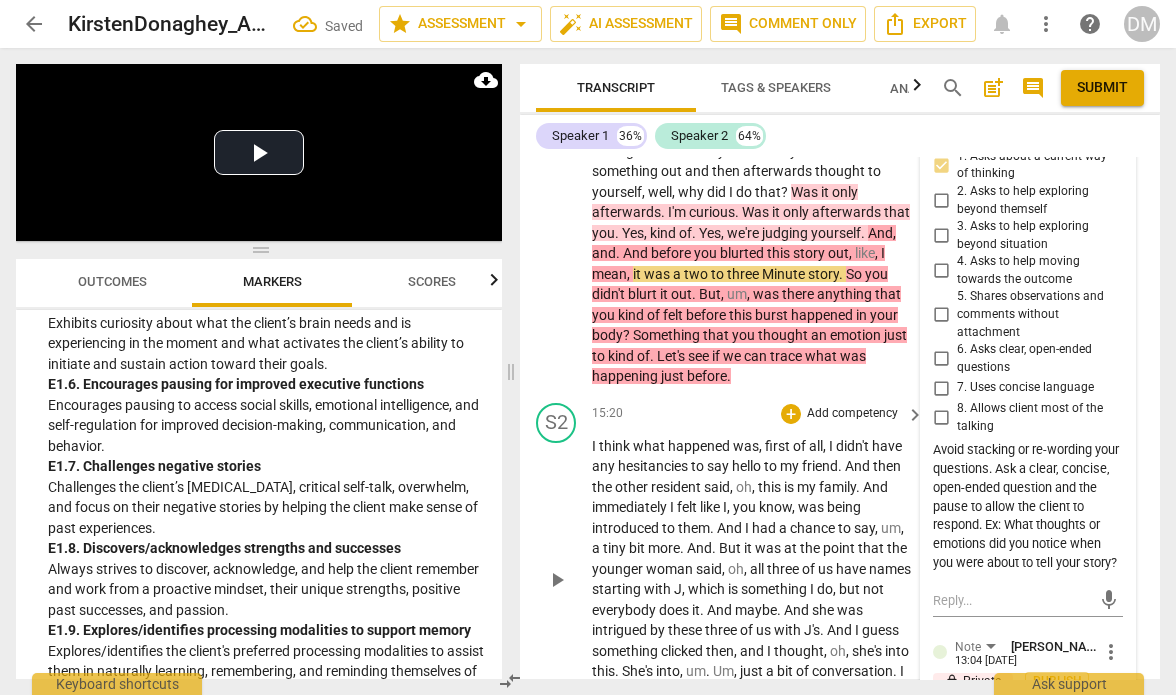 scroll, scrollTop: 8489, scrollLeft: 0, axis: vertical 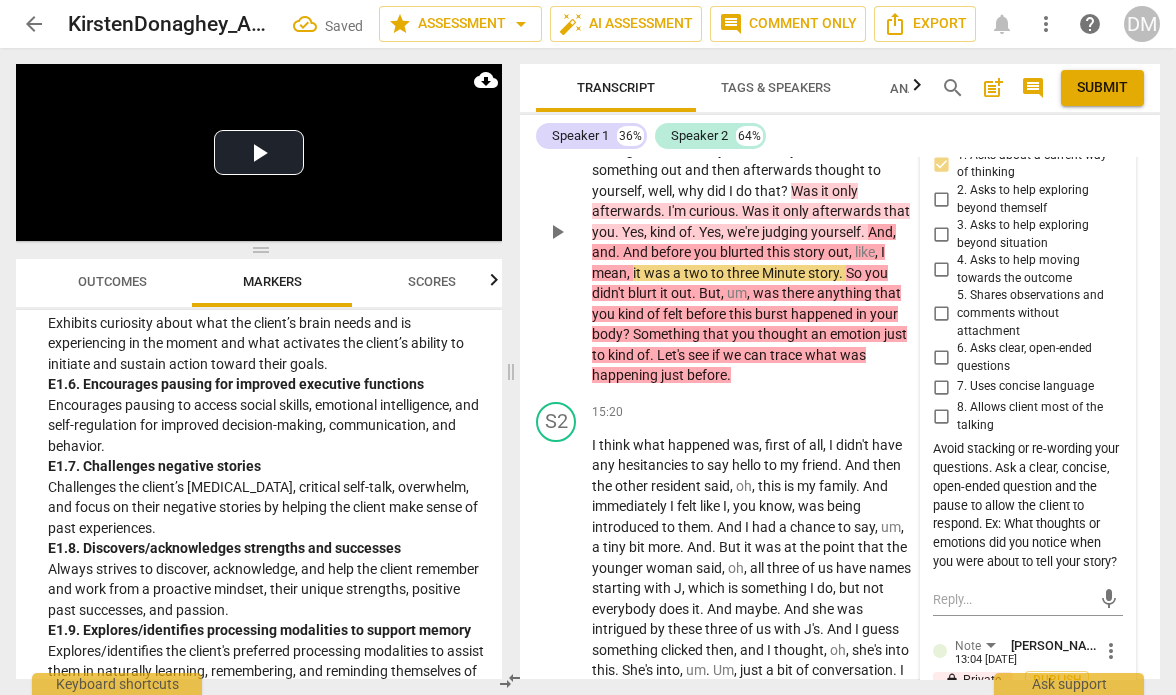 click on "more_vert" at bounding box center (1111, 651) 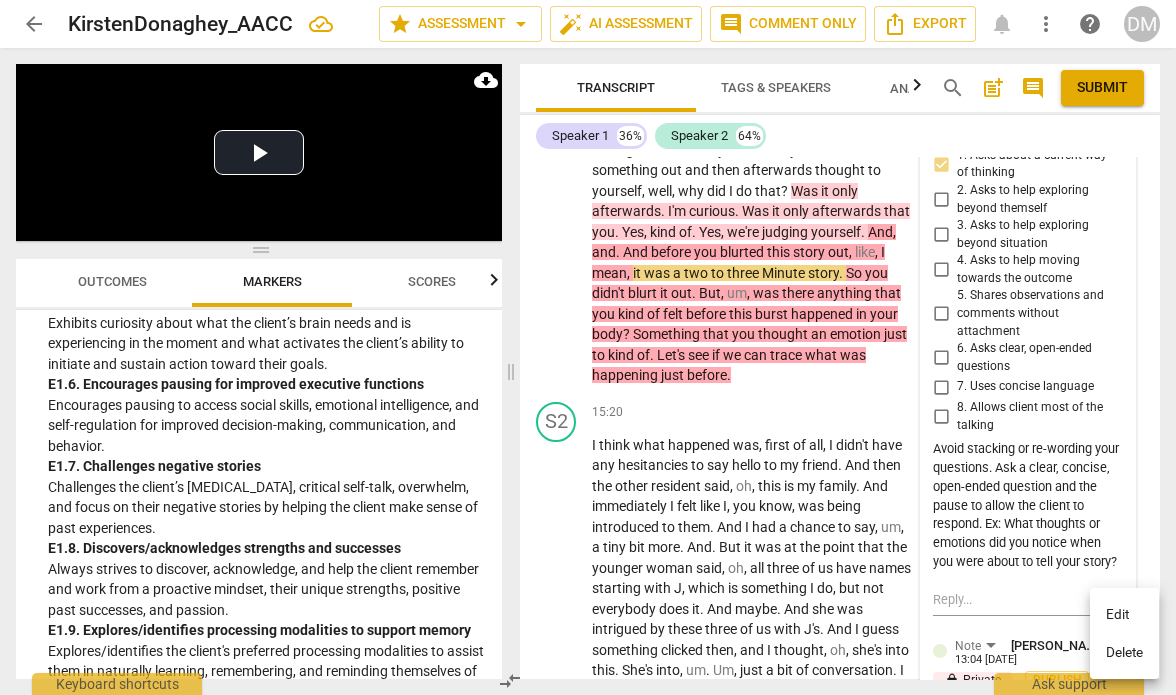 click on "Delete" at bounding box center [1124, 653] 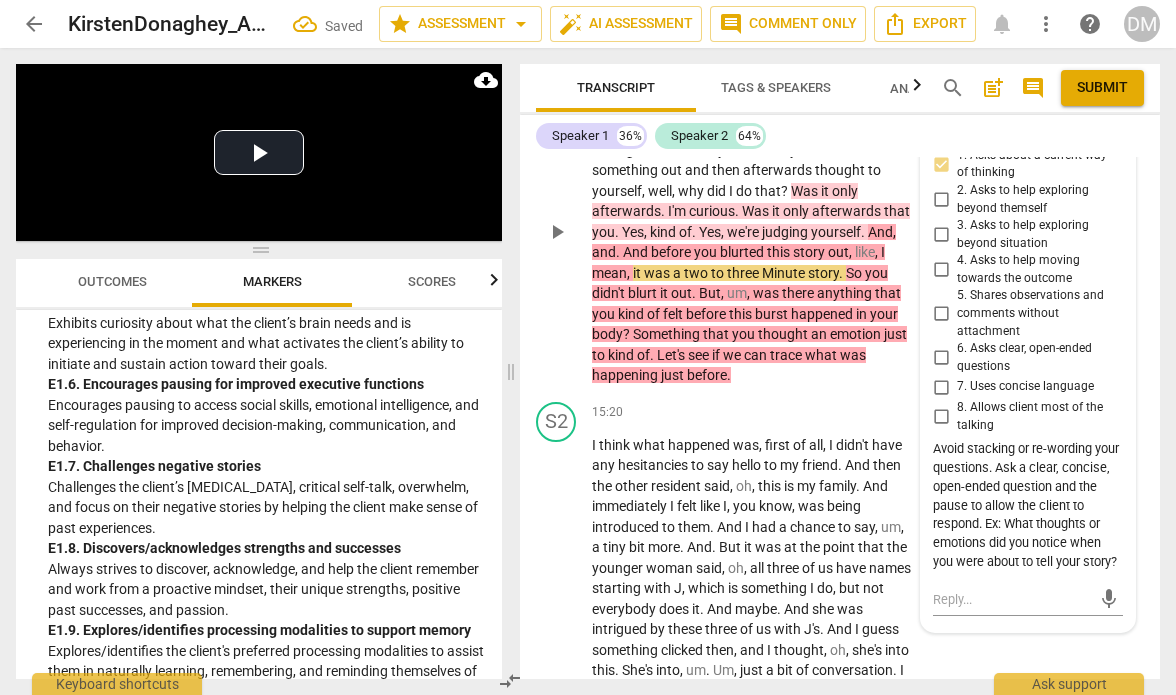 click on "Okay ,   but   if   we   go   back   to .   Sorry   to   interrupt ,   but   if   we   go   back   to   your ,   Your   situation   that   you   were   talking   about   where   you   felt   like   you   blurted   something   out   and   then   afterwards   thought   to   yourself ,   well ,   why   did   I   do   that ?   Was   it   only   afterwards .   I'm   curious .   Was   it   only   afterwards   that   you .   Yes ,   kind   of .   Yes ,   we're   judging   yourself .   And ,   and .   And   before   you   blurted   this   story   out ,   like ,   I   mean ,   it   was   a   two   to   three   Minute   story .   So   you   didn't   blurt   it   out .   But ,   um ,   was   there   anything   that   you   kind   of   felt   before   this   burst   happened   in   your   body ?   Something   that   you   thought   an   emotion   just   to   kind   of .   Let's   see   if   we   can   trace   what   was   happening   just   before ." at bounding box center [753, 242] 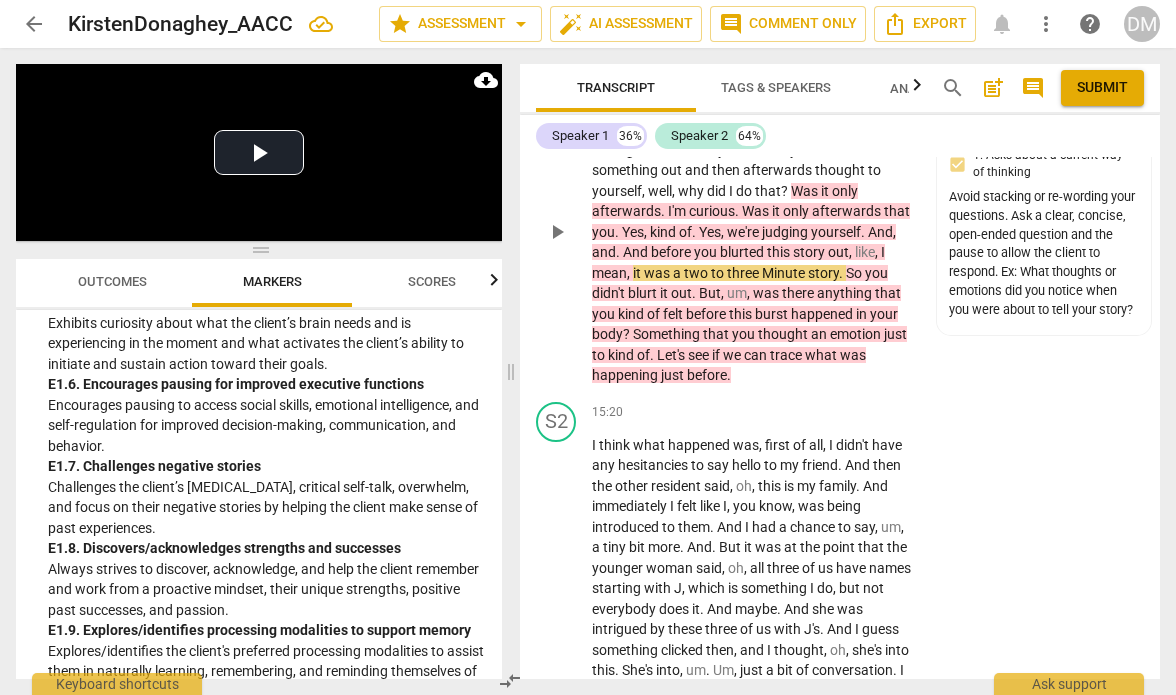 drag, startPoint x: 660, startPoint y: 360, endPoint x: 671, endPoint y: 367, distance: 13.038404 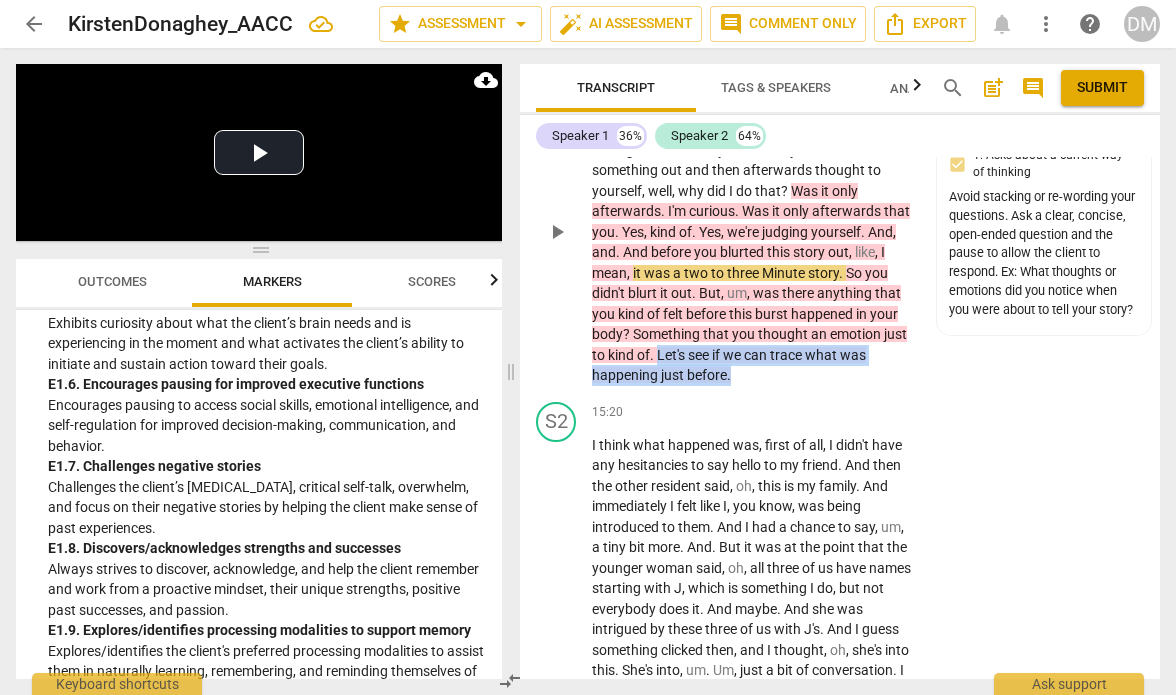 drag, startPoint x: 656, startPoint y: 359, endPoint x: 735, endPoint y: 390, distance: 84.8646 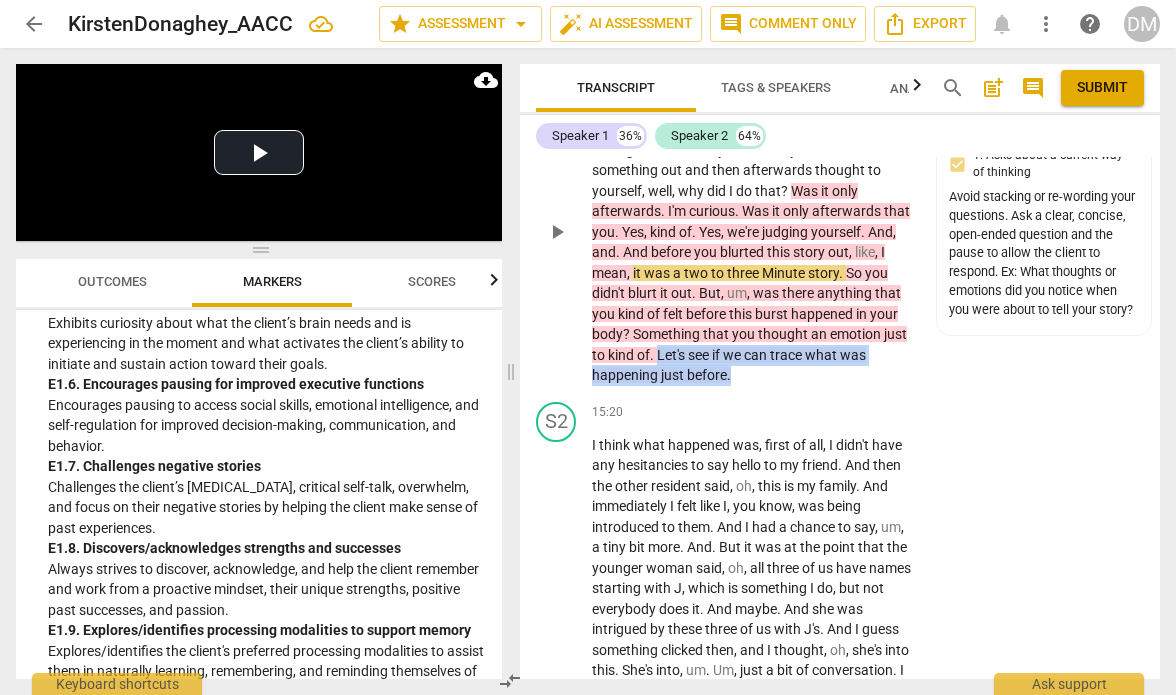click on "S1 play_arrow pause 14:36 + Add competency 7.Awarenesses E3.Collaboration keyboard_arrow_right Okay ,   but   if   we   go   back   to .   Sorry   to   interrupt ,   but   if   we   go   back   to   your ,   Your   situation   that   you   were   talking   about   where   you   felt   like   you   blurted   something   out   and   then   afterwards   thought   to   yourself ,   well ,   why   did   I   do   that ?   Was   it   only   afterwards .   I'm   curious .   Was   it   only   afterwards   that   you .   Yes ,   kind   of .   Yes ,   we're   judging   yourself .   And ,   and .   And   before   you   blurted   this   story   out ,   like ,   I   mean ,   it   was   a   two   to   three   Minute   story .   So   you   didn't   blurt   it   out .   But ,   um ,   was   there   anything   that   you   kind   of   felt   before   this   burst   happened   in   your   body ?   Something   that   you   thought   an   emotion   just   to   kind   of .   Let's   see   if   we   can   trace   what   was       ." at bounding box center [840, 215] 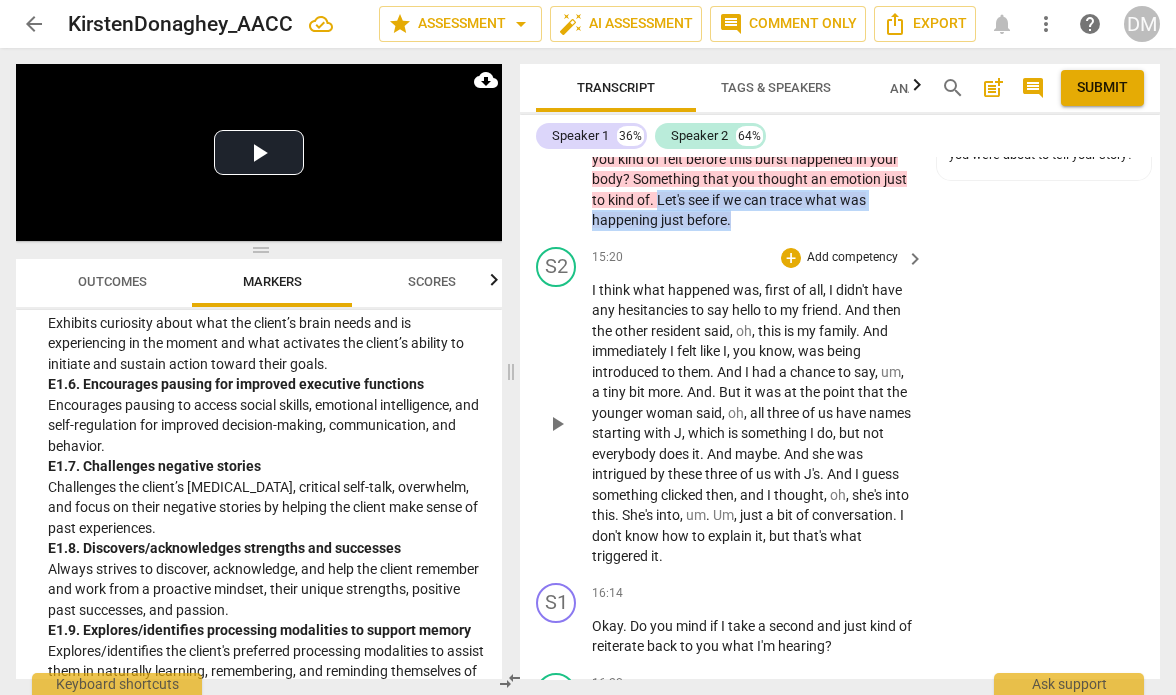 scroll, scrollTop: 8645, scrollLeft: 0, axis: vertical 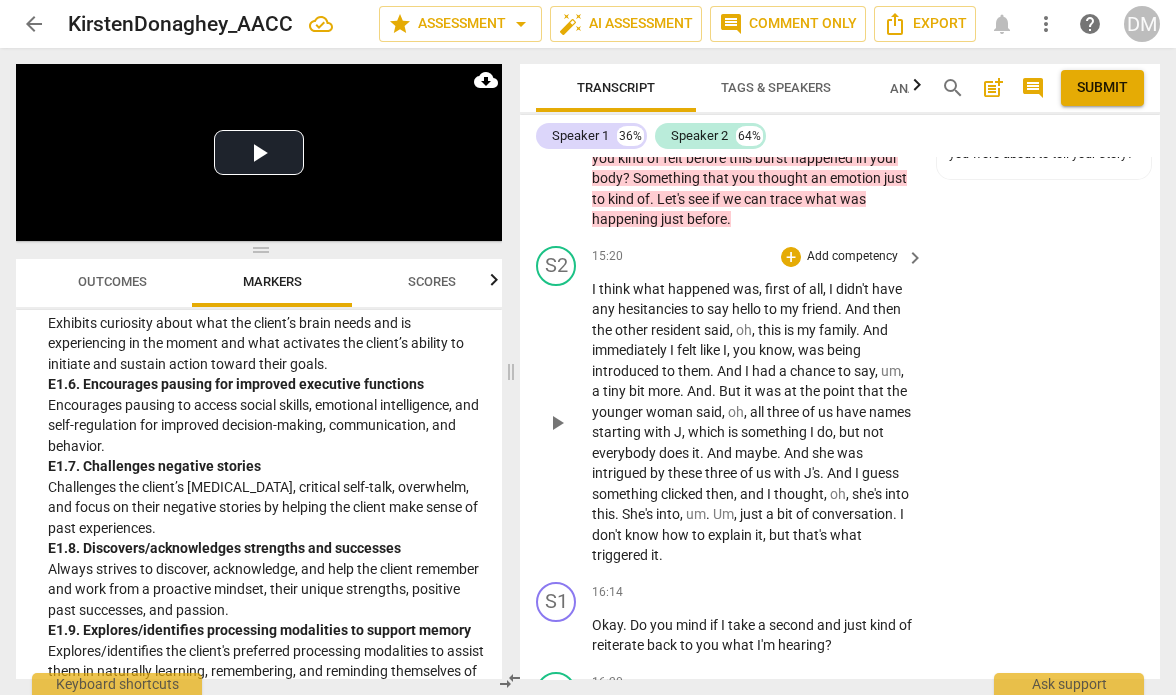 click on "S2 play_arrow pause 15:20 + Add competency keyboard_arrow_right I   think   what   happened   was ,   first   of   all ,   I   didn't   have   any   hesitancies   to   say   hello   to   my   friend .   And   then   the   other   resident   said ,   oh ,   this   is   my   family .   And   immediately   I   felt   like   I ,   you   know ,   was   being   introduced   to   them .   And   I   had   a   chance   to   say ,   um ,   a   tiny   bit   more .   And .   But   it   was   at   the   point   that   the   younger   woman   said ,   oh ,   all   three   of   us   have   names   starting   with   J ,   which   is   something   I   do ,   but   not   everybody   does   it .   And   maybe .   And   she   was   intrigued   by   these   three   of   us   with   J's .   And   I   guess   something   clicked   then ,   and   I   thought ,   oh ,   she's   into   this .   She's   into ,   um .   Um ,   just   a   bit   of   conversation .   I   don't   know   how   to   explain   it ,   but   that's   what     ." at bounding box center (840, 406) 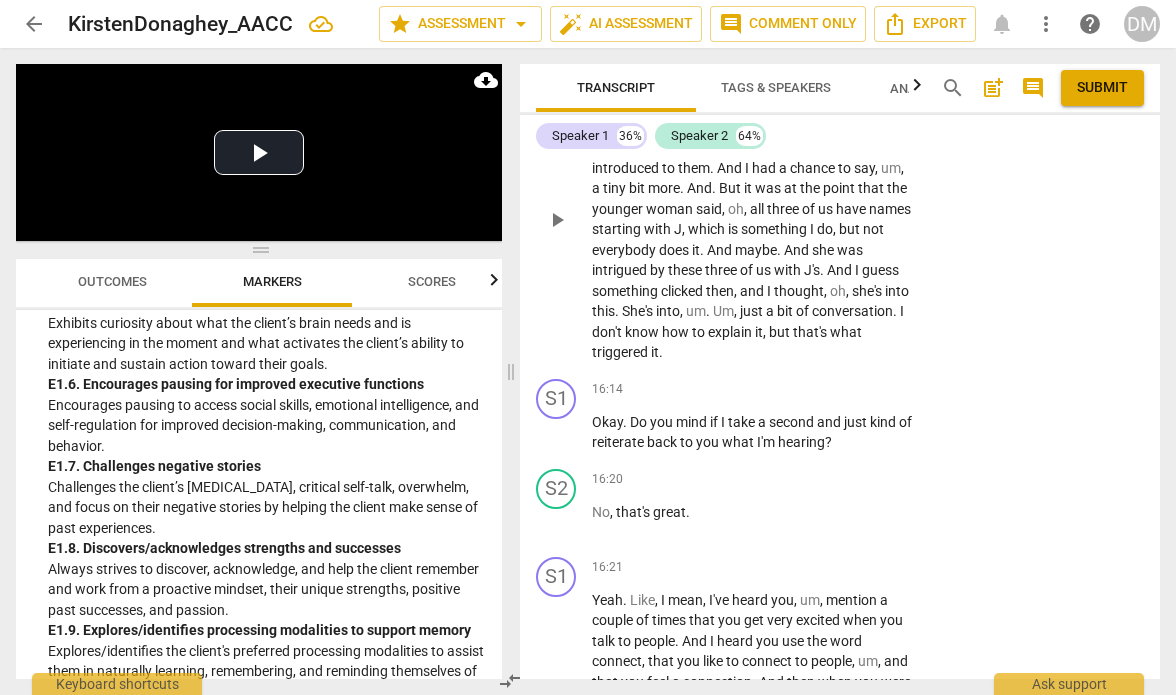 scroll, scrollTop: 8849, scrollLeft: 0, axis: vertical 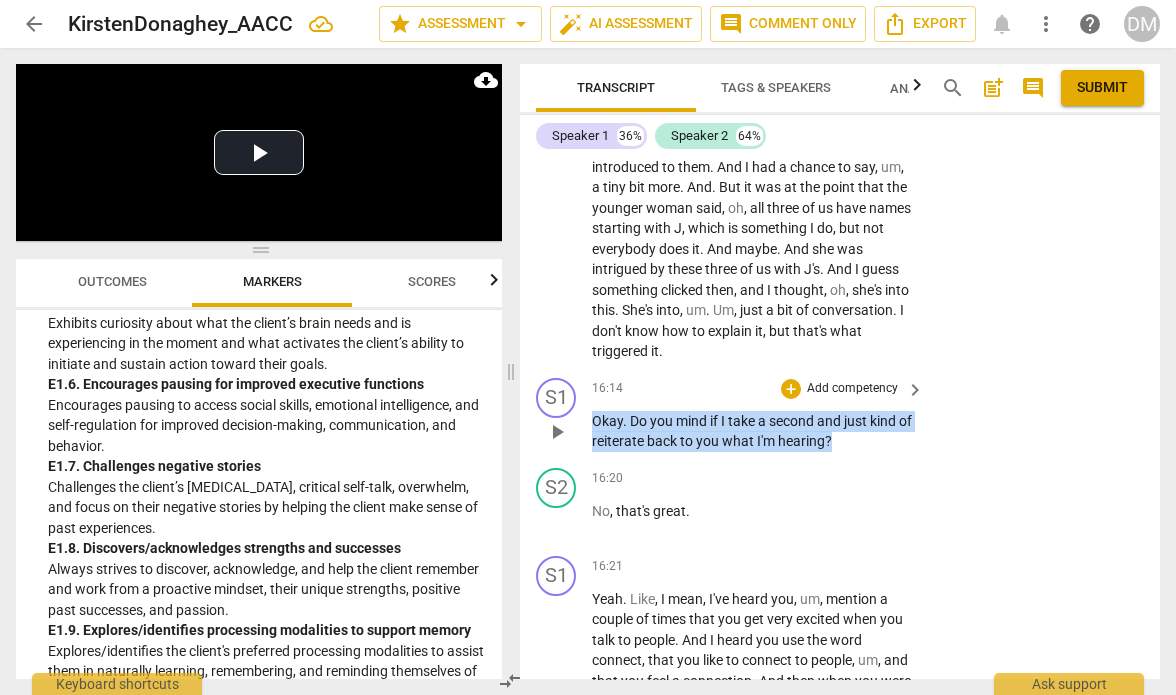 drag, startPoint x: 591, startPoint y: 421, endPoint x: 918, endPoint y: 449, distance: 328.1966 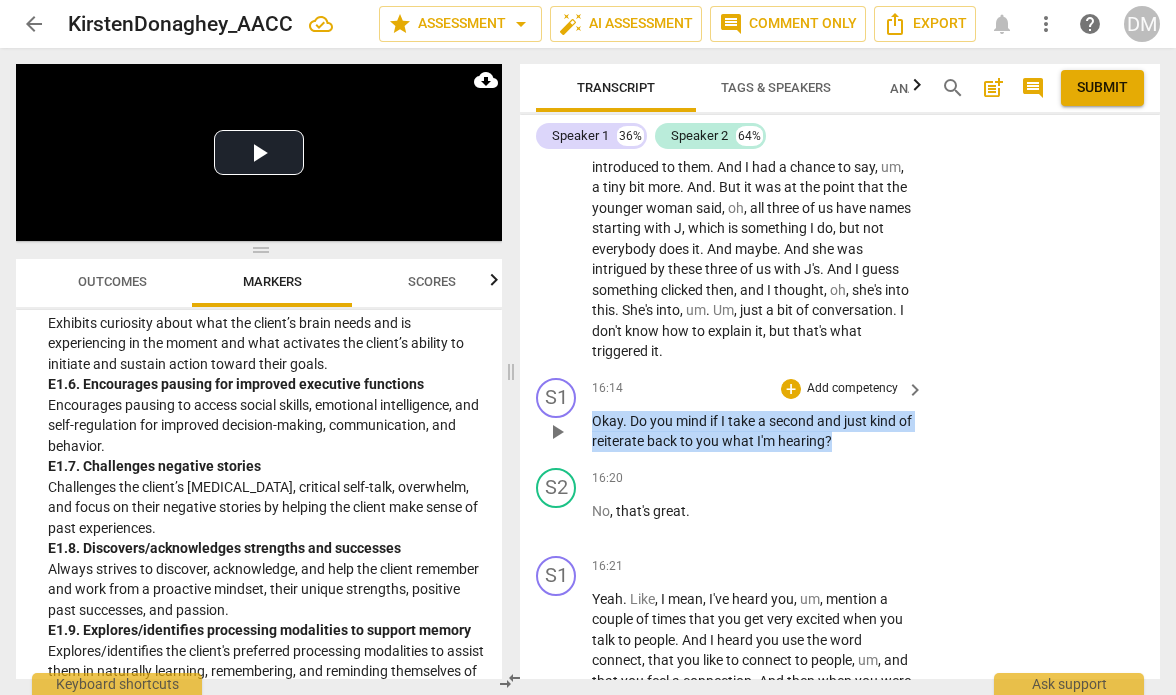 click on "16:14 + Add competency keyboard_arrow_right Okay .   Do   you   mind   if   I   take   a   second   and   just   kind   of   reiterate   back   to   you   what   I'm   hearing ?" at bounding box center (759, 415) 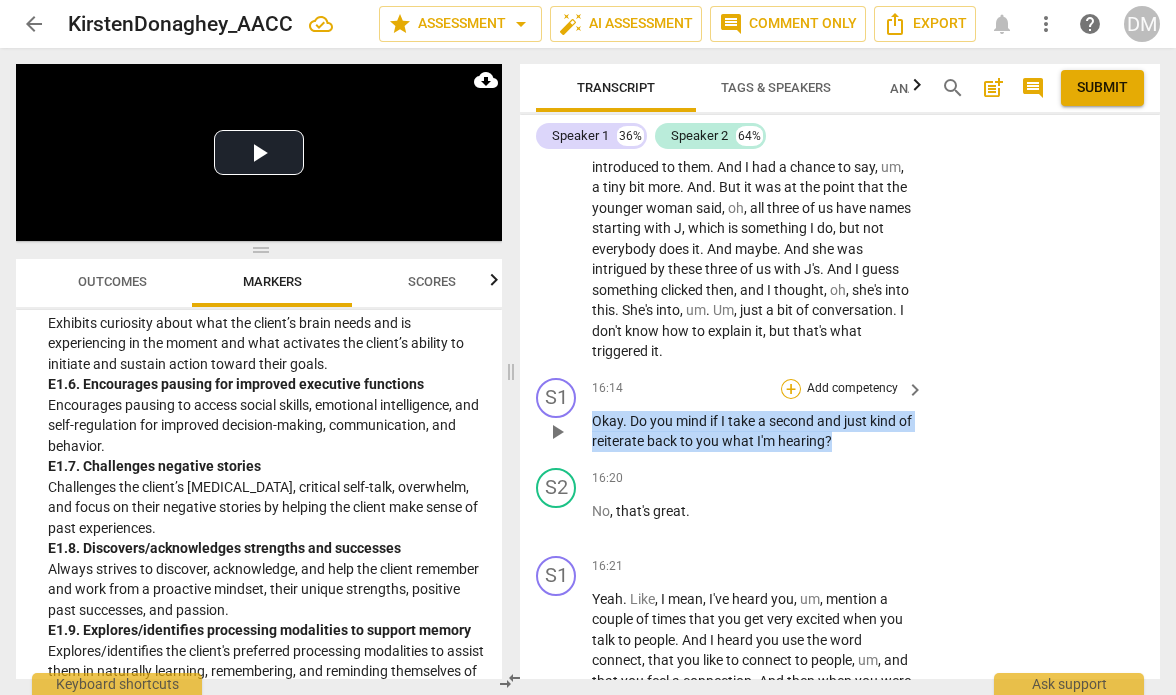 click on "+" at bounding box center [791, 389] 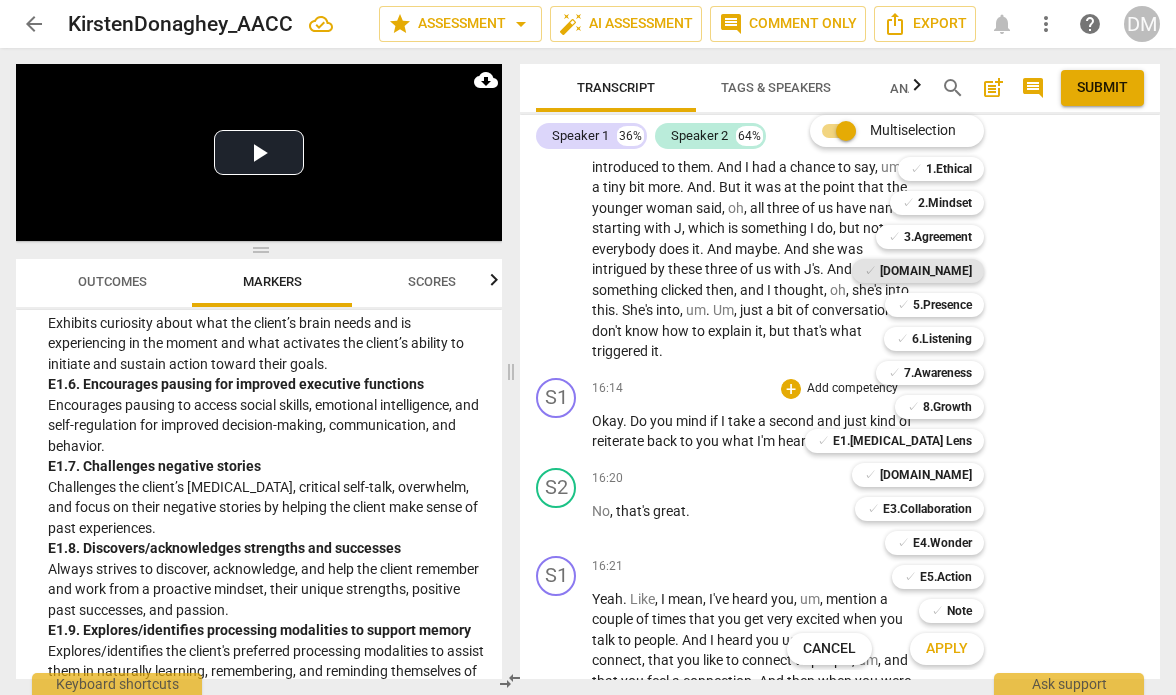 click on "✓ [DOMAIN_NAME]" at bounding box center (918, 271) 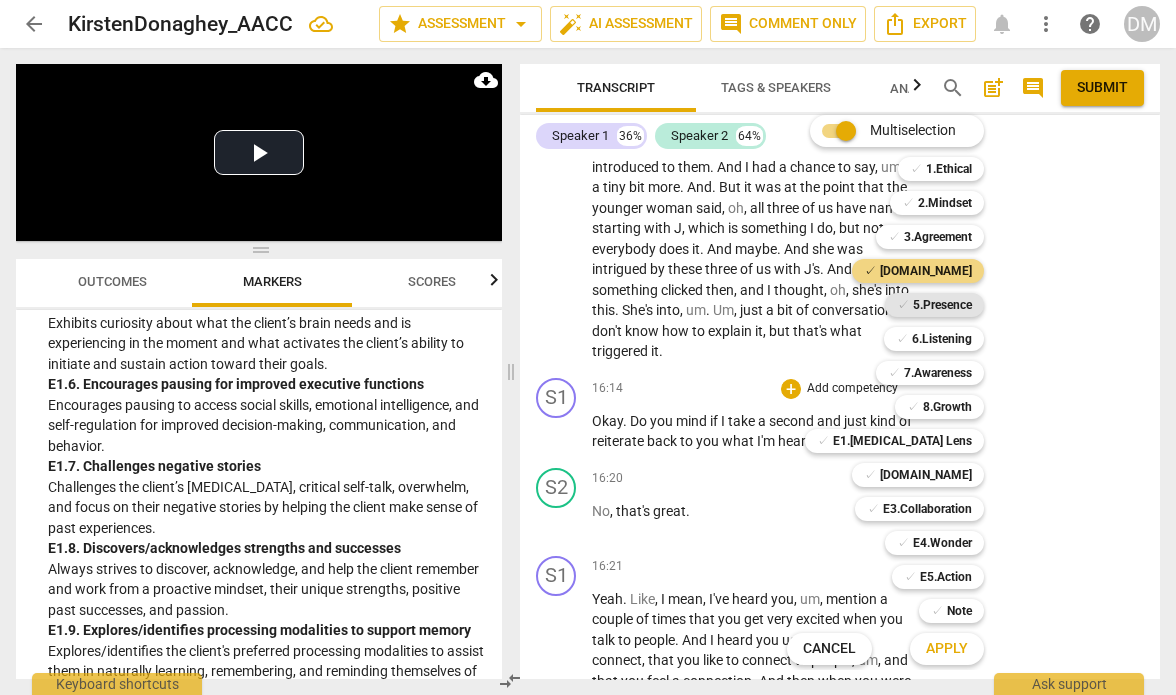 click on "5.Presence" at bounding box center [942, 305] 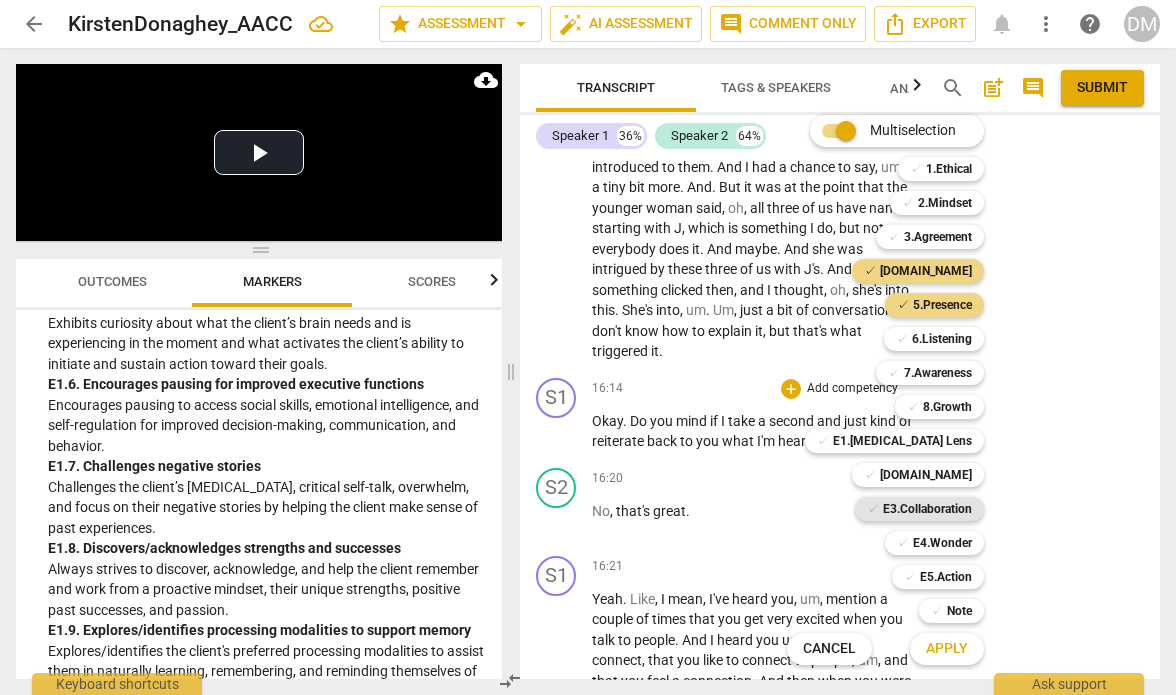 click on "E3.Collaboration" at bounding box center (927, 509) 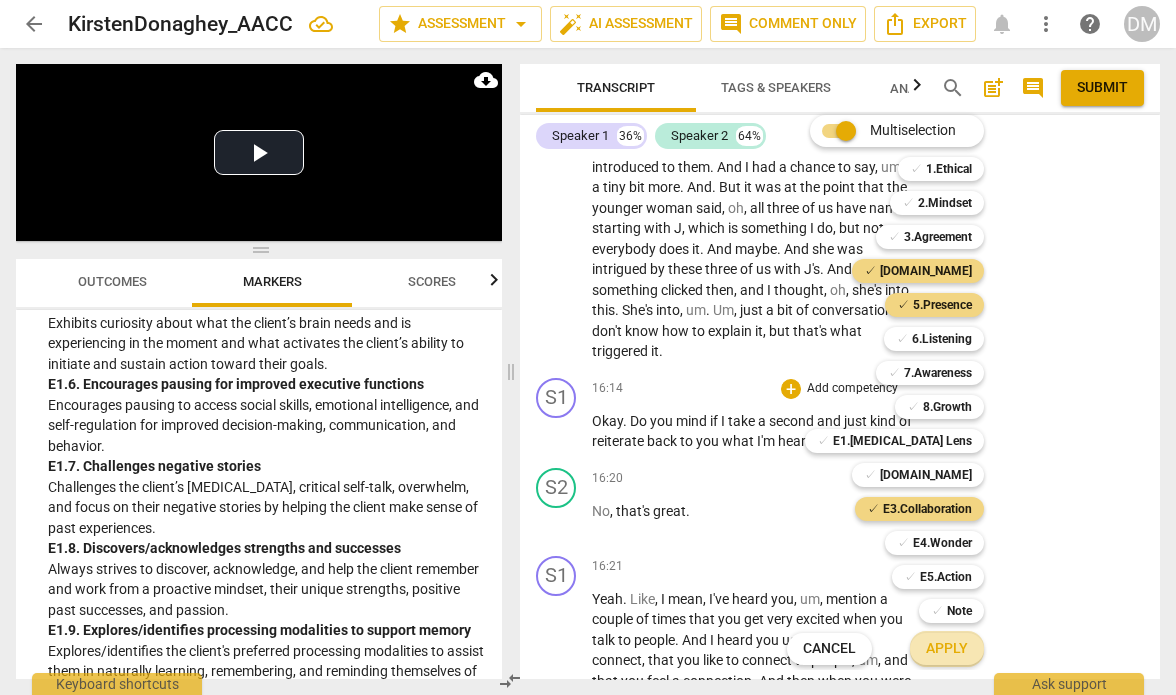 click on "Apply" at bounding box center (947, 649) 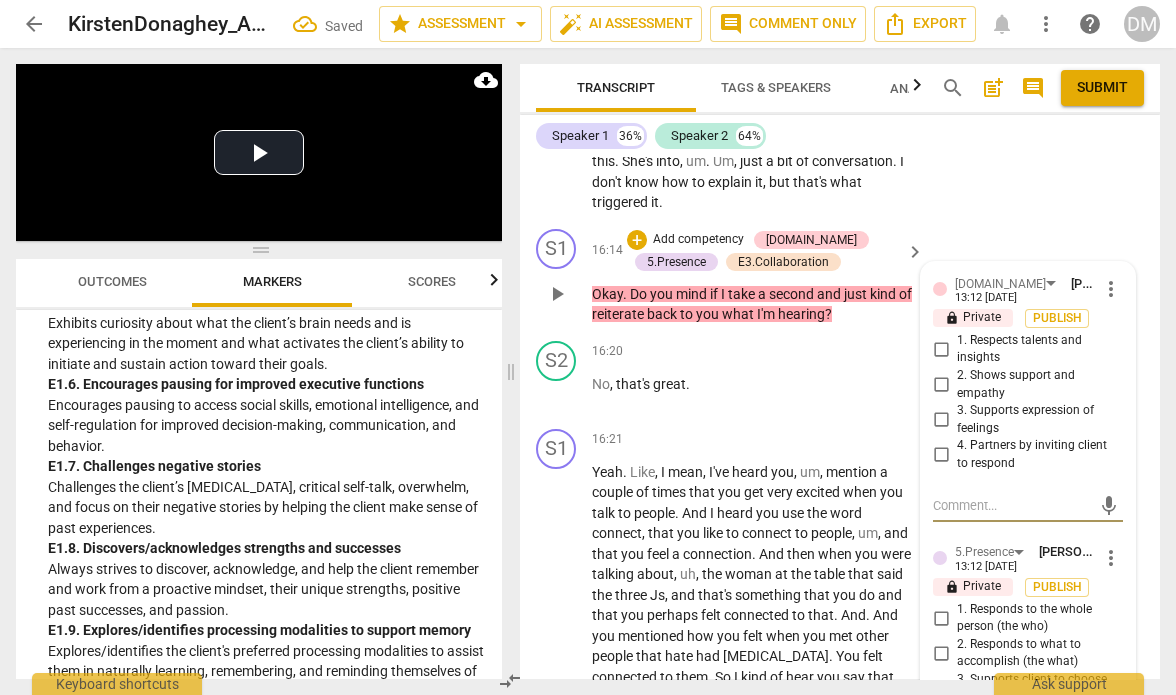scroll, scrollTop: 8999, scrollLeft: 0, axis: vertical 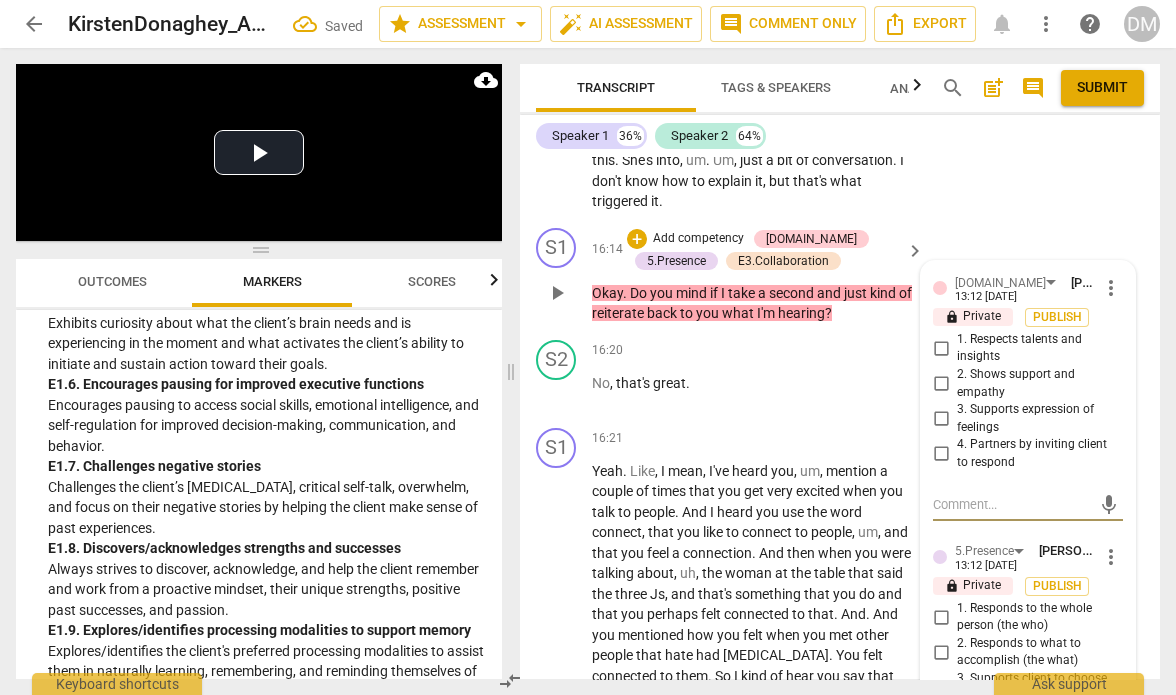 click on "4. Partners by inviting client to respond" at bounding box center (941, 454) 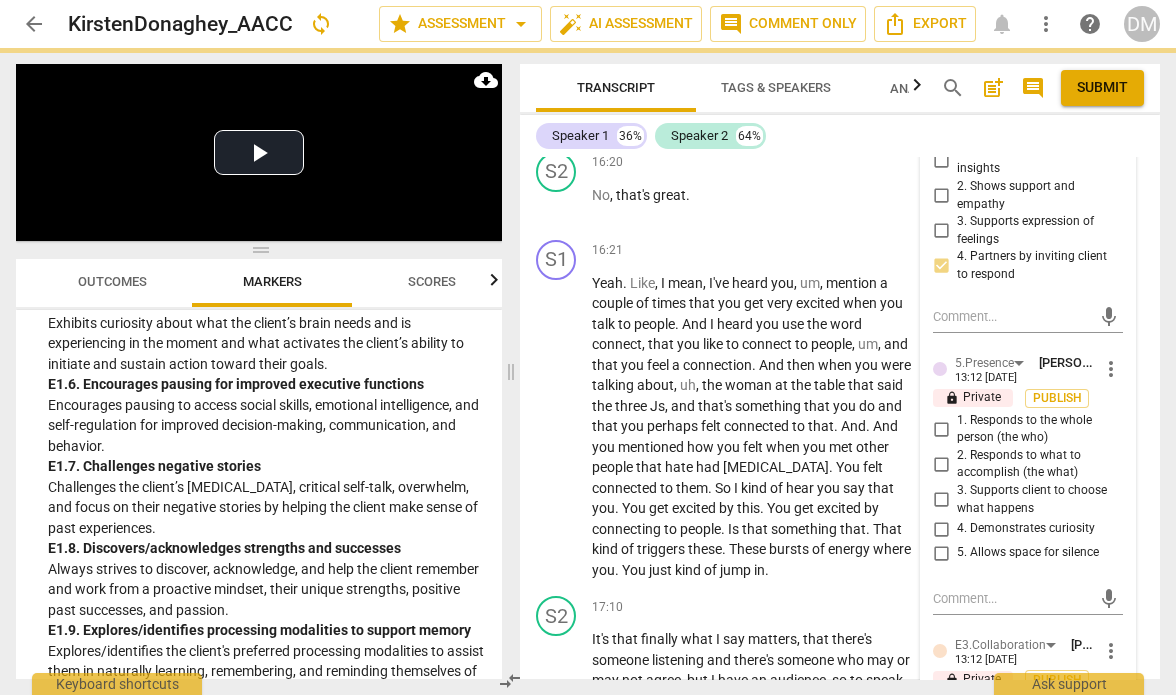 scroll, scrollTop: 9183, scrollLeft: 0, axis: vertical 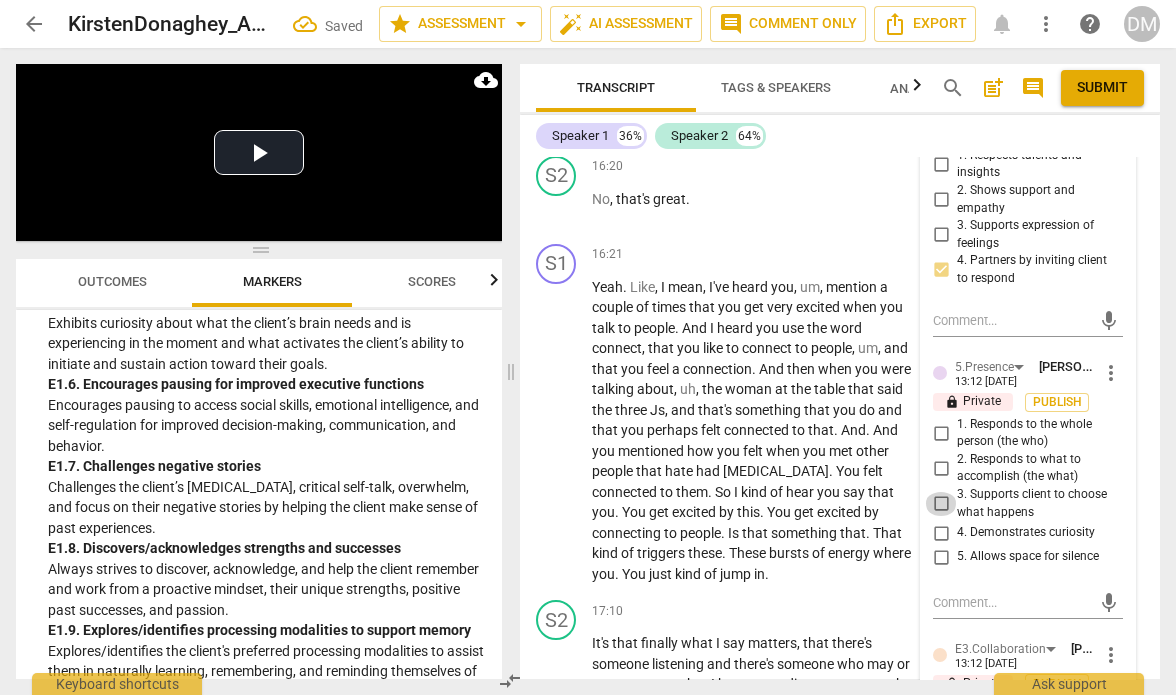 click on "3. Supports client to choose what happens" at bounding box center [941, 504] 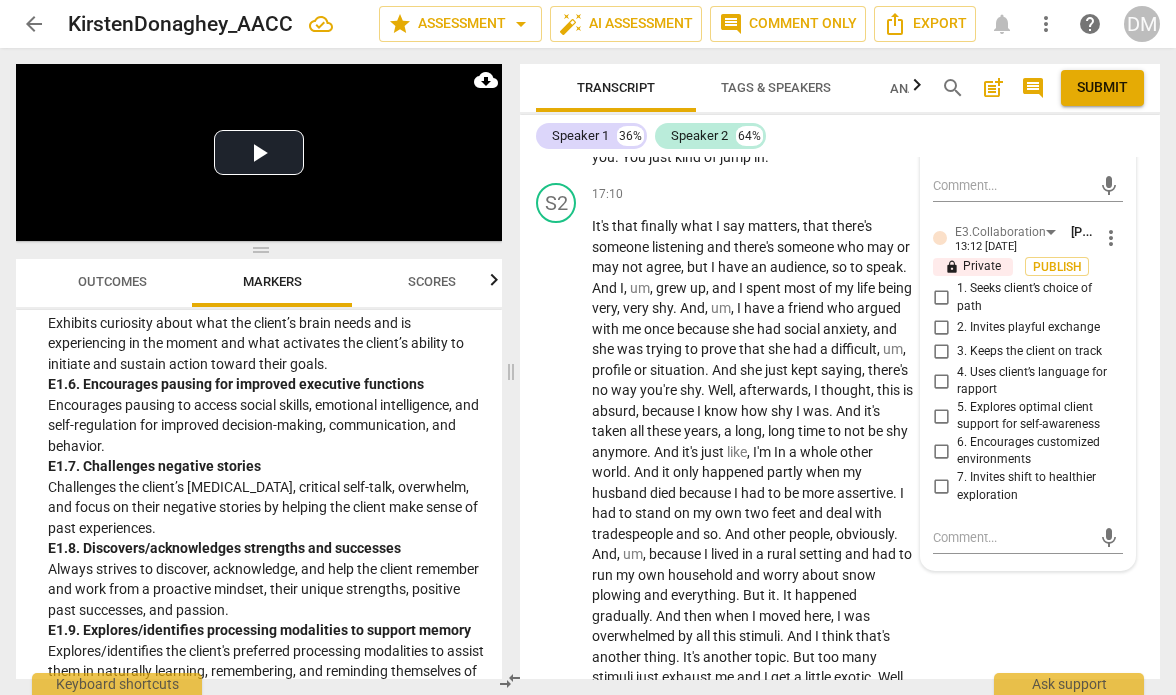 scroll, scrollTop: 9602, scrollLeft: 0, axis: vertical 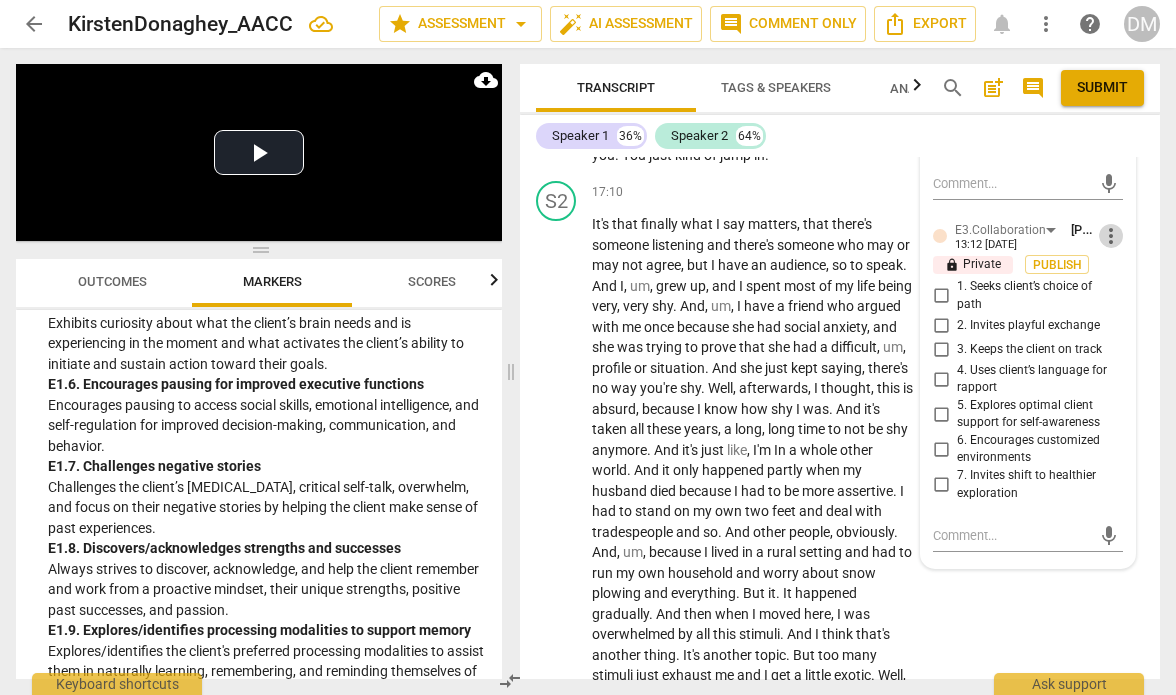 click on "more_vert" at bounding box center [1111, 236] 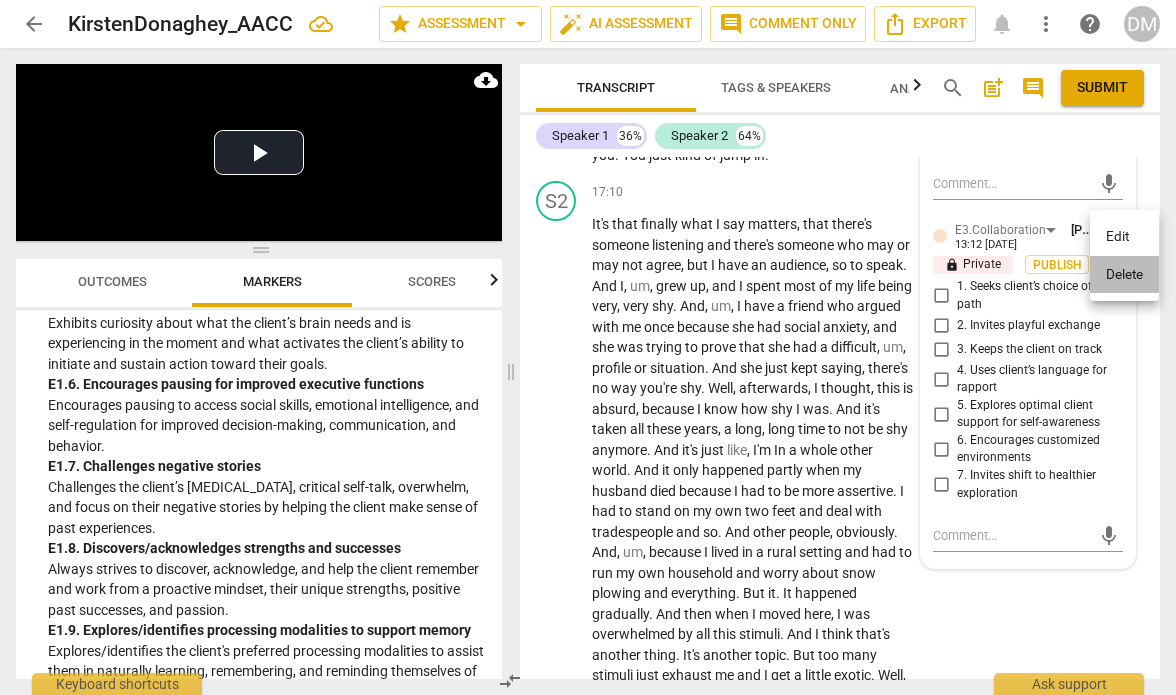 click on "Delete" at bounding box center (1124, 275) 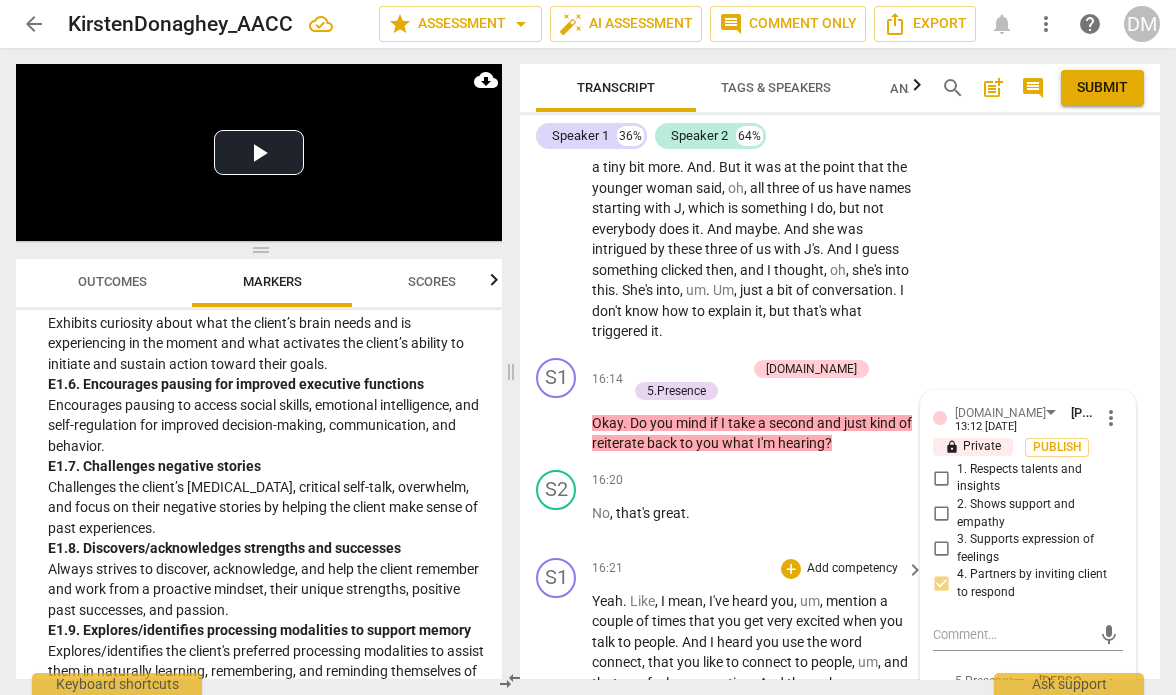 scroll, scrollTop: 8868, scrollLeft: 0, axis: vertical 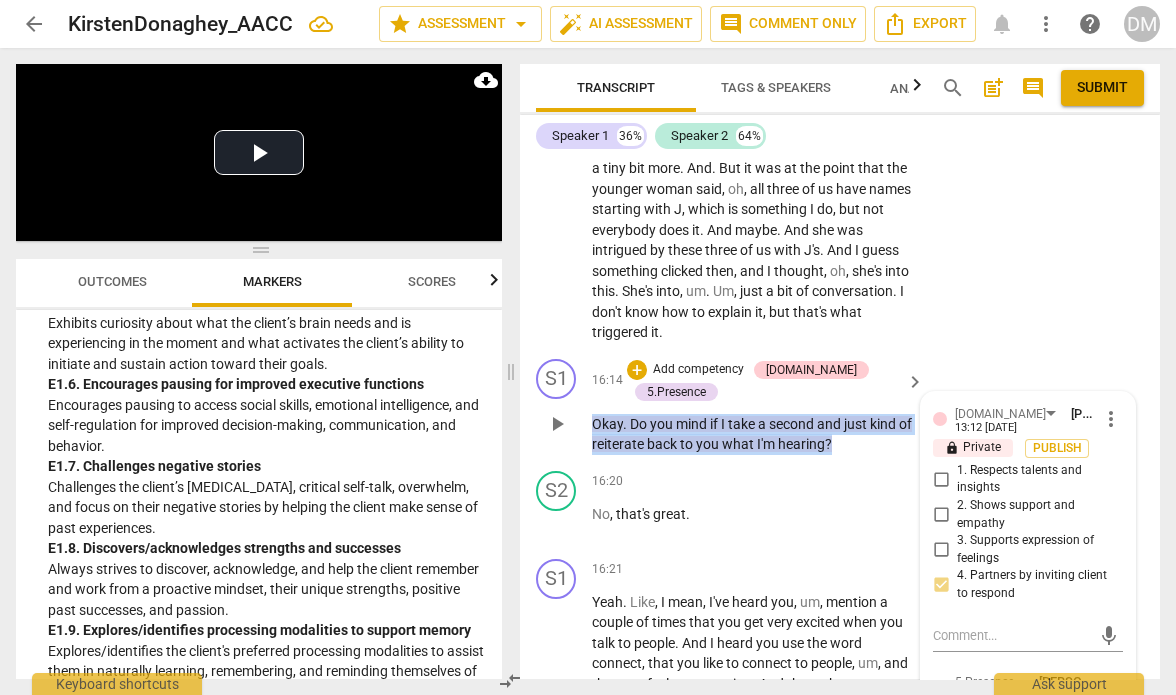 drag, startPoint x: 589, startPoint y: 428, endPoint x: 860, endPoint y: 460, distance: 272.88275 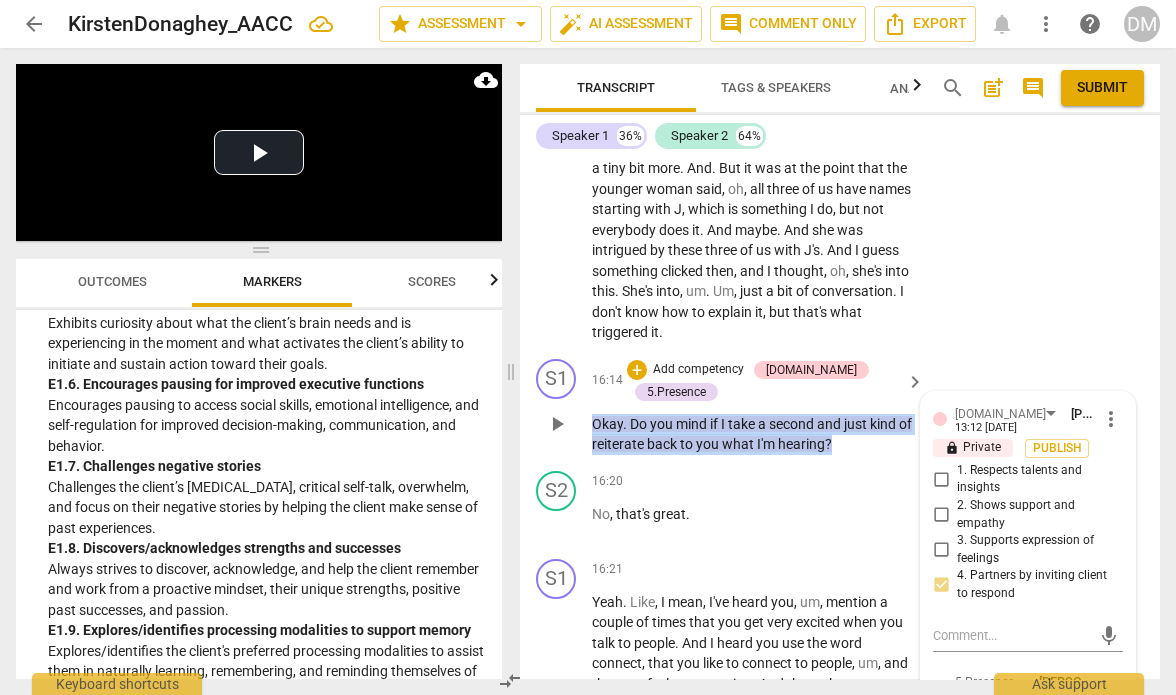 click on "S1 play_arrow pause 16:14 + Add competency [DOMAIN_NAME] 5.Presence keyboard_arrow_right Okay .   Do   you   mind   if   I   take   a   second   and   just   kind   of   reiterate   back   to   you   what   I'm   hearing ? [DOMAIN_NAME] [PERSON_NAME] 13:12 [DATE] more_vert lock Private Publish 1. Respects talents and insights 2. Shows support and empathy 3. Supports expression of feelings 4. Partners by inviting client to respond mic 5.Presence [PERSON_NAME] 13:12 [DATE] more_vert lock Private Publish 1. Responds to the whole person (the who) 2. Responds to what to accomplish (the what) 3. Supports client to choose what happens 4. Demonstrates curiosity 5. Allows space for silence mic" at bounding box center [840, 407] 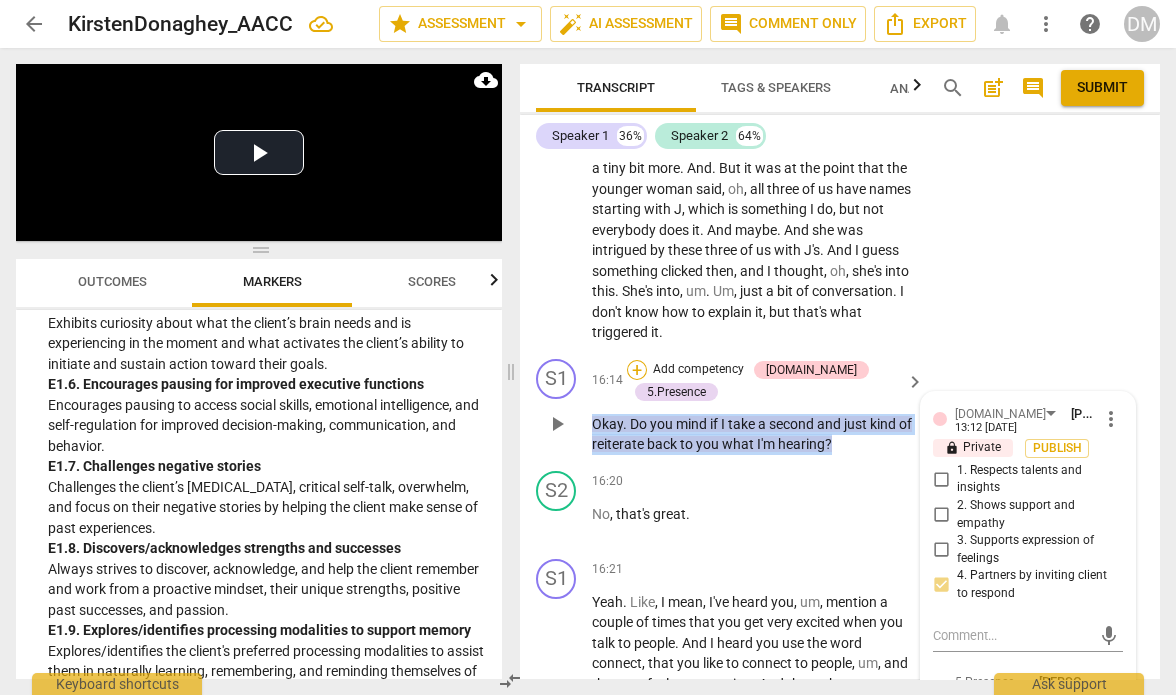 click on "+" at bounding box center [637, 370] 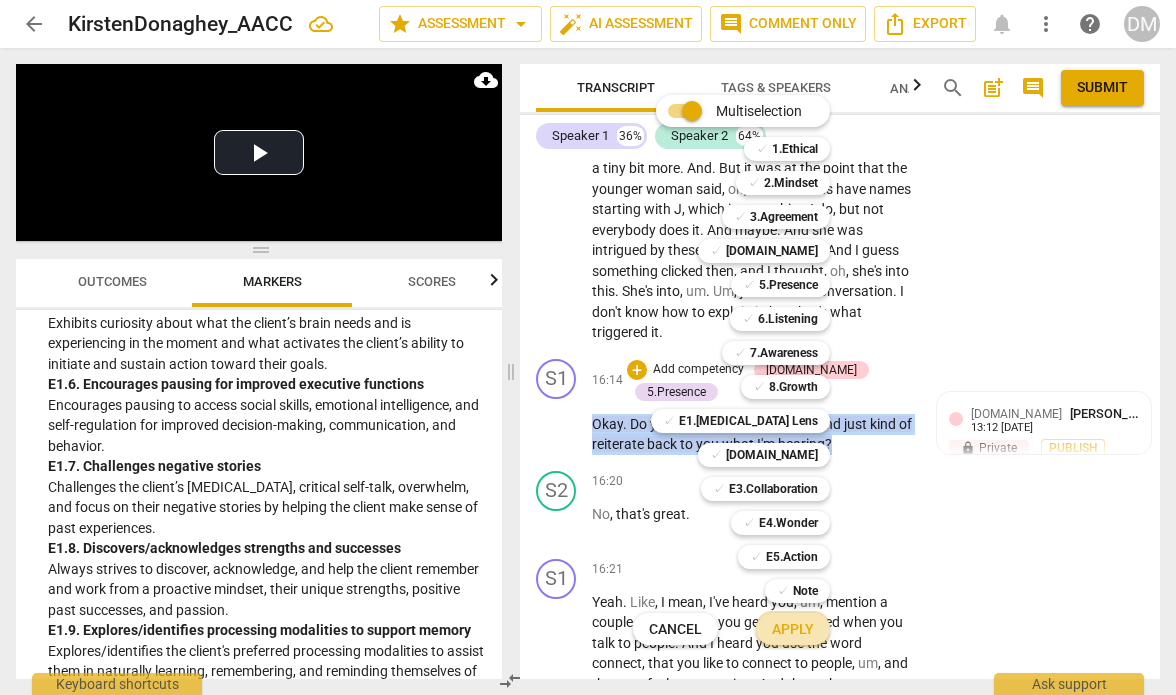 click on "Apply" at bounding box center [793, 630] 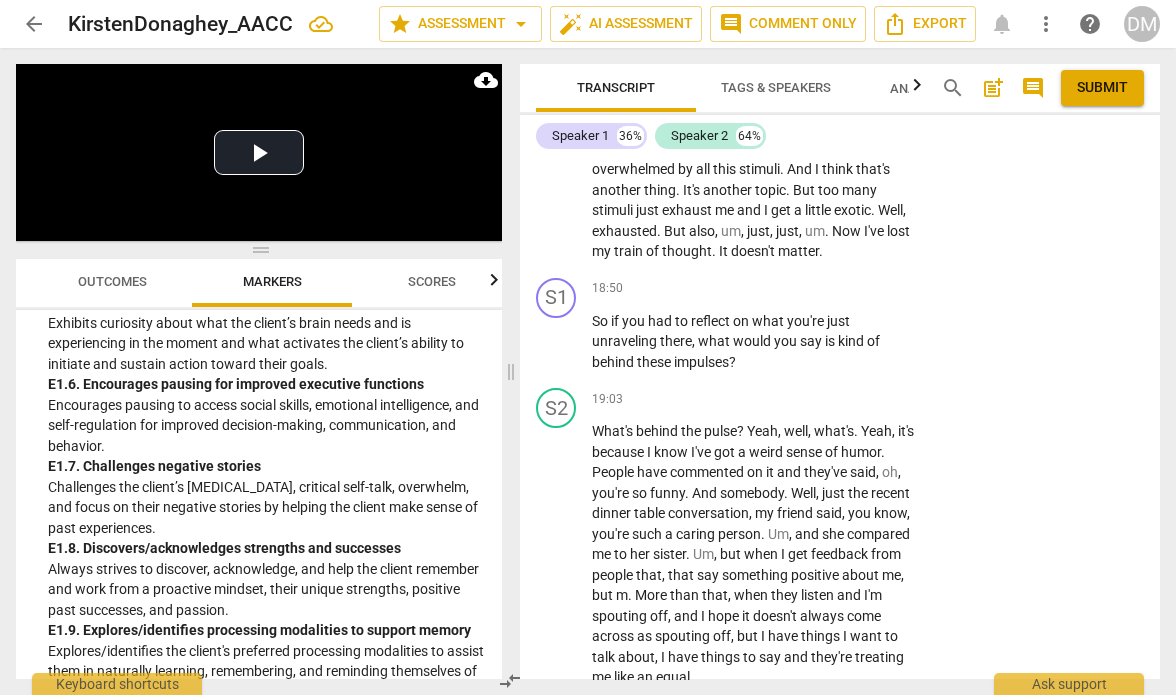 scroll, scrollTop: 10066, scrollLeft: 0, axis: vertical 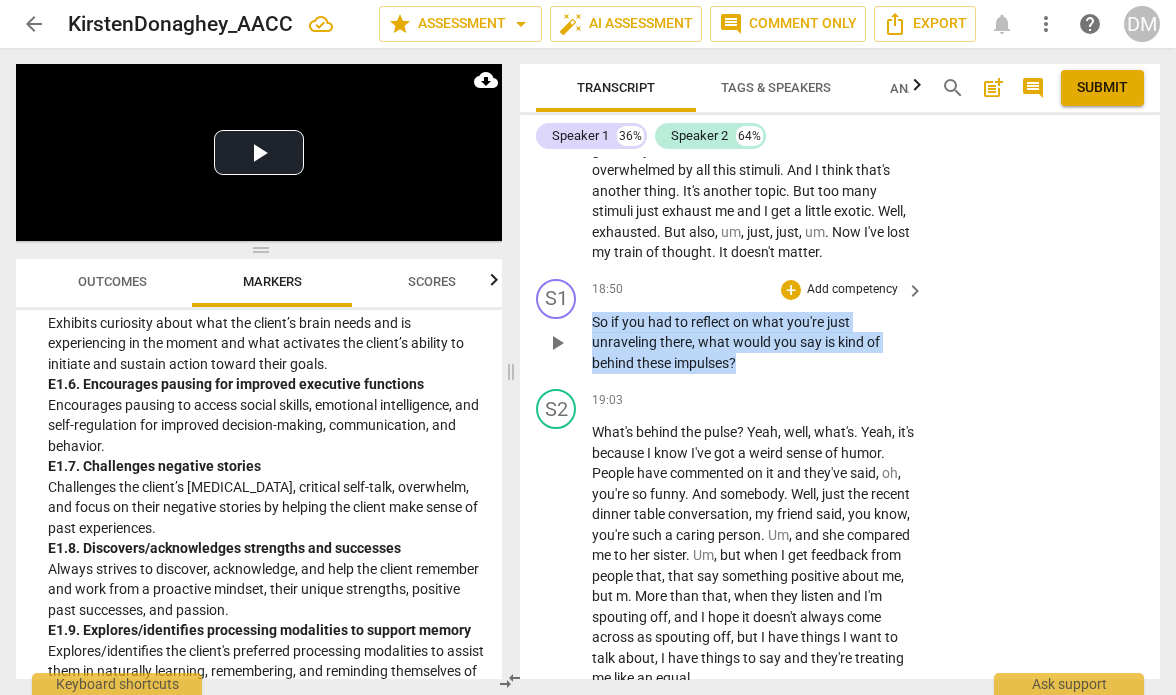drag, startPoint x: 751, startPoint y: 366, endPoint x: 580, endPoint y: 320, distance: 177.07907 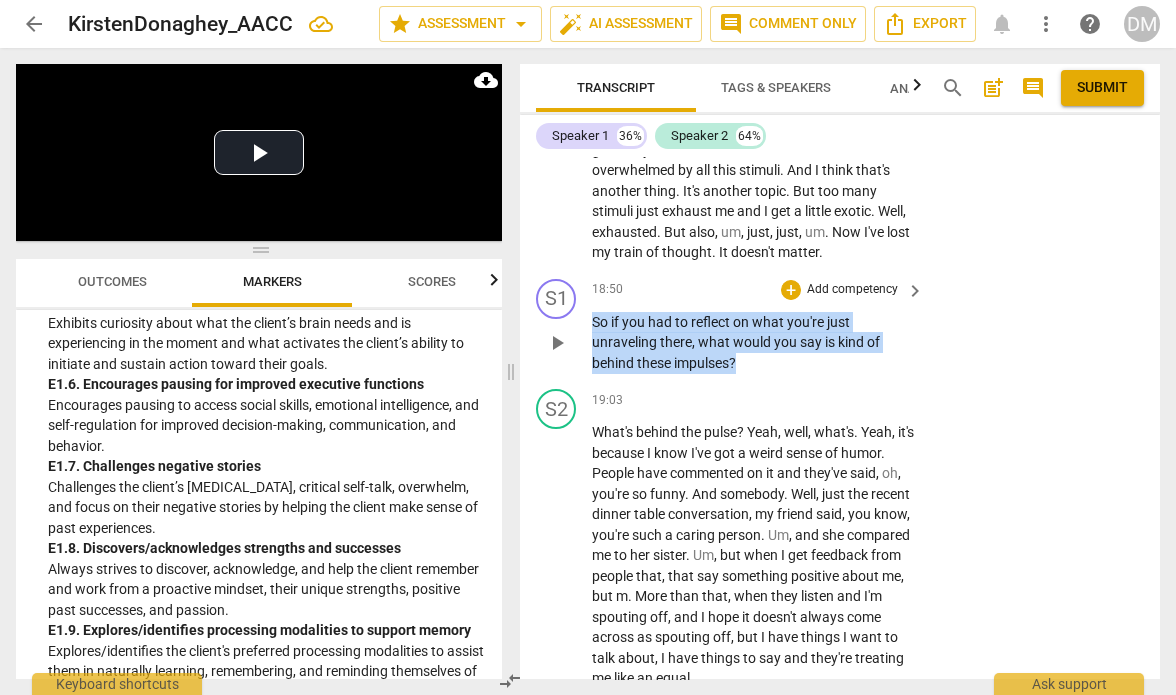 click on "S1 play_arrow pause 18:50 + Add competency keyboard_arrow_right So   if   you   had   to   reflect   on   what   you're   just   unraveling   there ,   what   would   you   say   is   kind   of   behind   these   impulses ?" at bounding box center [840, 326] 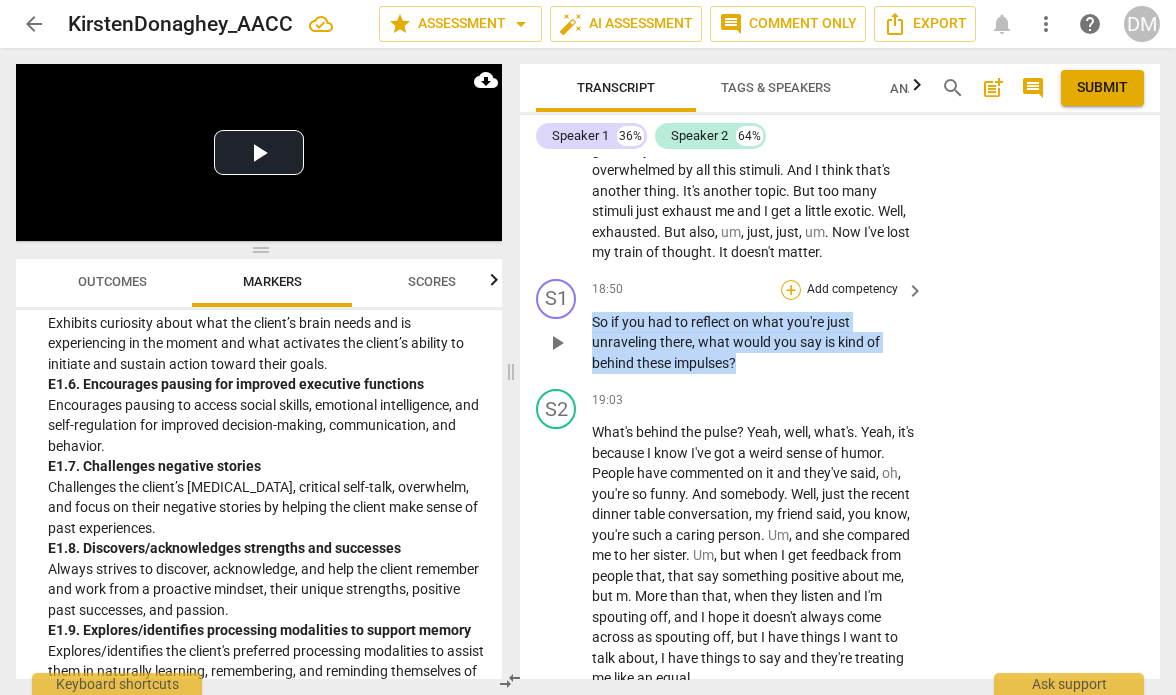 click on "+" at bounding box center [791, 290] 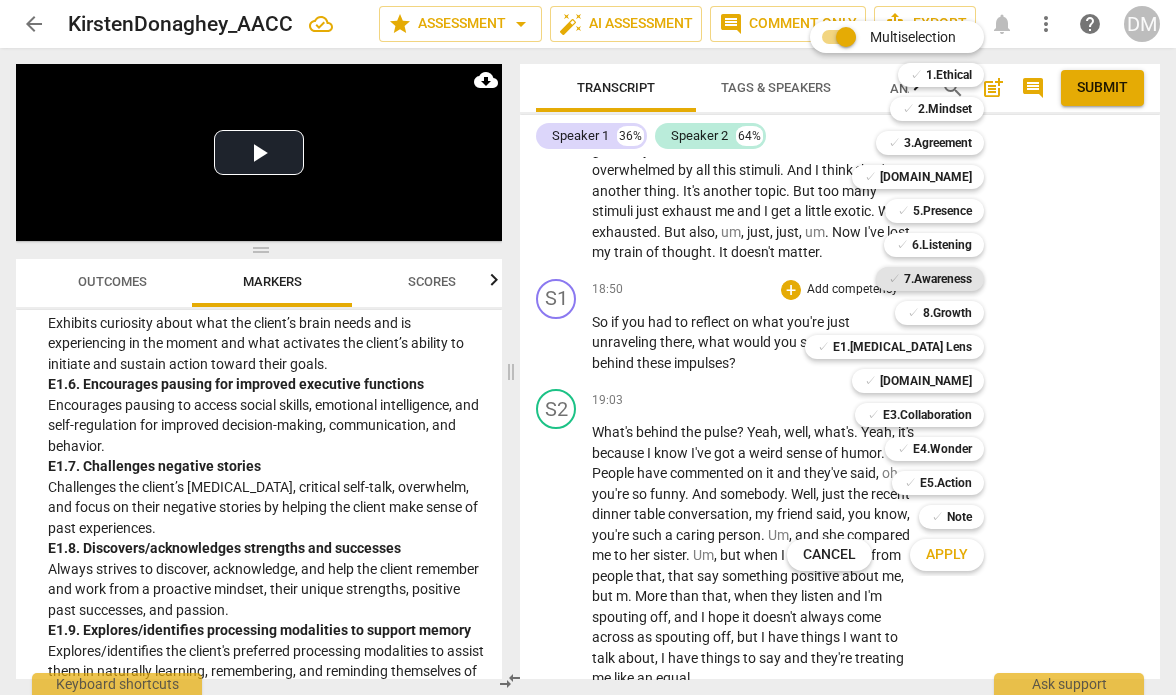 click on "7.Awareness" at bounding box center [938, 279] 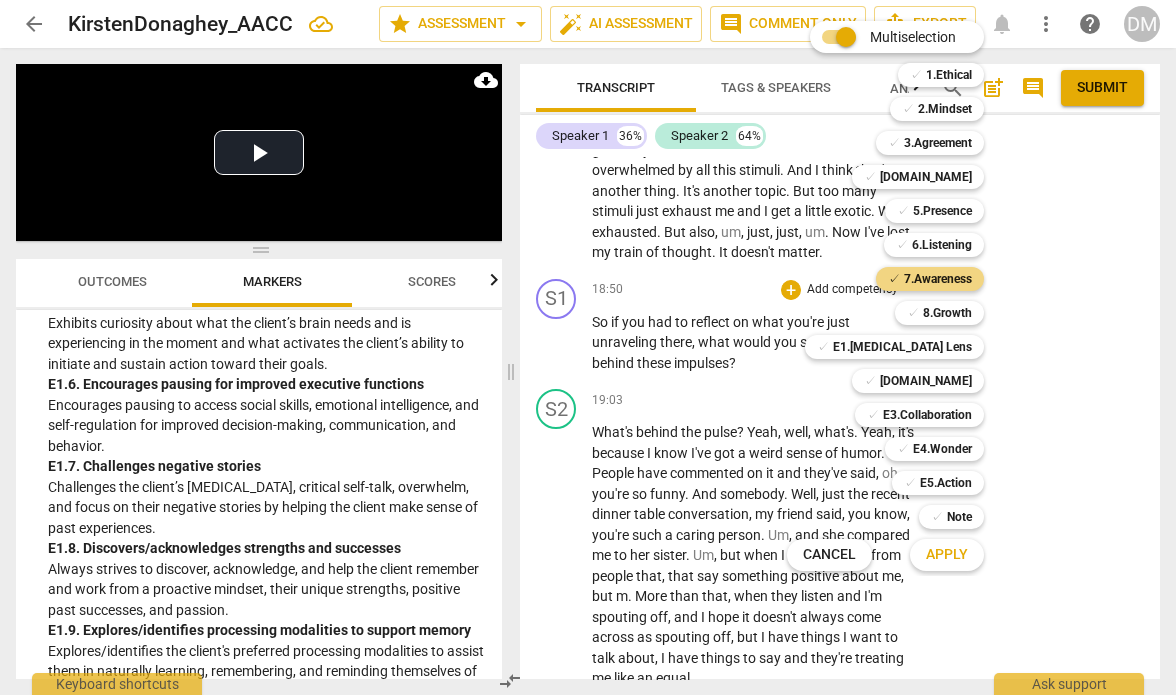 click on "Apply" at bounding box center (947, 555) 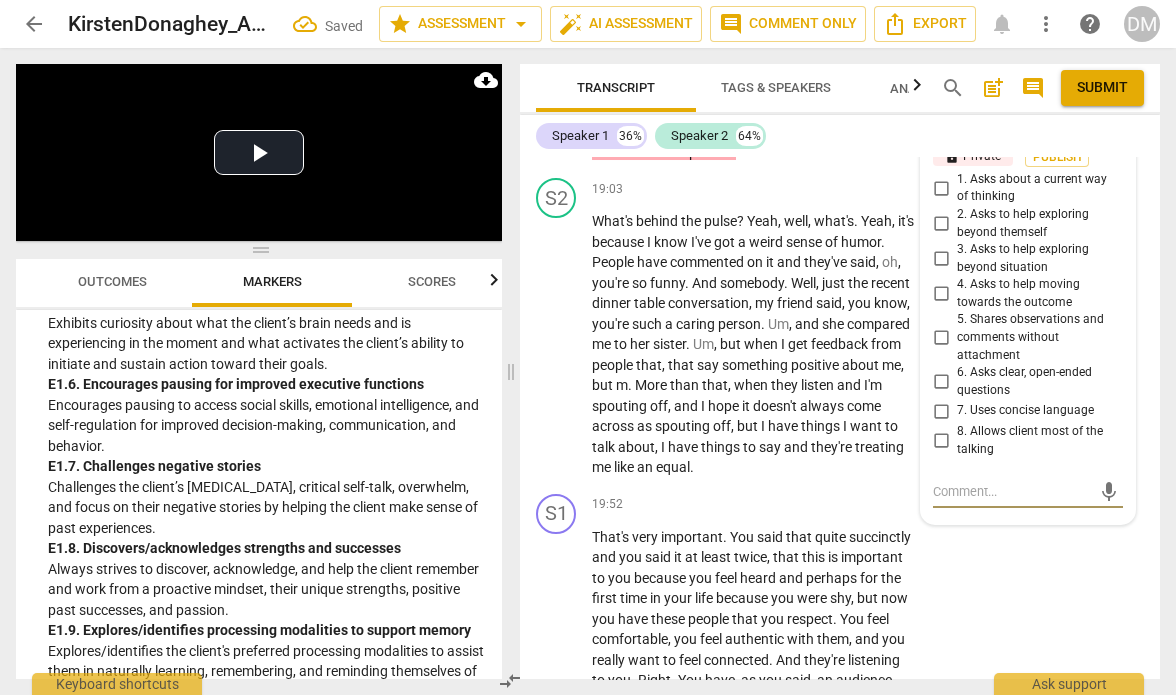 scroll, scrollTop: 10276, scrollLeft: 0, axis: vertical 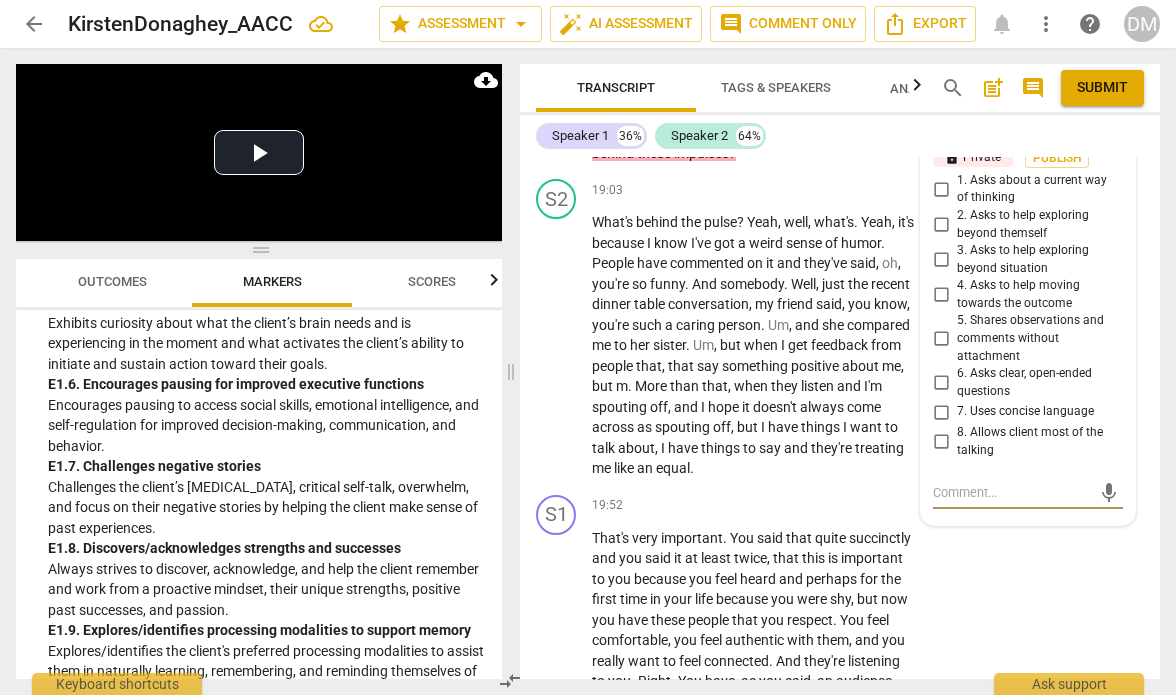 click on "1. Asks about a current way of thinking" at bounding box center (941, 189) 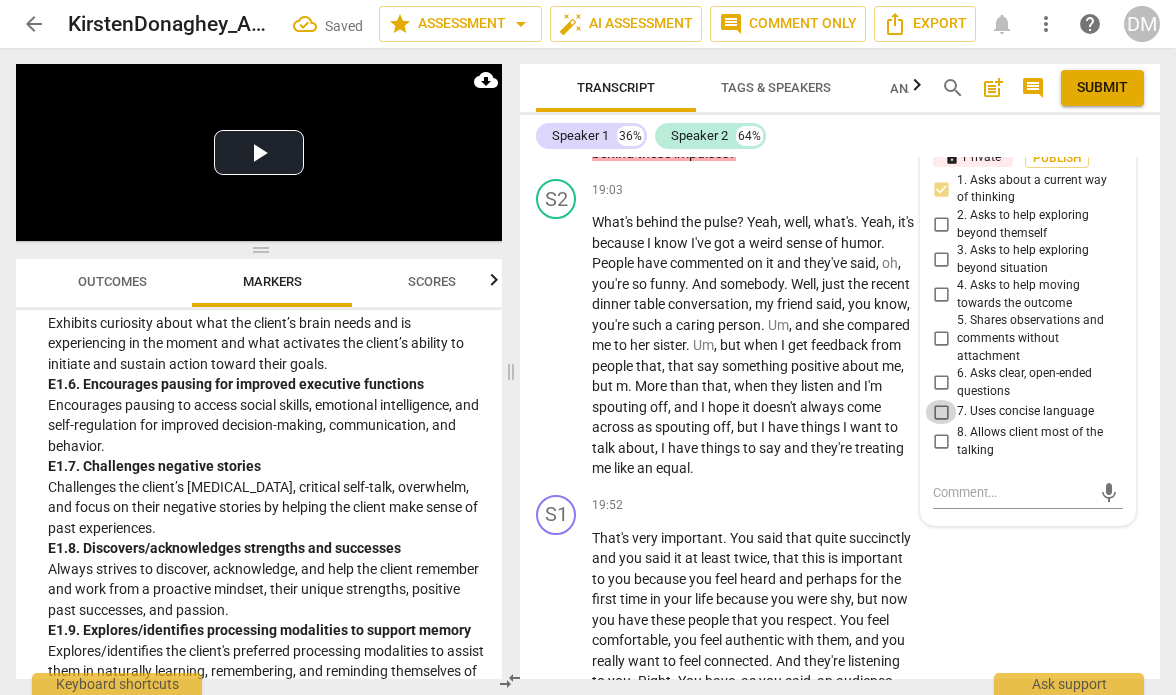click on "7. Uses concise language" at bounding box center (941, 412) 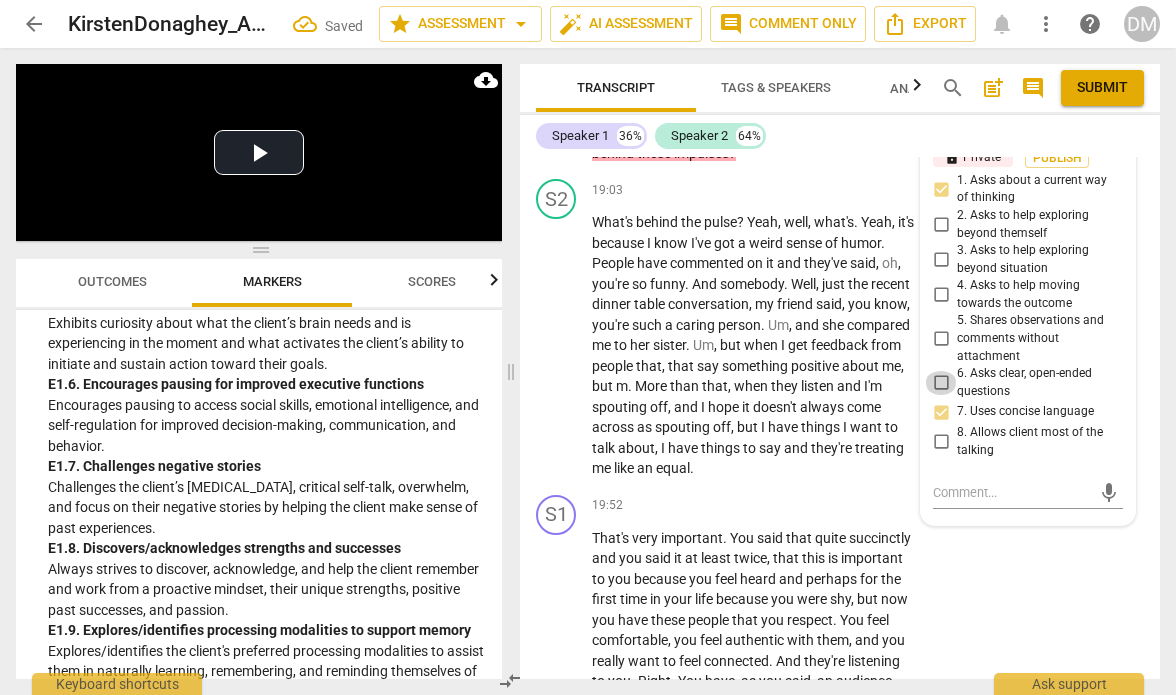 click on "6. Asks clear, open-ended questions" at bounding box center (941, 383) 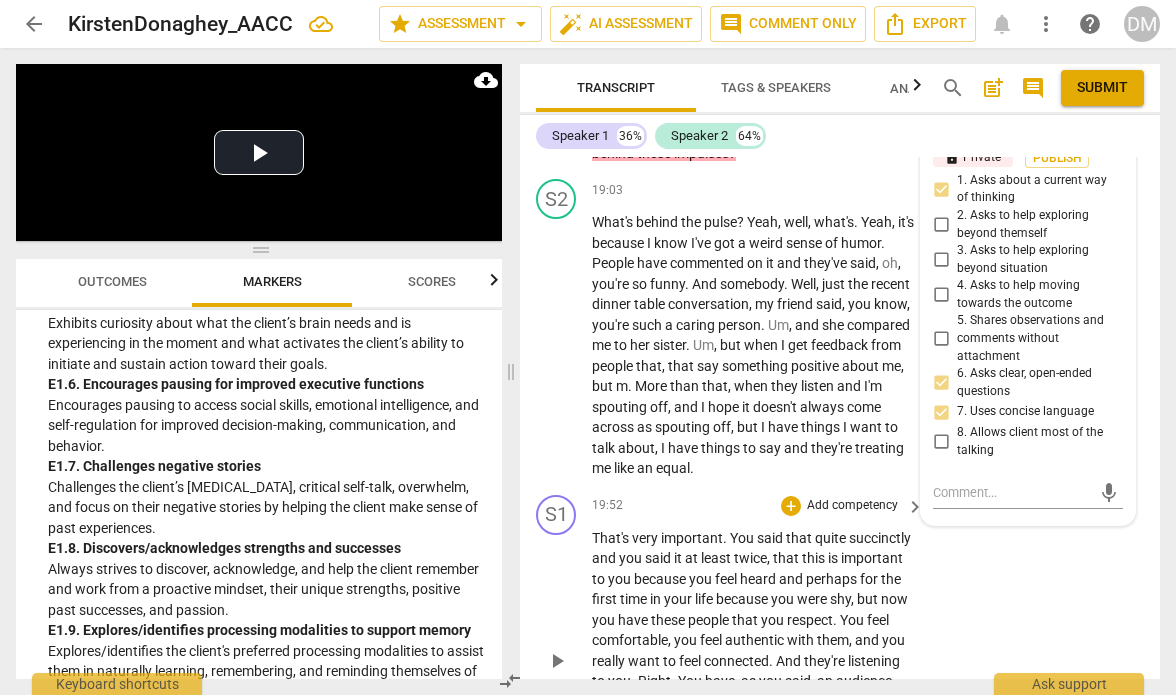 click on "S1 play_arrow pause 19:52 + Add competency keyboard_arrow_right That's   very   important .   You   said   that   quite   succinctly   and   you   said   it   at   least   twice ,   that   this   is   important   to   you   because   you   feel   heard   and   perhaps   for   the   first   time   in   your   life   because   you   were   shy ,   but   now   you   have   these   people   that   you   respect .   You   feel   comfortable ,   you   feel   authentic   with   them ,   and   you   really   want   to   feel   connected .   And   they're   listening   to   you .   Right .   You   have ,   as   you   said ,   an   audience .   So   that's   the   important .   So   can   you   think   of ,   uh ,   what   the   strength   in   that   could   possibly   be   like ?   I   mean ,   you ,   you   walk   away   and   you   say ,   oh ,   why   did   I   do   that ?   But   what   if   you   spun   it   around   and   tried   to   think   of   something   that   was   positive   about   that ?" at bounding box center [840, 645] 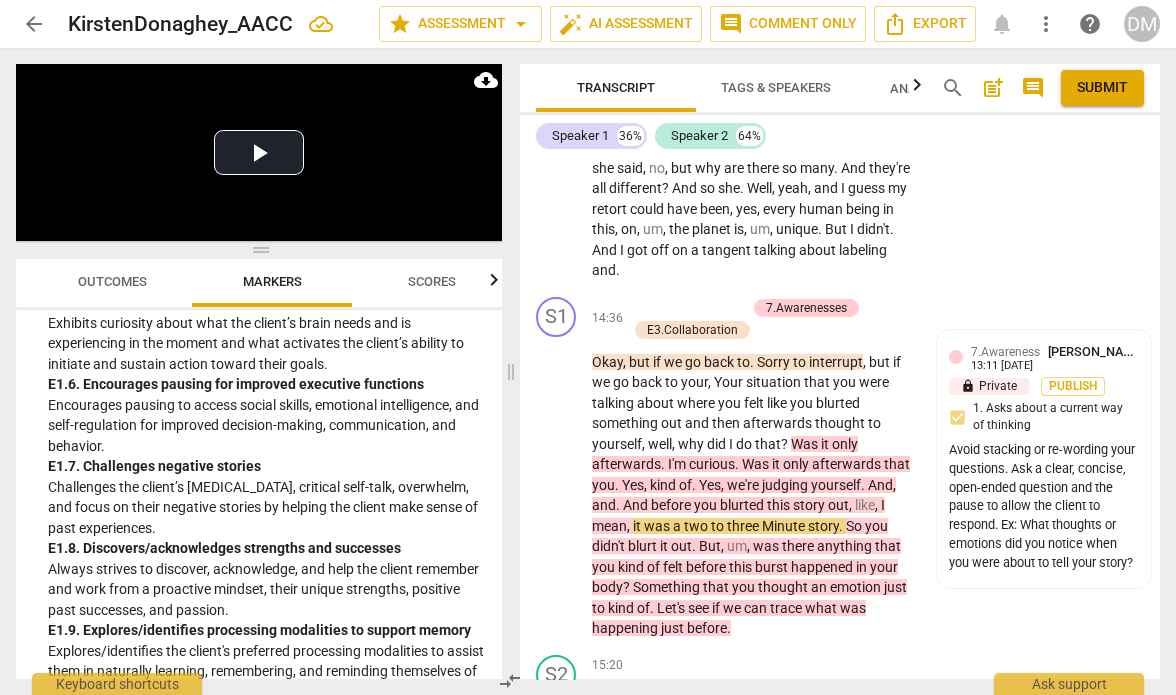 scroll, scrollTop: 8237, scrollLeft: 0, axis: vertical 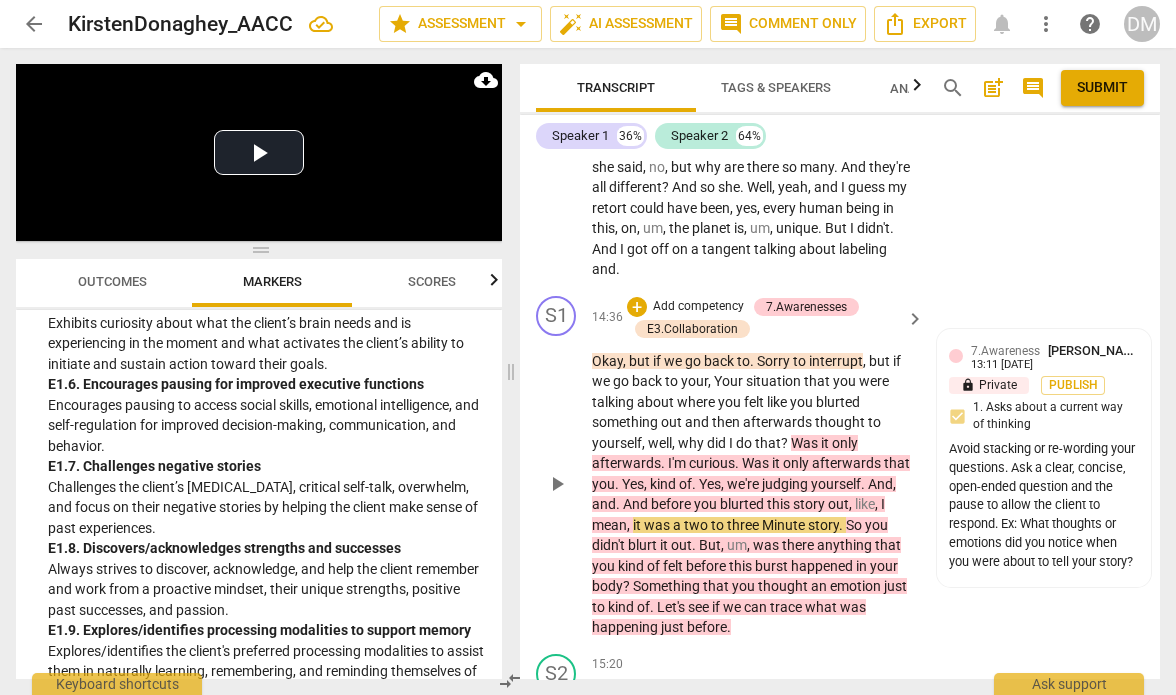 click on "did" at bounding box center (718, 443) 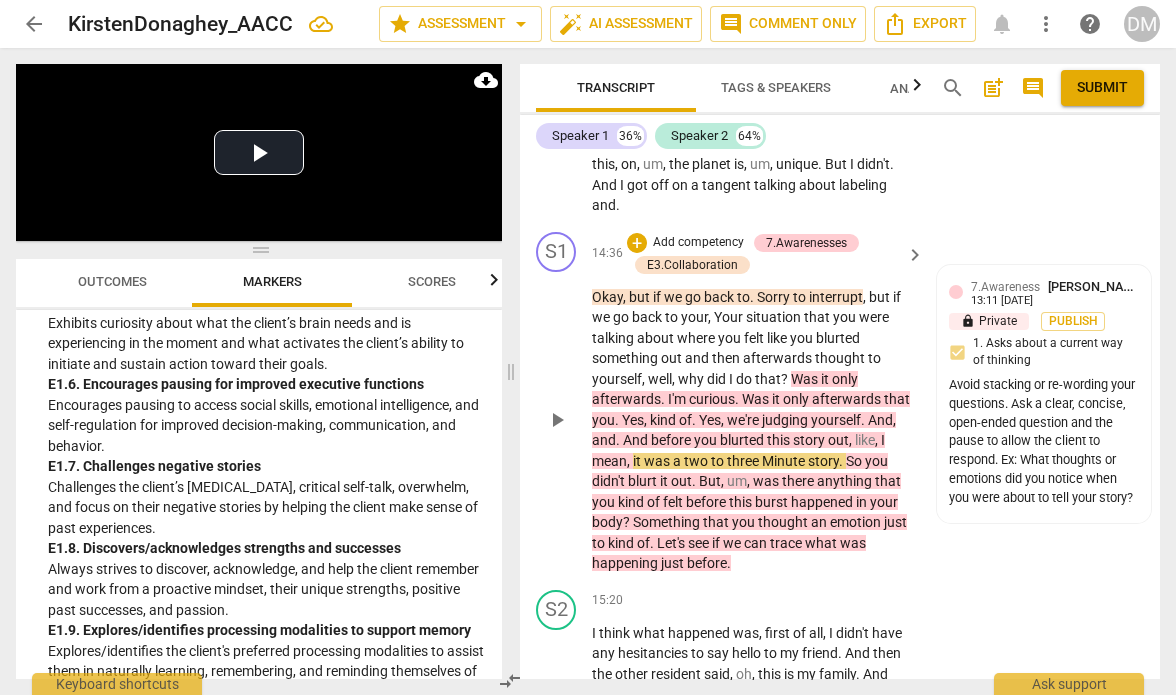 scroll, scrollTop: 8300, scrollLeft: 0, axis: vertical 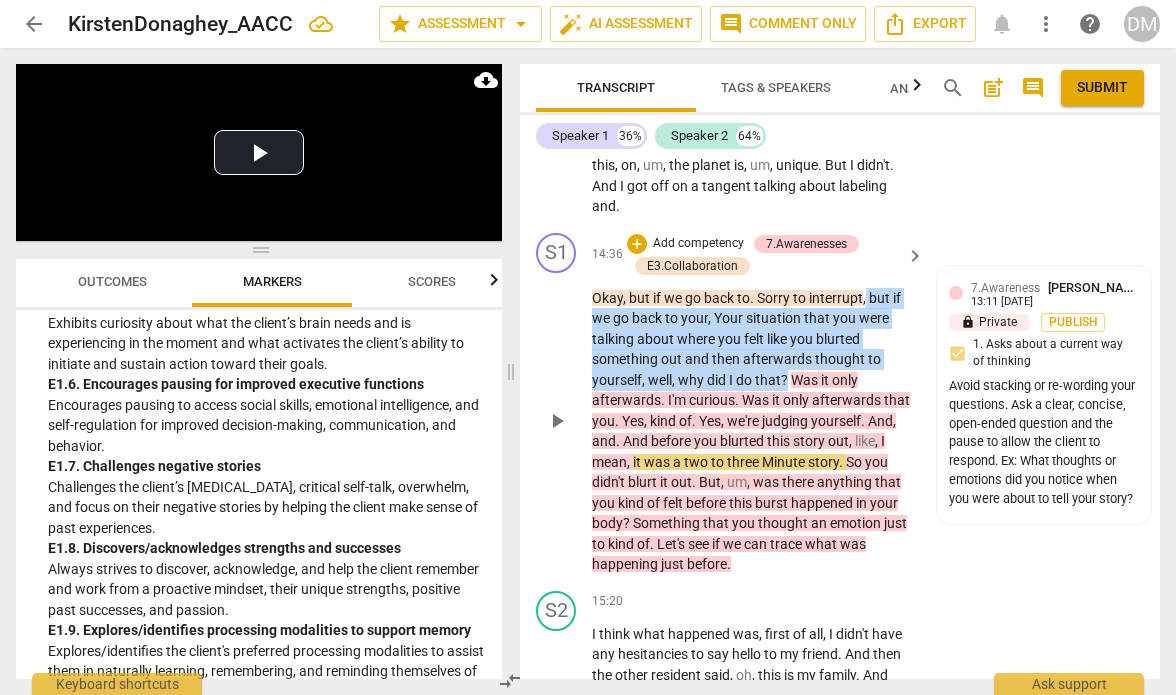 drag, startPoint x: 864, startPoint y: 294, endPoint x: 787, endPoint y: 379, distance: 114.69089 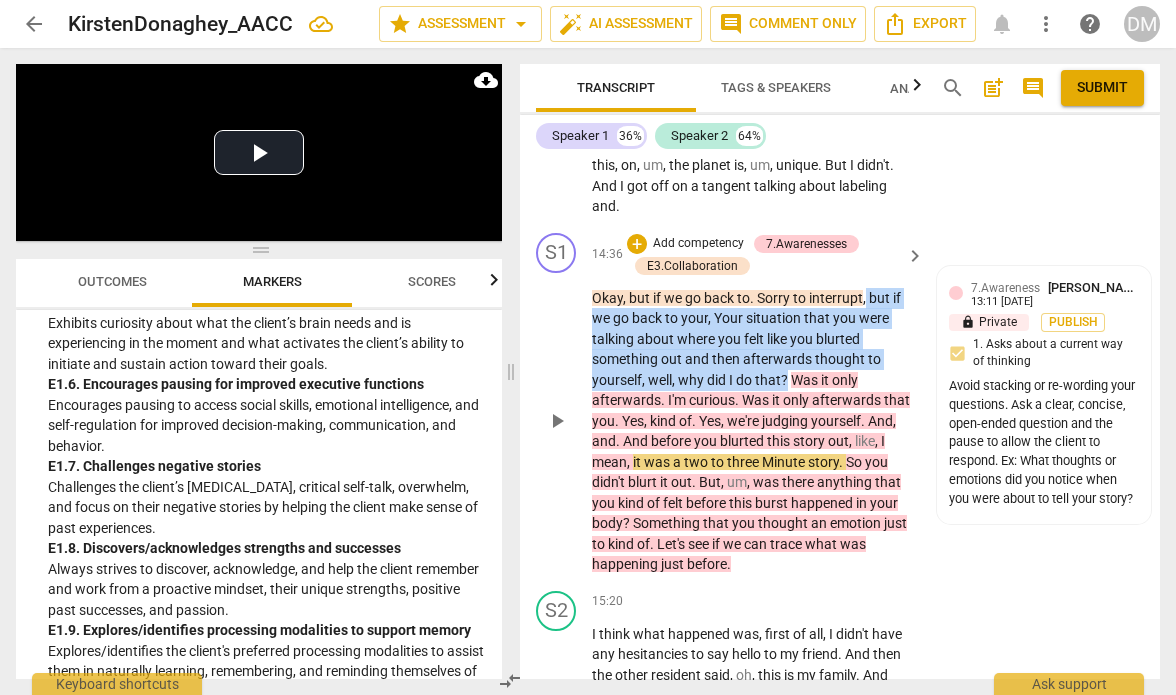 click on "Okay ,   but   if   we   go   back   to .   Sorry   to   interrupt ,   but   if   we   go   back   to   your ,   Your   situation   that   you   were   talking   about   where   you   felt   like   you   blurted   something   out   and   then   afterwards   thought   to   yourself ,   well ,   why   did   I   do   that ?   Was   it   only   afterwards .   I'm   curious .   Was   it   only   afterwards   that   you .   Yes ,   kind   of .   Yes ,   we're   judging   yourself .   And ,   and .   And   before   you   blurted   this   story   out ,   like ,   I   mean ,   it   was   a   two   to   three   Minute   story .   So   you   didn't   blurt   it   out .   But ,   um ,   was   there   anything   that   you   kind   of   felt   before   this   burst   happened   in   your   body ?   Something   that   you   thought   an   emotion   just   to   kind   of .   Let's   see   if   we   can   trace   what   was   happening   just   before ." at bounding box center [753, 431] 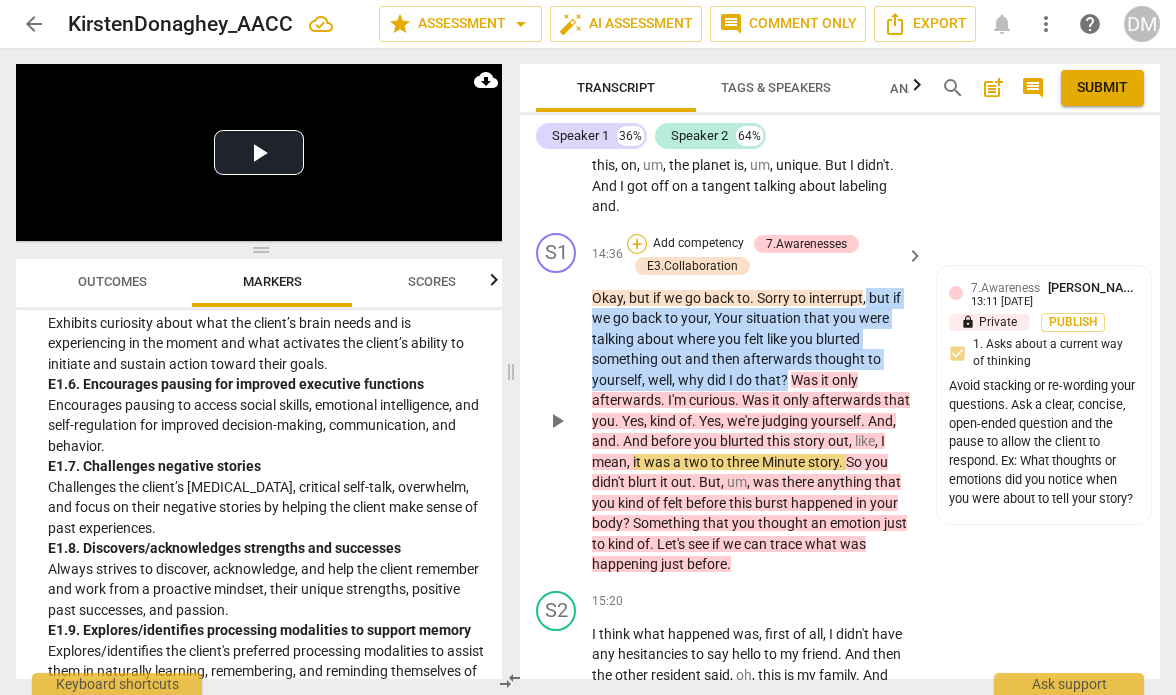 click on "+" at bounding box center (637, 244) 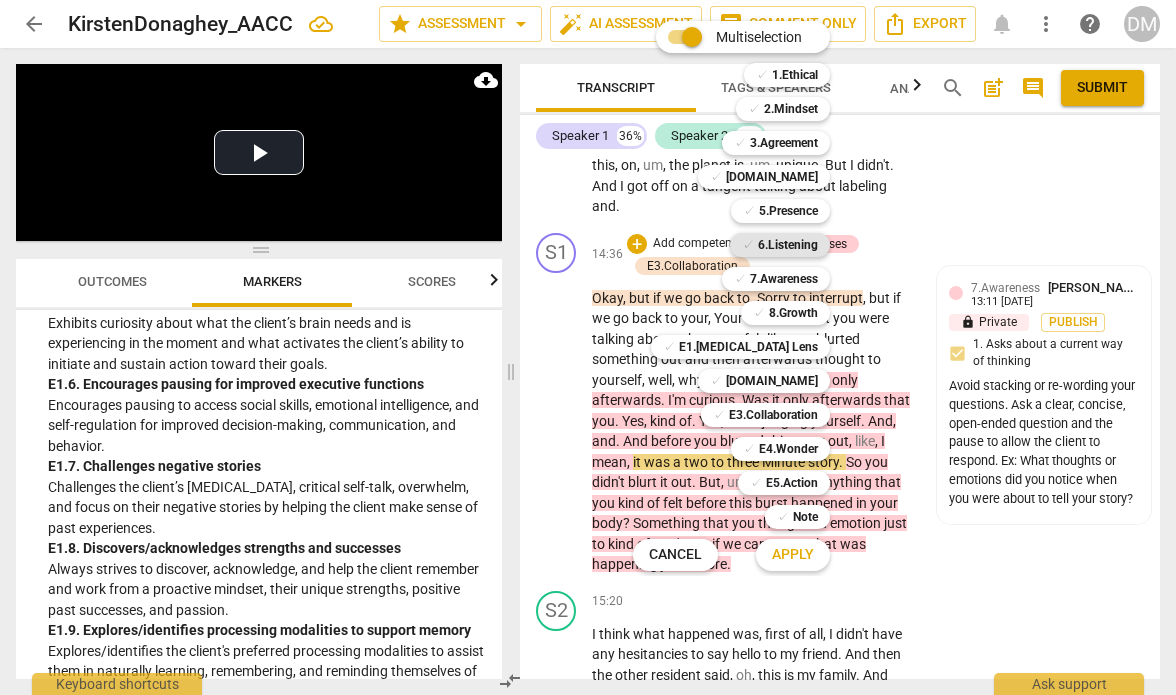 click on "6.Listening" at bounding box center (788, 245) 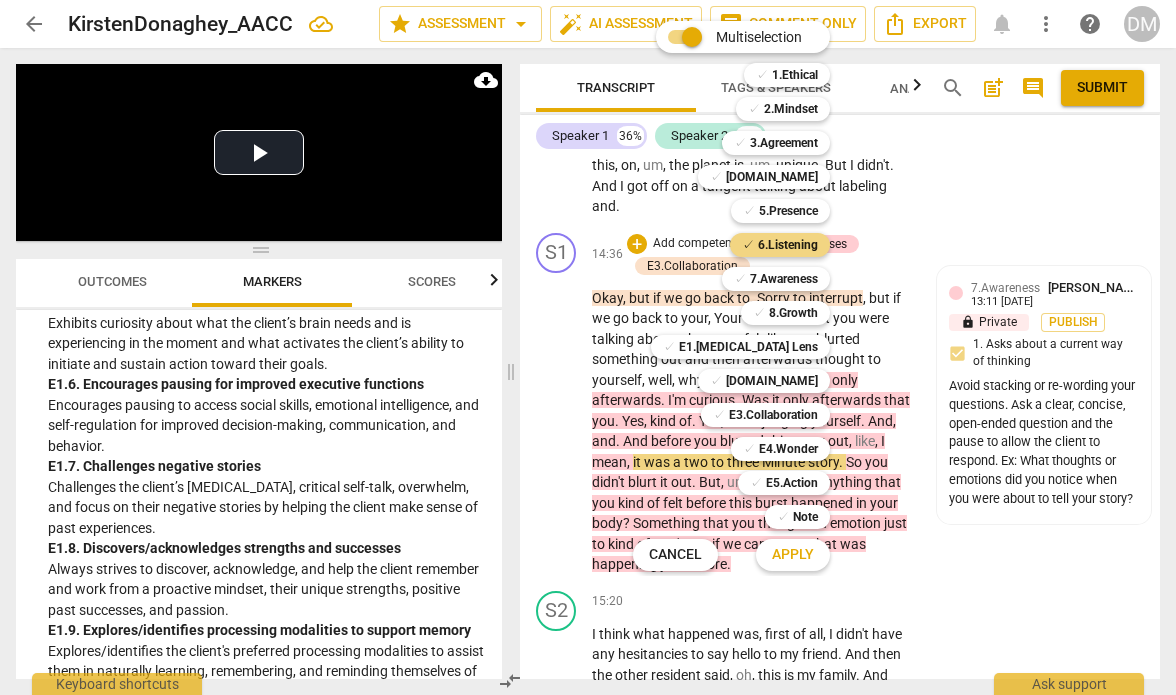 click on "Apply" at bounding box center (793, 555) 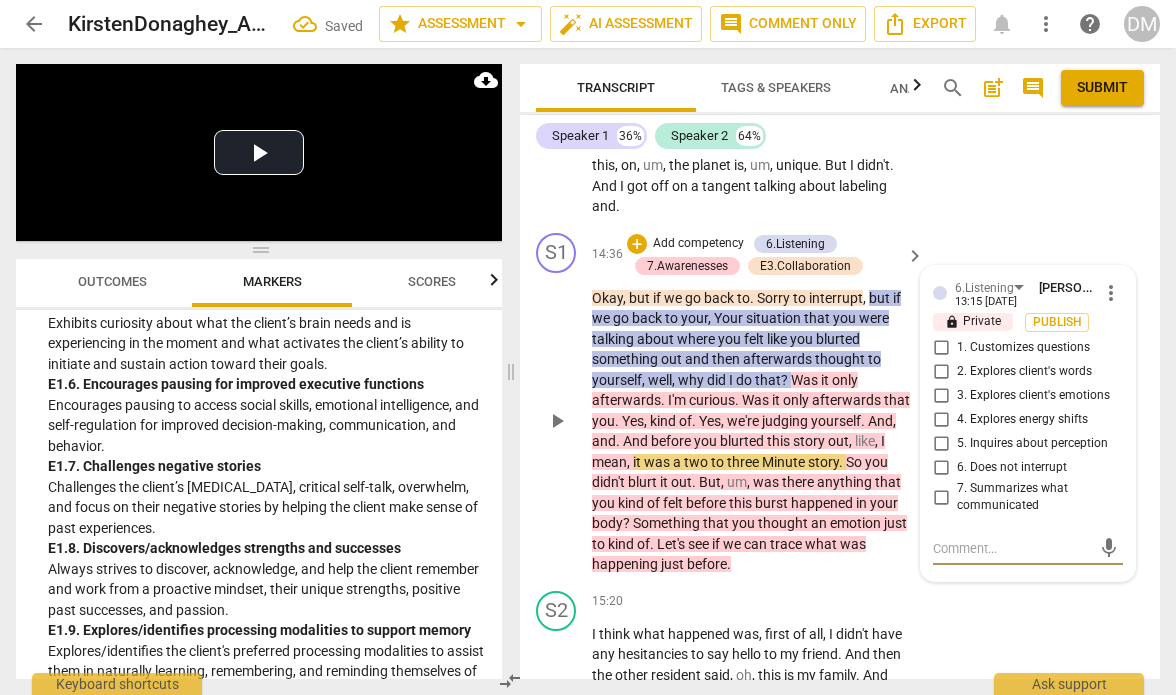 click on "7. Summarizes what communicated" at bounding box center (941, 497) 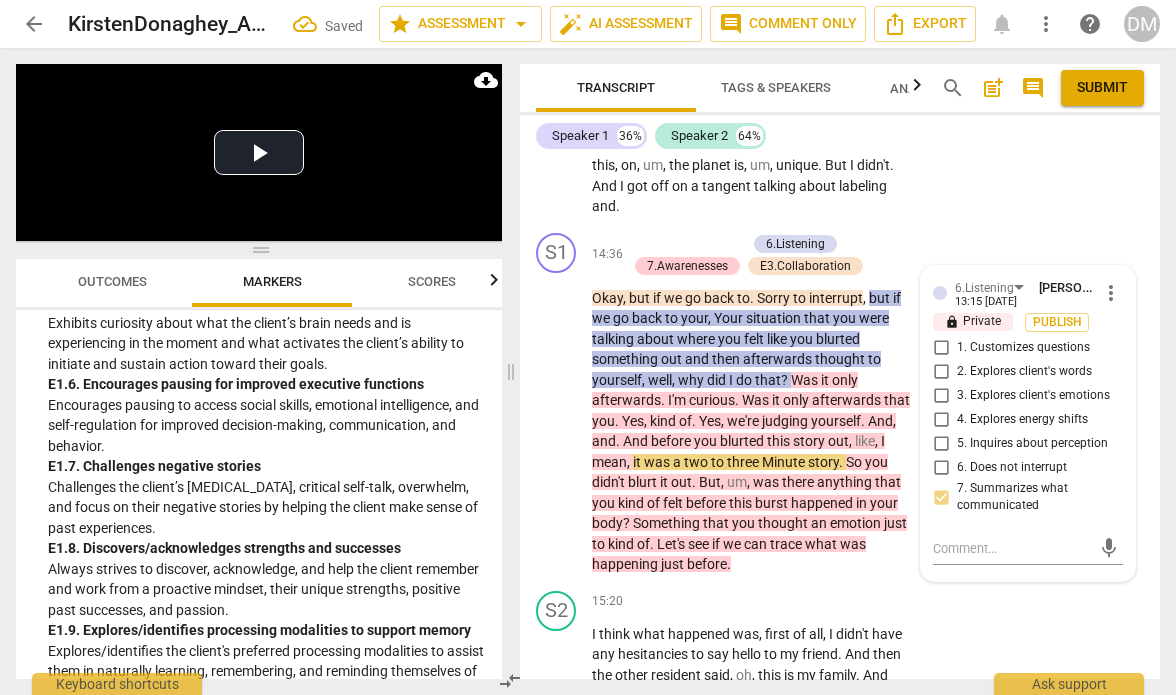 click on "S2 play_arrow pause 09:04 + Add competency keyboard_arrow_right Yes .   Um ,   I   spent   having   a   dinner ,   complete   dinner   with   one   person .   We   had   a   good   conversation ,   although   there   were   more   and   more   people   gathering   in   the   Dining   room .   And   it   was   getting   difficult   to   hear ,   which   puts   an   awful   strain   on   anybody   trying   to   hear   or   trying   to   speak .   Um ,   it's   not   conducive   to   really   good   connection .   Um ,   and   my   friend   whom   I   was   talking   to ,   we   chose   a   table   for   two .   She   had   trouble   hearing .   And   in   the   best   of   times ,   she   still   has   a   little   bit   of   a   problem   with   hearing .   M .   And ,   um ,   then   the   interesting   thing   is   I   said ,   do   you   want   to   continue   this   conversation   by   coming   back   to   my   apartment   for   a   while ?   She   said ,   no .   Um ,   and   I ,   I'm   not   even   sure" at bounding box center (840, -712) 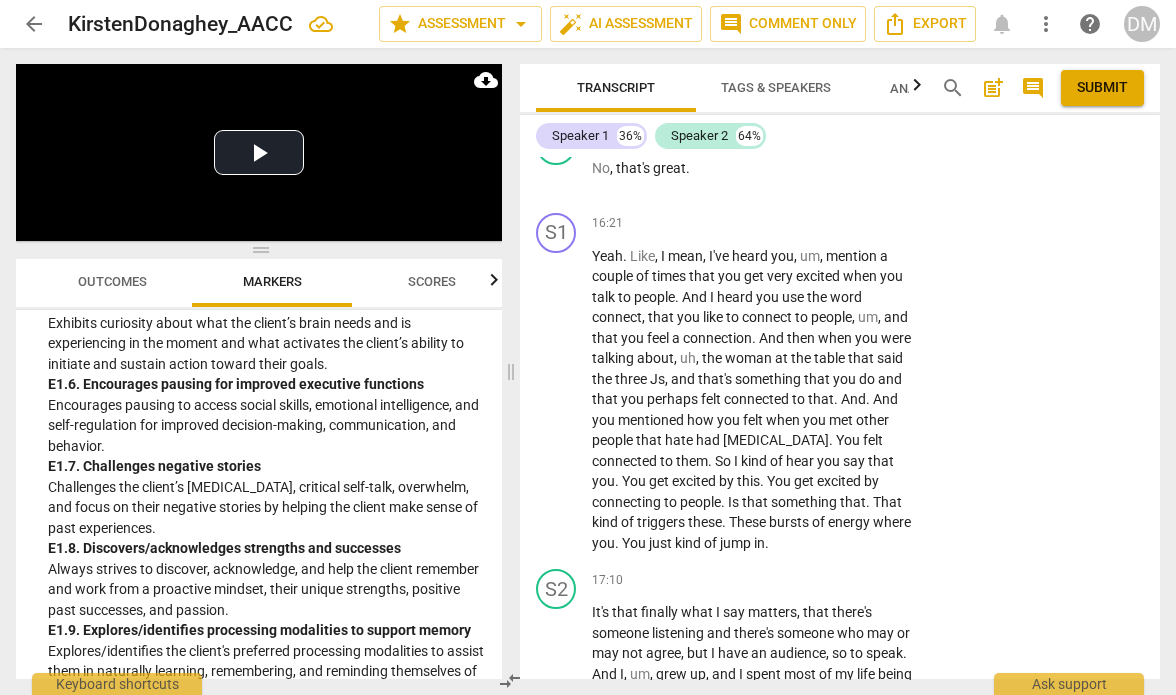 scroll, scrollTop: 9215, scrollLeft: 0, axis: vertical 